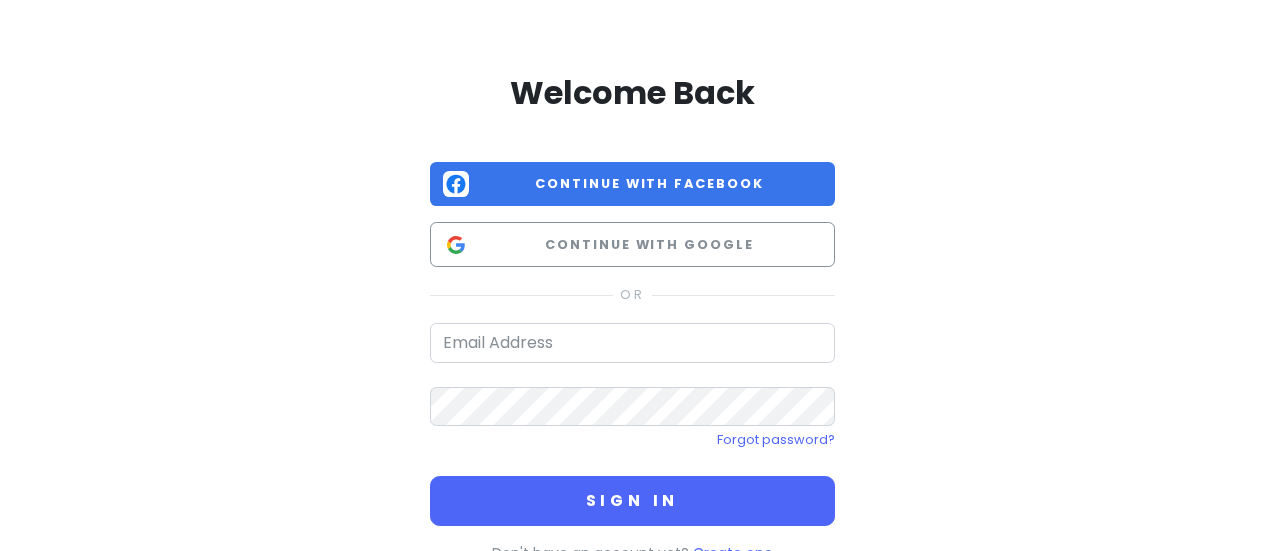 scroll, scrollTop: 0, scrollLeft: 0, axis: both 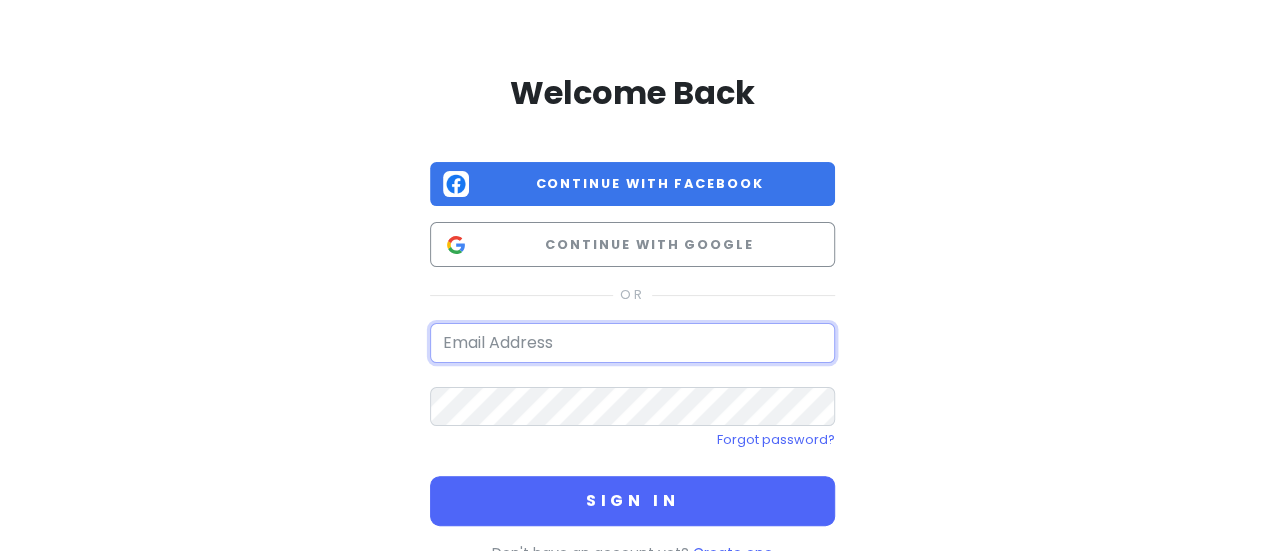 click at bounding box center [632, 343] 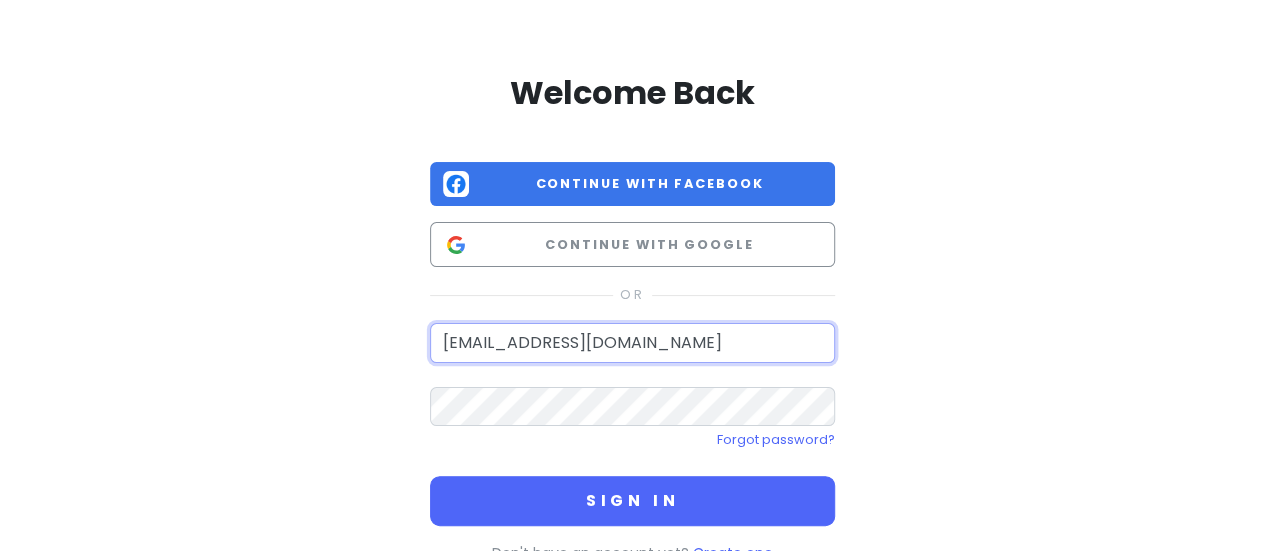 type on "[EMAIL_ADDRESS][DOMAIN_NAME]" 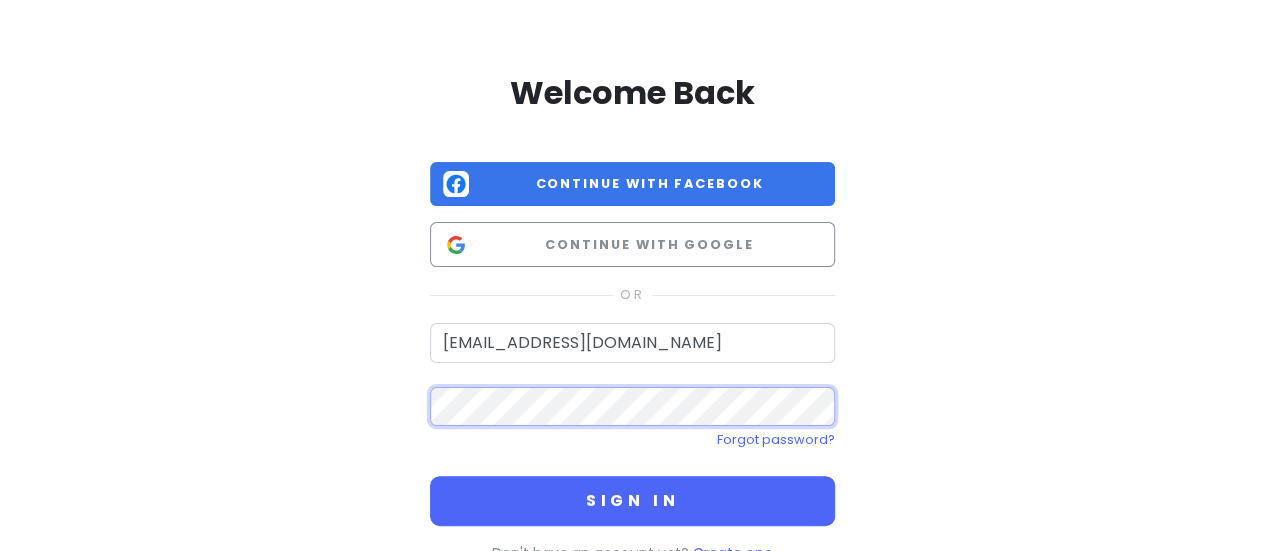 click on "Sign in" at bounding box center (632, 501) 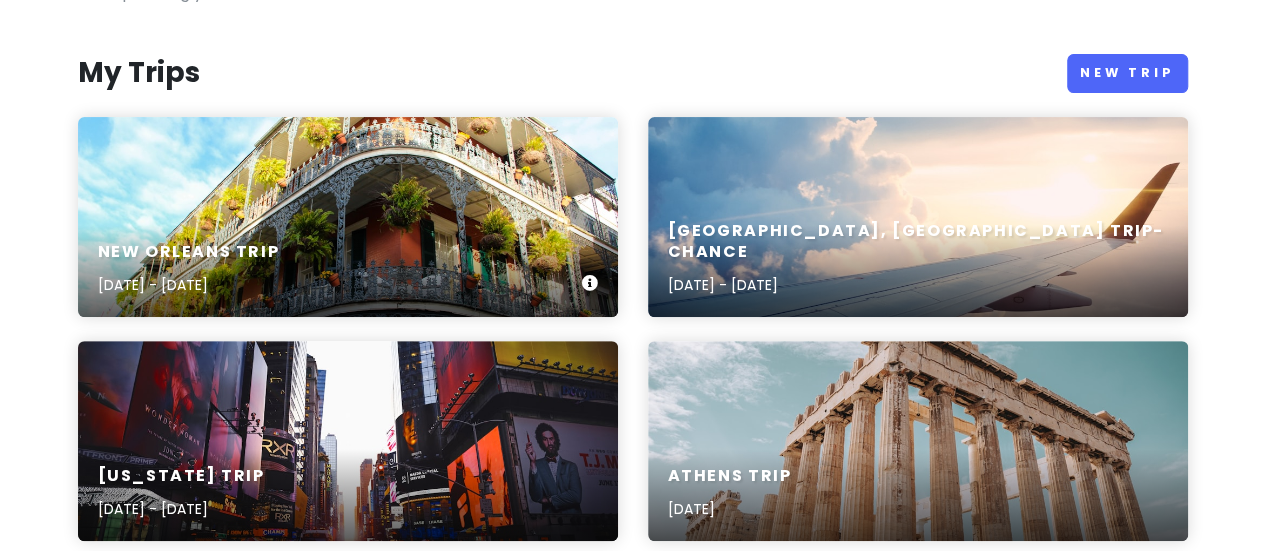 scroll, scrollTop: 0, scrollLeft: 0, axis: both 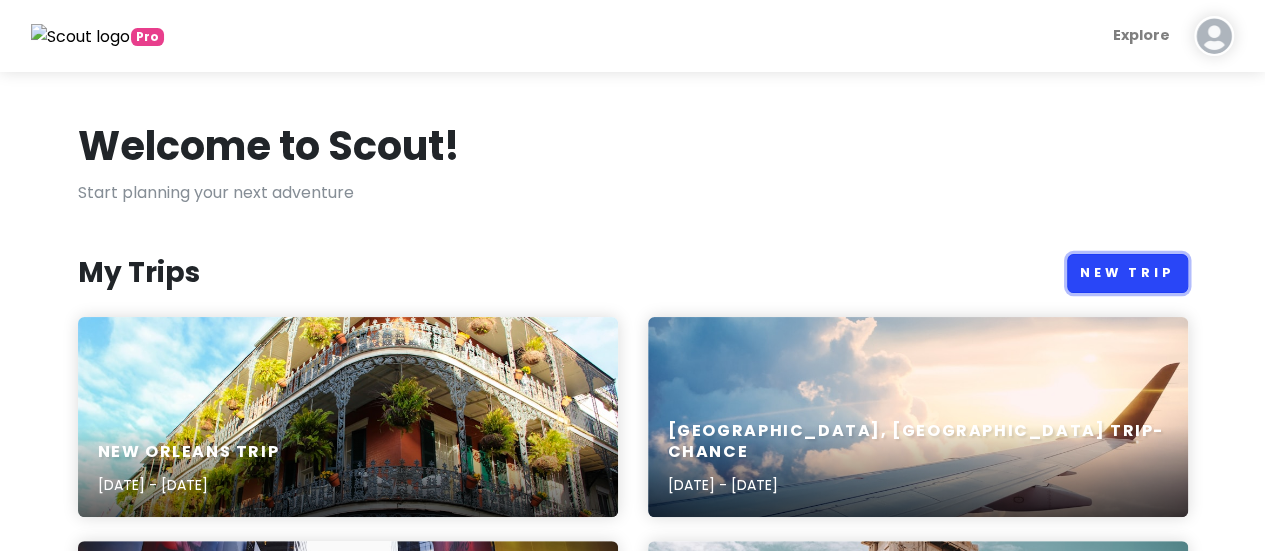 click on "New Trip" at bounding box center [1127, 273] 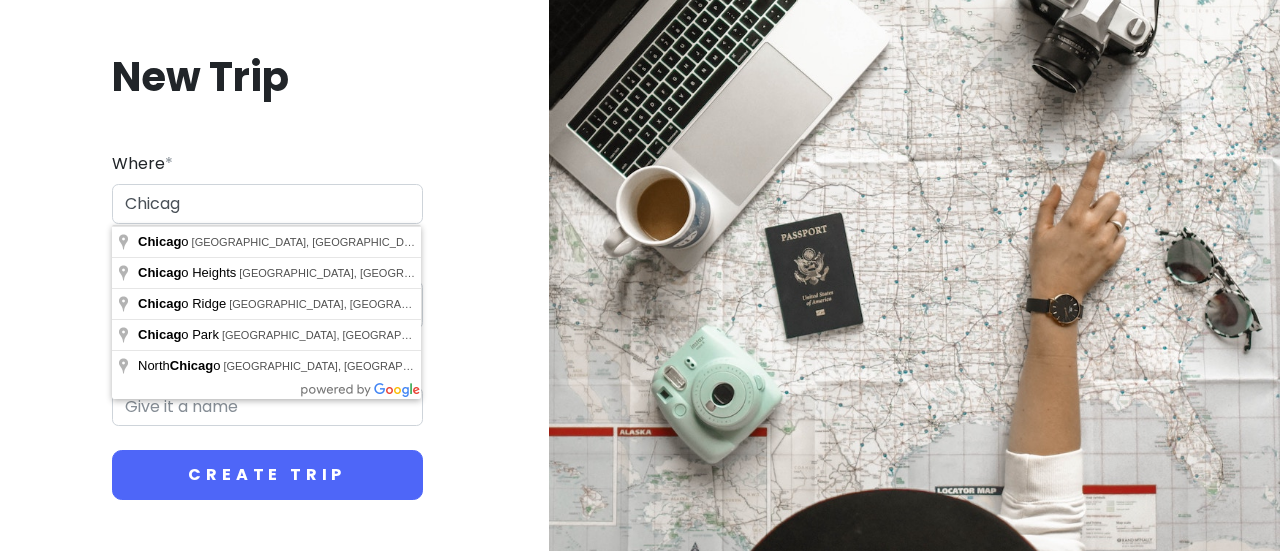 type on "[GEOGRAPHIC_DATA], [GEOGRAPHIC_DATA], [GEOGRAPHIC_DATA]" 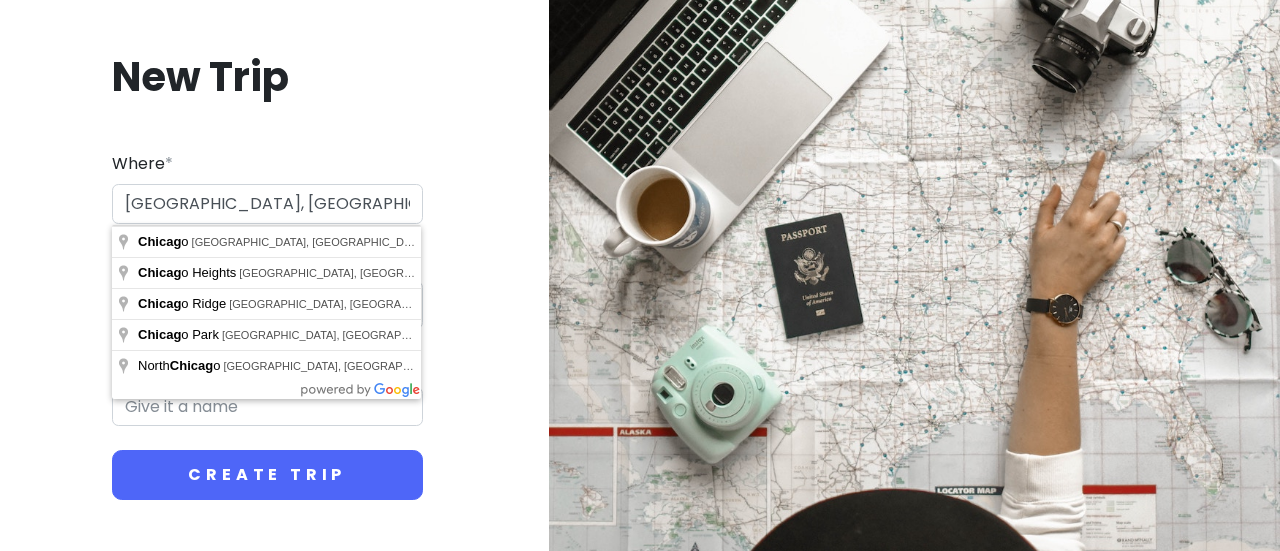 type on "Chicago Trip" 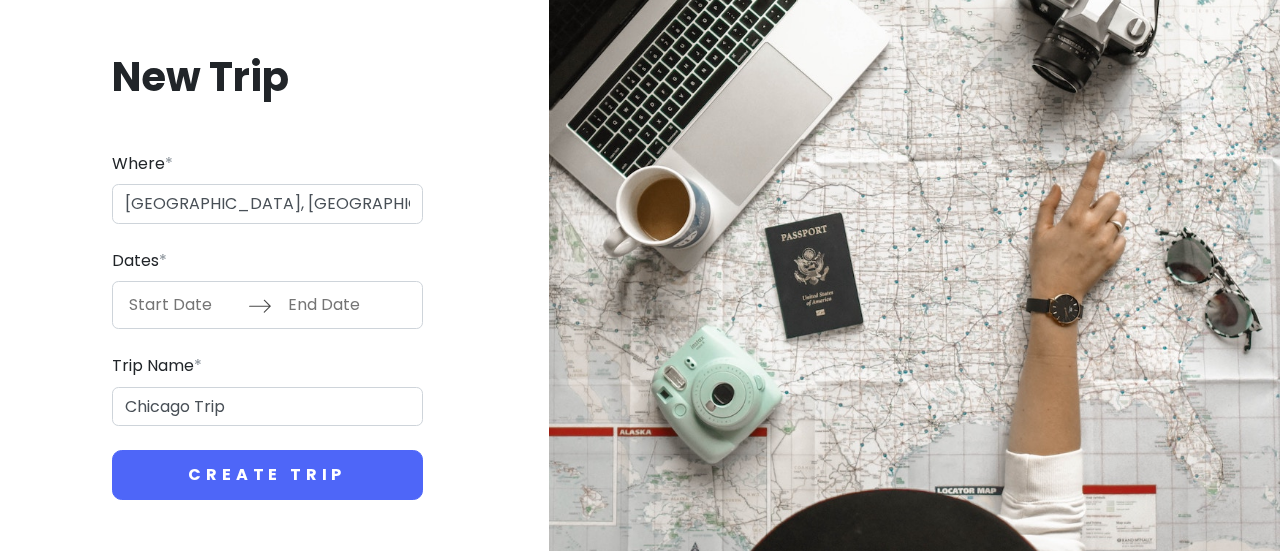 click at bounding box center (183, 305) 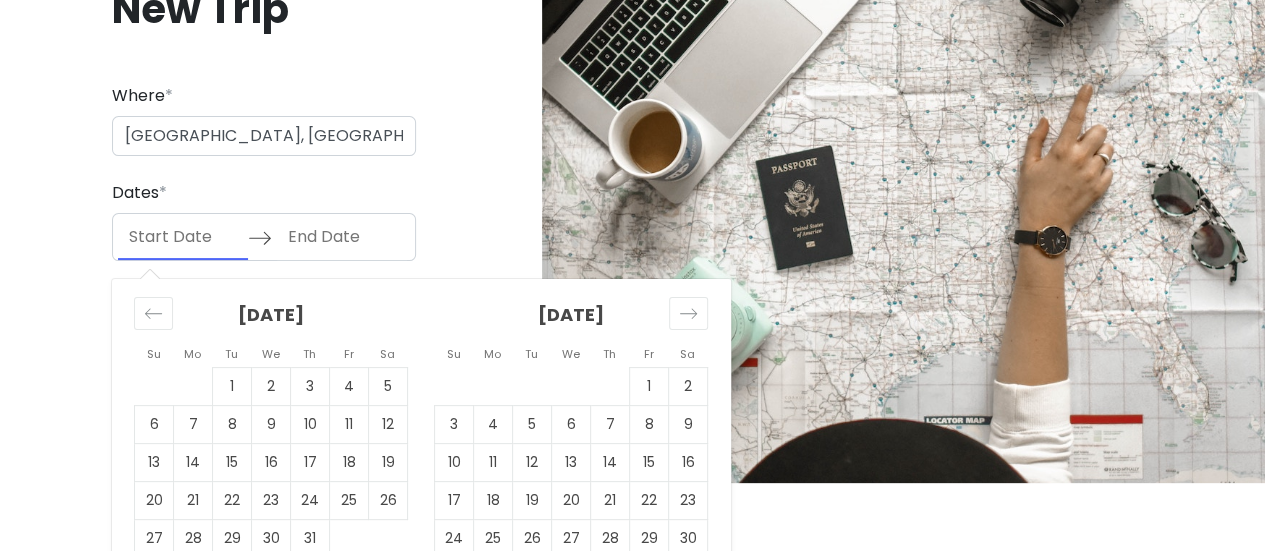 scroll, scrollTop: 100, scrollLeft: 0, axis: vertical 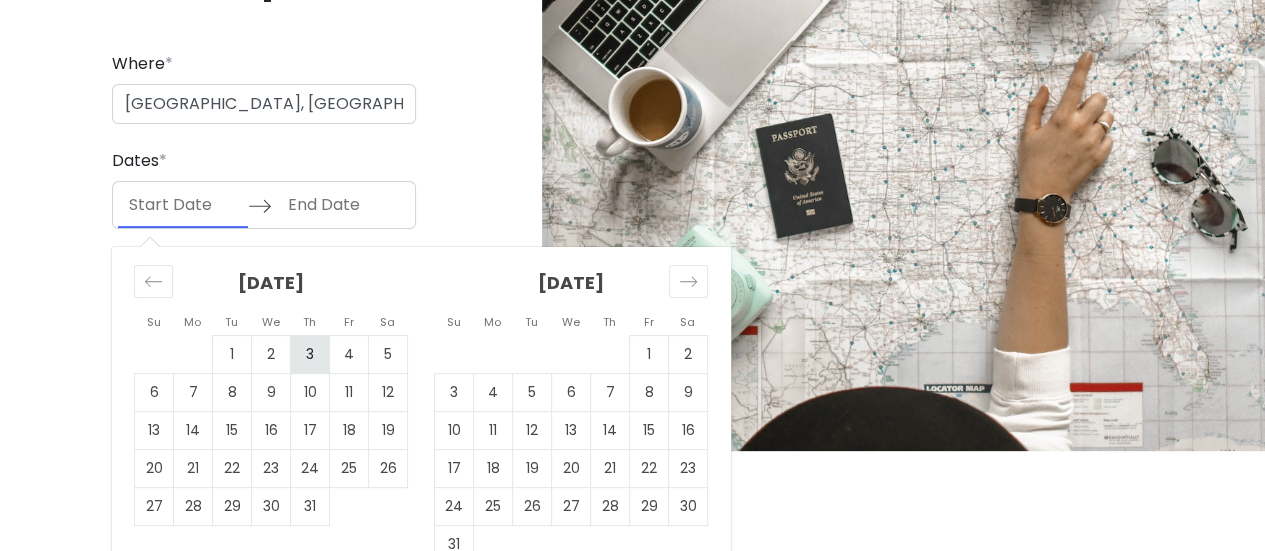 click on "3" at bounding box center [310, 355] 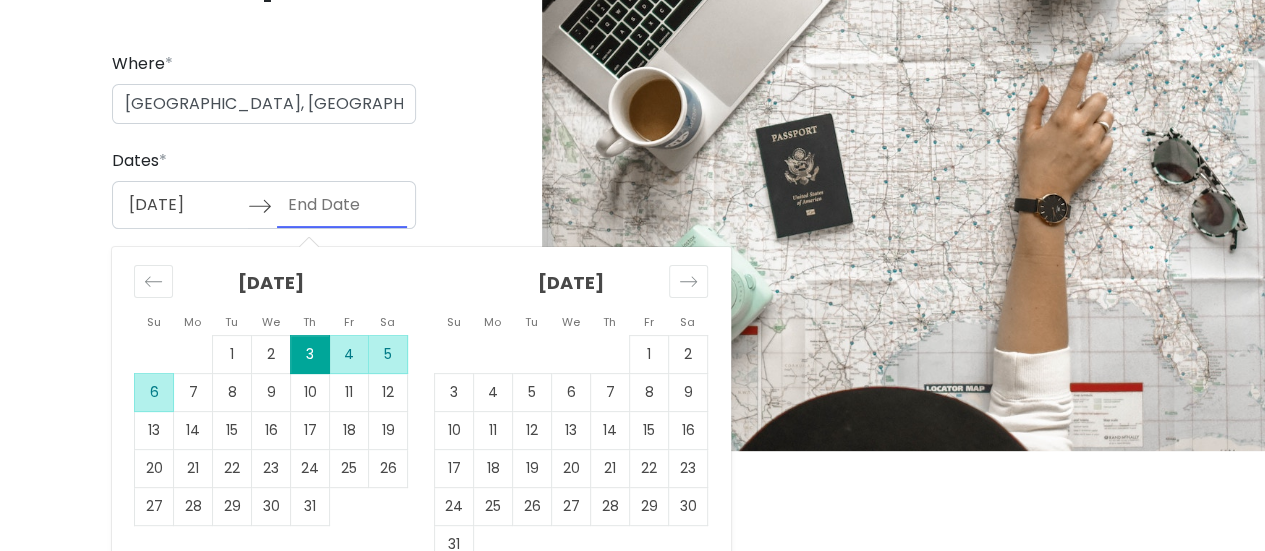 click on "6" at bounding box center (154, 393) 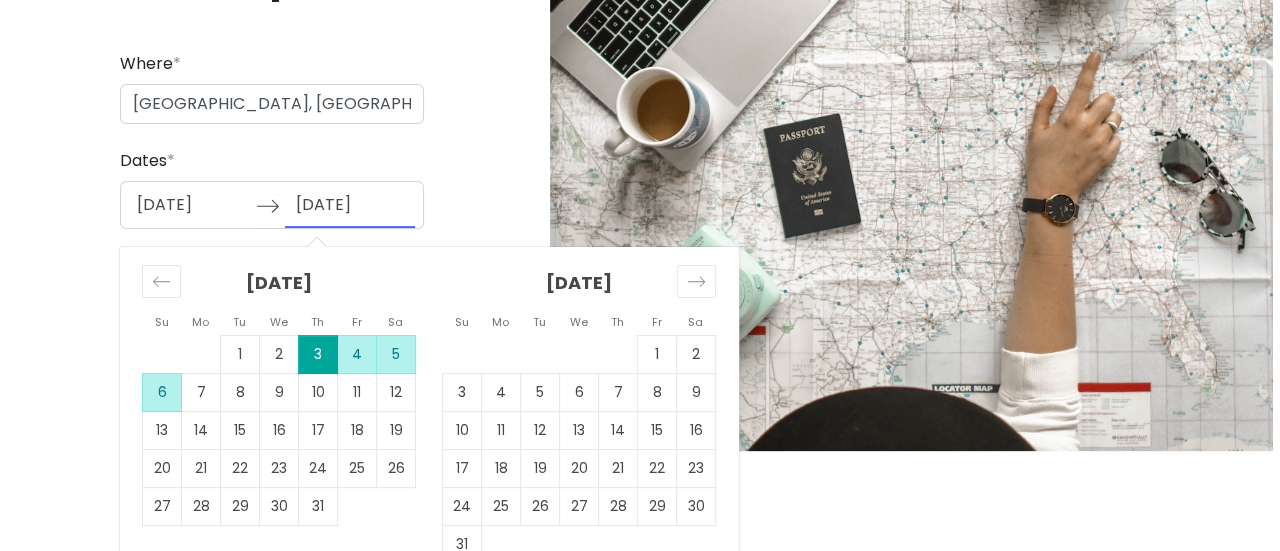 scroll, scrollTop: 0, scrollLeft: 0, axis: both 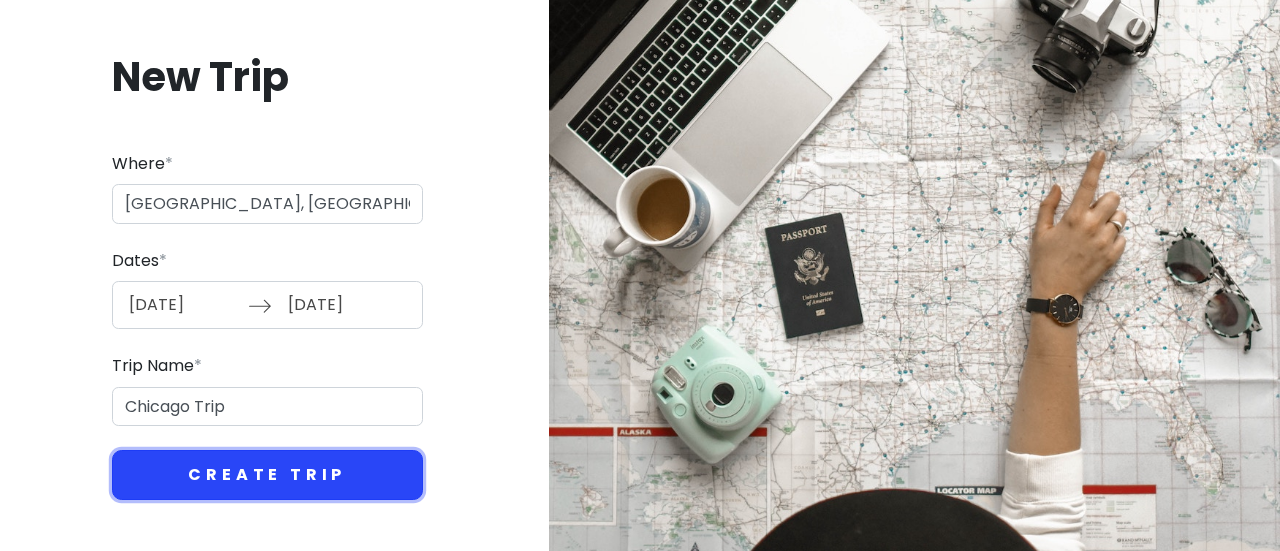 click on "Create Trip" at bounding box center [267, 475] 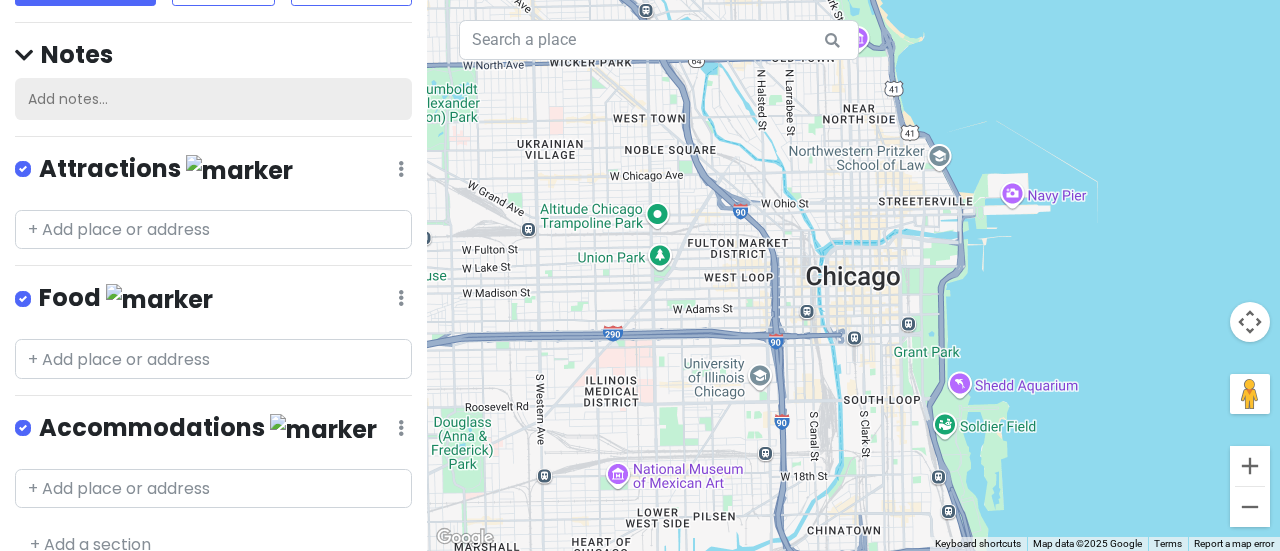 scroll, scrollTop: 189, scrollLeft: 0, axis: vertical 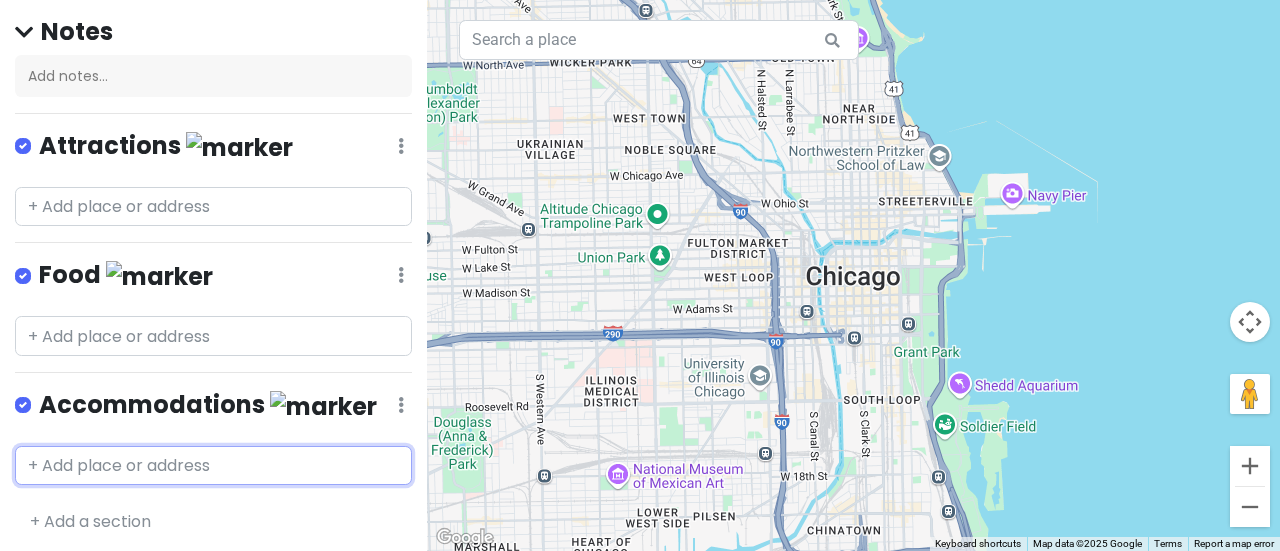click at bounding box center [213, 466] 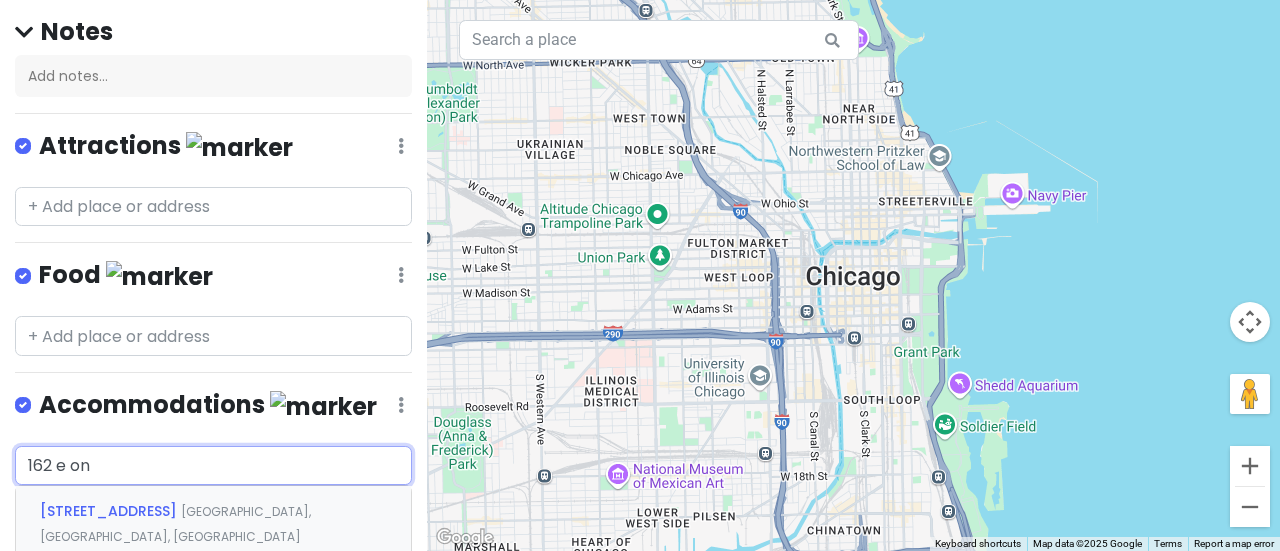 type on "162 e ont" 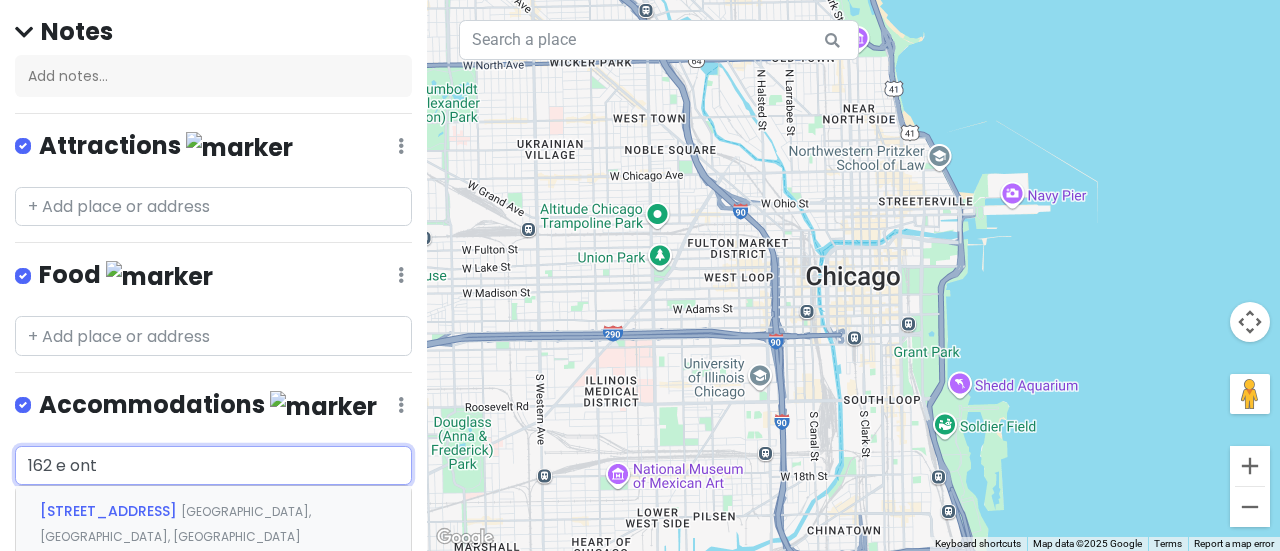 type 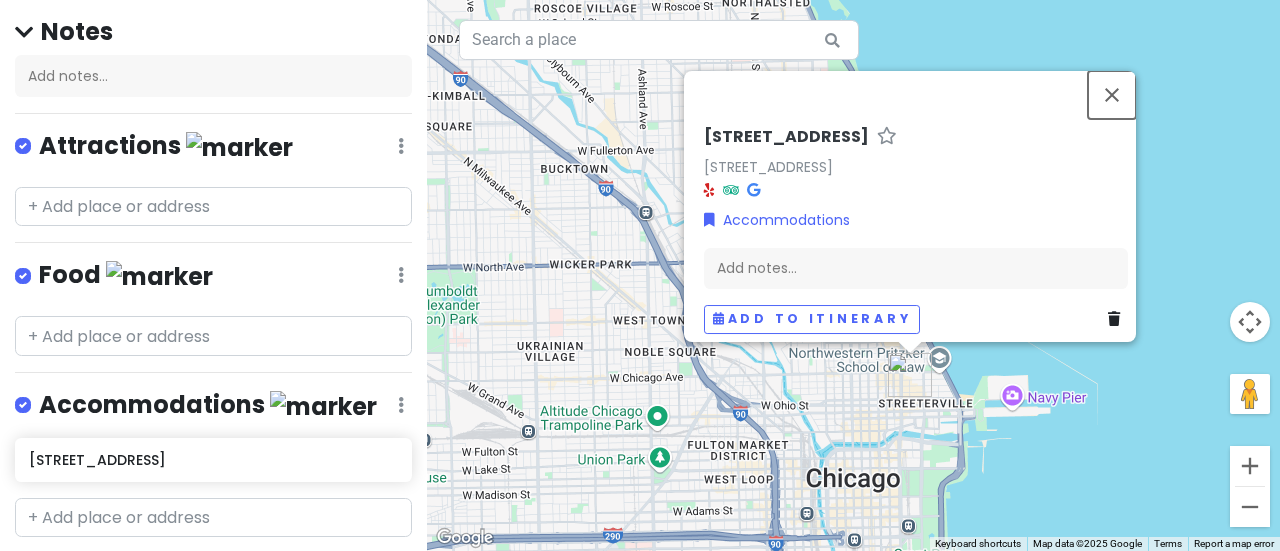 click at bounding box center (1112, 95) 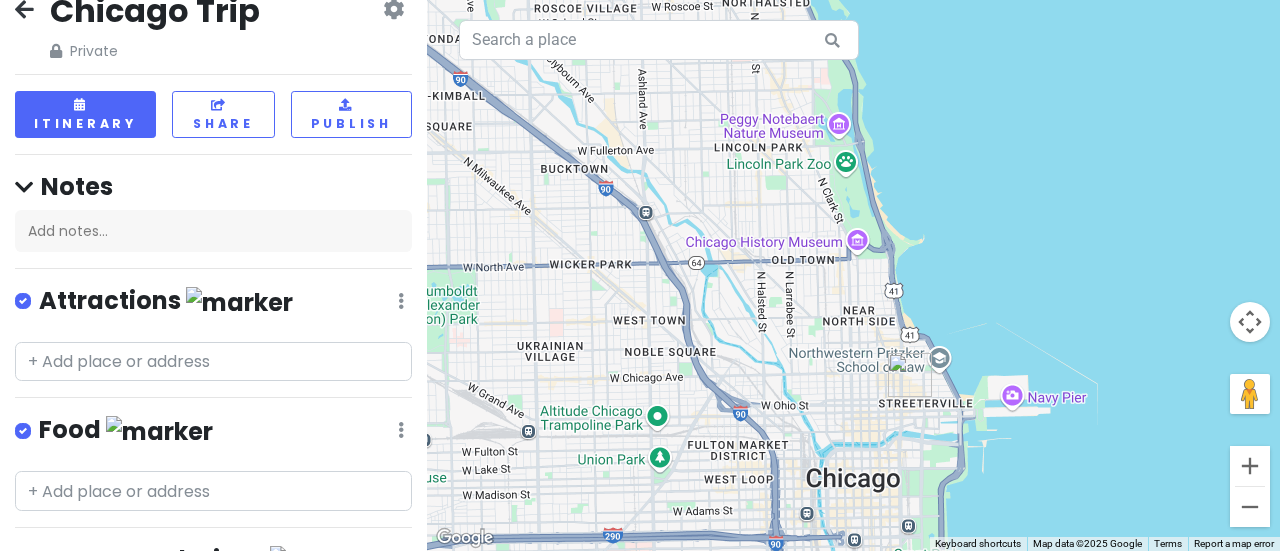 scroll, scrollTop: 0, scrollLeft: 0, axis: both 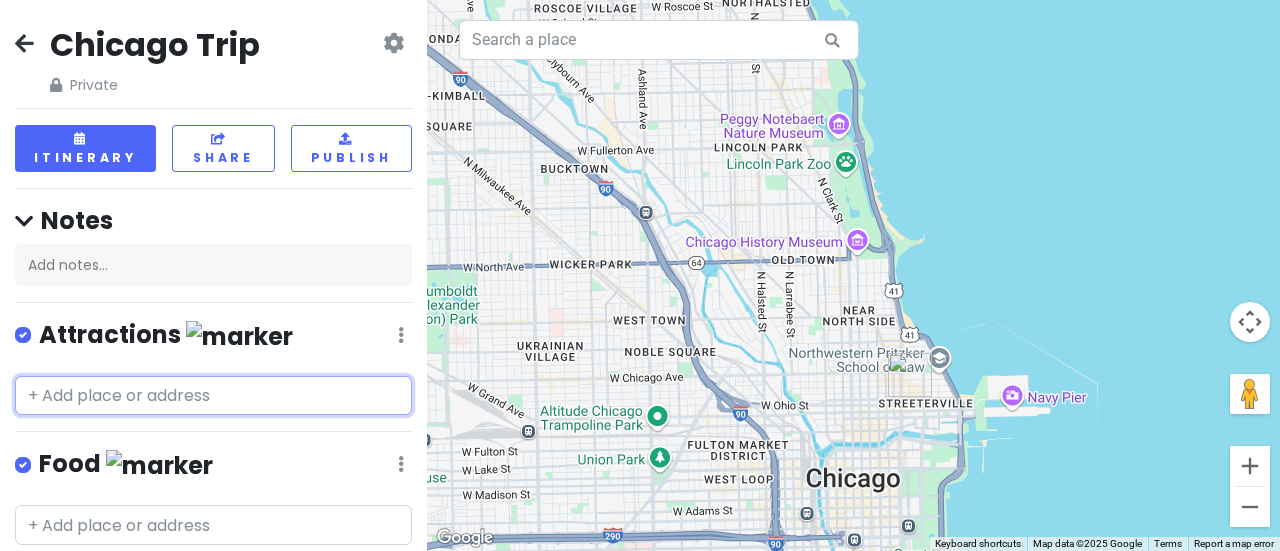 click at bounding box center (213, 396) 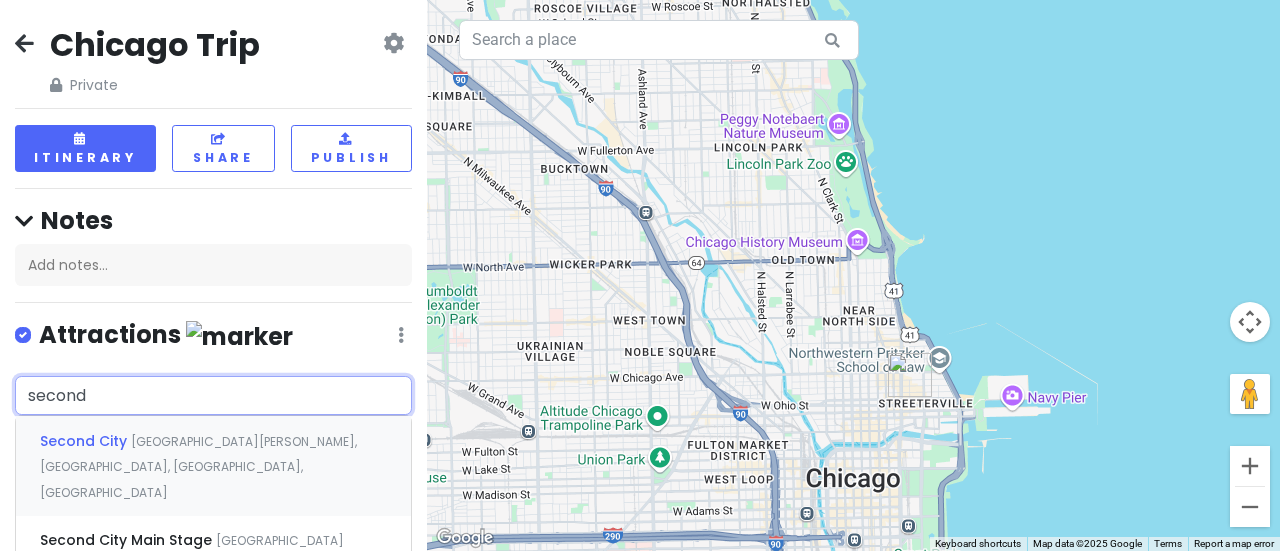 type on "second" 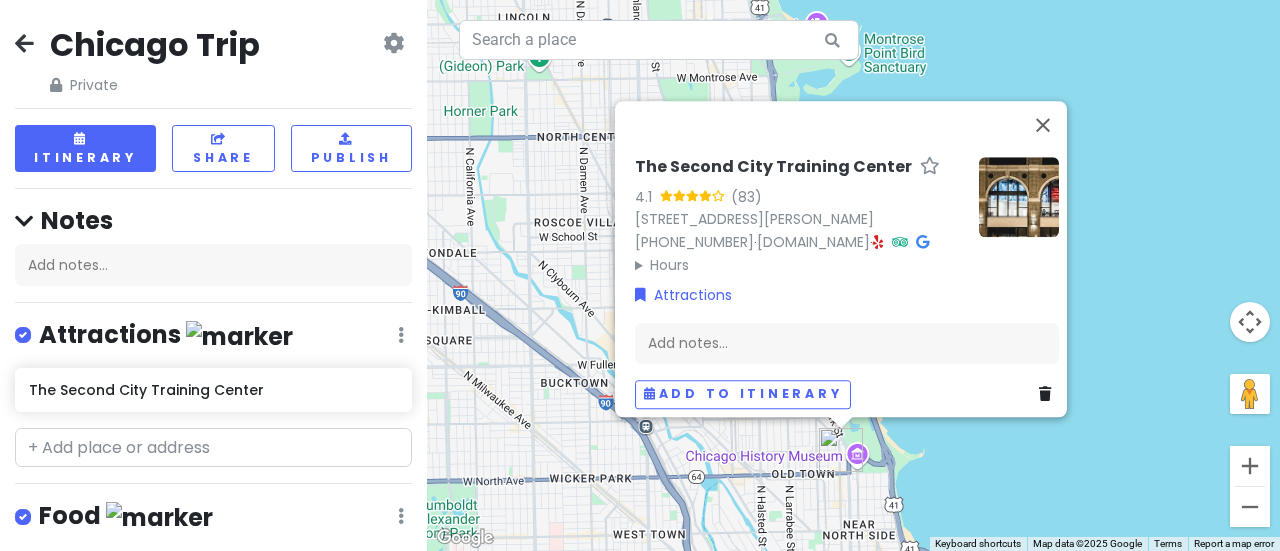 click at bounding box center (1045, 394) 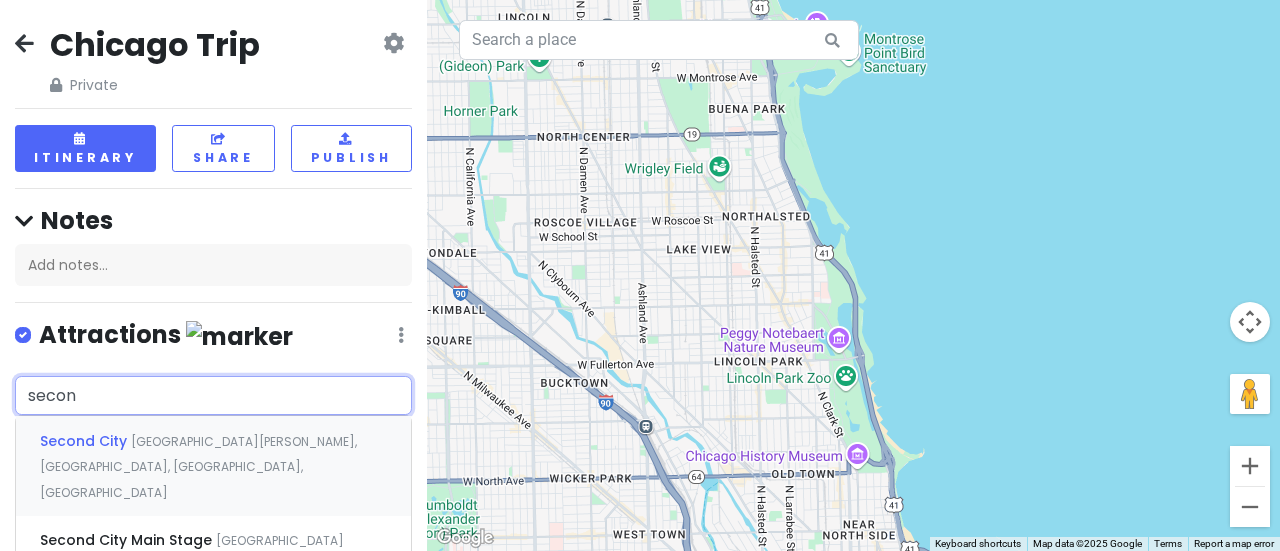 type on "second" 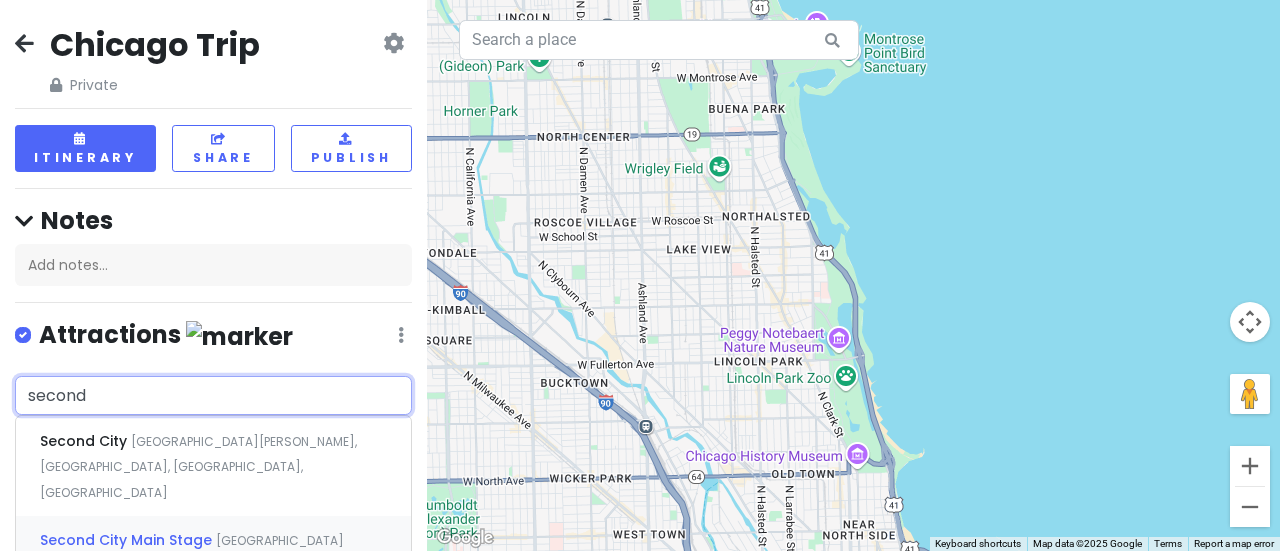click on "Second City Main Stage" at bounding box center (85, 441) 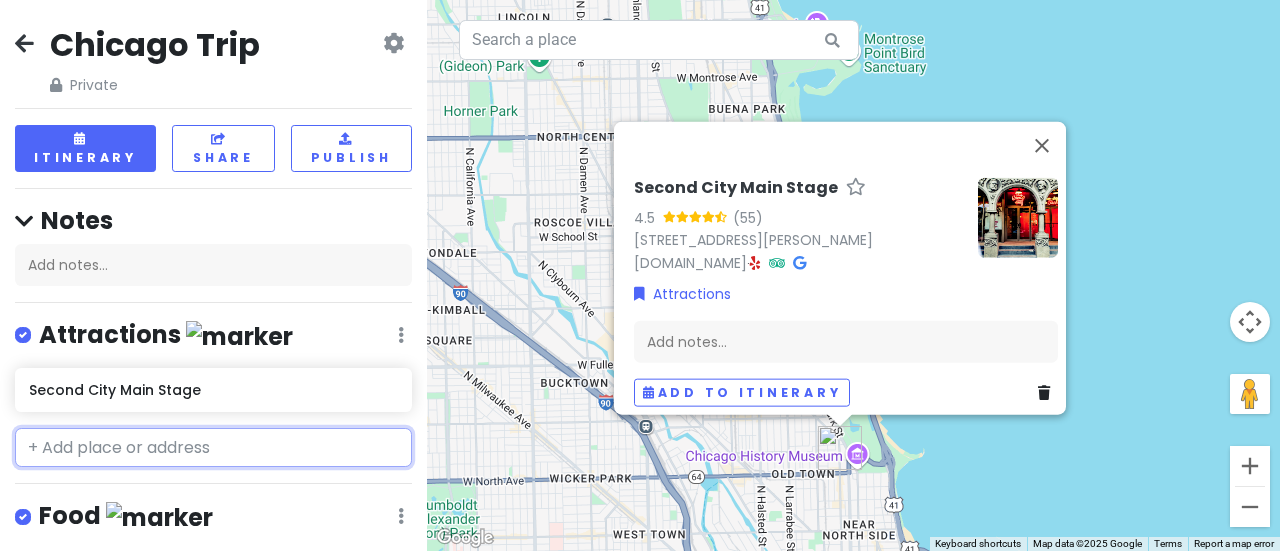 click at bounding box center (213, 448) 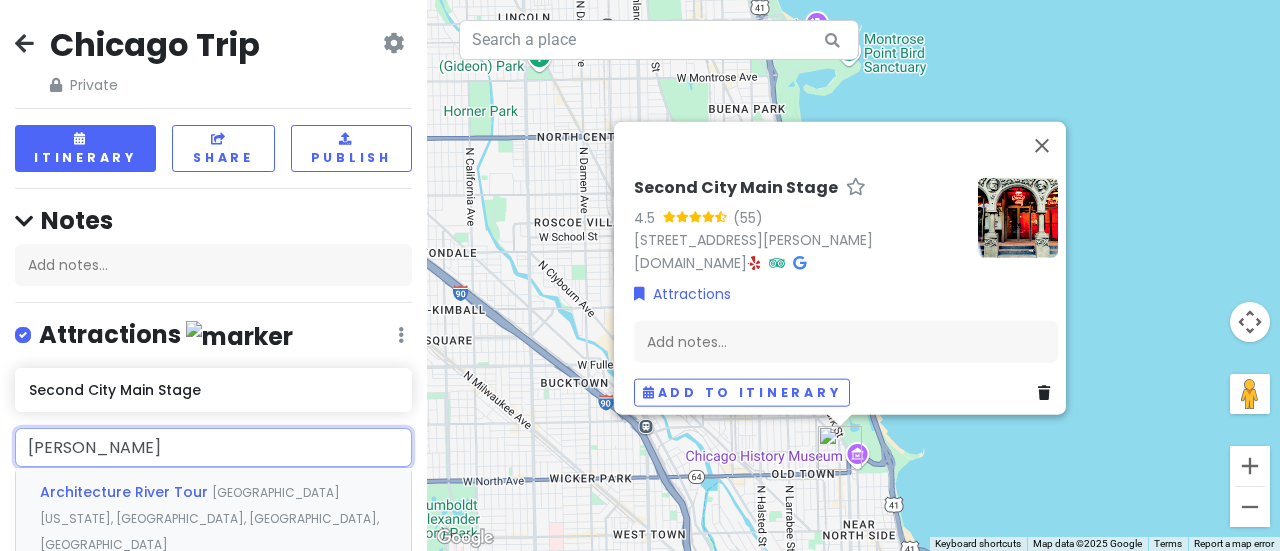 type on "archite" 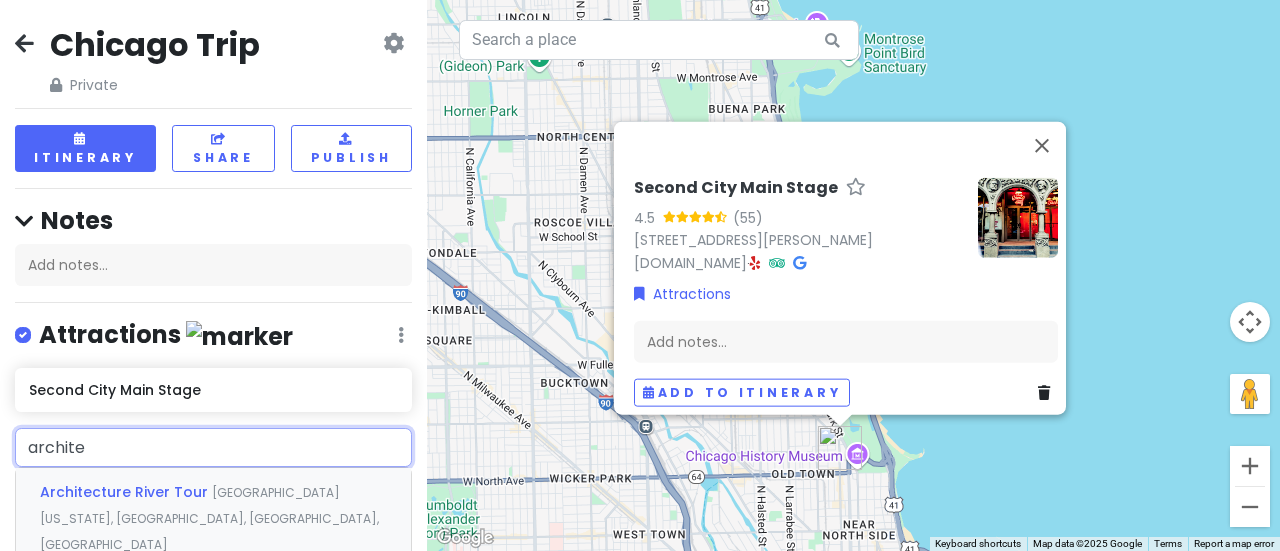 click on "Architecture River Tour   [GEOGRAPHIC_DATA][US_STATE], [GEOGRAPHIC_DATA], [GEOGRAPHIC_DATA], [GEOGRAPHIC_DATA]" at bounding box center [213, 517] 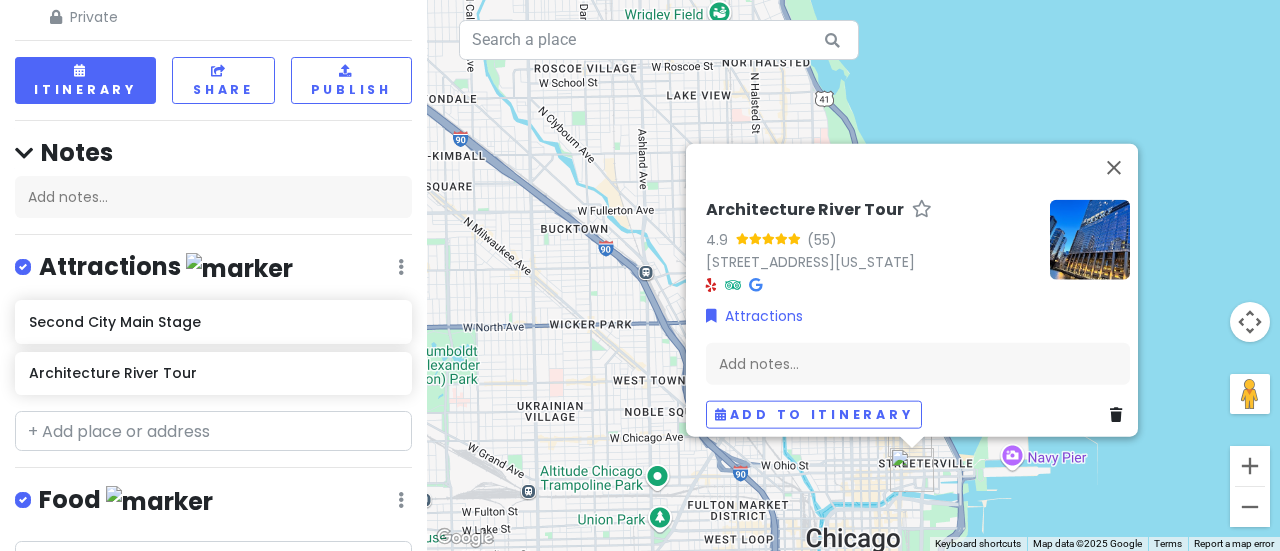 scroll, scrollTop: 100, scrollLeft: 0, axis: vertical 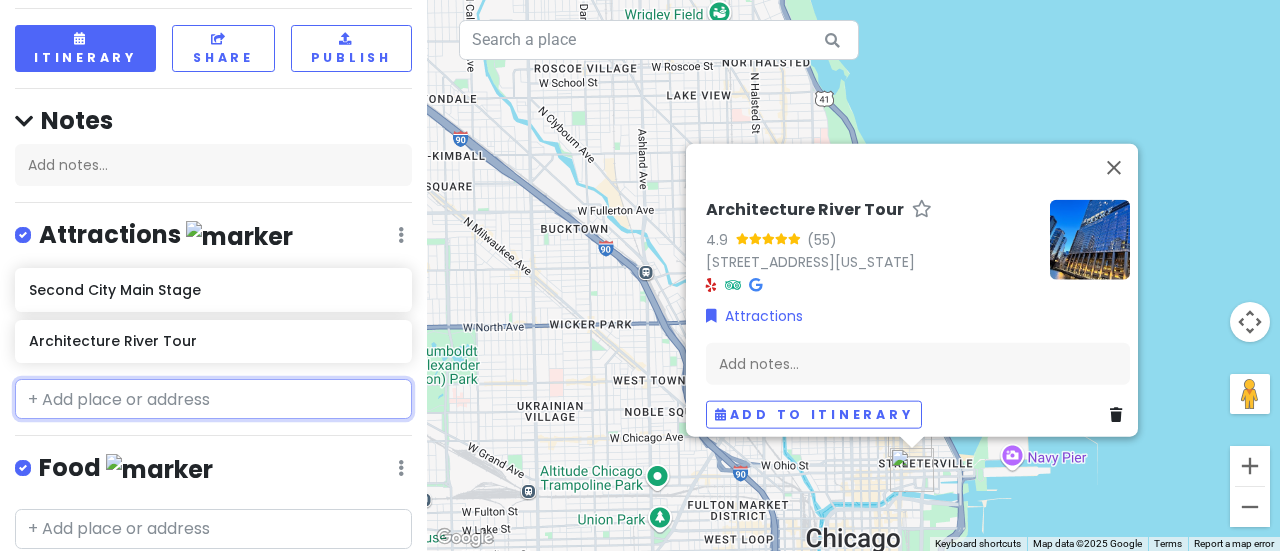 click at bounding box center [213, 399] 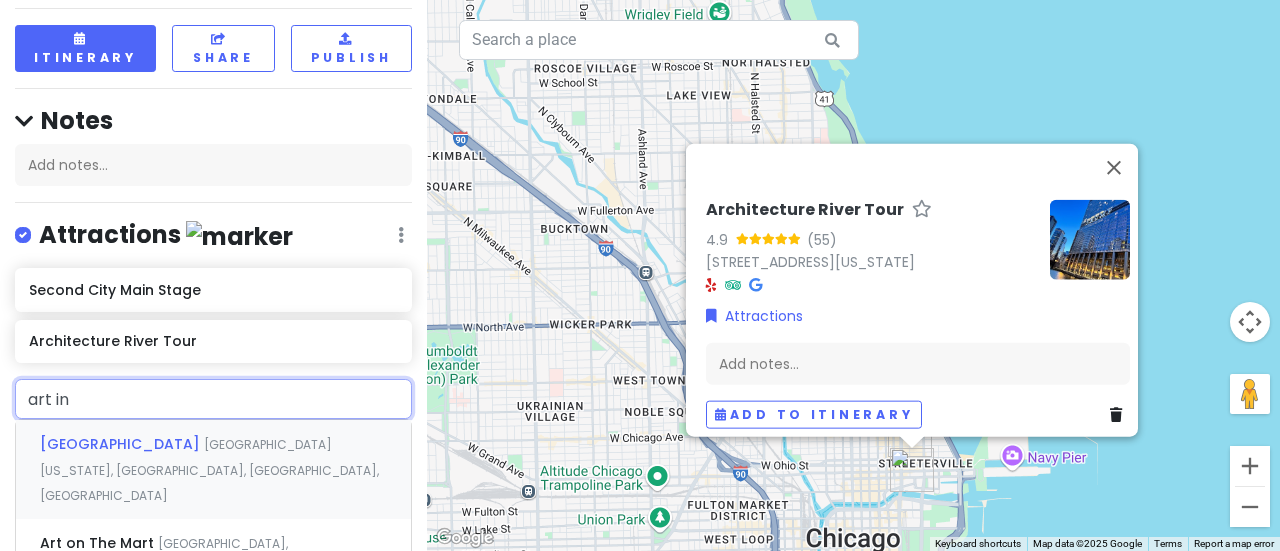 type on "art ins" 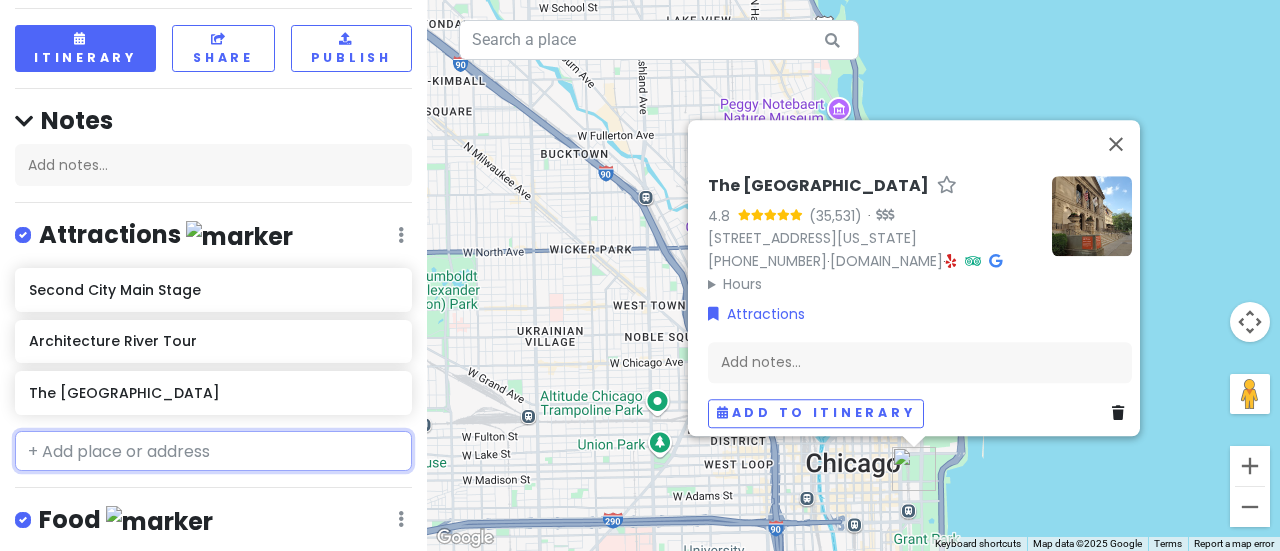 click at bounding box center [213, 451] 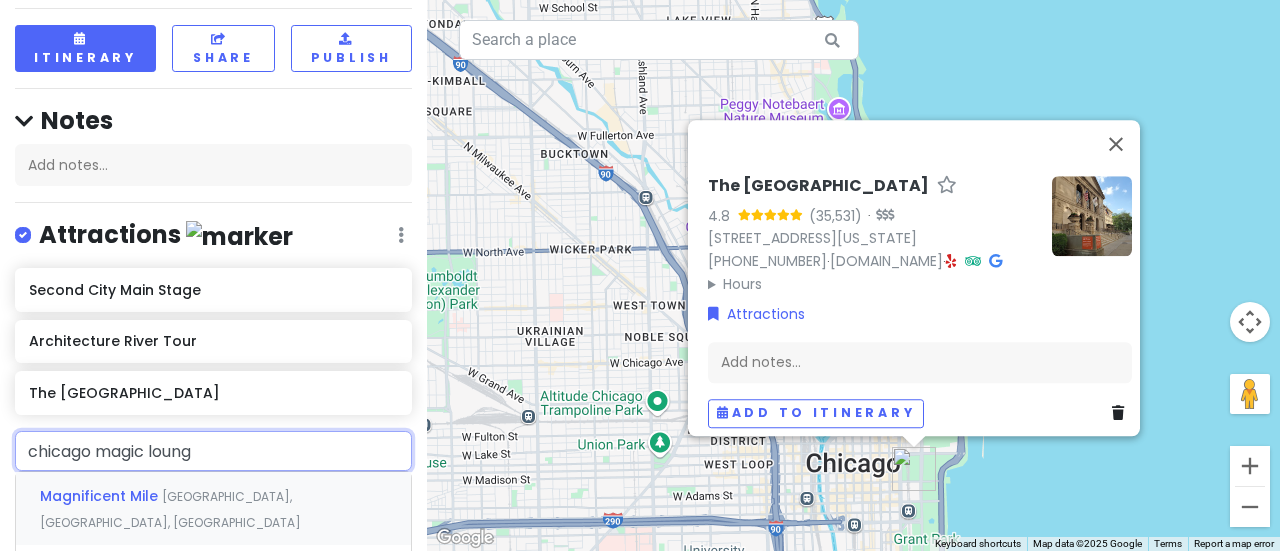 type on "chicago magic lounge" 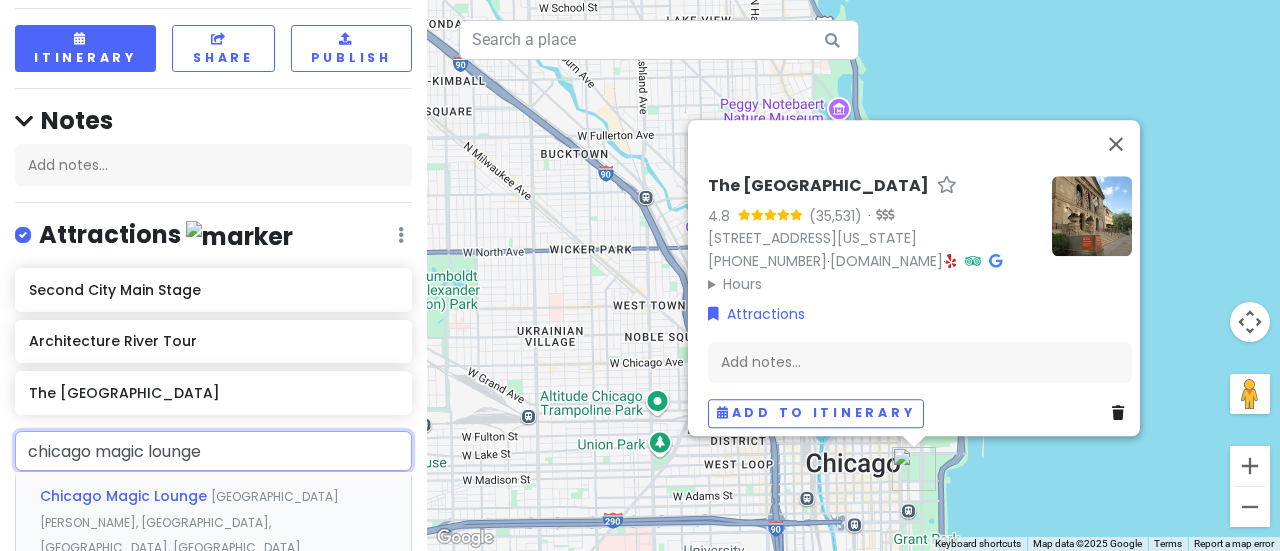 click on "Chicago Magic Lounge" at bounding box center (125, 496) 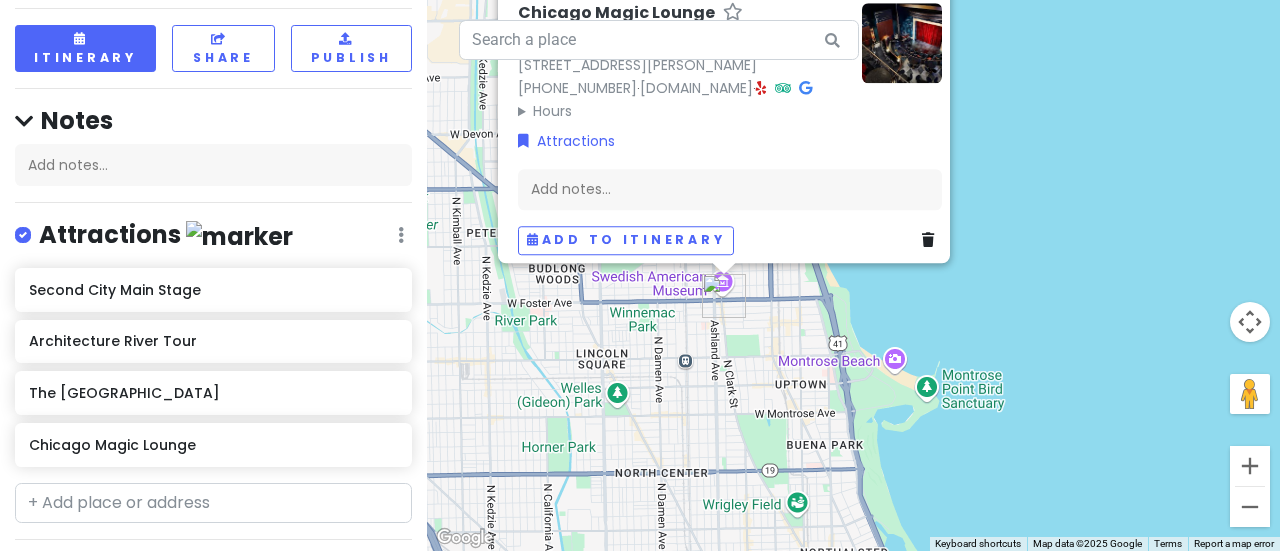 drag, startPoint x: 649, startPoint y: 509, endPoint x: 651, endPoint y: 273, distance: 236.00847 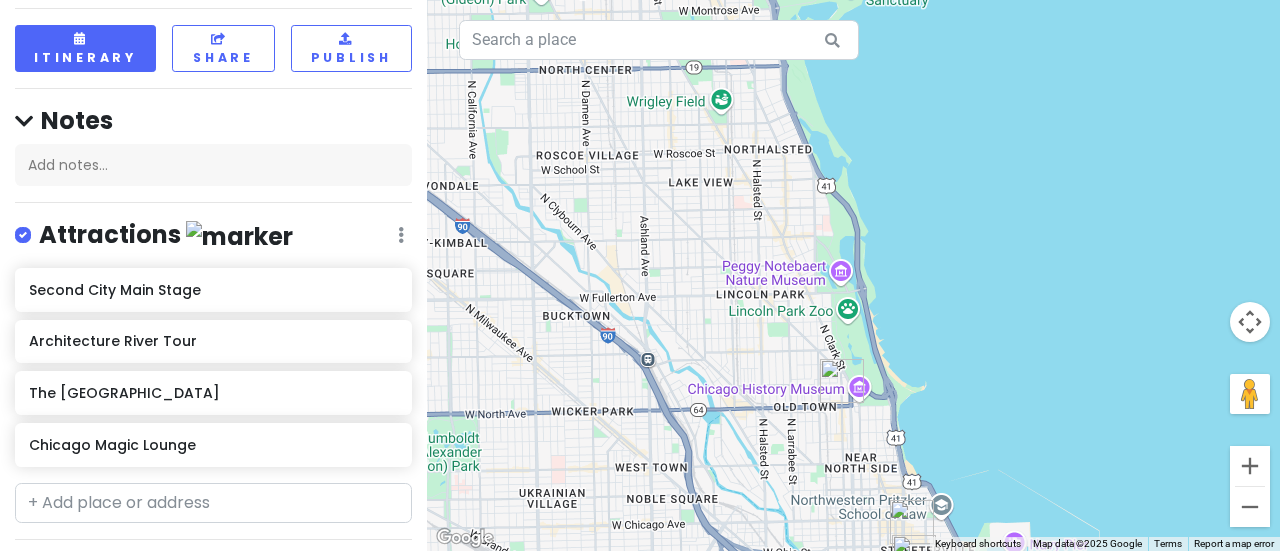drag, startPoint x: 684, startPoint y: 441, endPoint x: 608, endPoint y: 111, distance: 338.63846 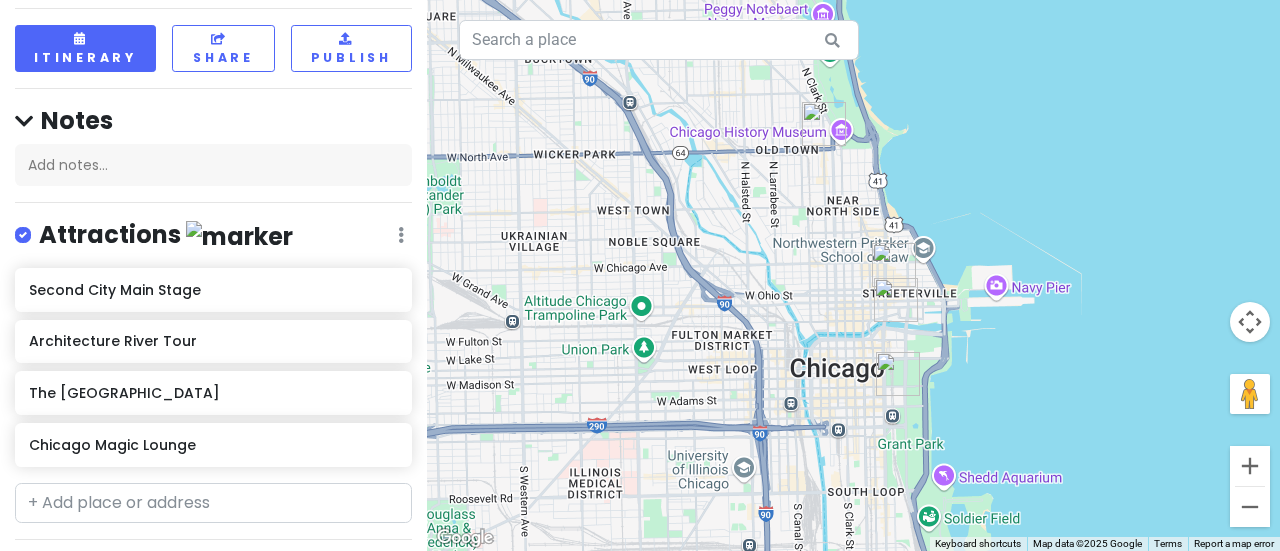 drag, startPoint x: 668, startPoint y: 403, endPoint x: 650, endPoint y: 174, distance: 229.70633 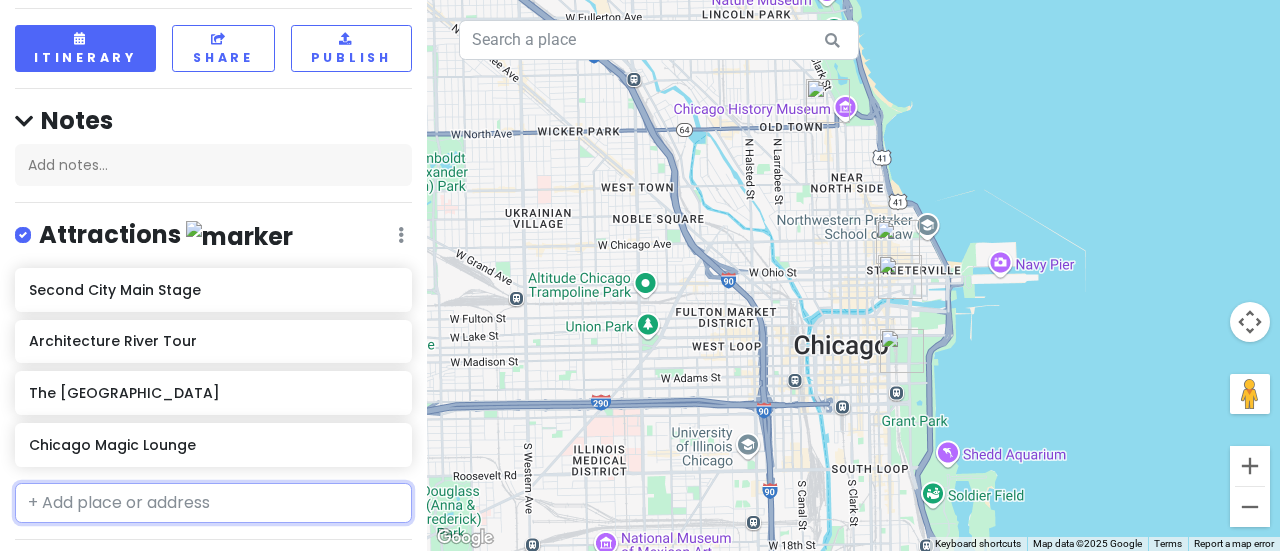click at bounding box center (213, 503) 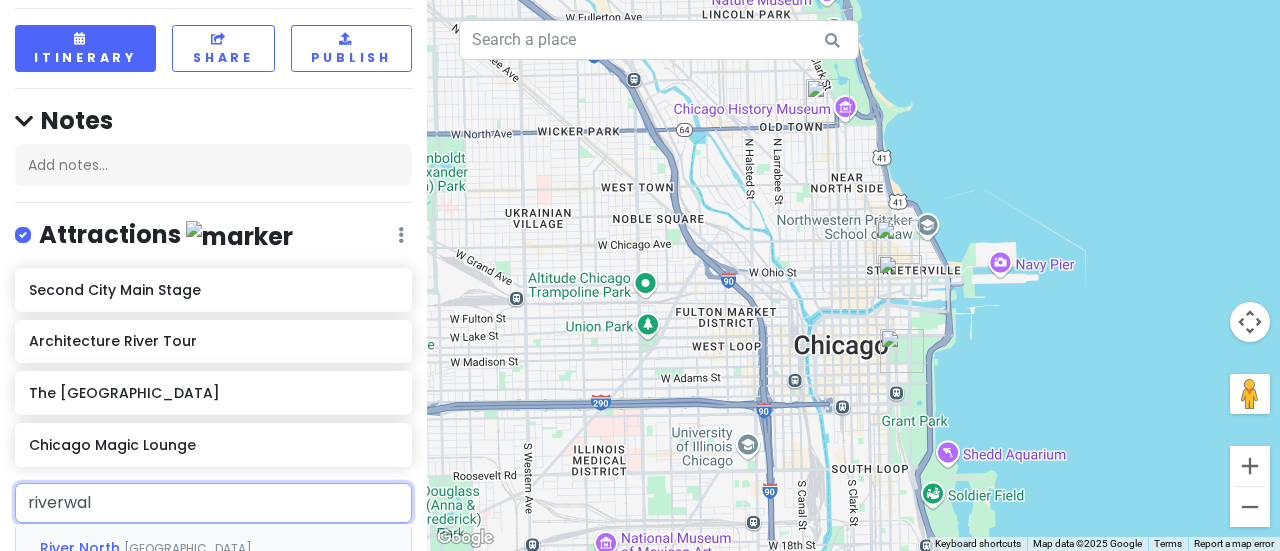 type on "riverwalk" 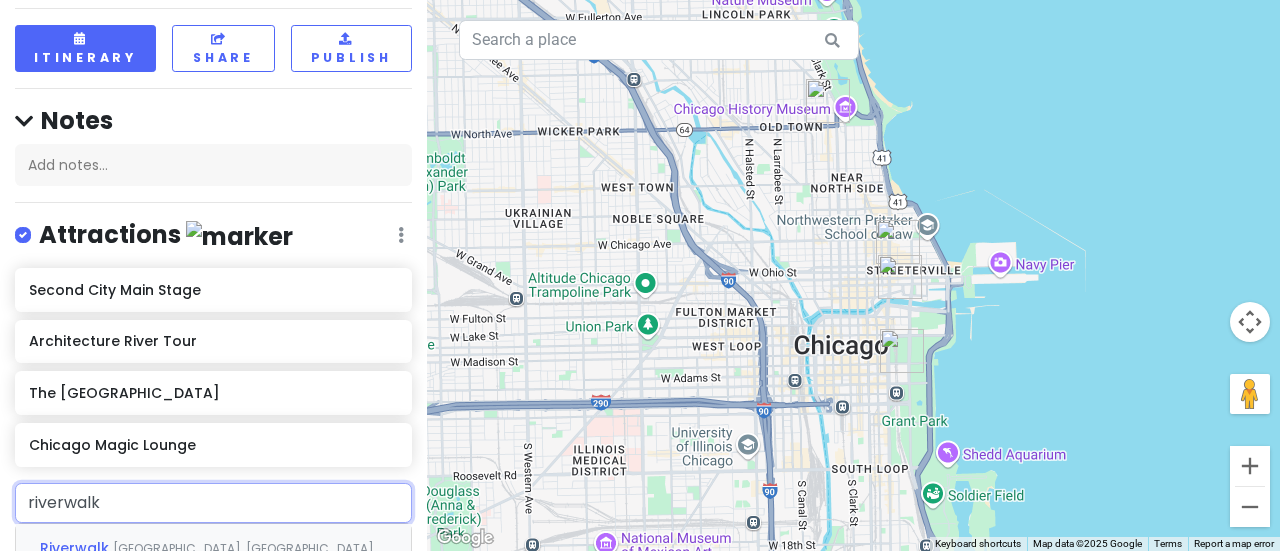 click on "Riverwalk   [GEOGRAPHIC_DATA], [GEOGRAPHIC_DATA], [GEOGRAPHIC_DATA]" at bounding box center (213, 561) 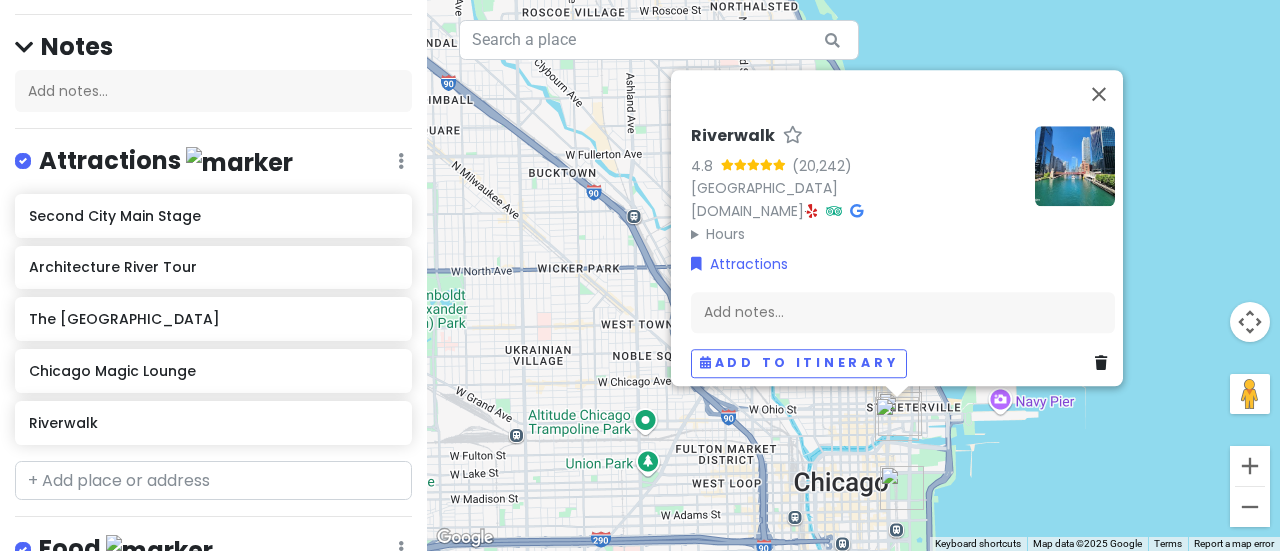 scroll, scrollTop: 200, scrollLeft: 0, axis: vertical 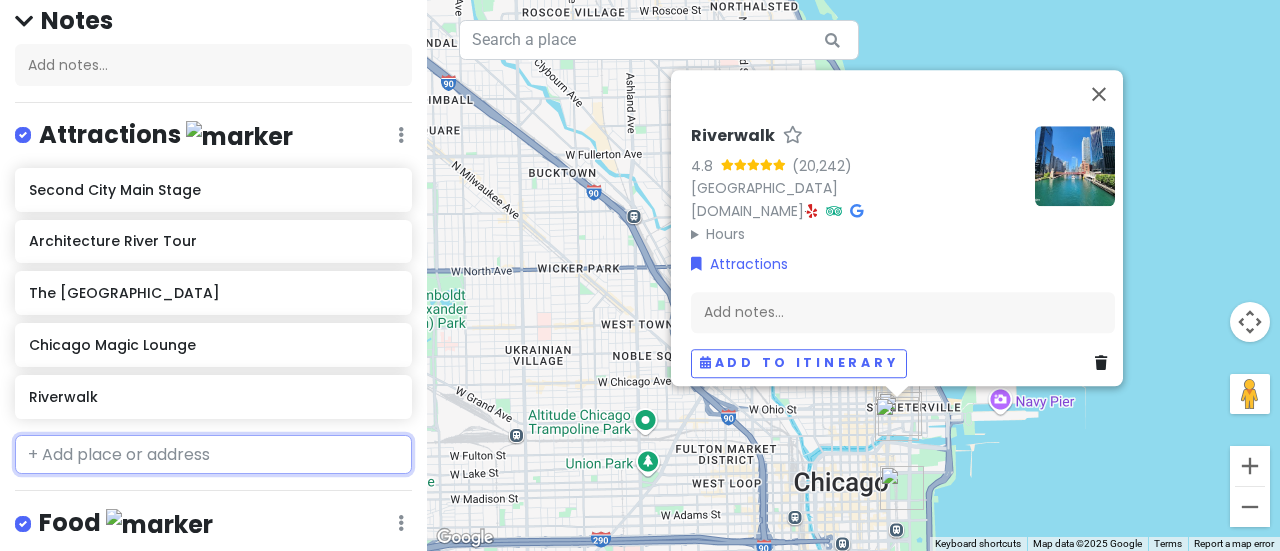 click at bounding box center [213, 455] 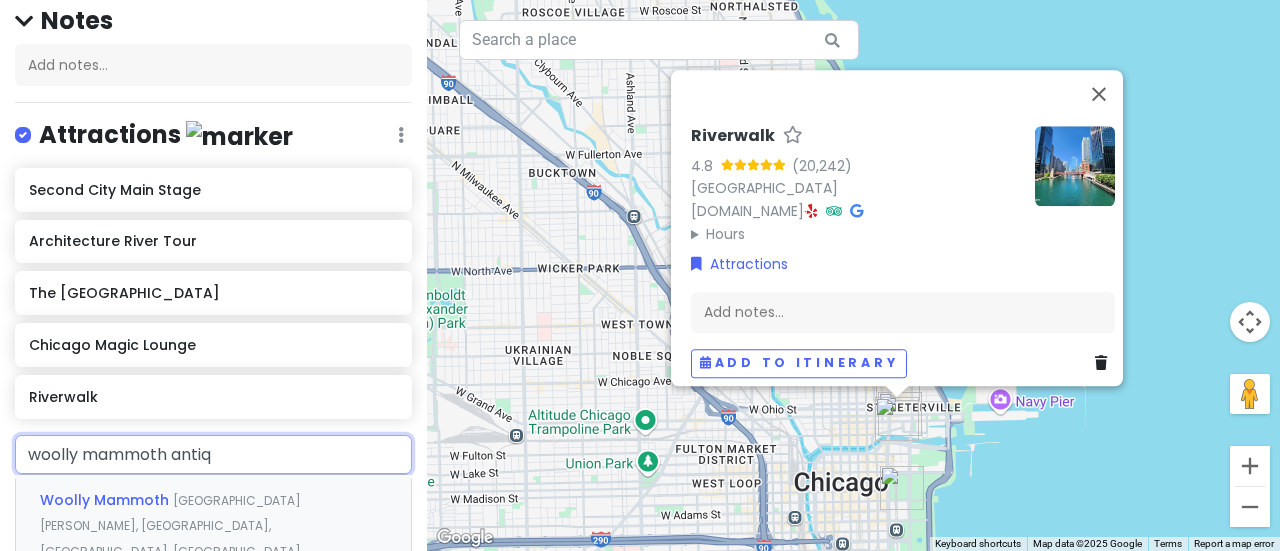type on "woolly mammoth antiqu" 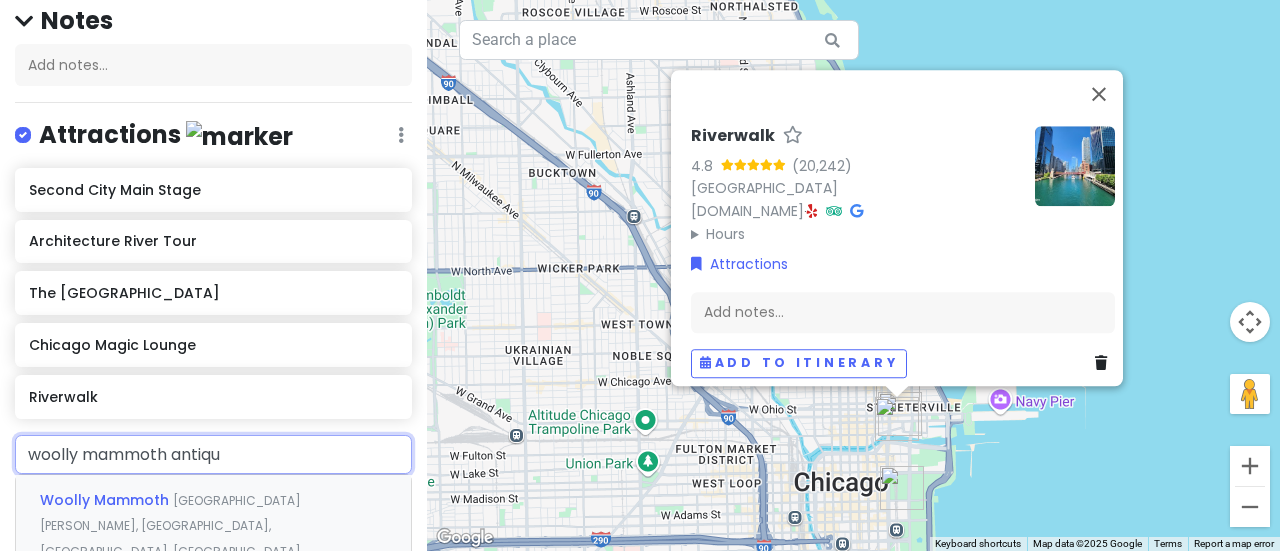 click on "Woolly Mammoth" at bounding box center [106, 500] 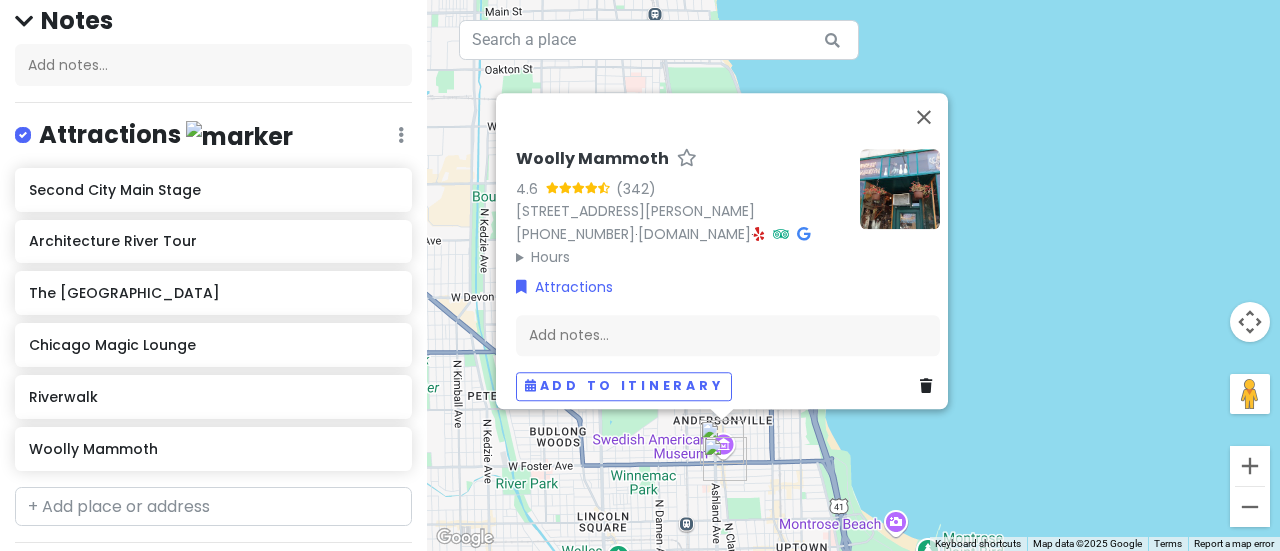 click at bounding box center [722, 442] 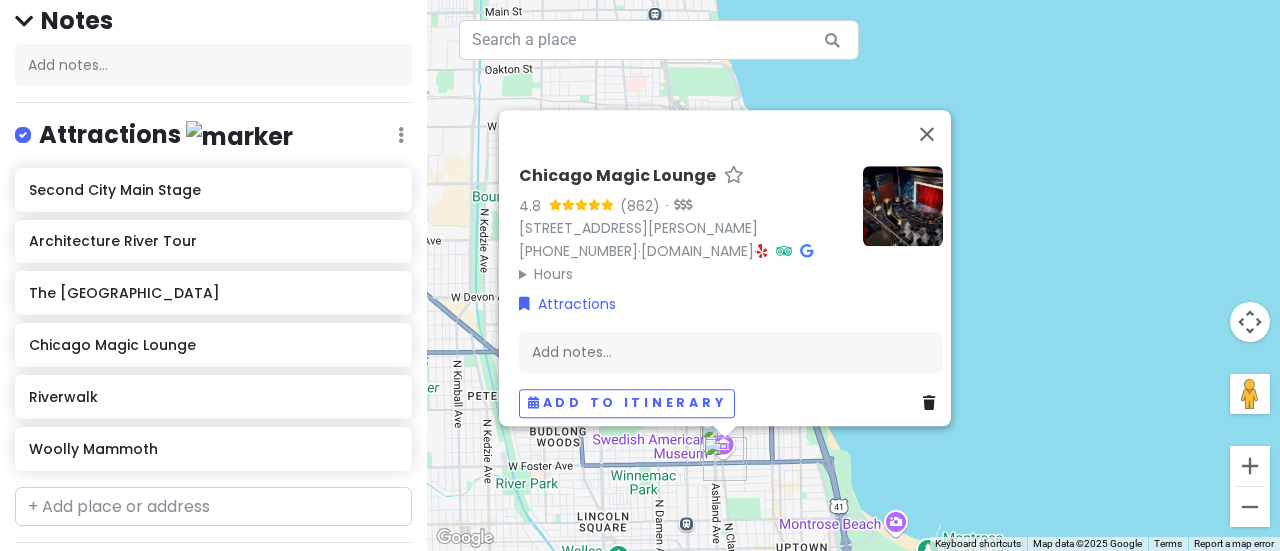 click on "To navigate, press the arrow keys. [GEOGRAPHIC_DATA] 4.8        (862)    ·    [STREET_ADDRESS][PERSON_NAME] [PHONE_NUMBER]   ·   [DOMAIN_NAME]   ·   Hours [DATE]  5:00 – 11:00 PM [DATE]  5:00 – 11:00 PM [DATE]  5:00 – 11:00 PM [DATE]  5:00 PM – 12:00 AM [DATE]  5:00 PM – 2:00 AM [DATE]  5:00 PM – 2:00 AM [DATE]  5:00 – 11:00 PM Attractions Add notes...  Add to itinerary" at bounding box center (853, 275) 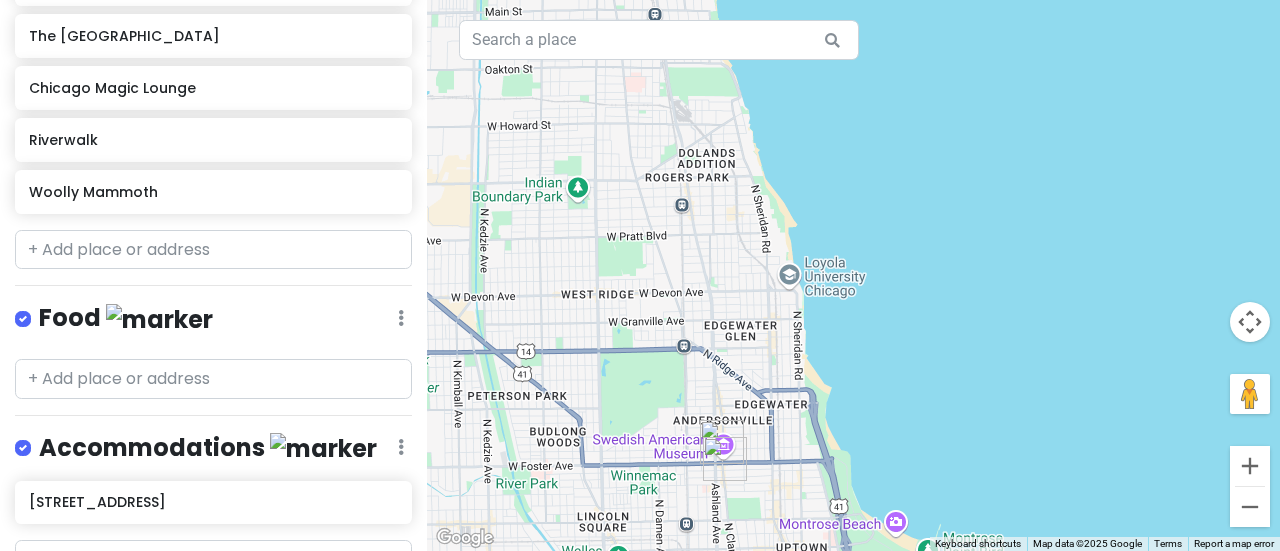 scroll, scrollTop: 552, scrollLeft: 0, axis: vertical 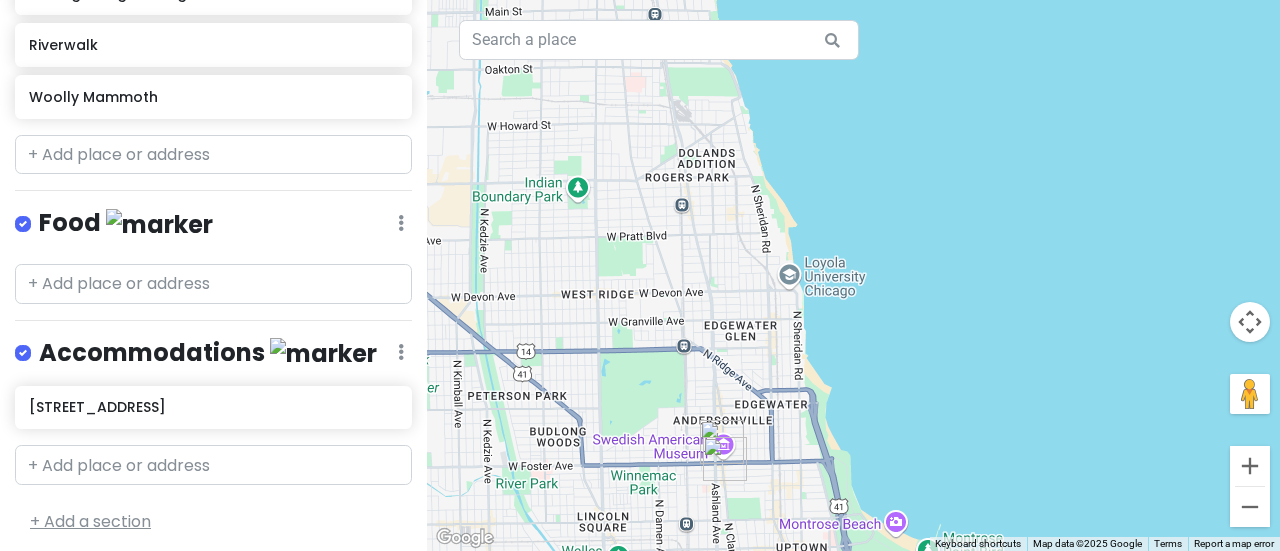 click on "+ Add a section" at bounding box center [90, 521] 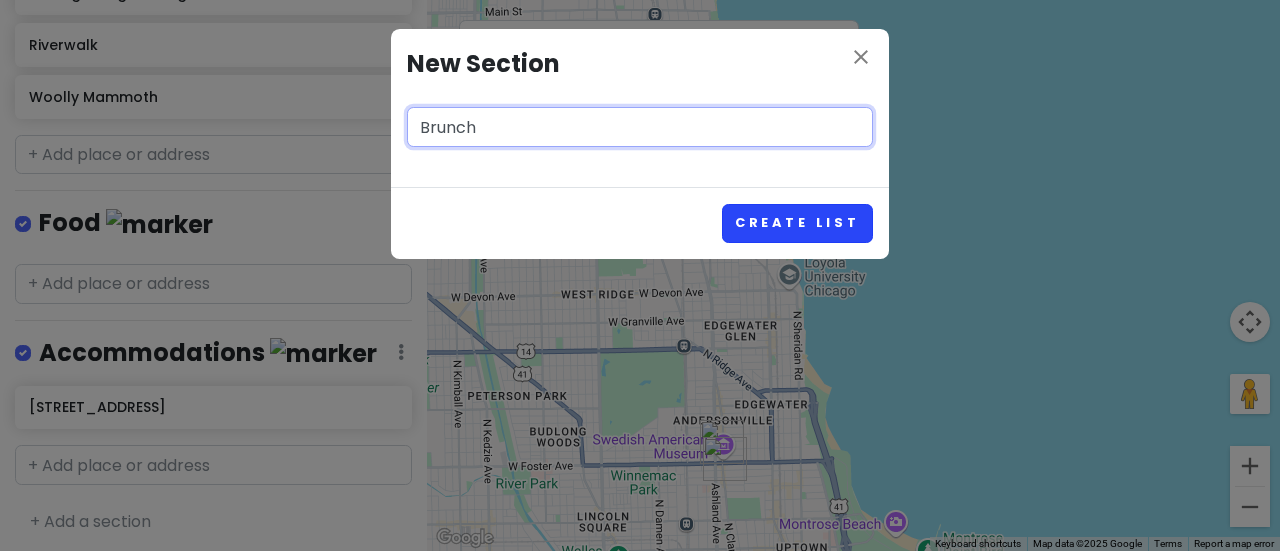 type on "Brunch" 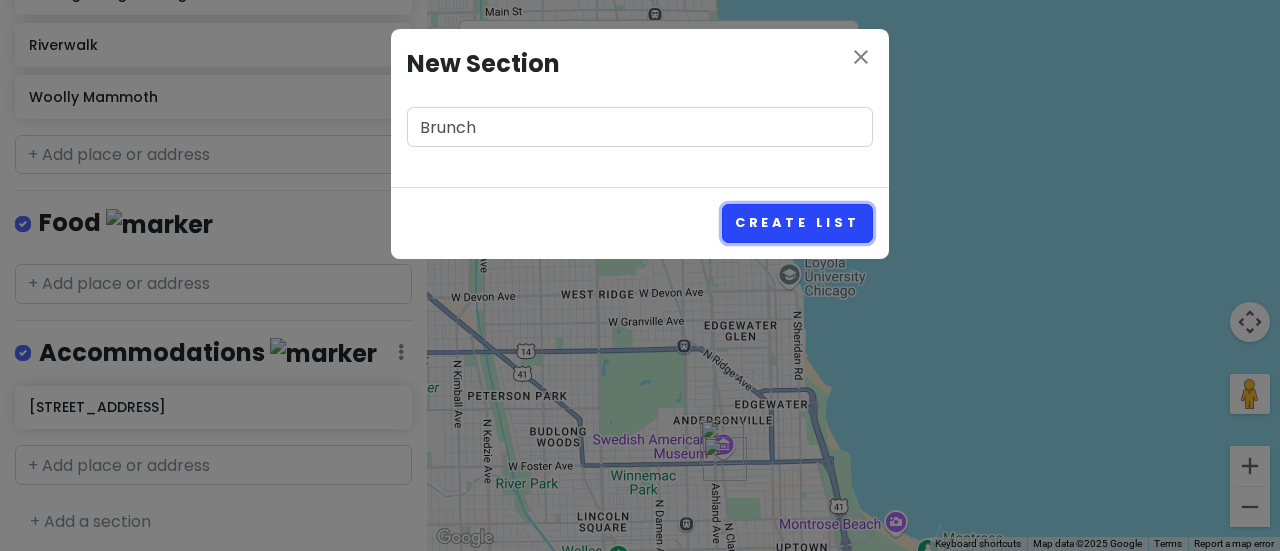 click on "Create List" at bounding box center [797, 223] 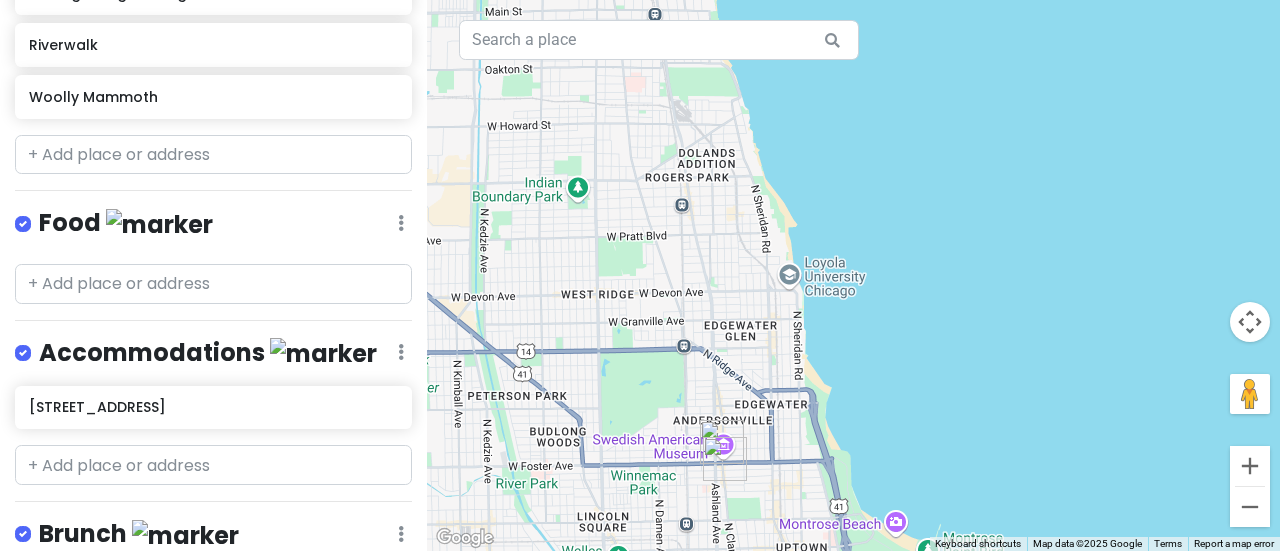 scroll, scrollTop: 679, scrollLeft: 0, axis: vertical 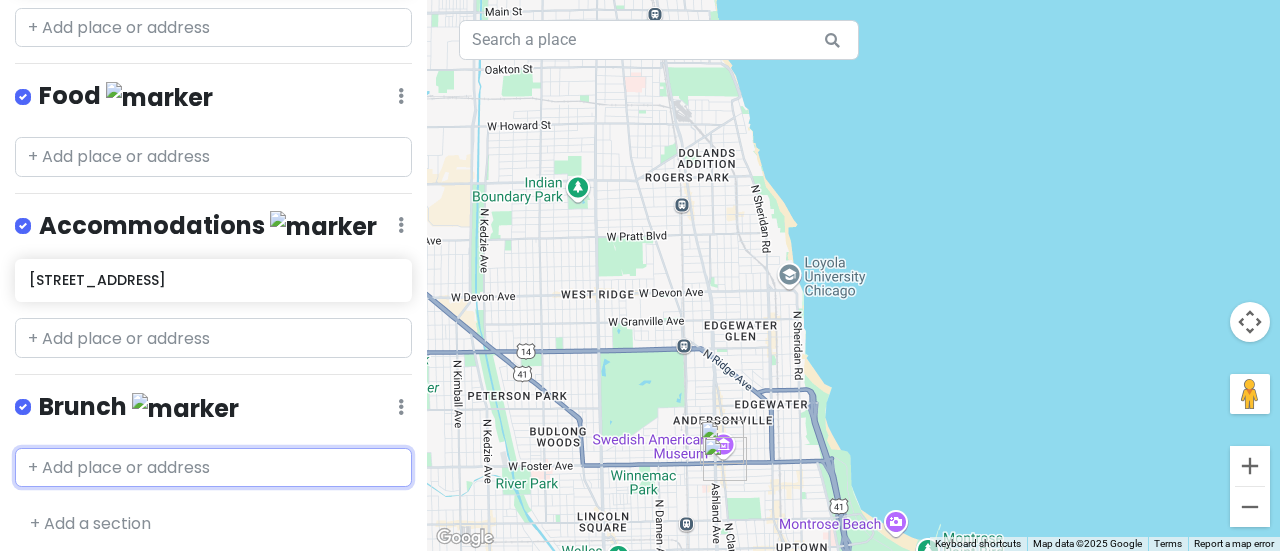 click at bounding box center [213, 468] 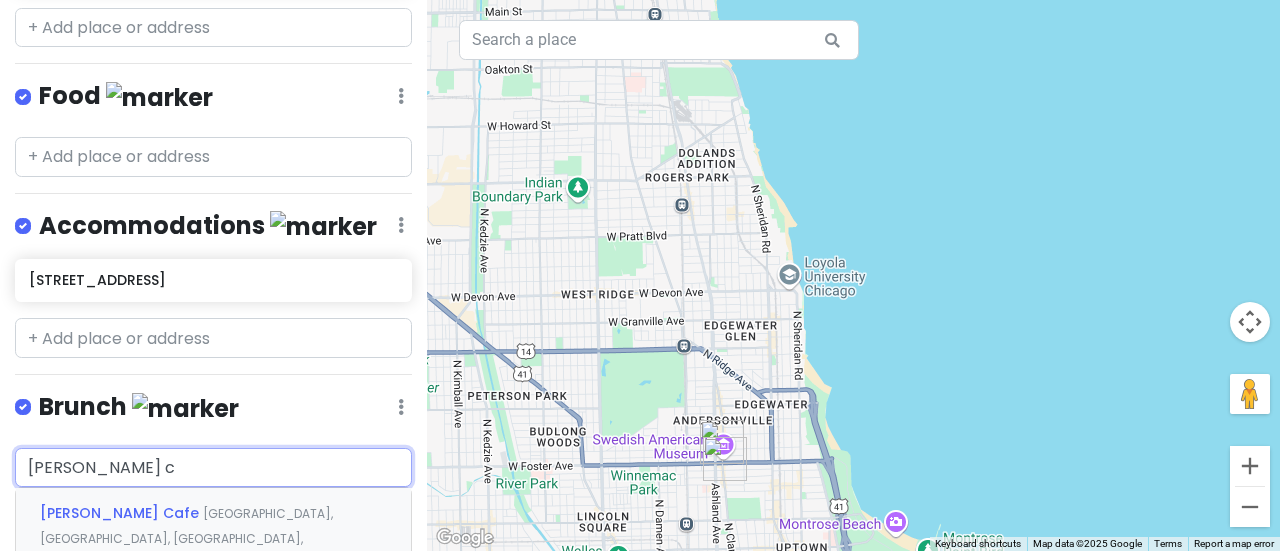 type on "[PERSON_NAME] ca" 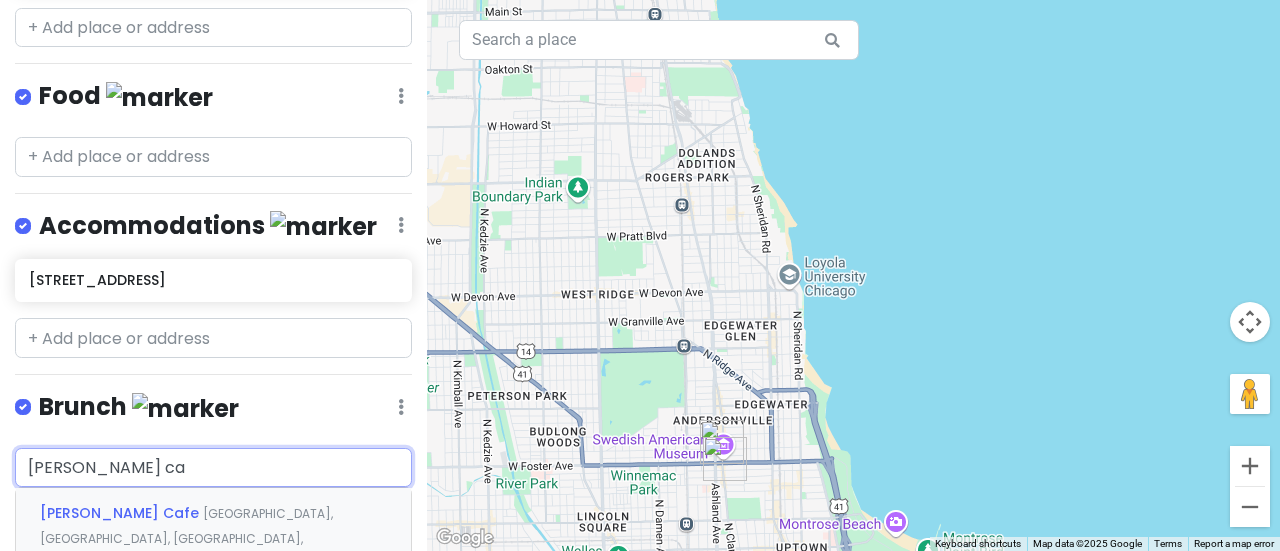 click on "[GEOGRAPHIC_DATA], [GEOGRAPHIC_DATA], [GEOGRAPHIC_DATA], [GEOGRAPHIC_DATA]" at bounding box center (186, 539) 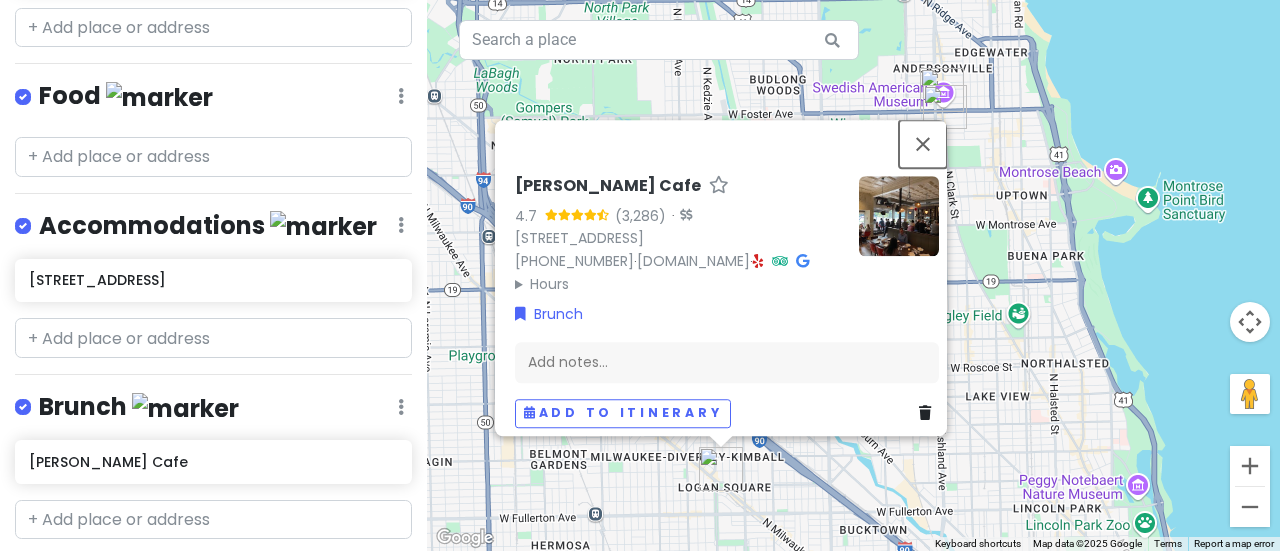 click at bounding box center (923, 144) 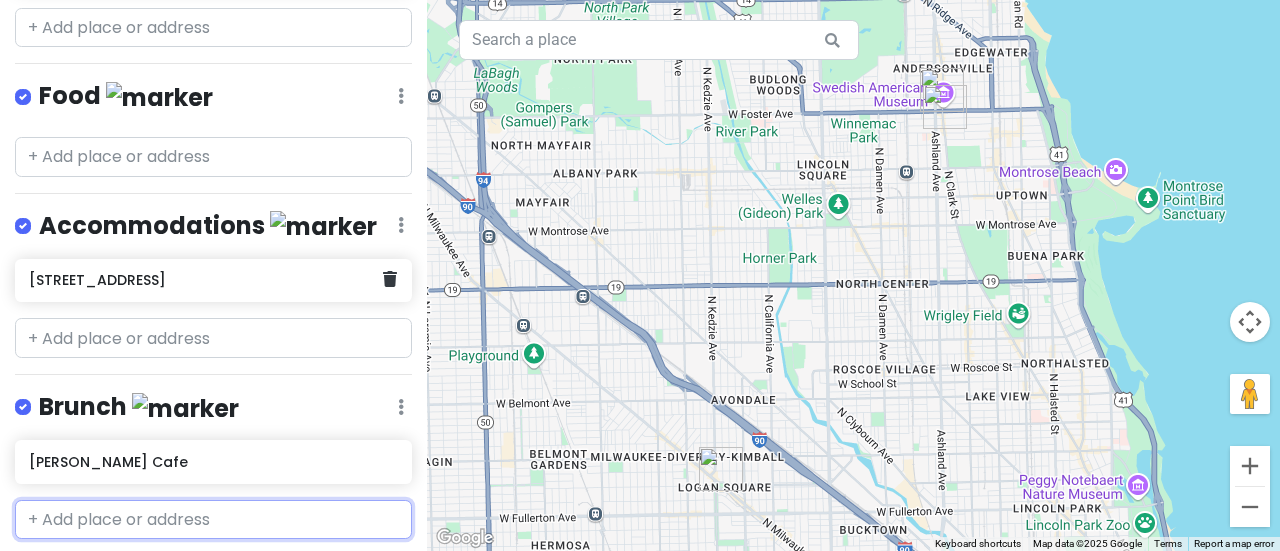 scroll, scrollTop: 579, scrollLeft: 0, axis: vertical 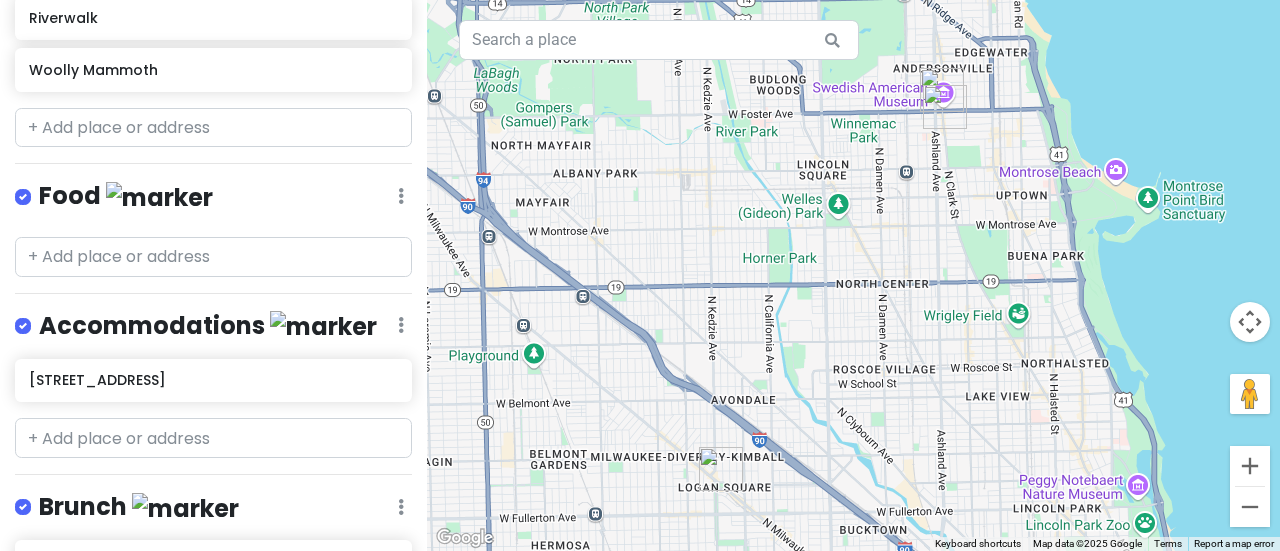 click on "Food" at bounding box center [126, 196] 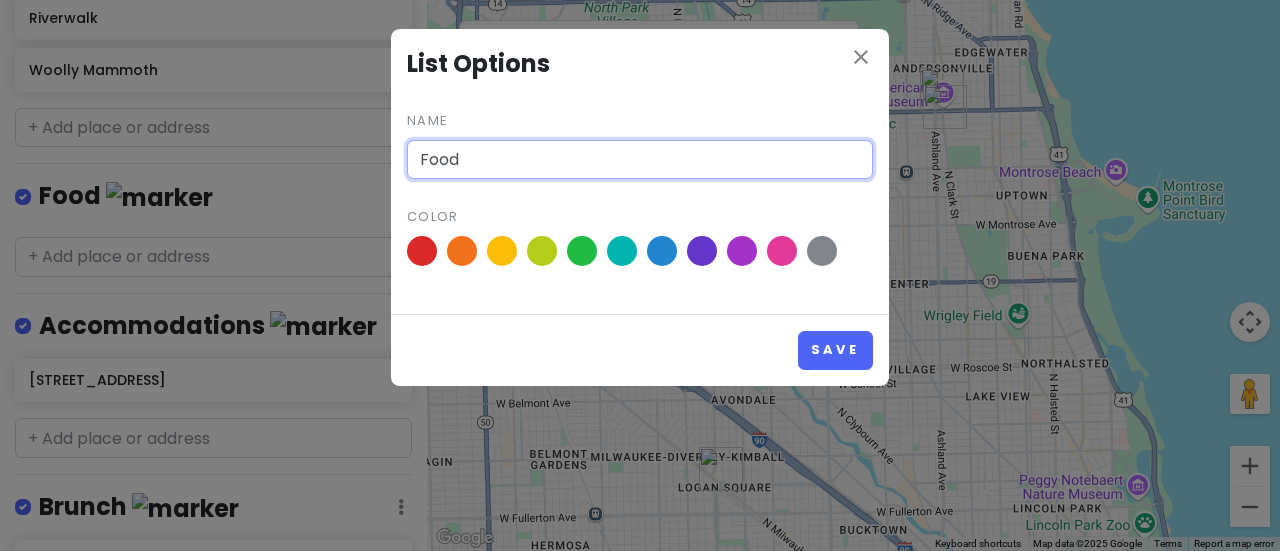 drag, startPoint x: 502, startPoint y: 164, endPoint x: 418, endPoint y: 167, distance: 84.05355 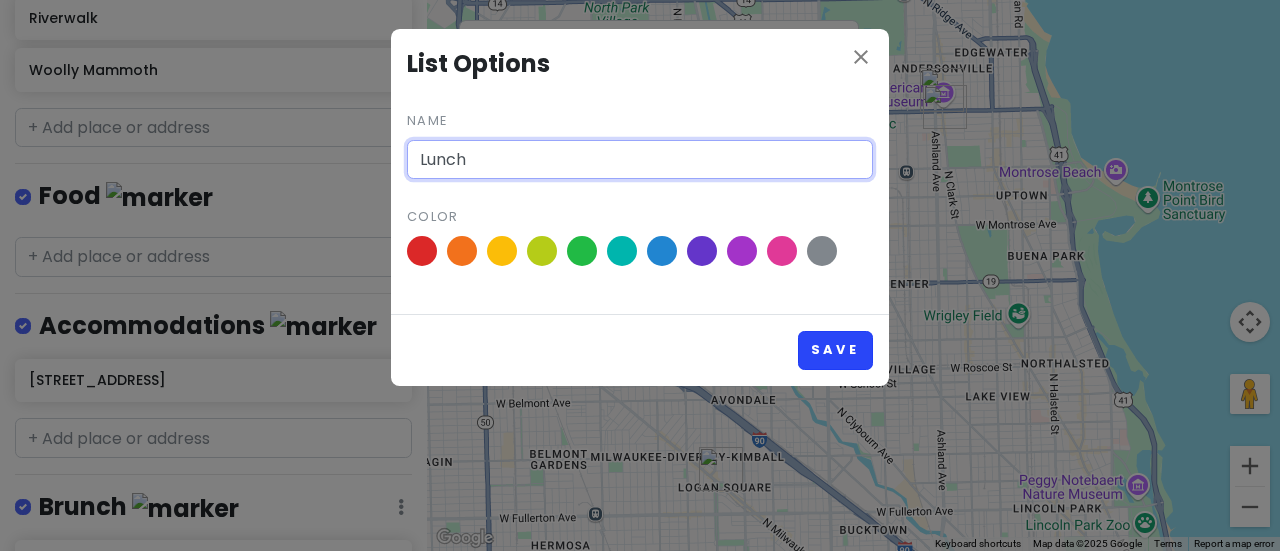 type on "Lunch" 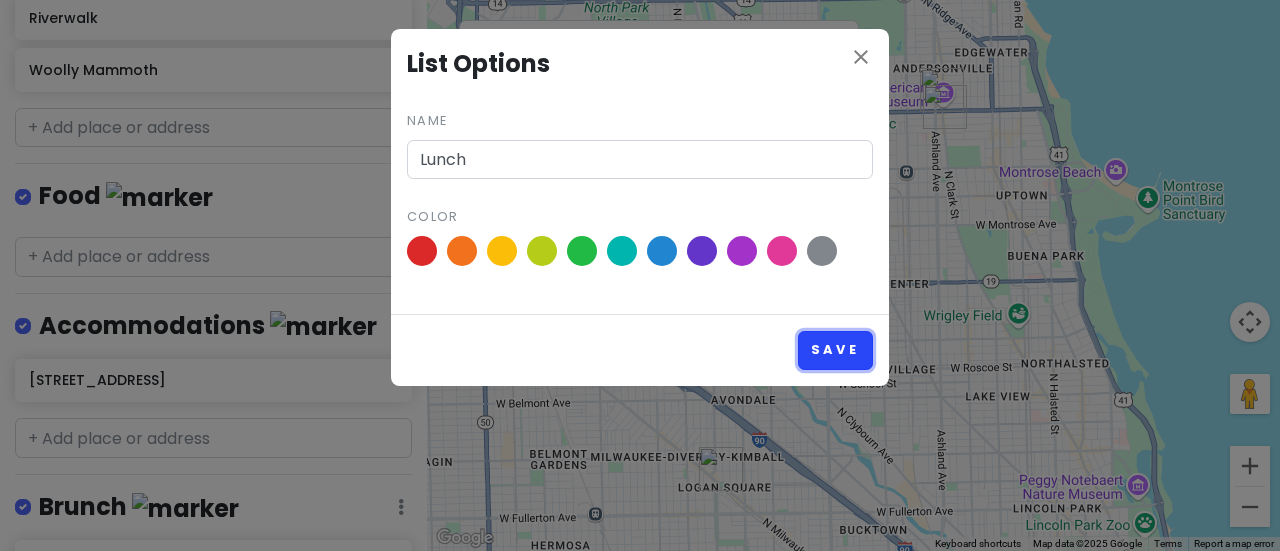 click on "Save" at bounding box center (835, 350) 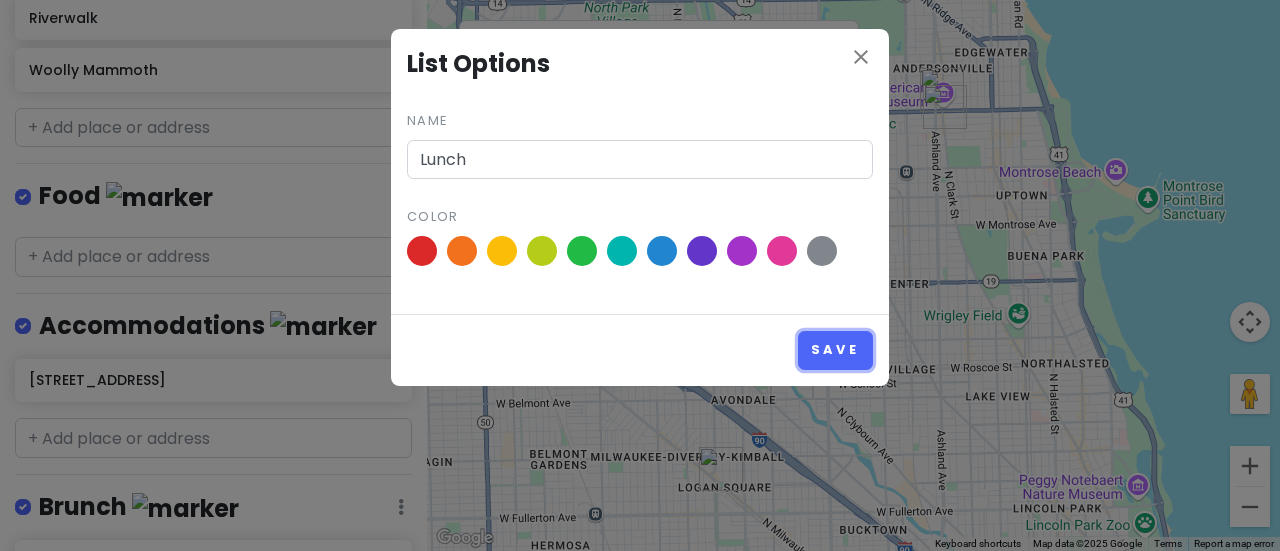 type 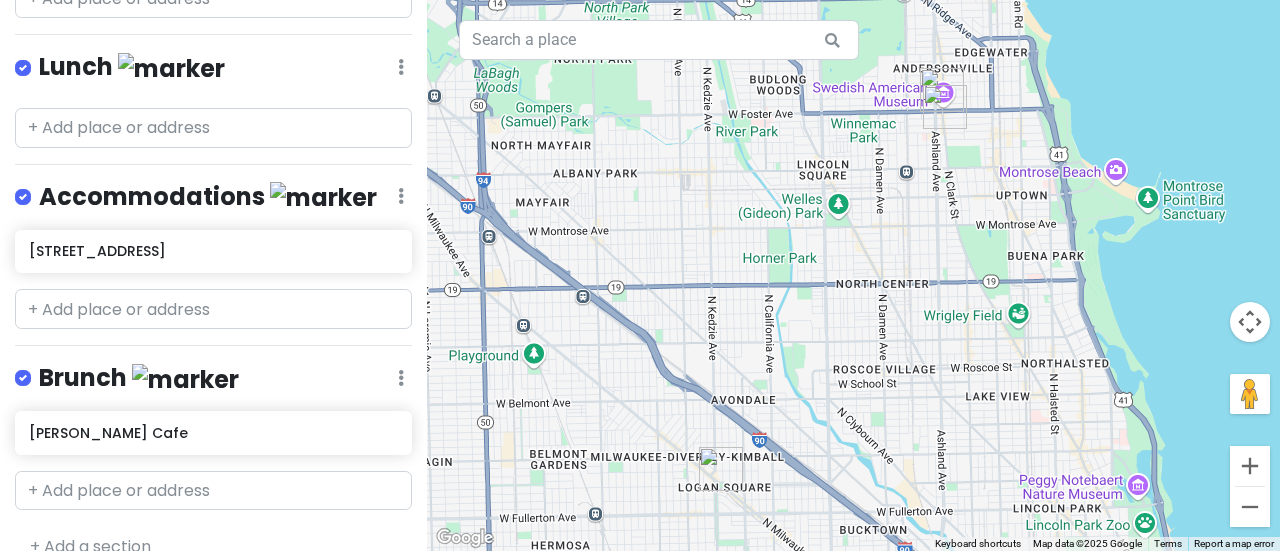 scroll, scrollTop: 730, scrollLeft: 0, axis: vertical 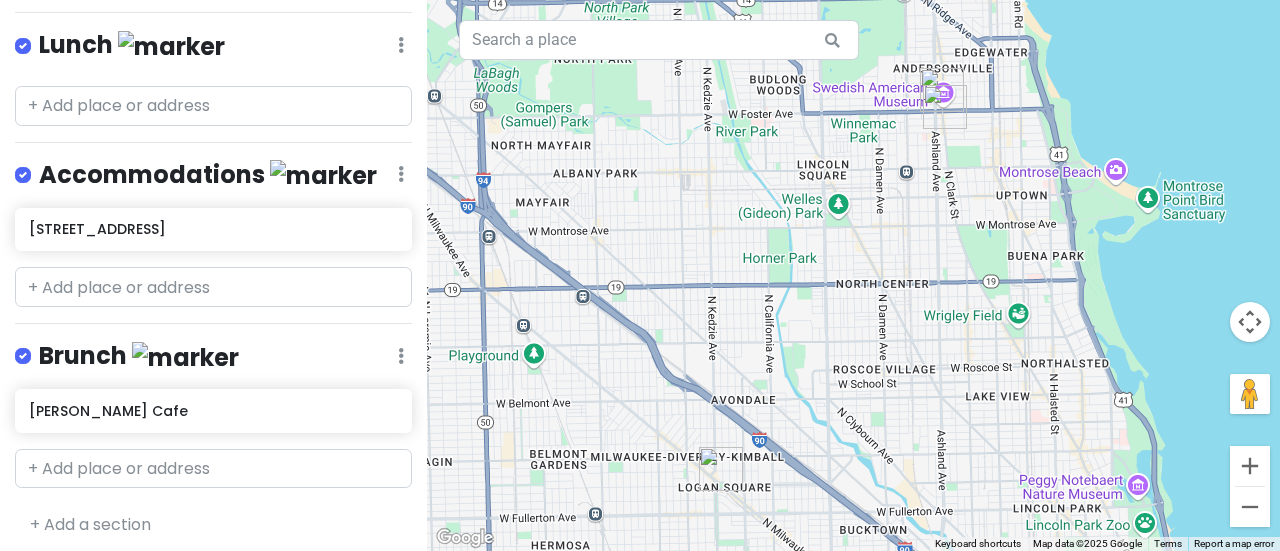 click on "Lunch" at bounding box center (132, 45) 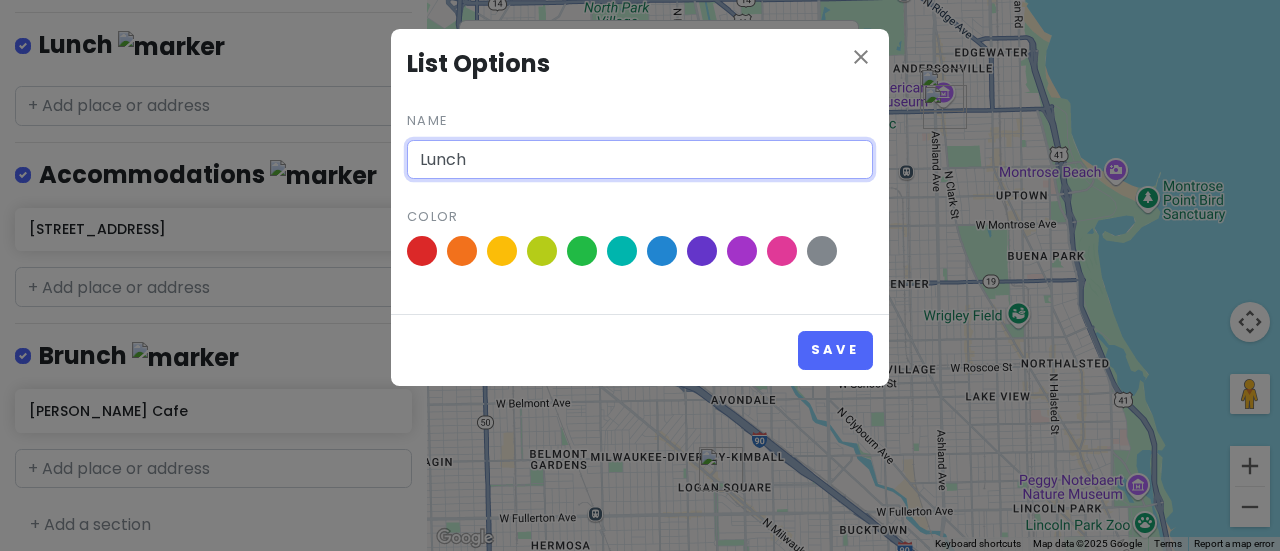 click on "Lunch" at bounding box center [640, 160] 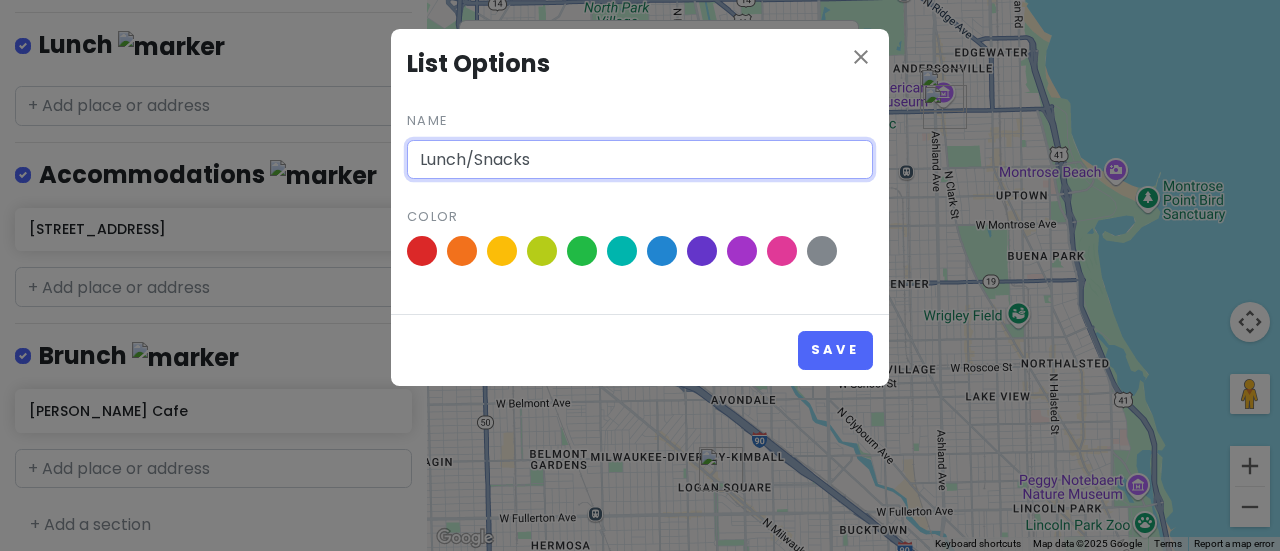 type on "Lunch/Snacks" 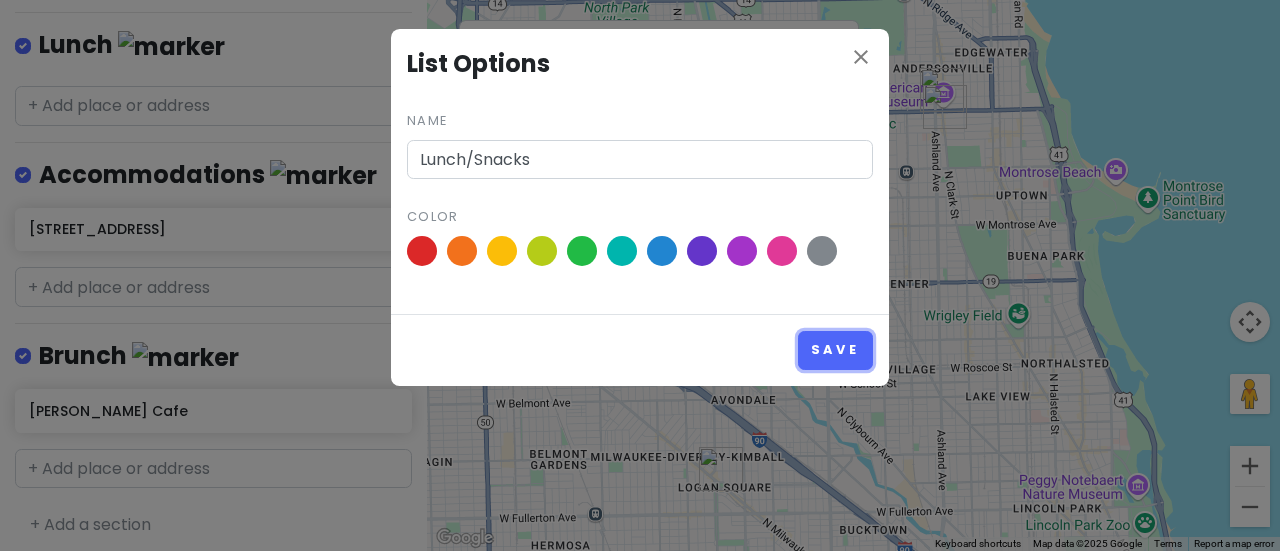click on "Save" at bounding box center [835, 350] 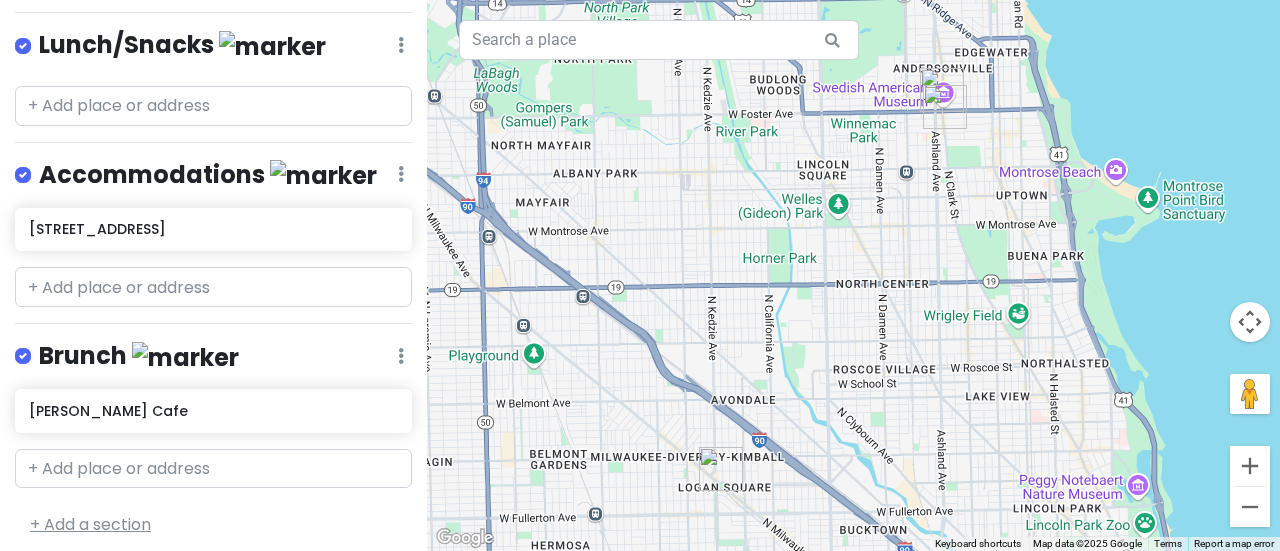 click on "+ Add a section" at bounding box center (90, 524) 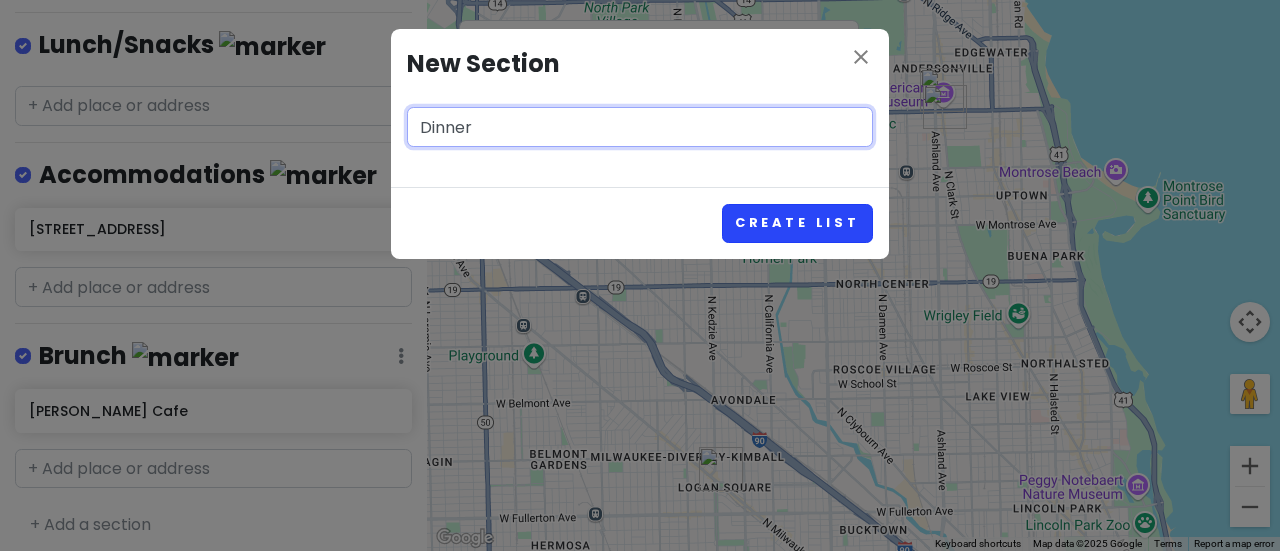 type on "Dinner" 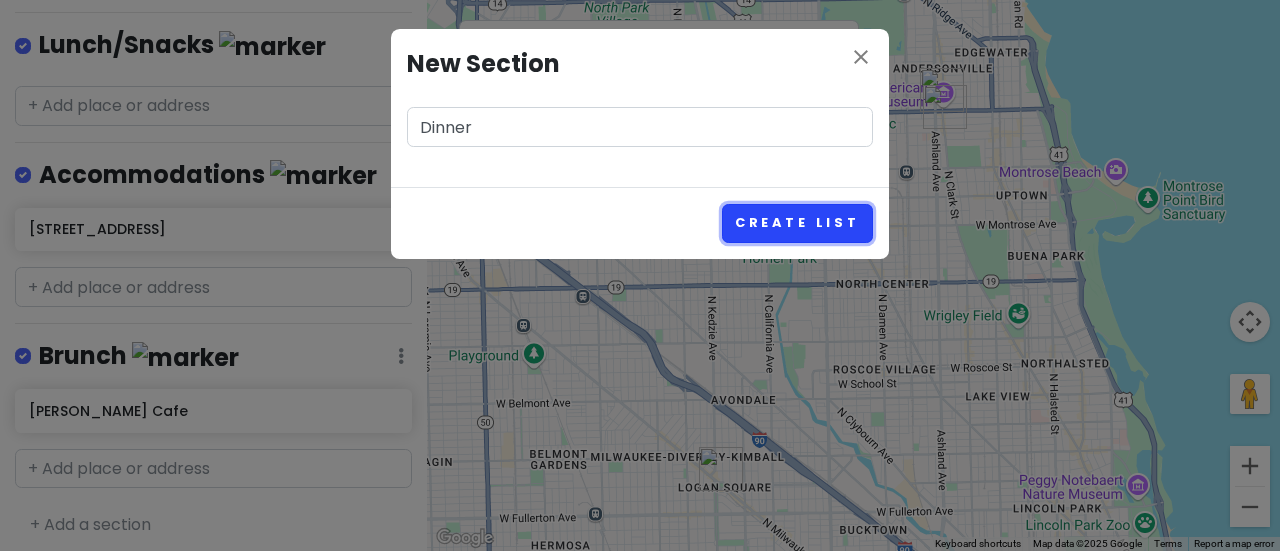 click on "Create List" at bounding box center (797, 223) 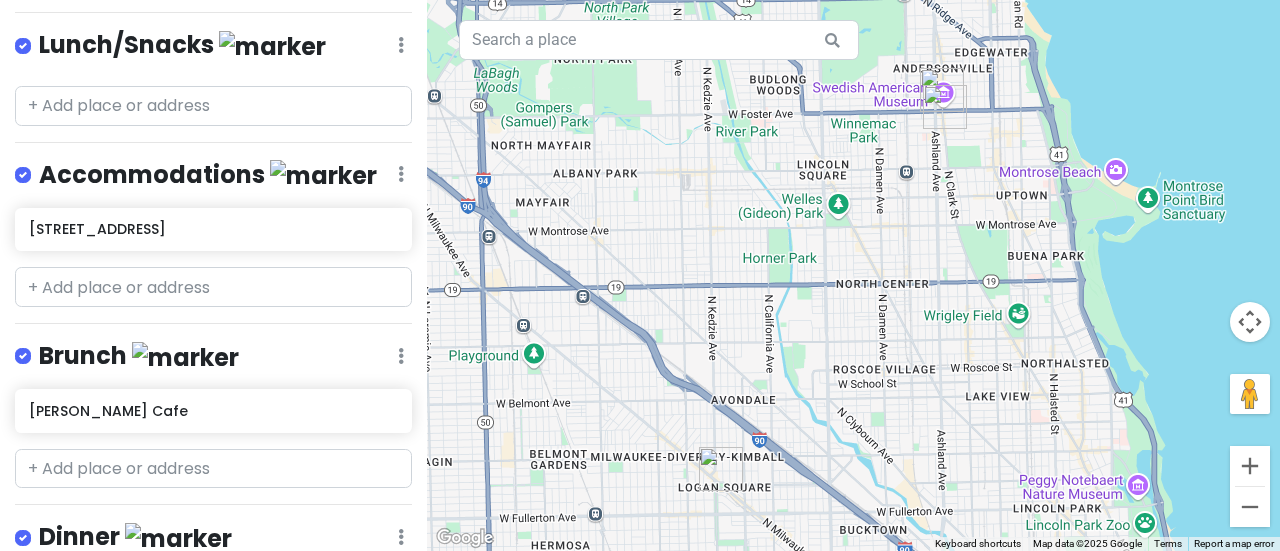 scroll, scrollTop: 858, scrollLeft: 0, axis: vertical 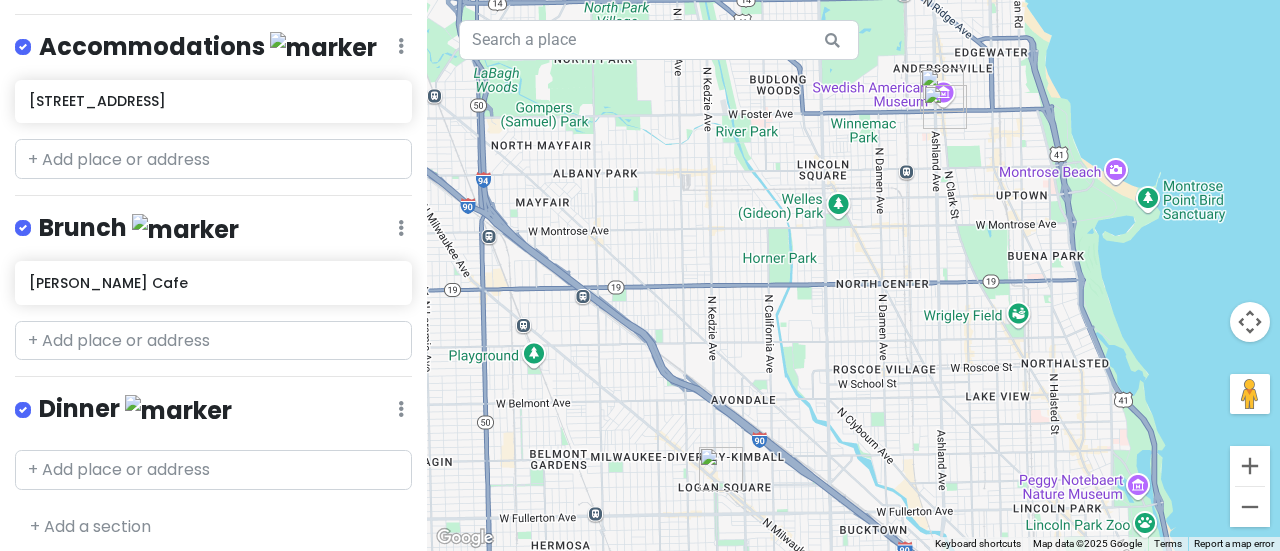 click at bounding box center (178, 410) 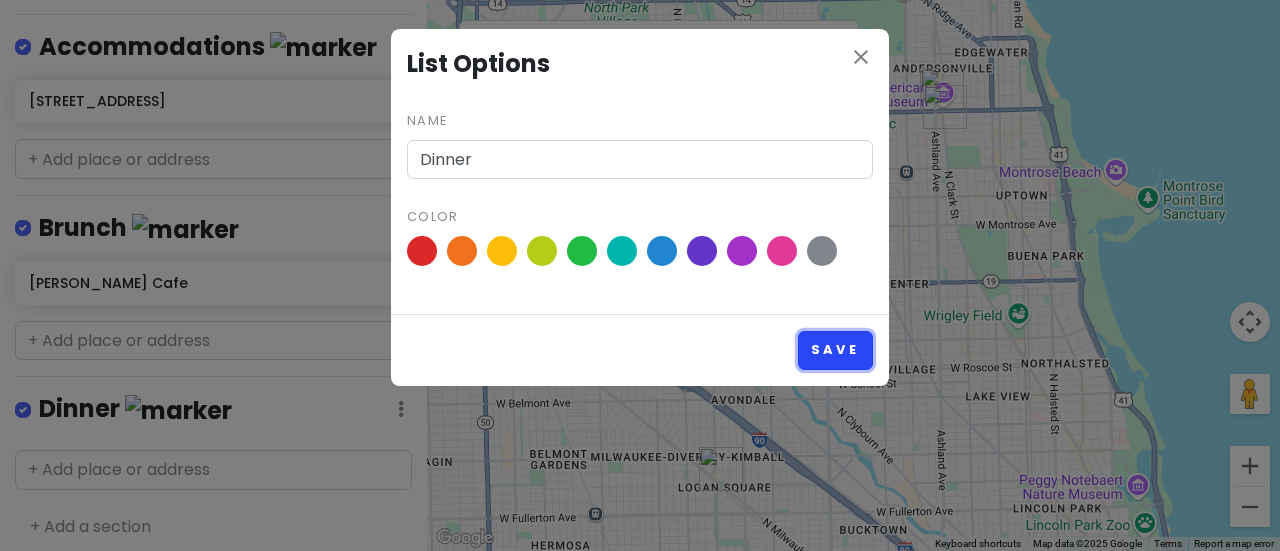 click on "Save" at bounding box center (835, 350) 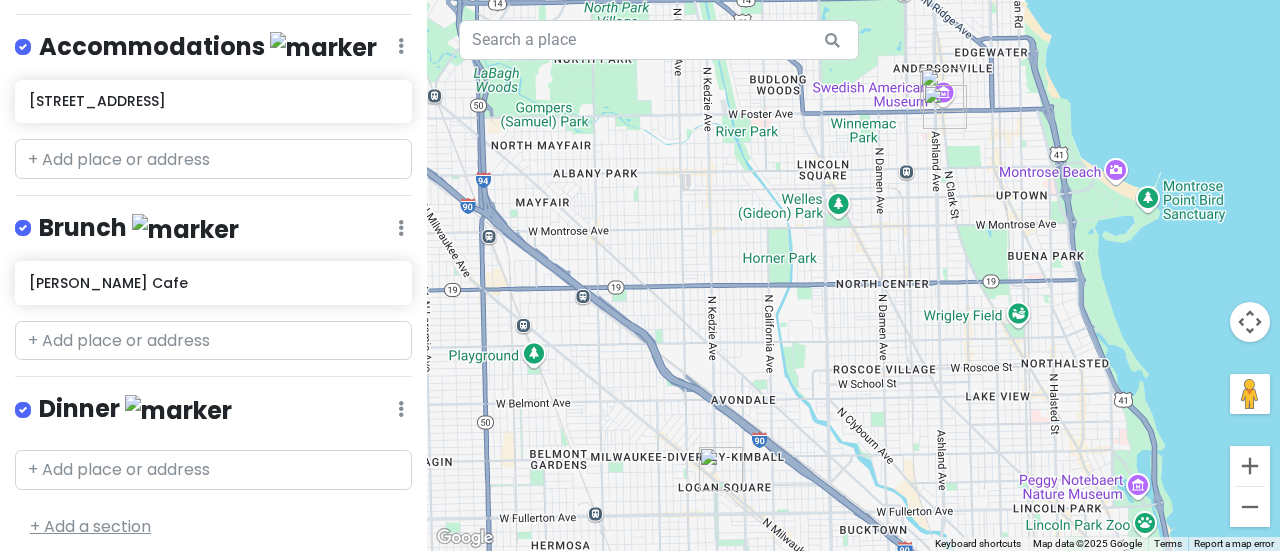 click on "+ Add a section" at bounding box center [90, 526] 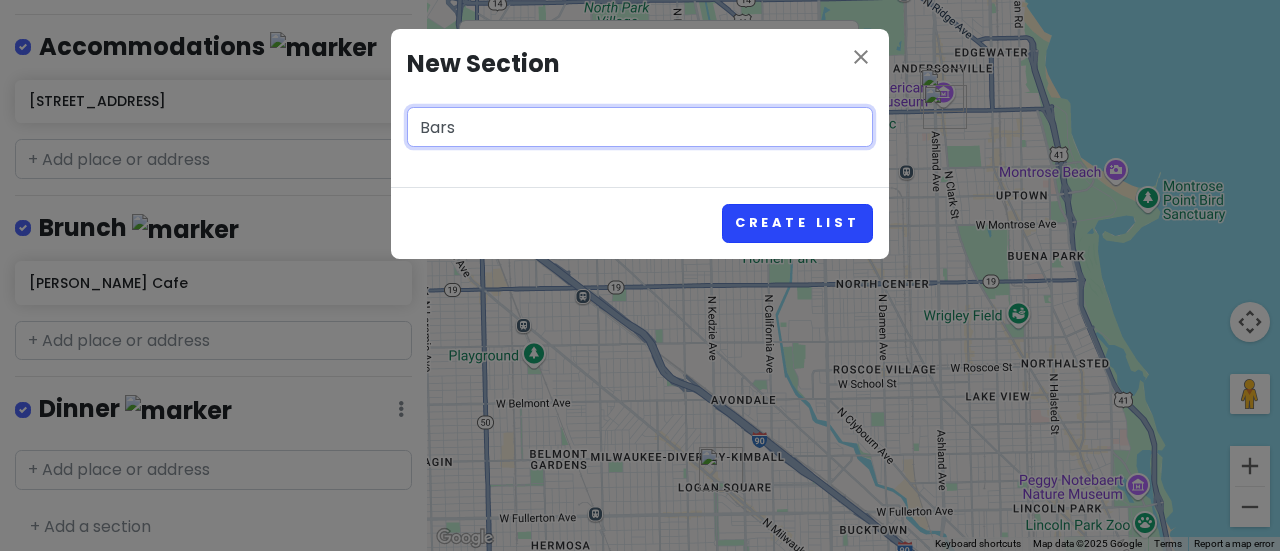 type on "Bars" 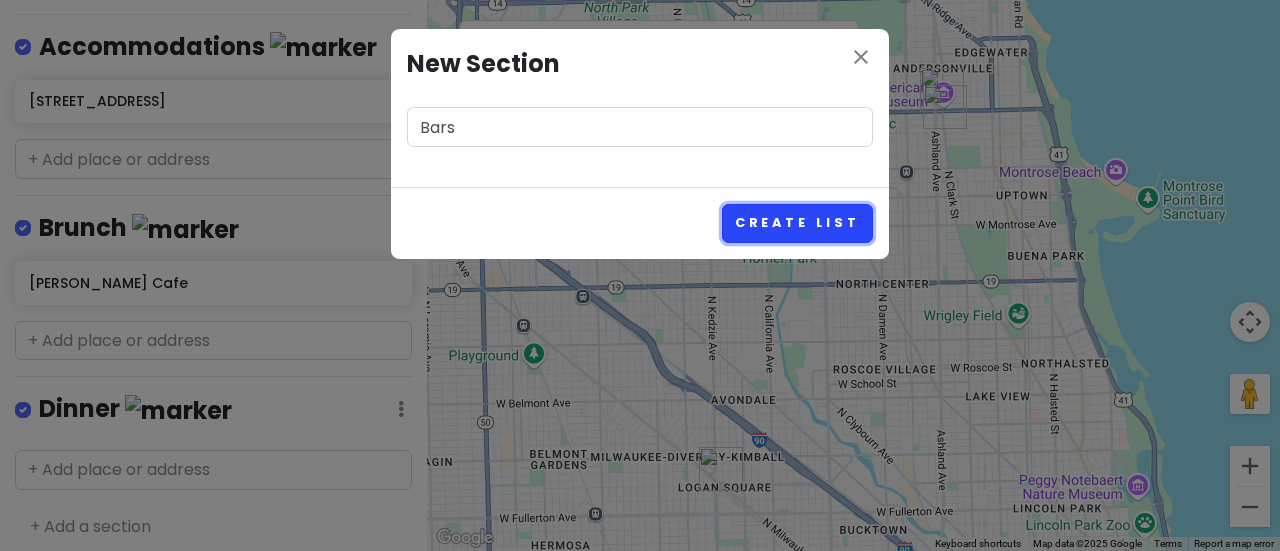 click on "Create List" at bounding box center [797, 223] 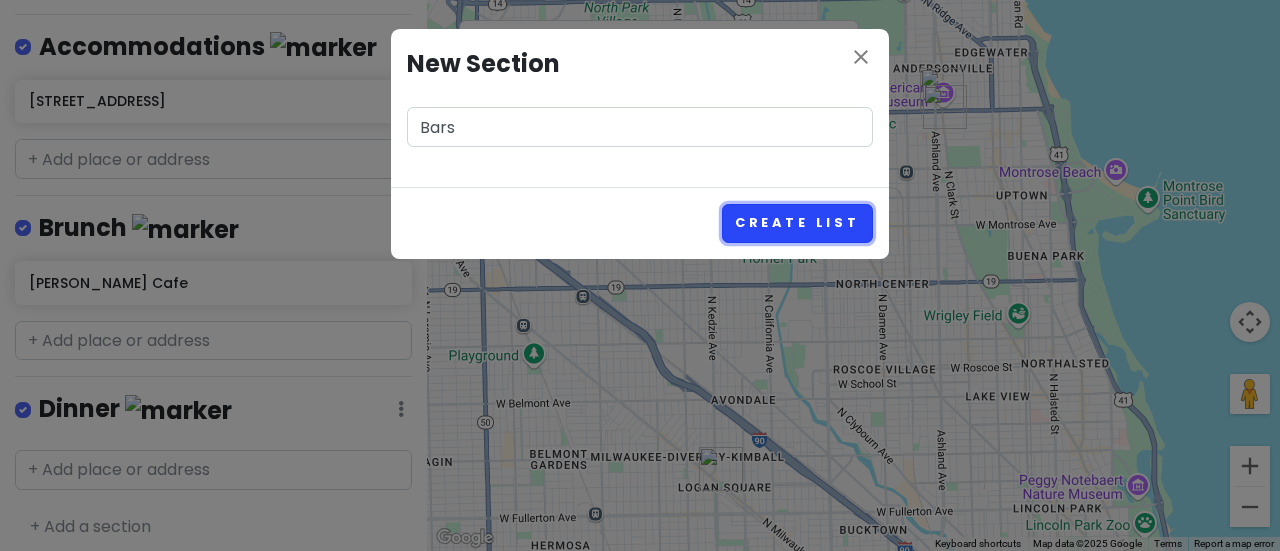 type 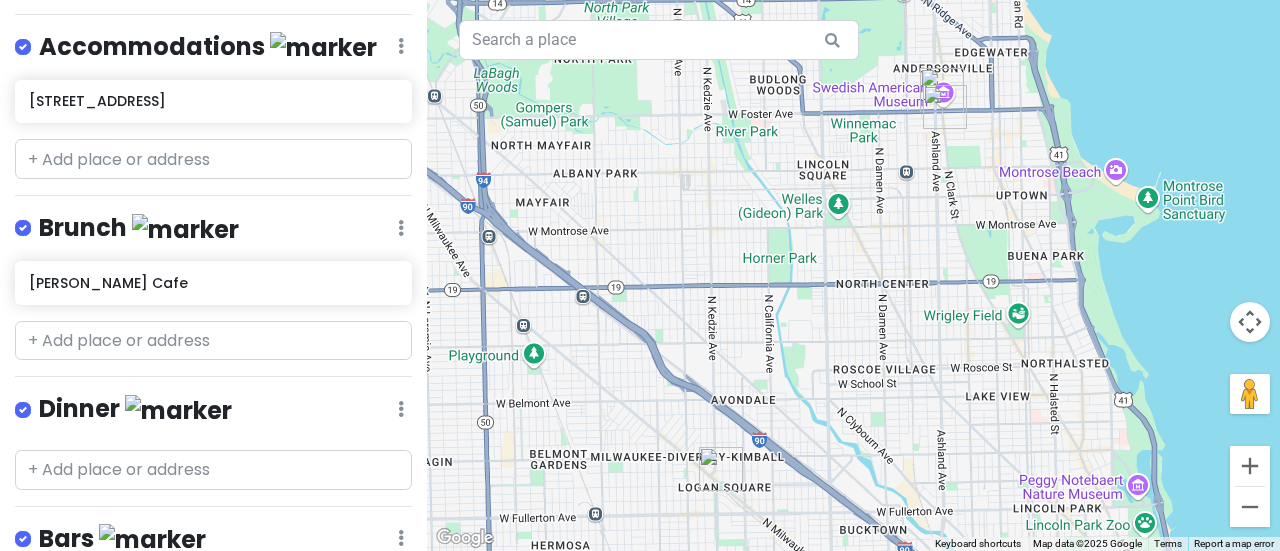 scroll, scrollTop: 986, scrollLeft: 0, axis: vertical 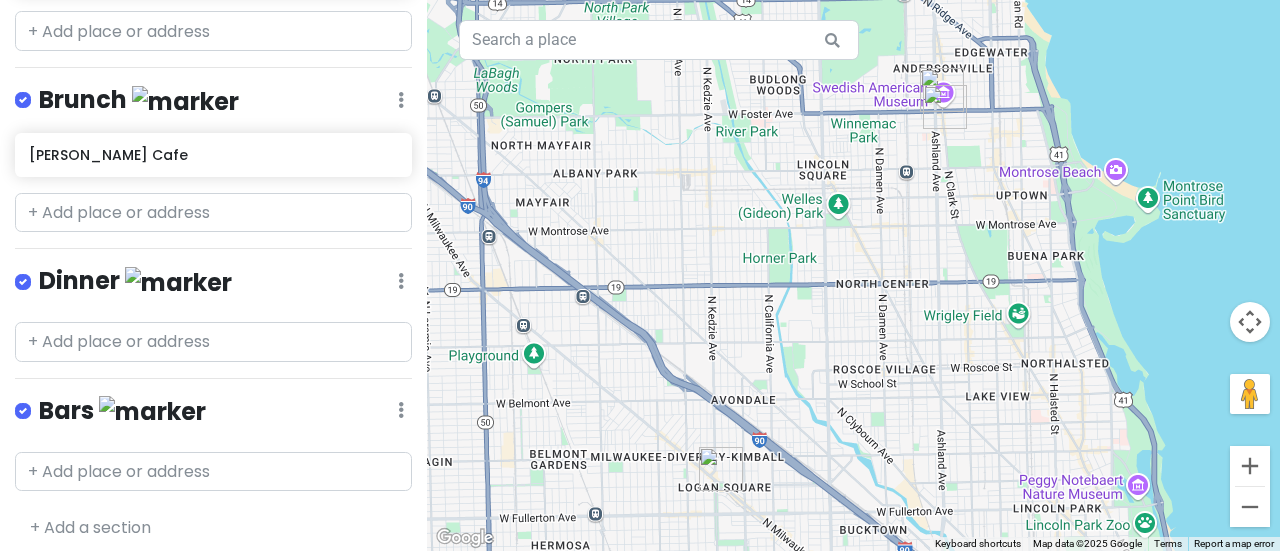 click at bounding box center [152, 411] 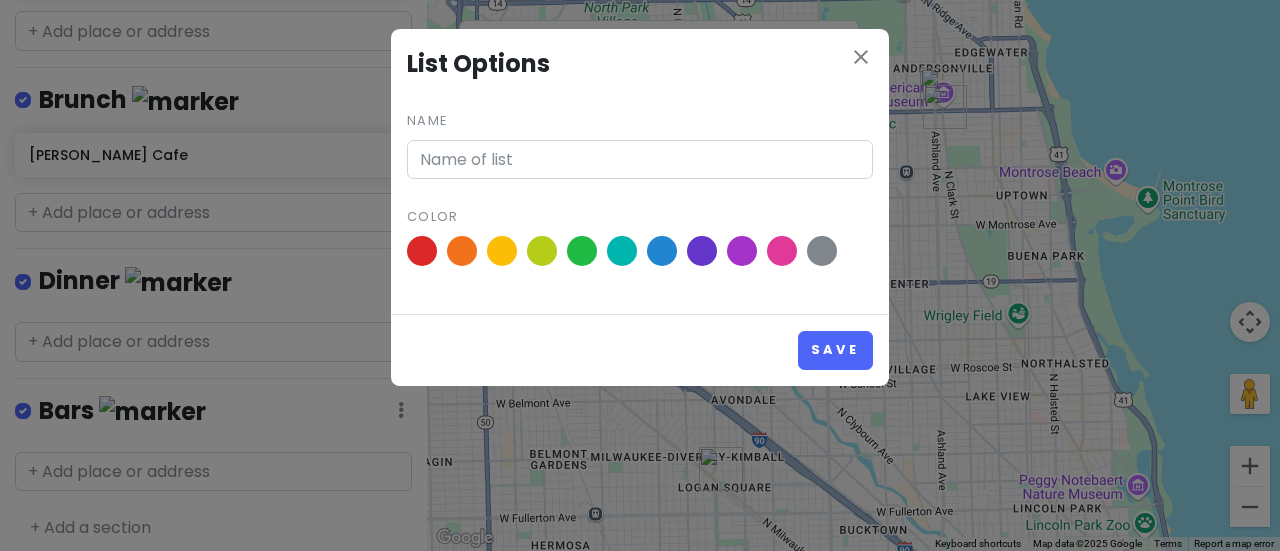 type on "Bars" 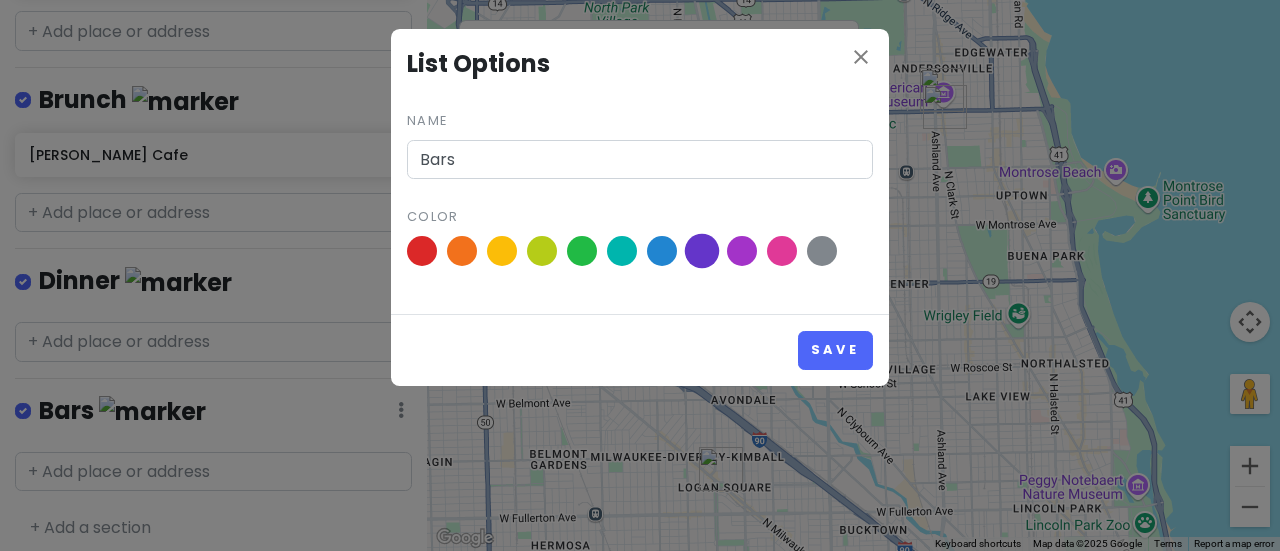 click at bounding box center (702, 251) 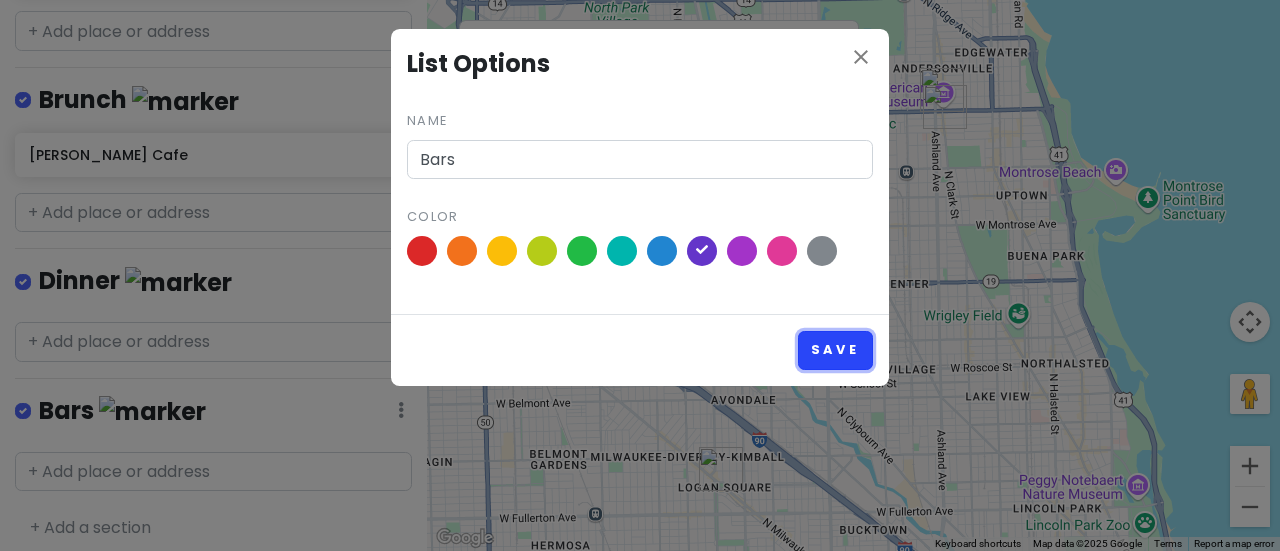 click on "Save" at bounding box center (835, 350) 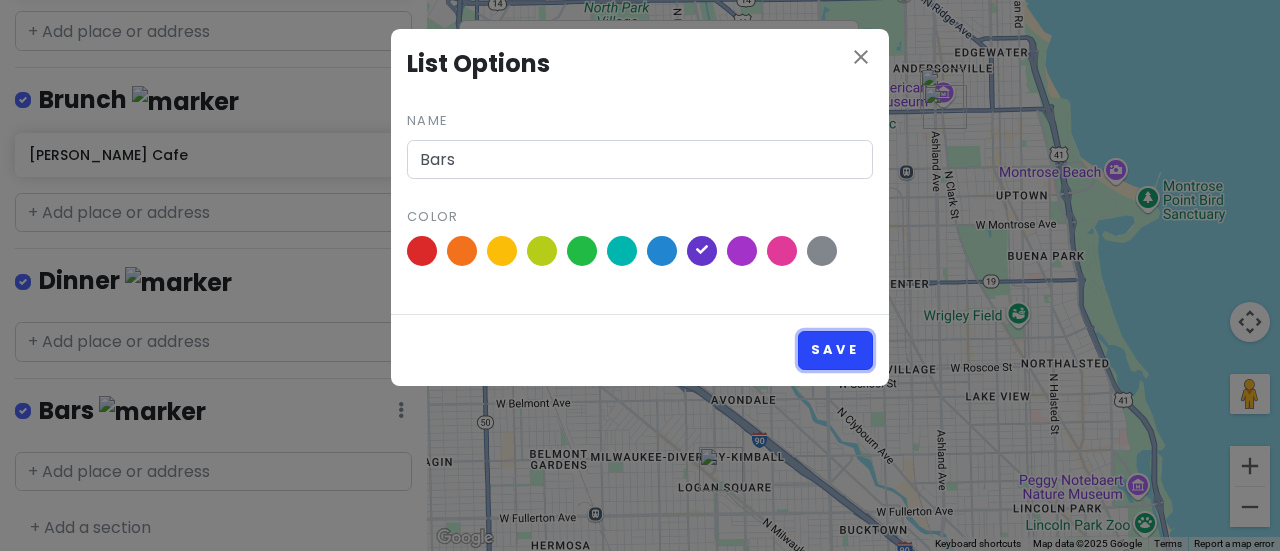 type 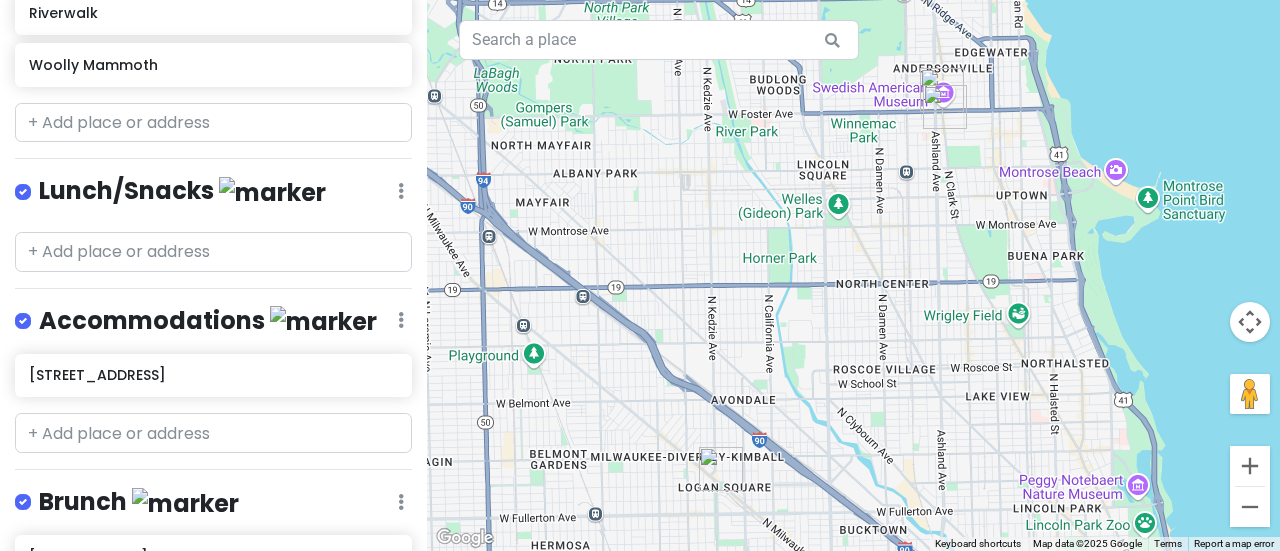 scroll, scrollTop: 586, scrollLeft: 0, axis: vertical 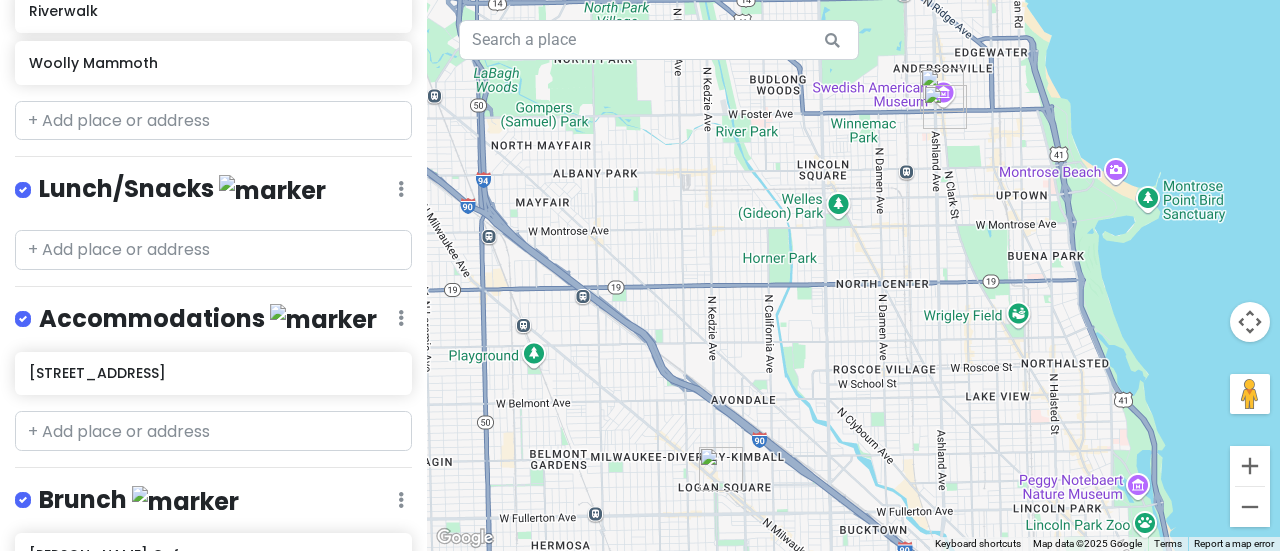 click at bounding box center [323, 319] 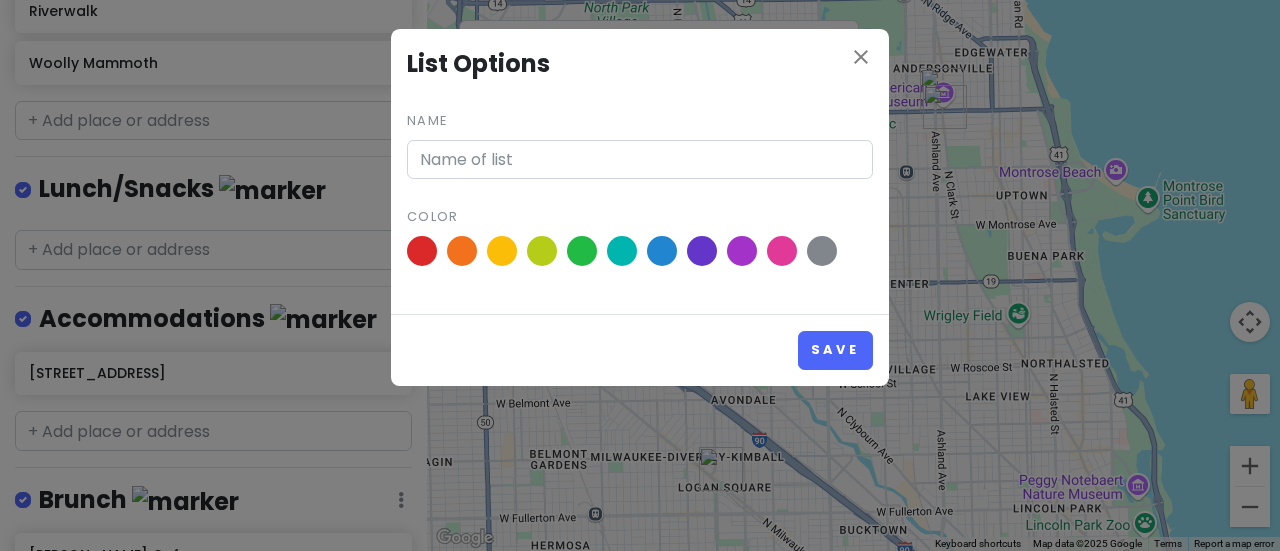 type on "Accommodations" 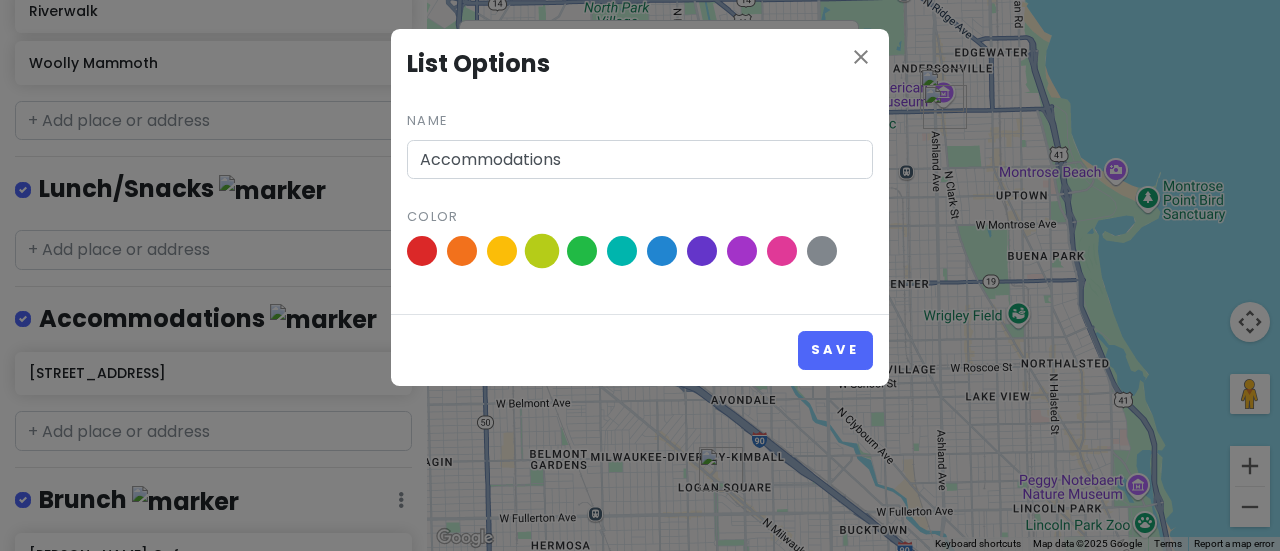 click at bounding box center (542, 251) 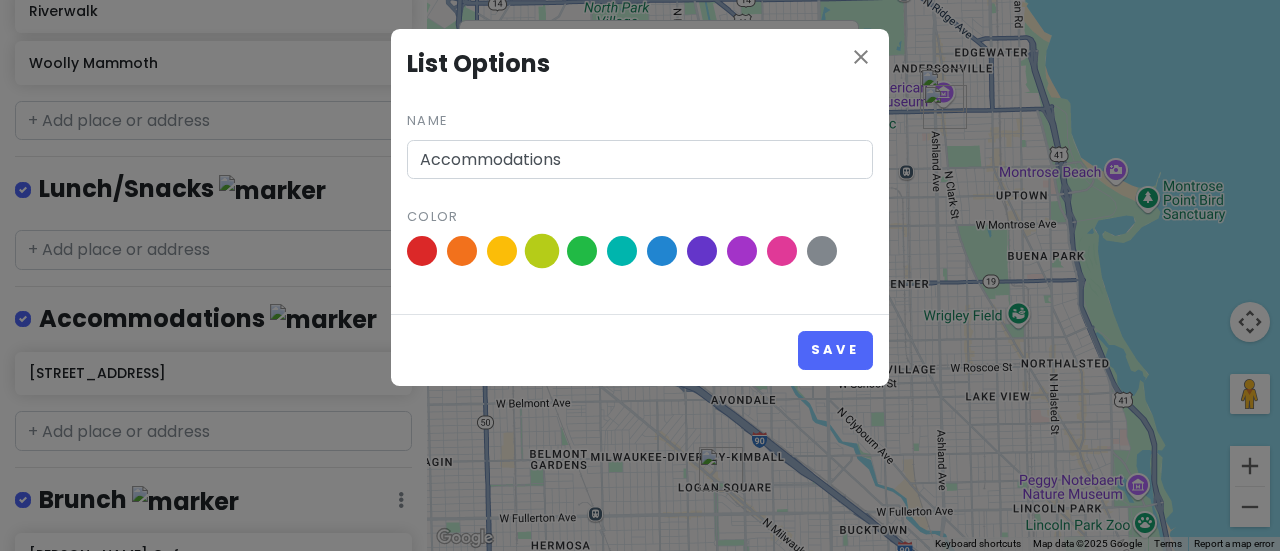 click at bounding box center [0, 0] 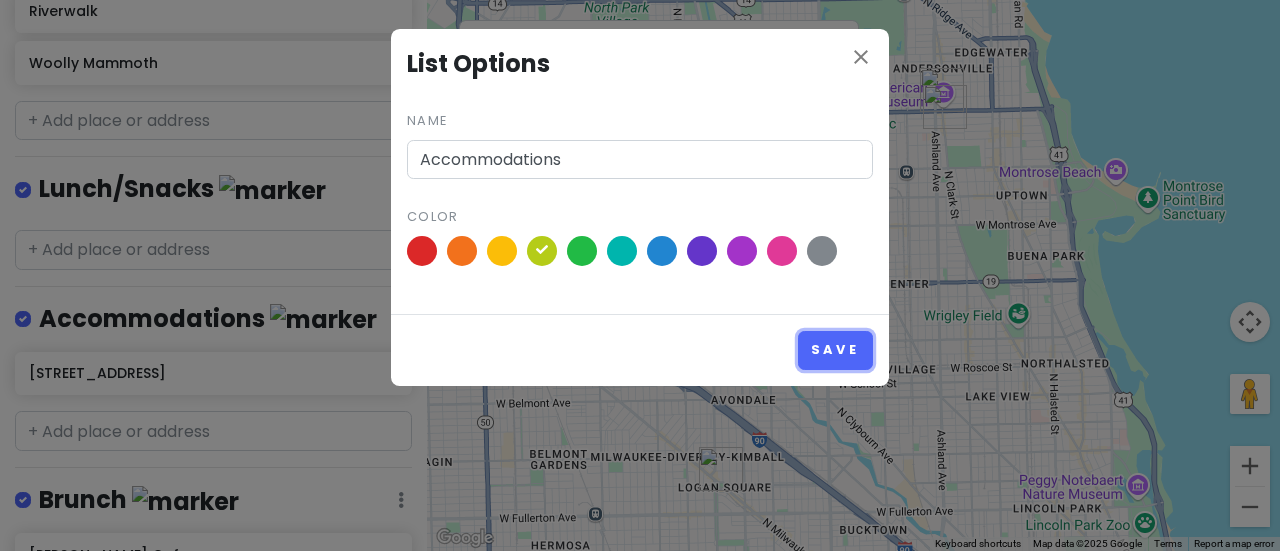 drag, startPoint x: 823, startPoint y: 348, endPoint x: 778, endPoint y: 372, distance: 51 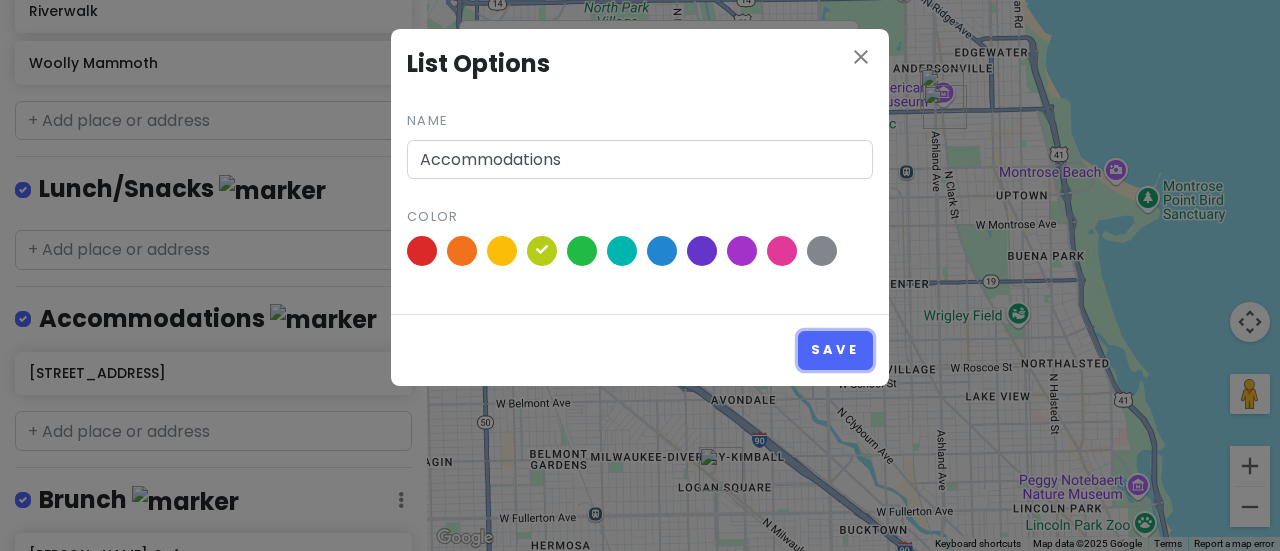 click on "Save" at bounding box center [835, 350] 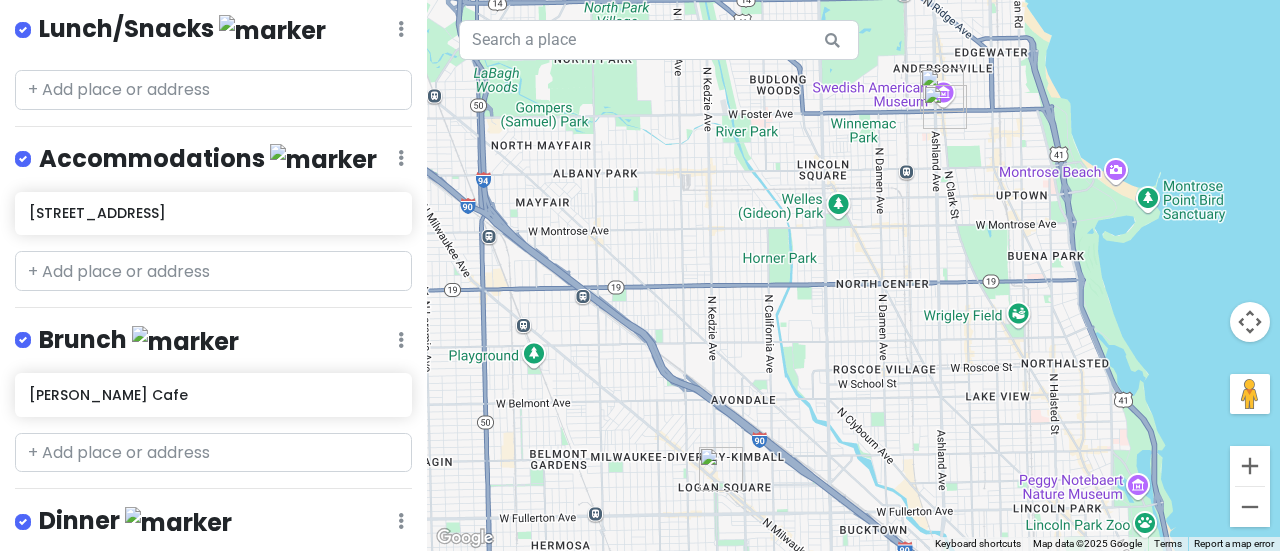 scroll, scrollTop: 486, scrollLeft: 0, axis: vertical 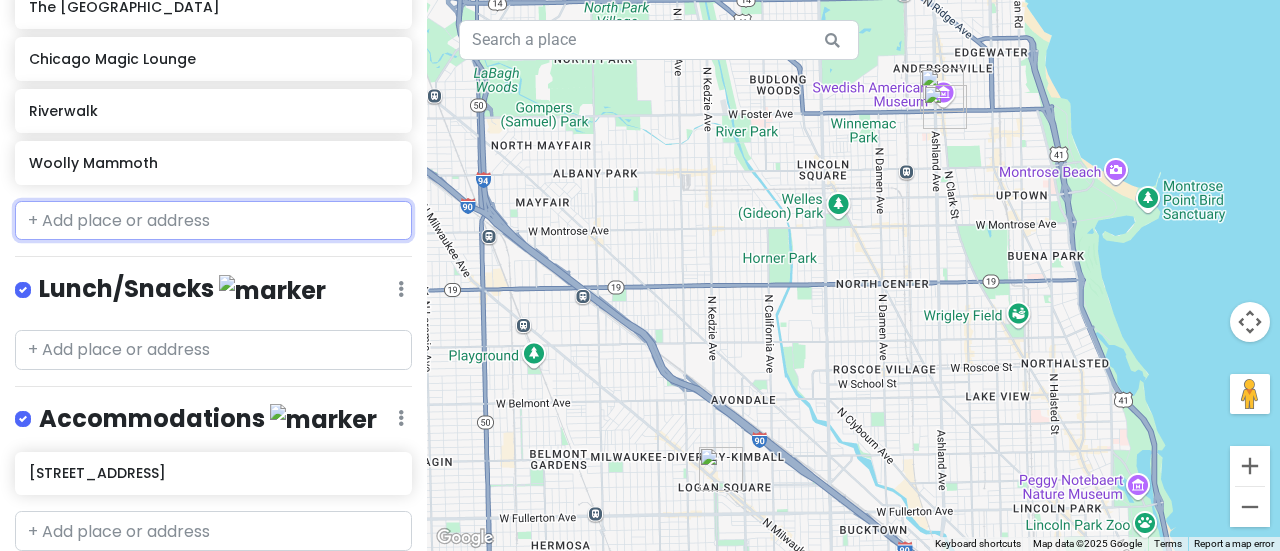click at bounding box center [213, 221] 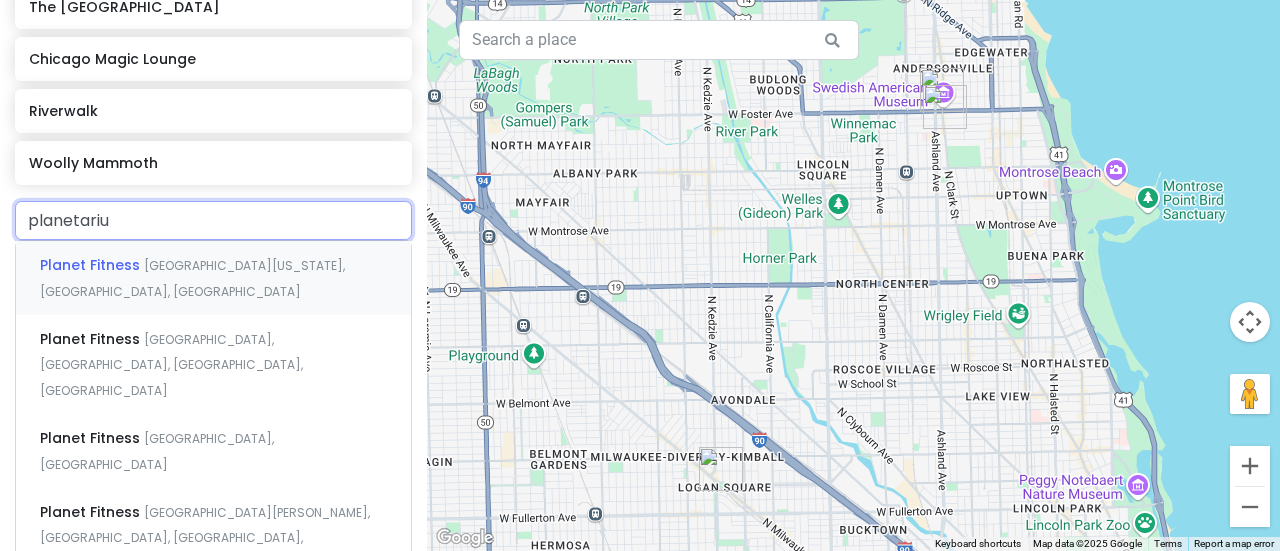type on "planetarium" 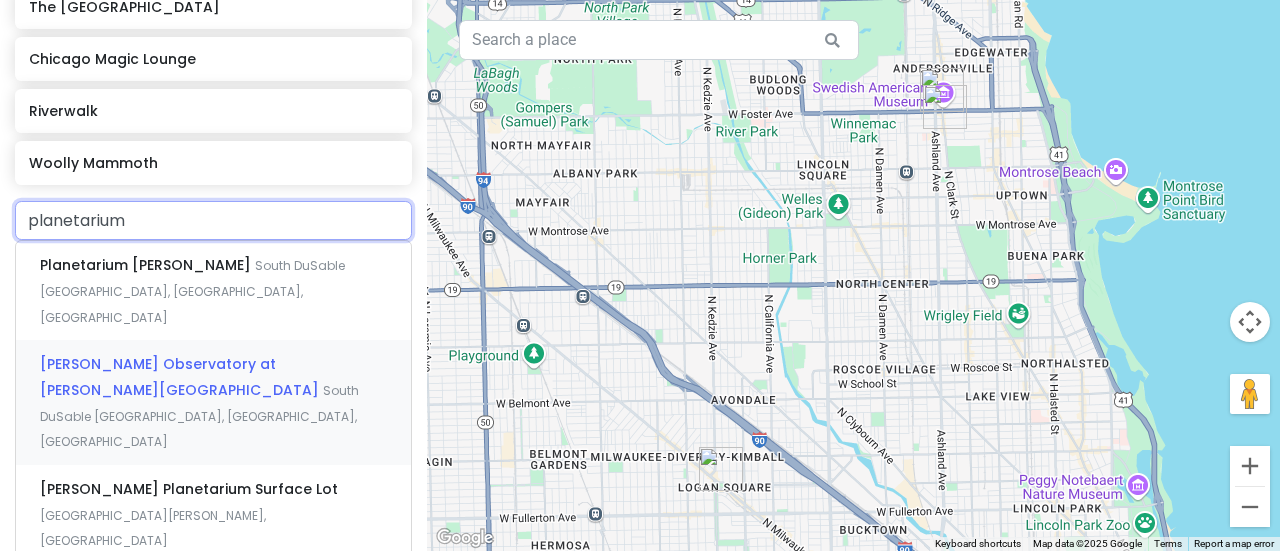 click on "[PERSON_NAME] Observatory at [PERSON_NAME][GEOGRAPHIC_DATA]" at bounding box center (147, 265) 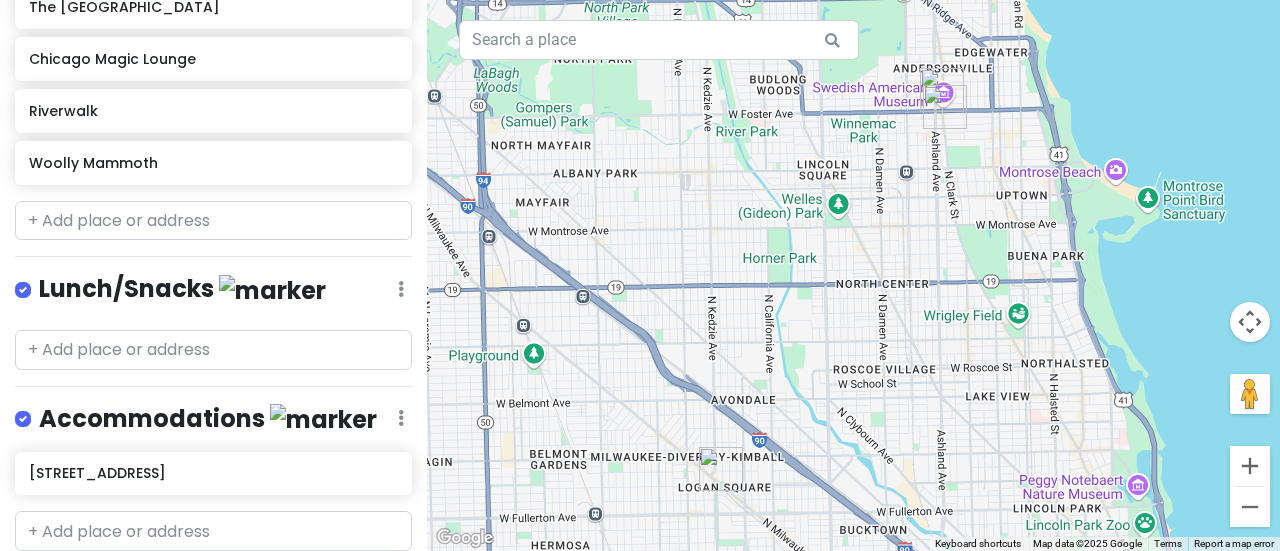 scroll, scrollTop: 537, scrollLeft: 0, axis: vertical 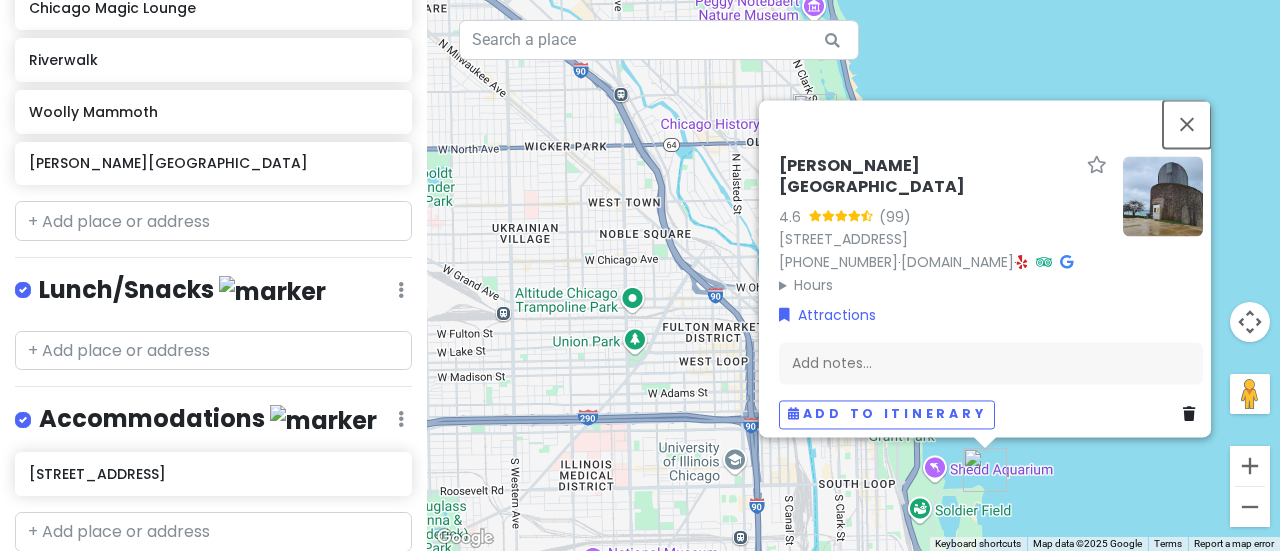 drag, startPoint x: 1193, startPoint y: 89, endPoint x: 1174, endPoint y: 111, distance: 29.068884 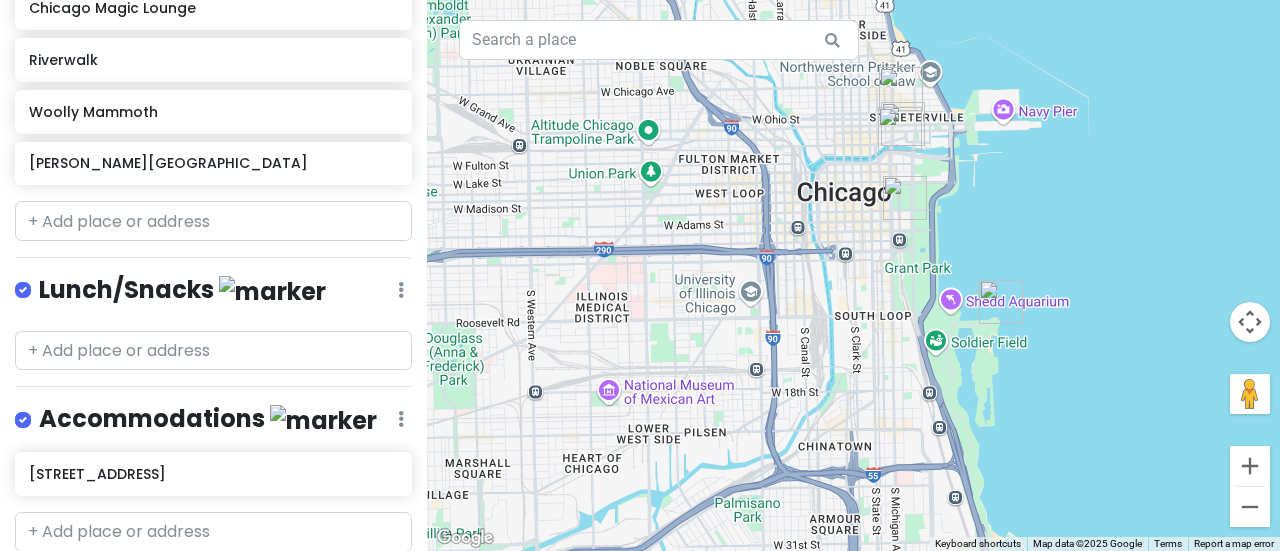 drag, startPoint x: 833, startPoint y: 419, endPoint x: 852, endPoint y: 245, distance: 175.03429 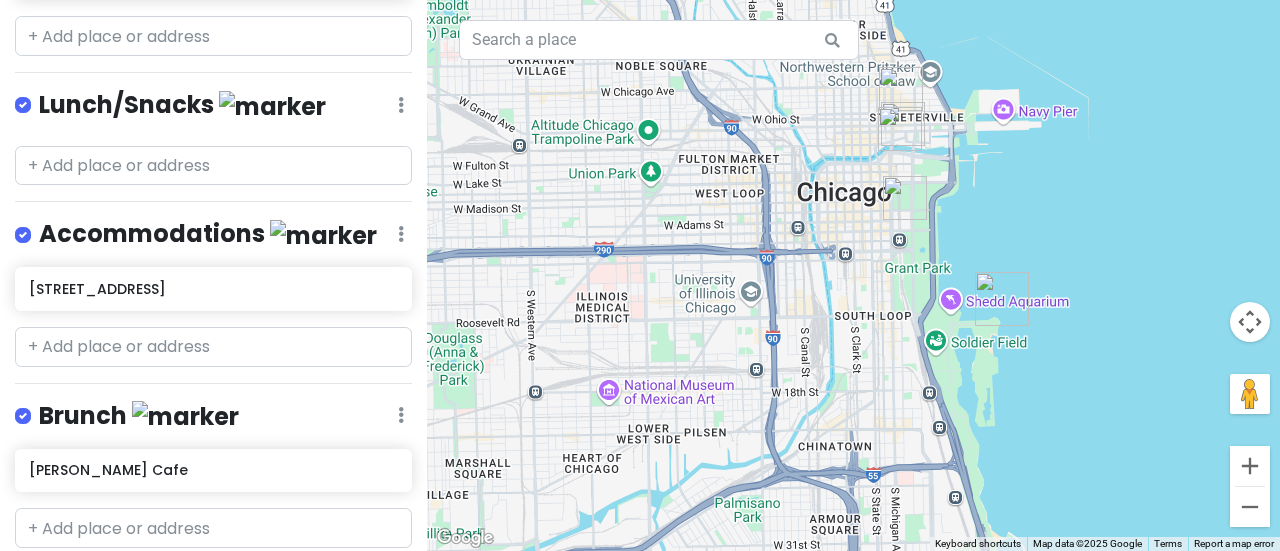 scroll, scrollTop: 1000, scrollLeft: 0, axis: vertical 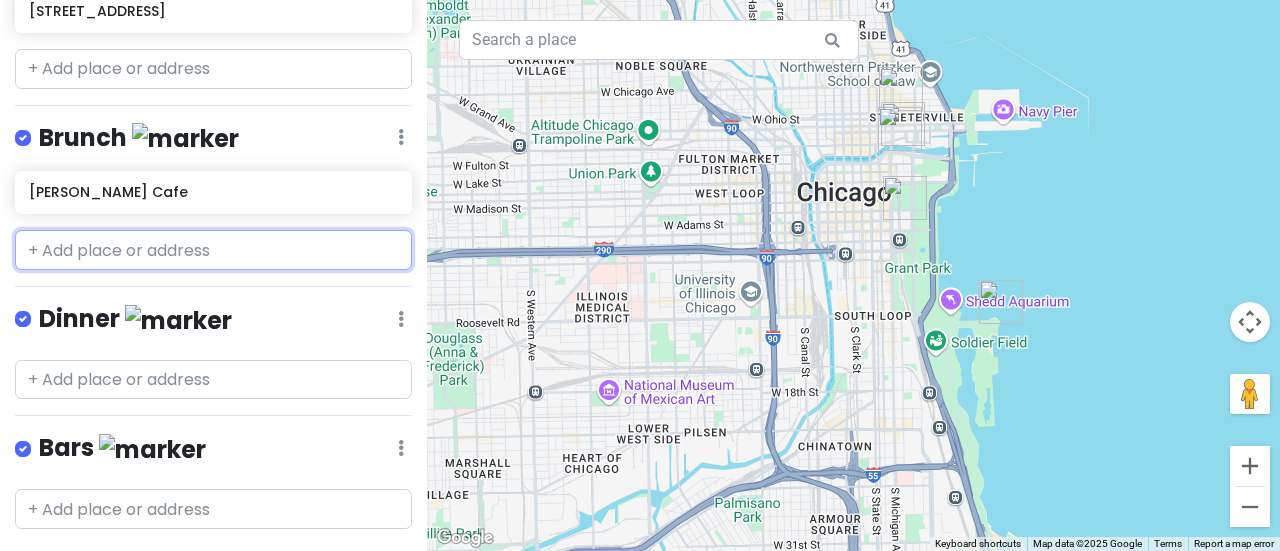 click at bounding box center (213, 250) 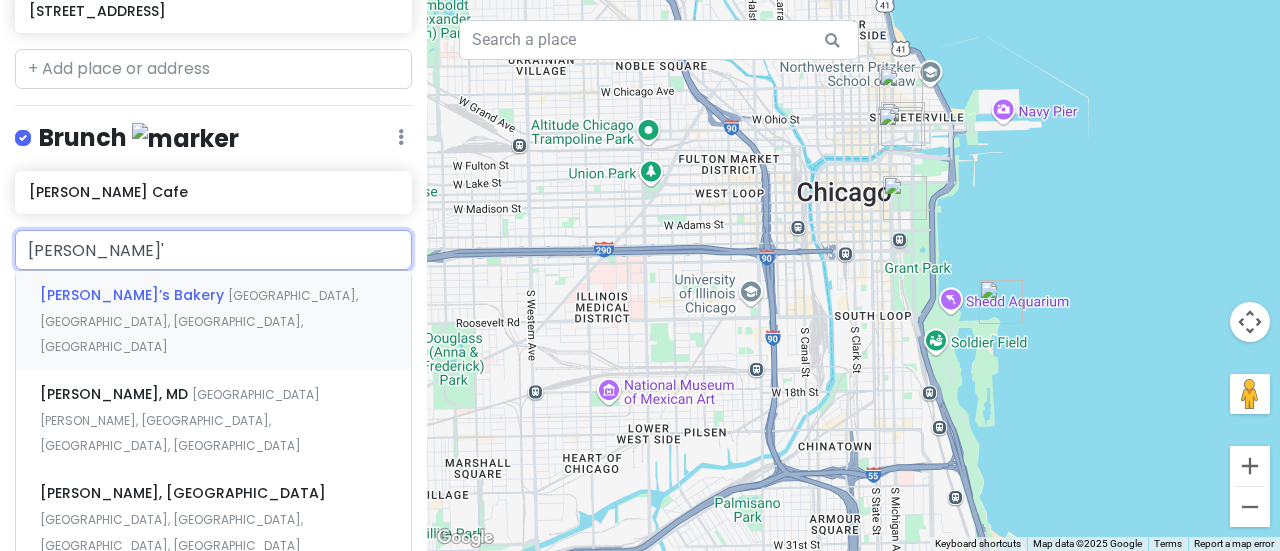 type on "mindy's" 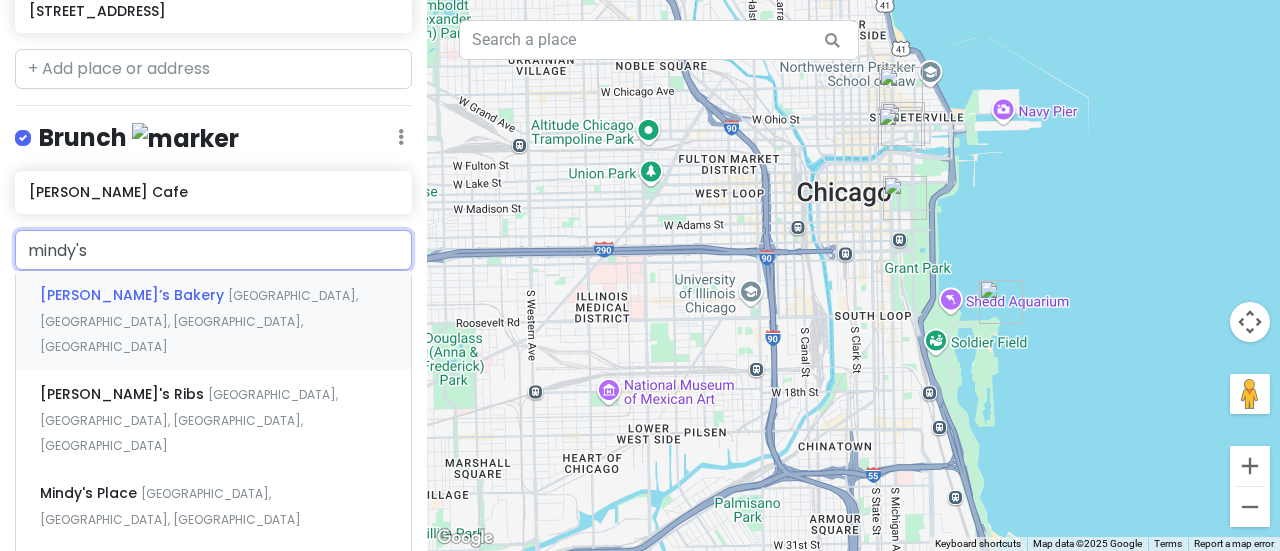 click on "[PERSON_NAME]’s [GEOGRAPHIC_DATA], [GEOGRAPHIC_DATA], [GEOGRAPHIC_DATA], [GEOGRAPHIC_DATA]" at bounding box center [213, 320] 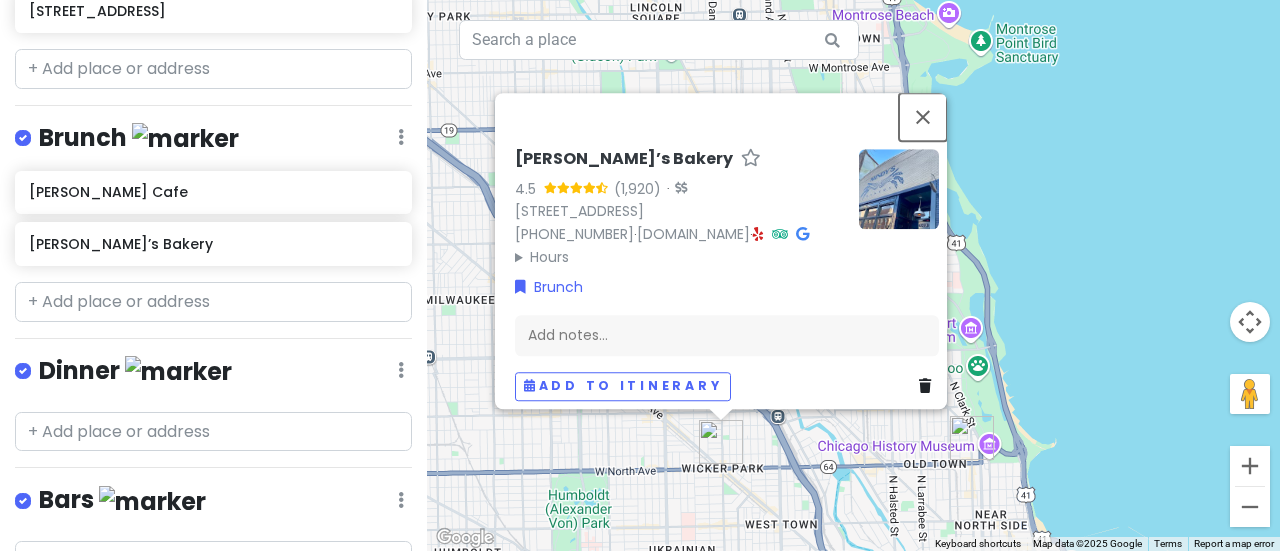 click at bounding box center [923, 117] 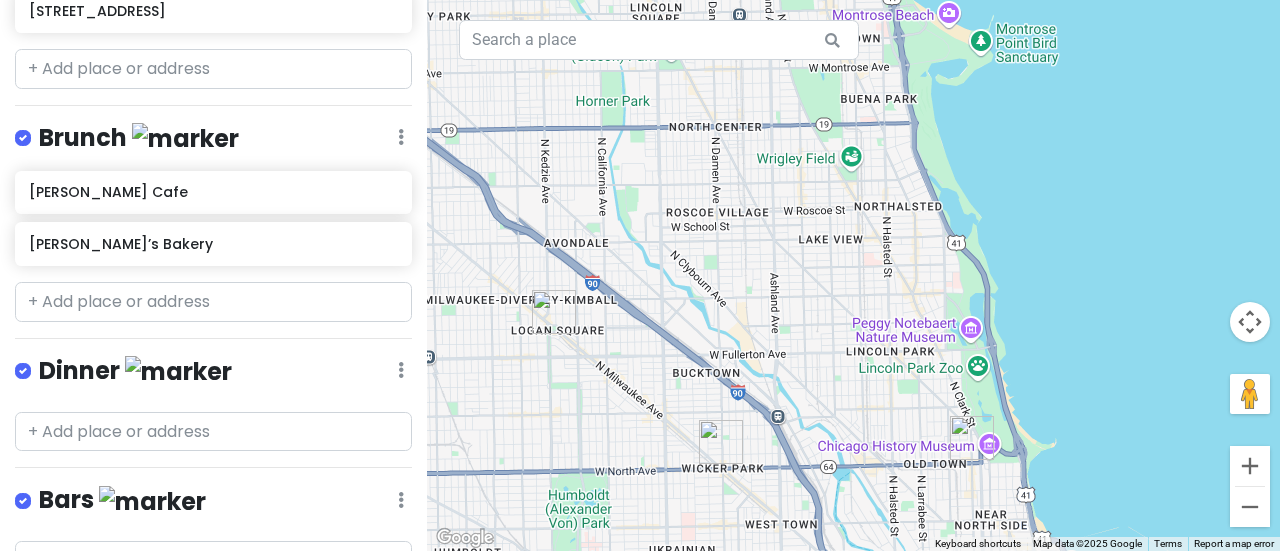click at bounding box center [972, 438] 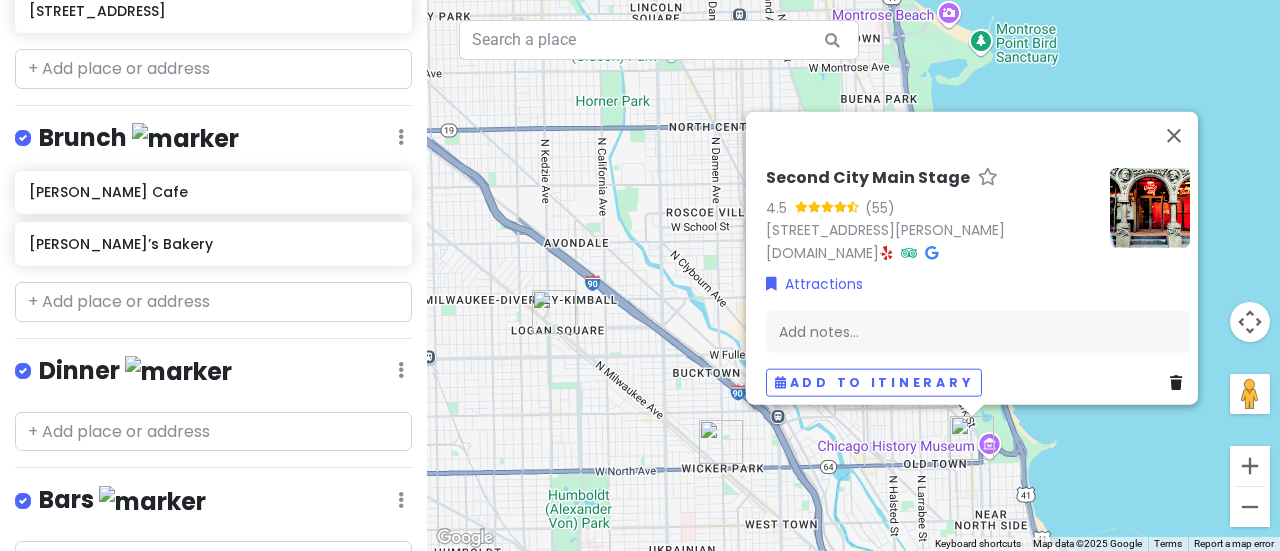 click on "To navigate, press the arrow keys. Second City Main Stage 4.5        (55) [STREET_ADDRESS][PERSON_NAME] [DOMAIN_NAME]   ·   Attractions Add notes...  Add to itinerary" at bounding box center (853, 275) 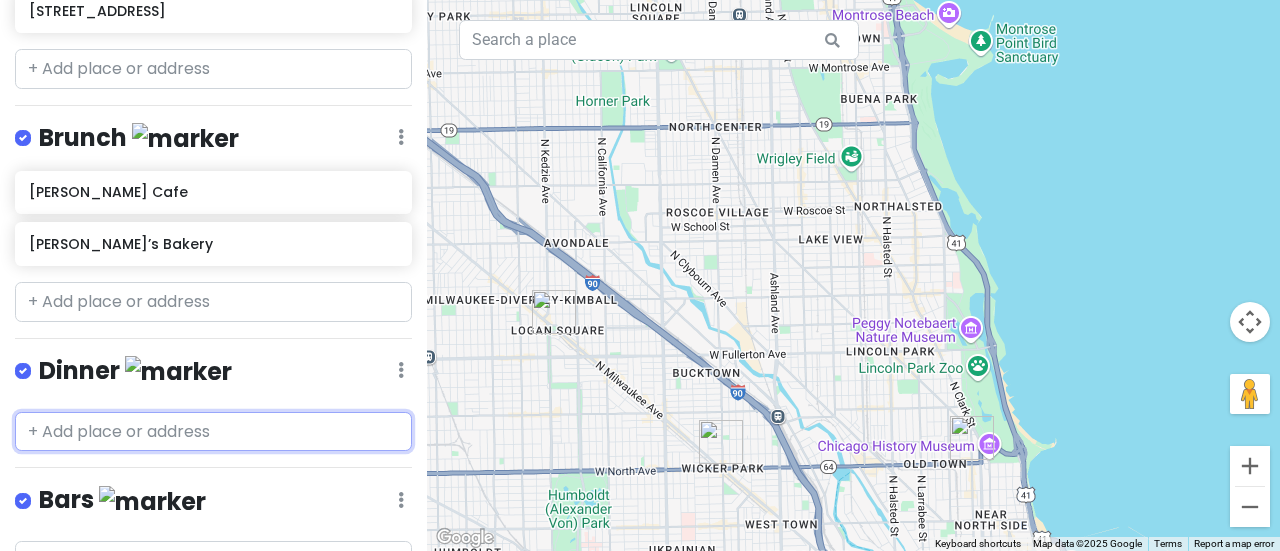 click at bounding box center [213, 432] 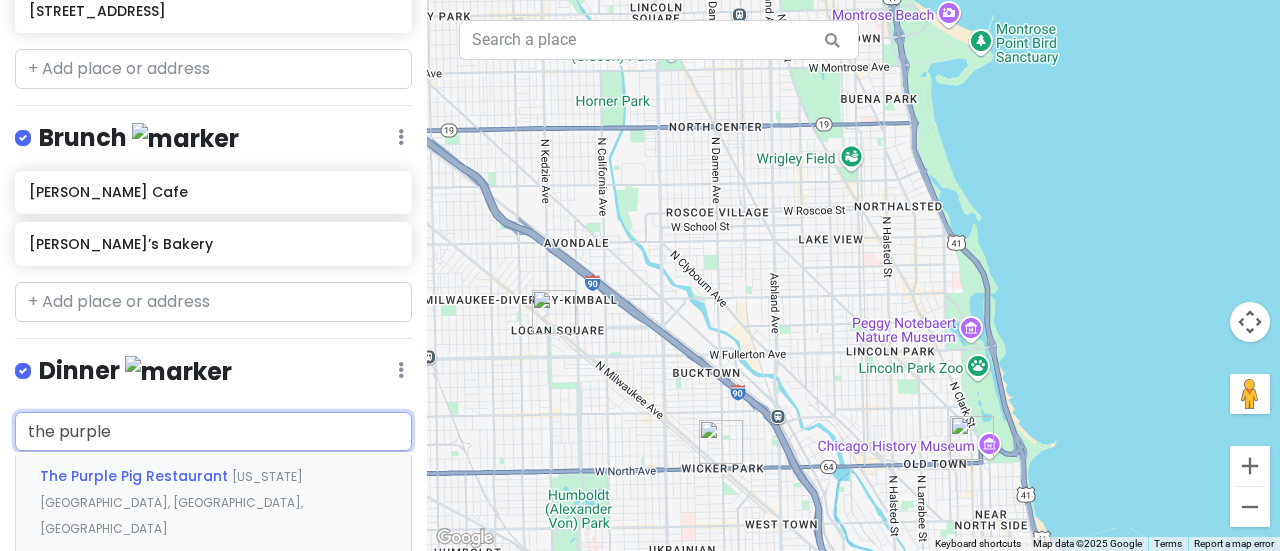 type on "the purple p" 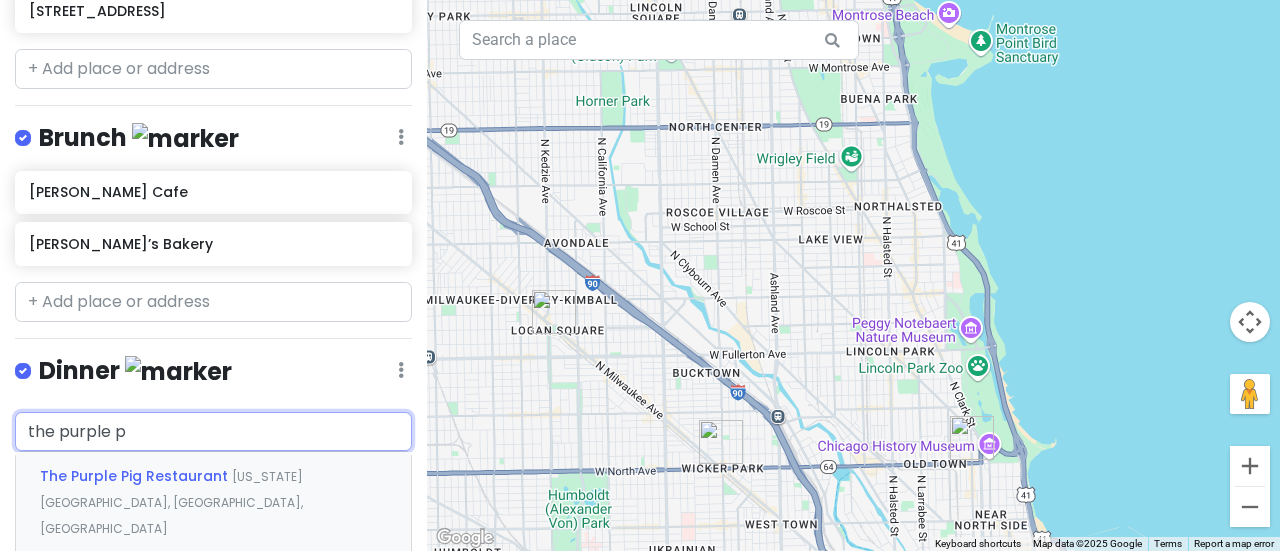 click on "The Purple Pig Restaurant" at bounding box center [136, 476] 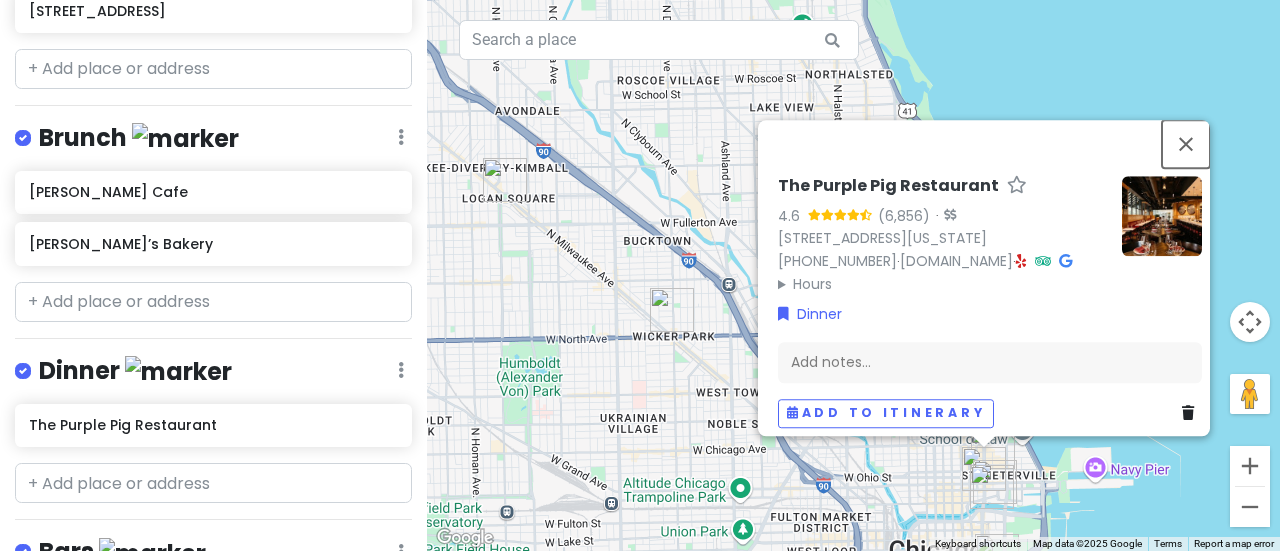click at bounding box center [1186, 144] 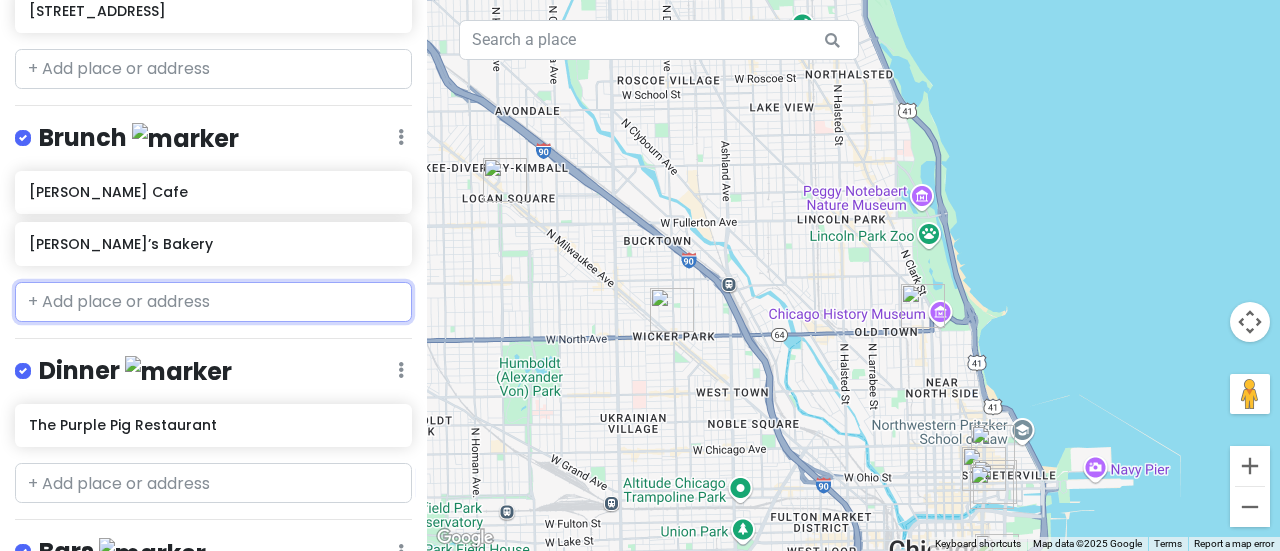 click at bounding box center [213, 302] 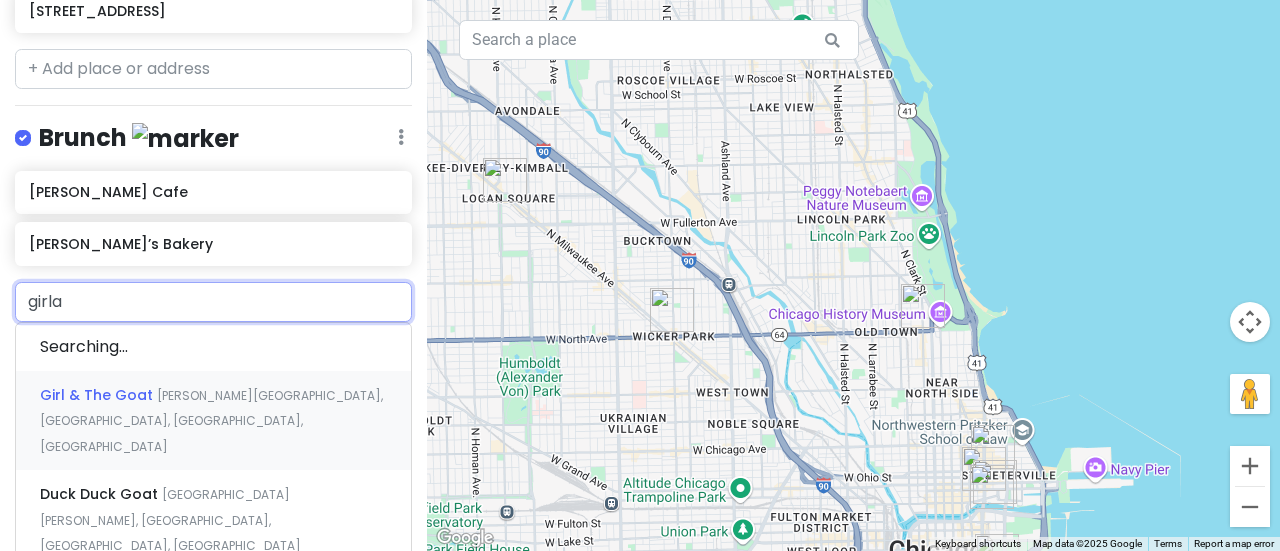 type on "girl" 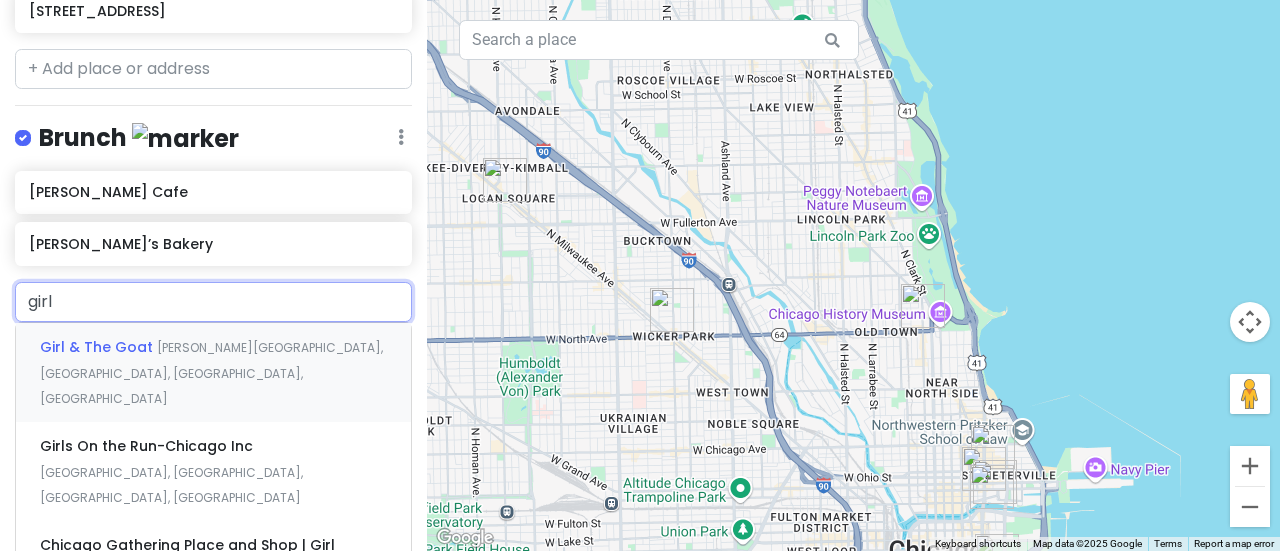 click on "Girl & The Goat   [PERSON_NAME][GEOGRAPHIC_DATA], [GEOGRAPHIC_DATA], [GEOGRAPHIC_DATA], [GEOGRAPHIC_DATA]" at bounding box center (213, 372) 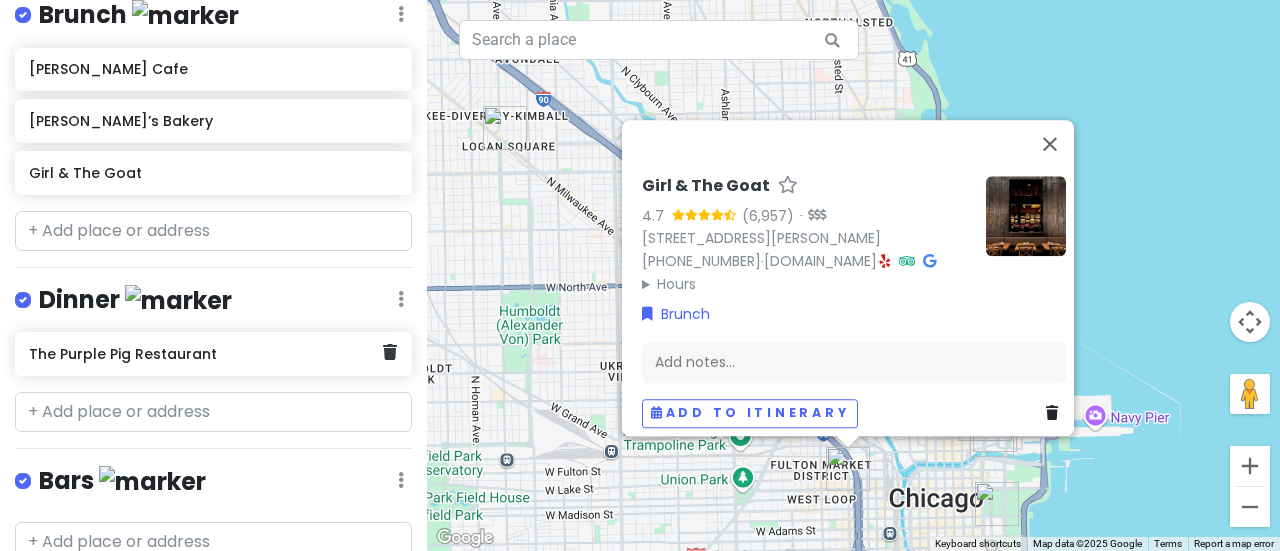 scroll, scrollTop: 1193, scrollLeft: 0, axis: vertical 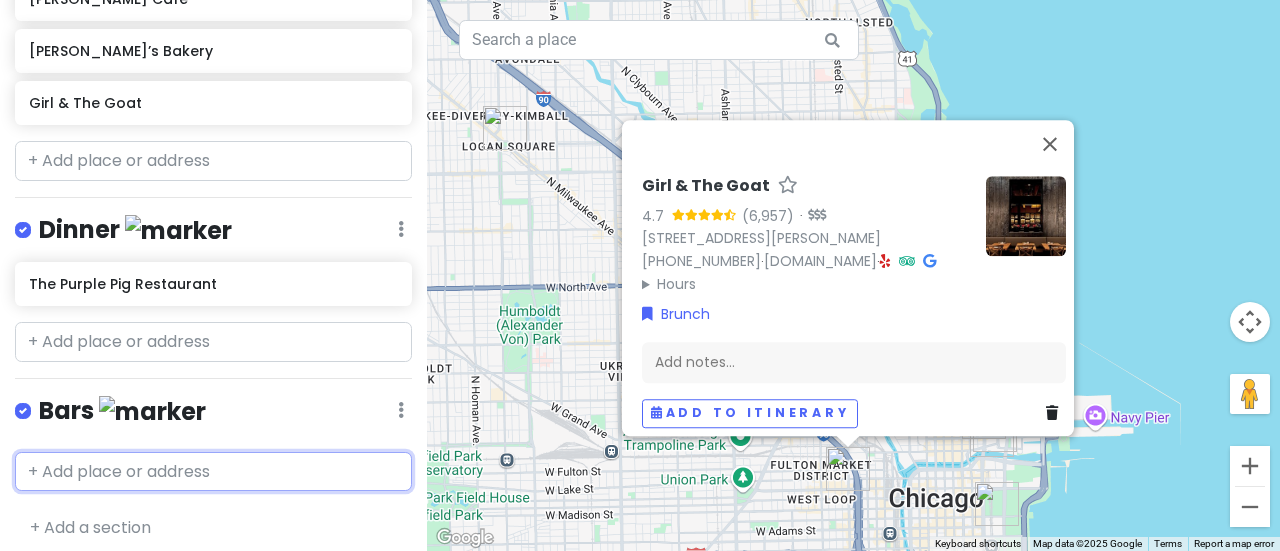 click at bounding box center [213, 472] 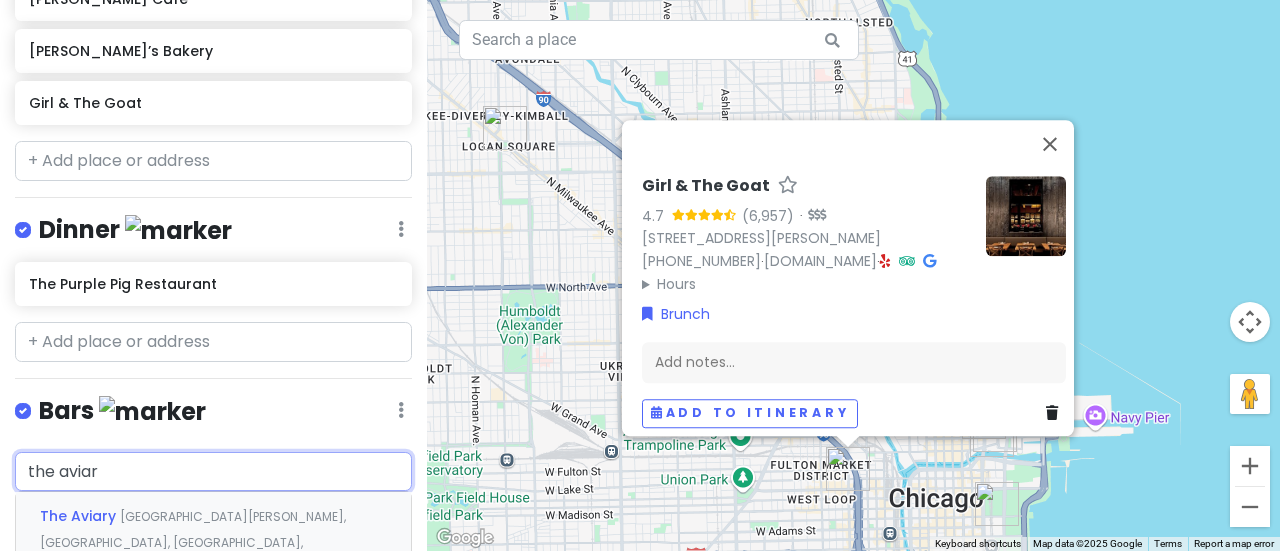 type on "the aviary" 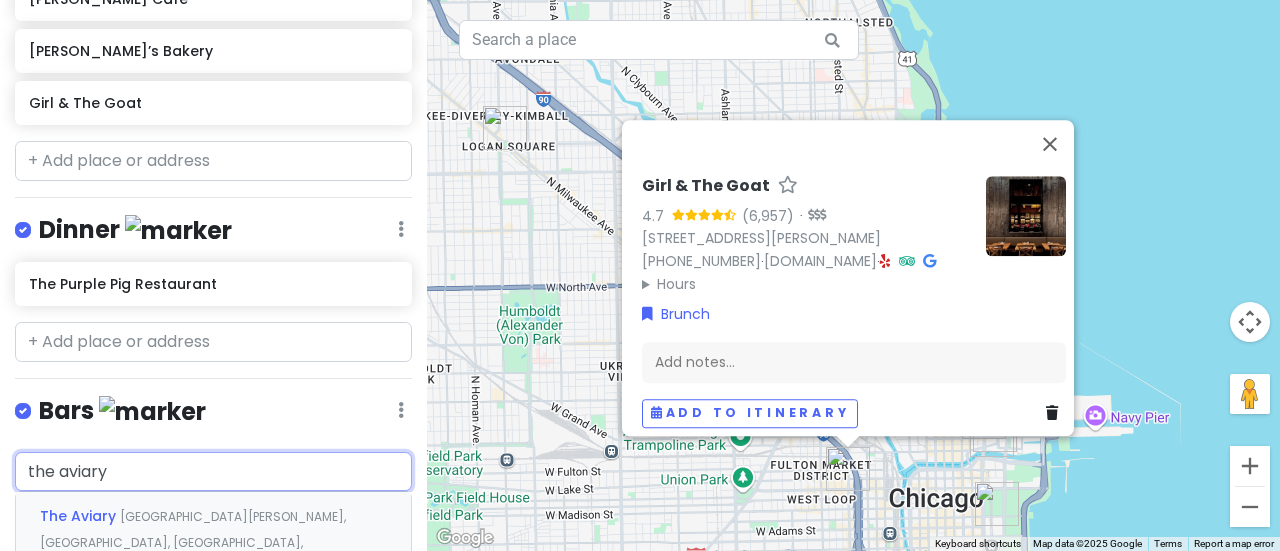 click on "[GEOGRAPHIC_DATA][PERSON_NAME], [GEOGRAPHIC_DATA], [GEOGRAPHIC_DATA], [GEOGRAPHIC_DATA]" at bounding box center (193, 542) 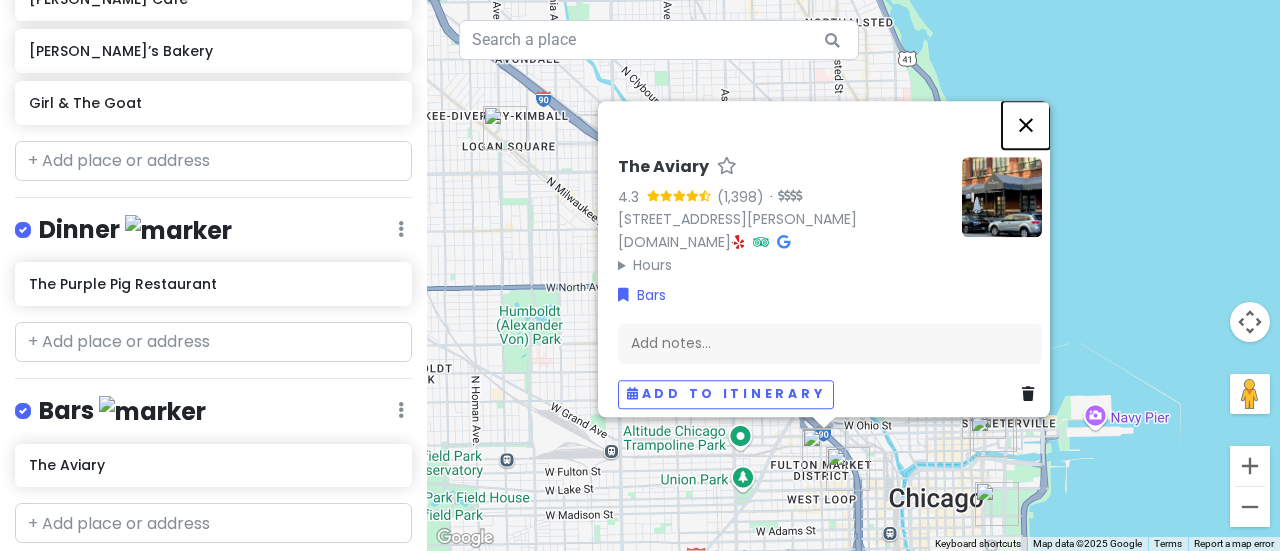 click at bounding box center [1026, 125] 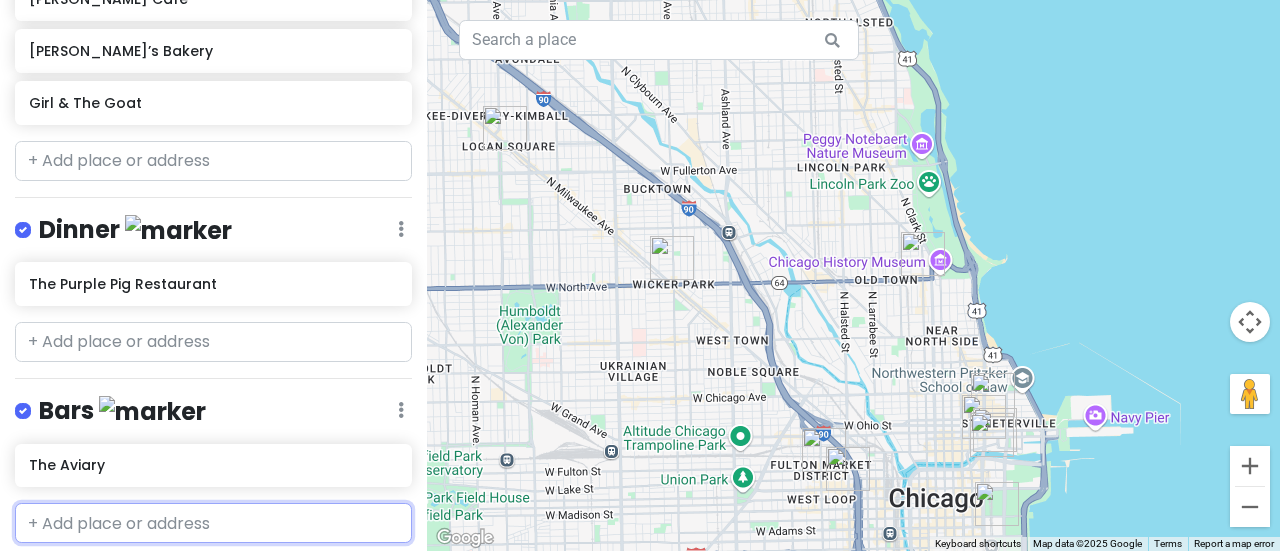 click at bounding box center (213, 523) 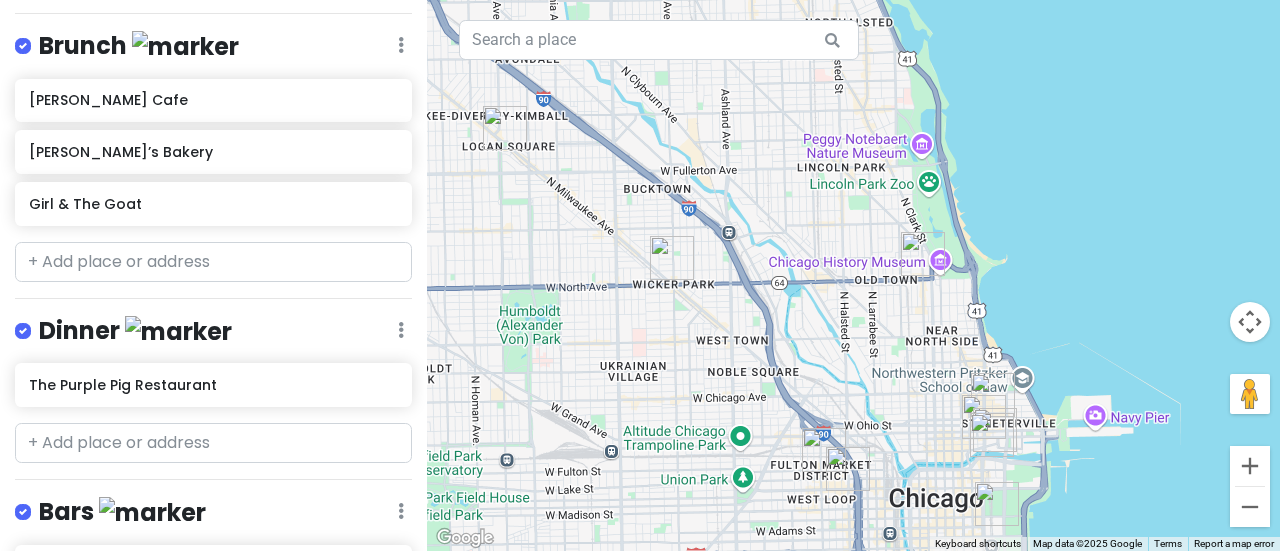 scroll, scrollTop: 993, scrollLeft: 0, axis: vertical 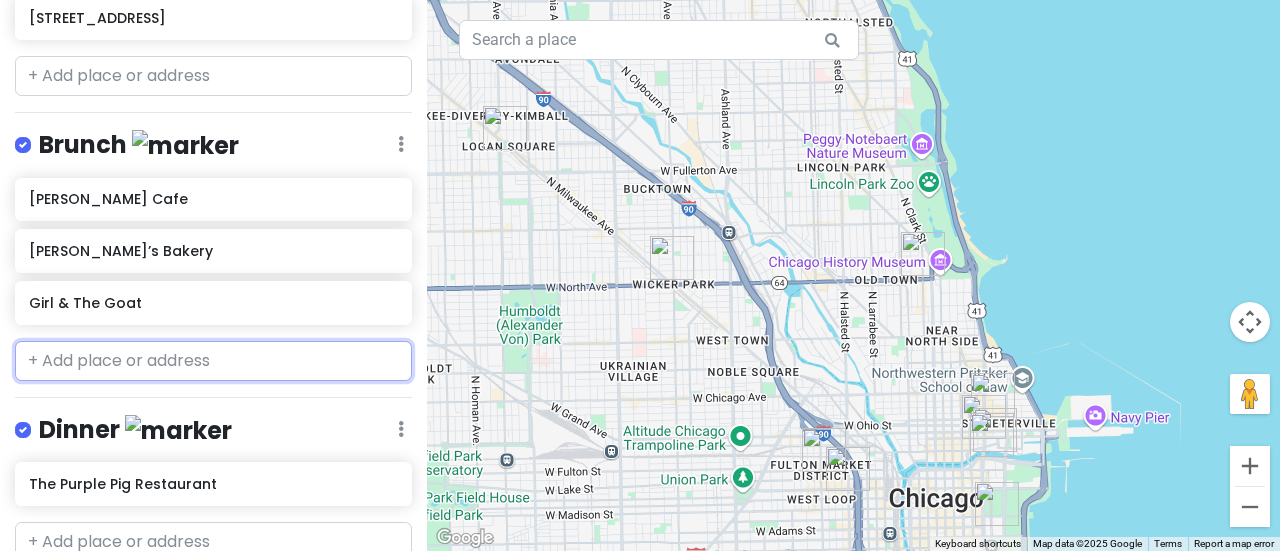 click at bounding box center [213, 361] 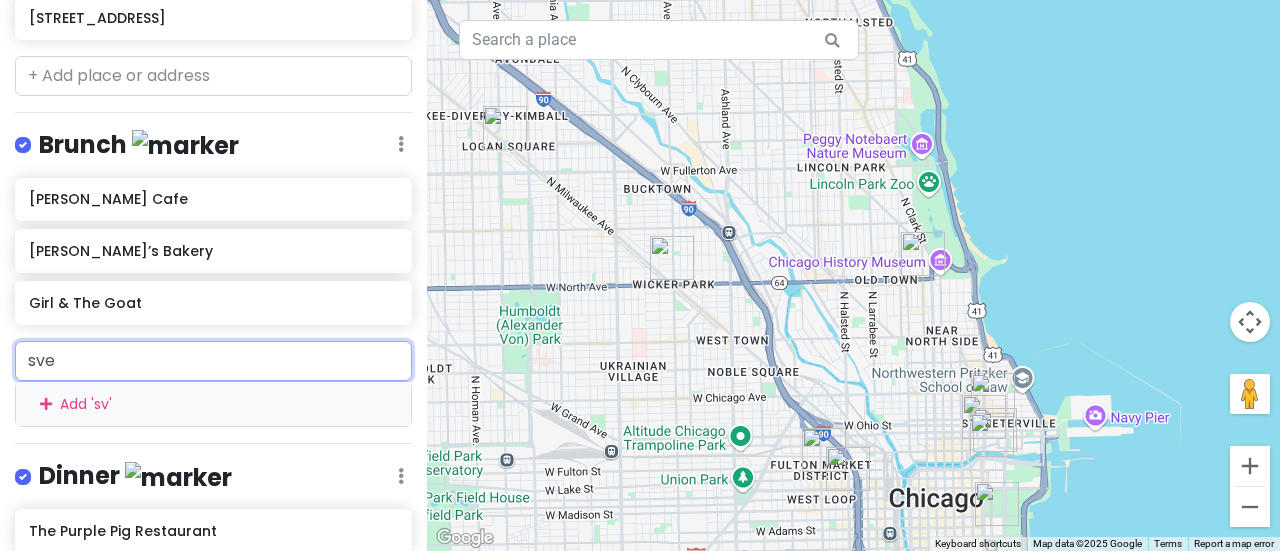 type on "svea" 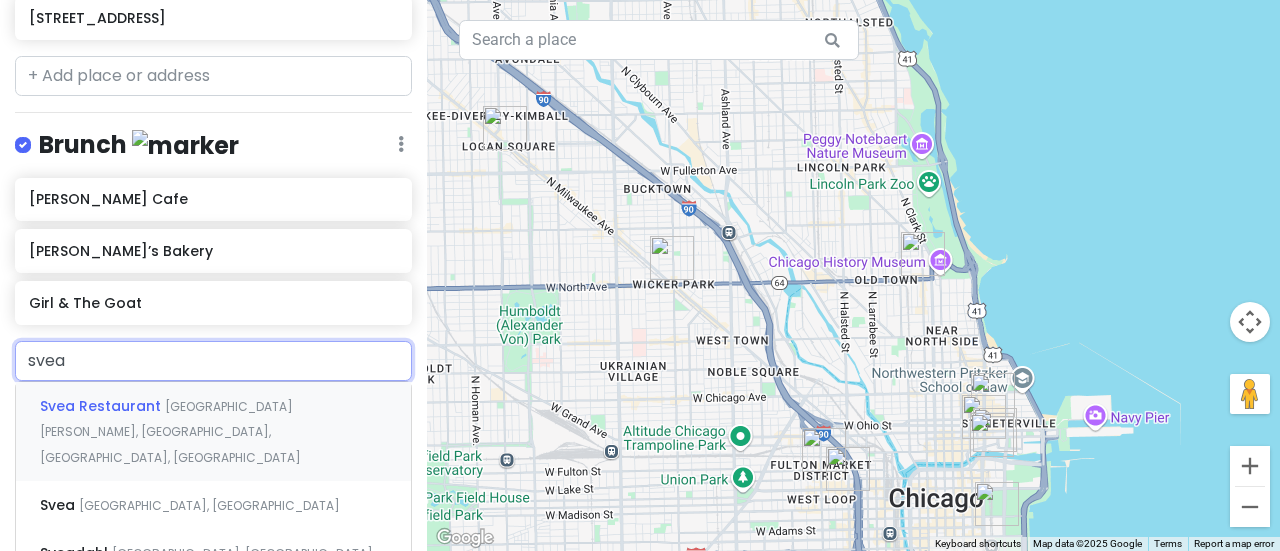 click on "Svea Restaurant" at bounding box center (102, 406) 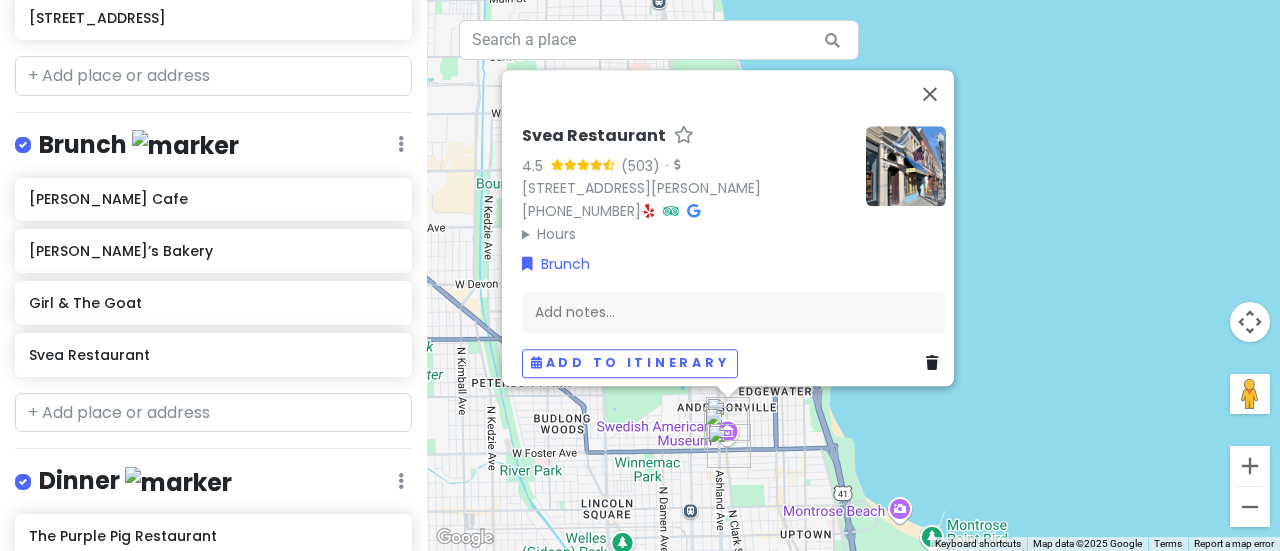 click at bounding box center (726, 429) 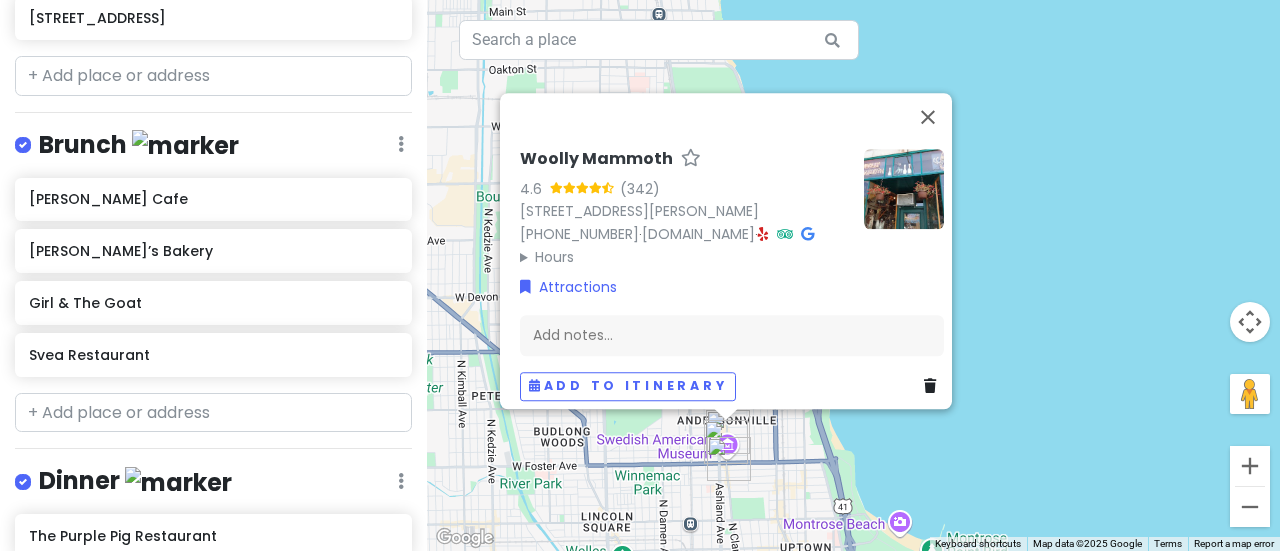 click at bounding box center [729, 459] 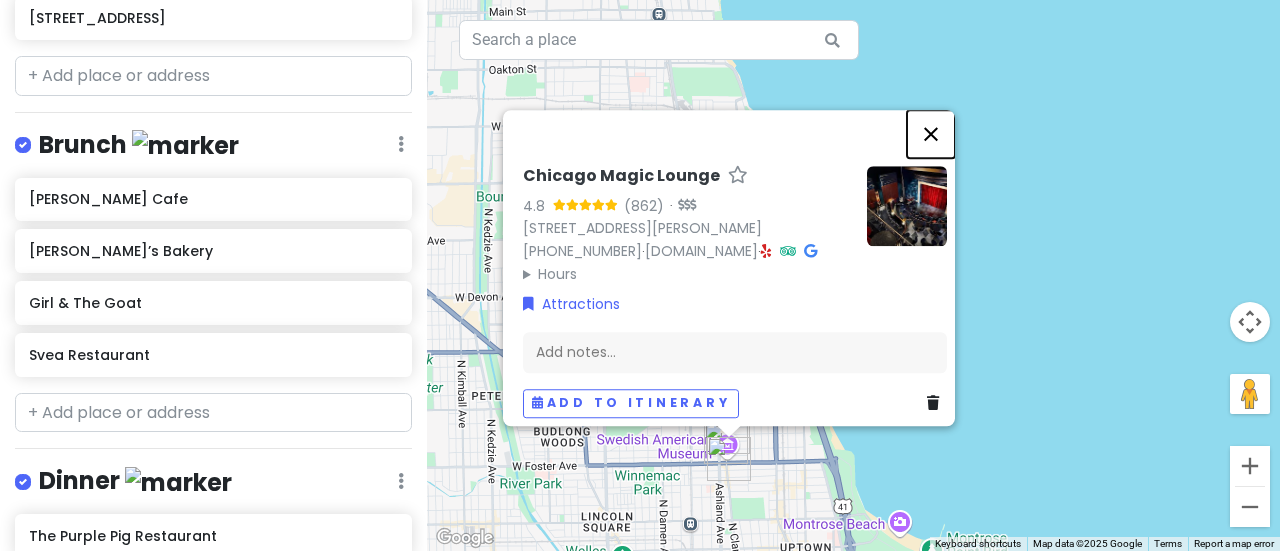 click at bounding box center [931, 134] 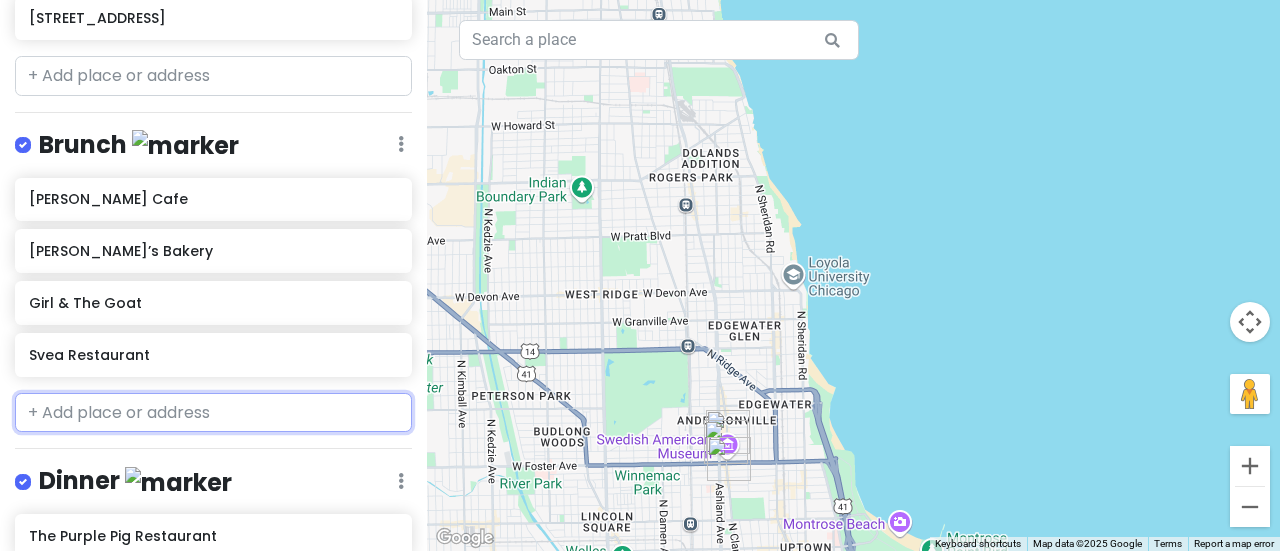 click at bounding box center (213, 413) 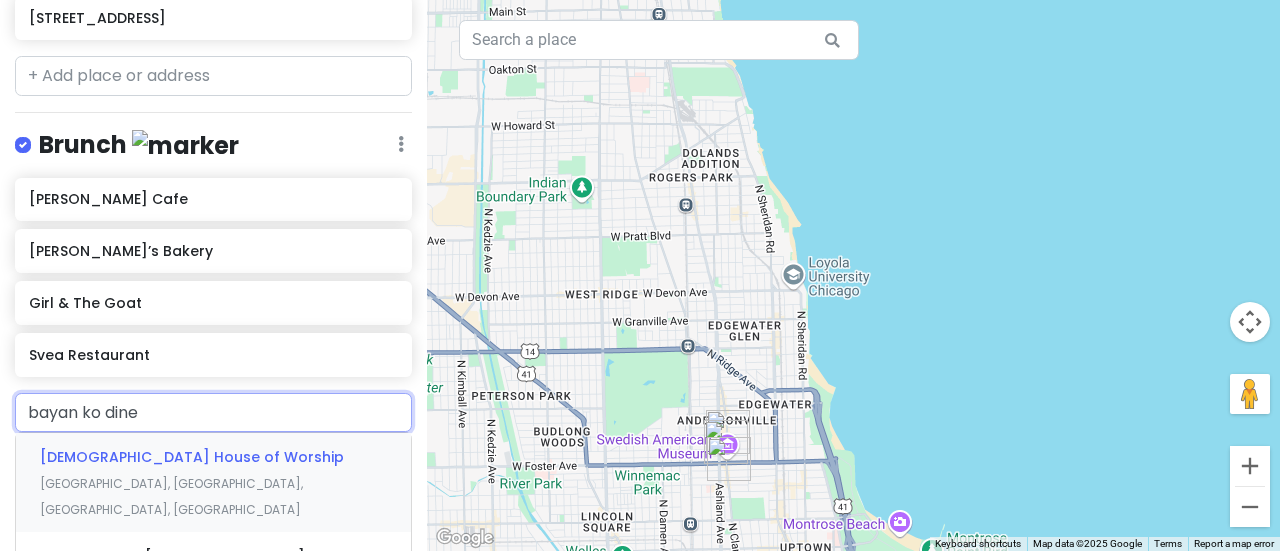 type on "bayan ko diner" 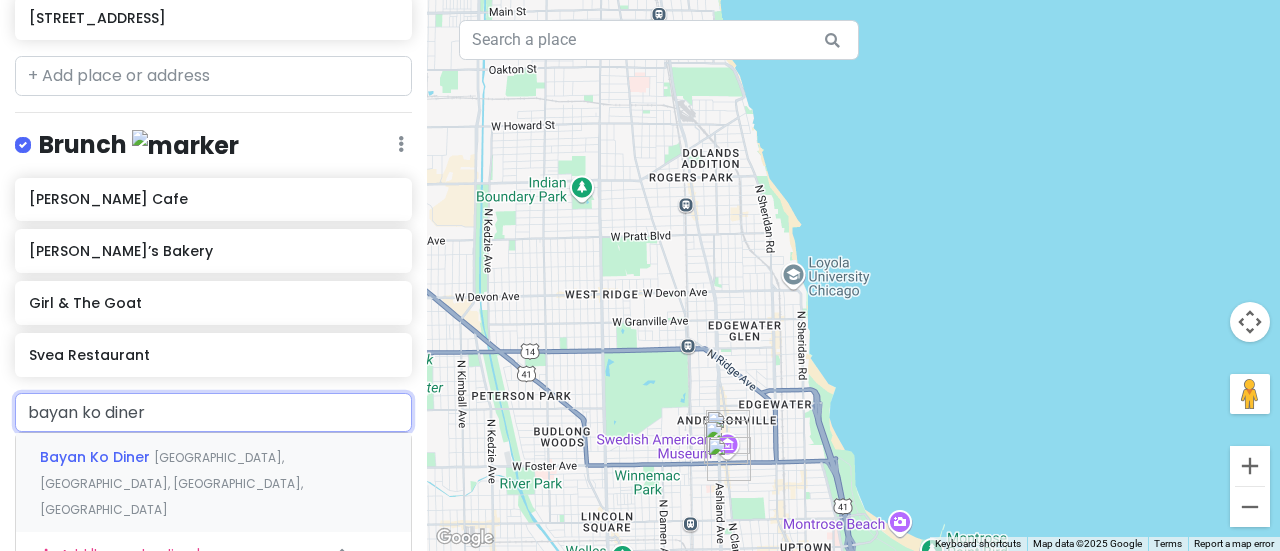 click on "[GEOGRAPHIC_DATA], [GEOGRAPHIC_DATA], [GEOGRAPHIC_DATA], [GEOGRAPHIC_DATA]" at bounding box center (171, 483) 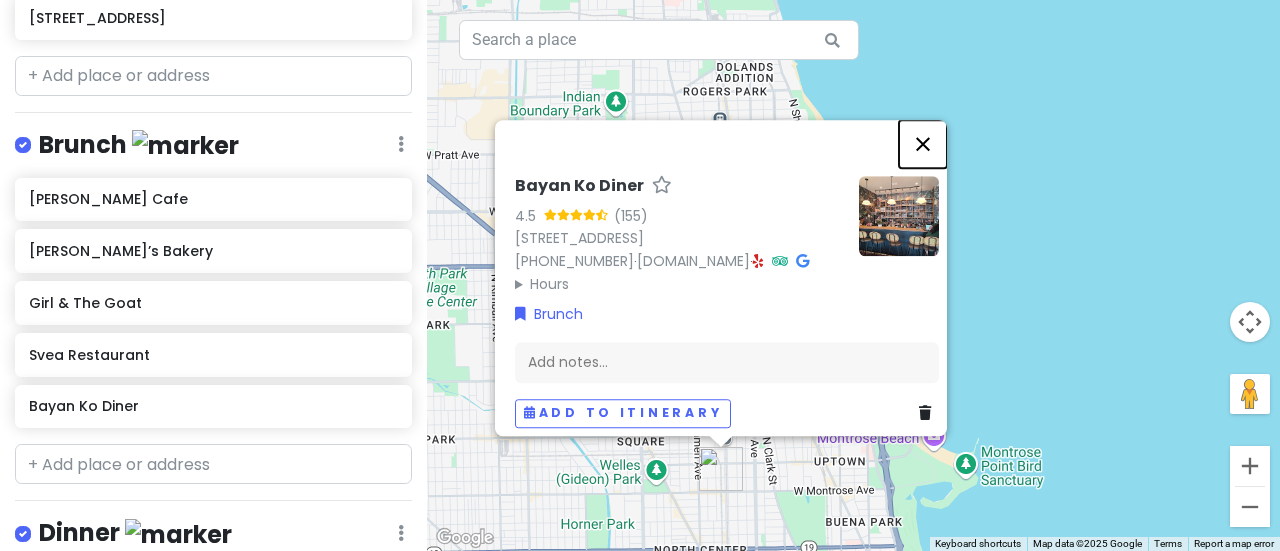 click at bounding box center (923, 144) 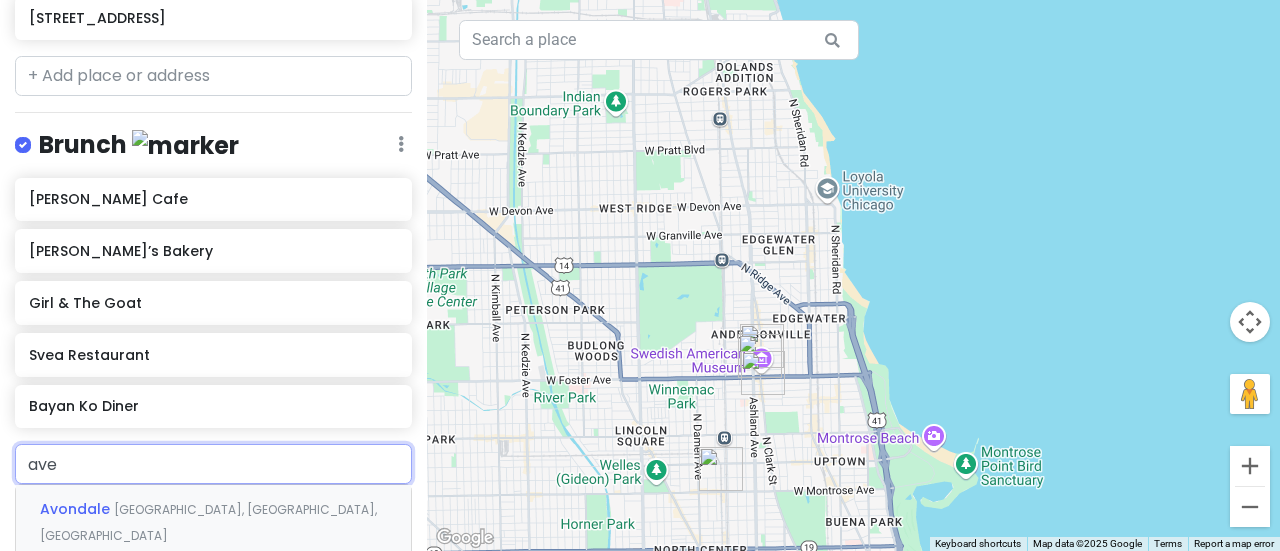 type on "avec" 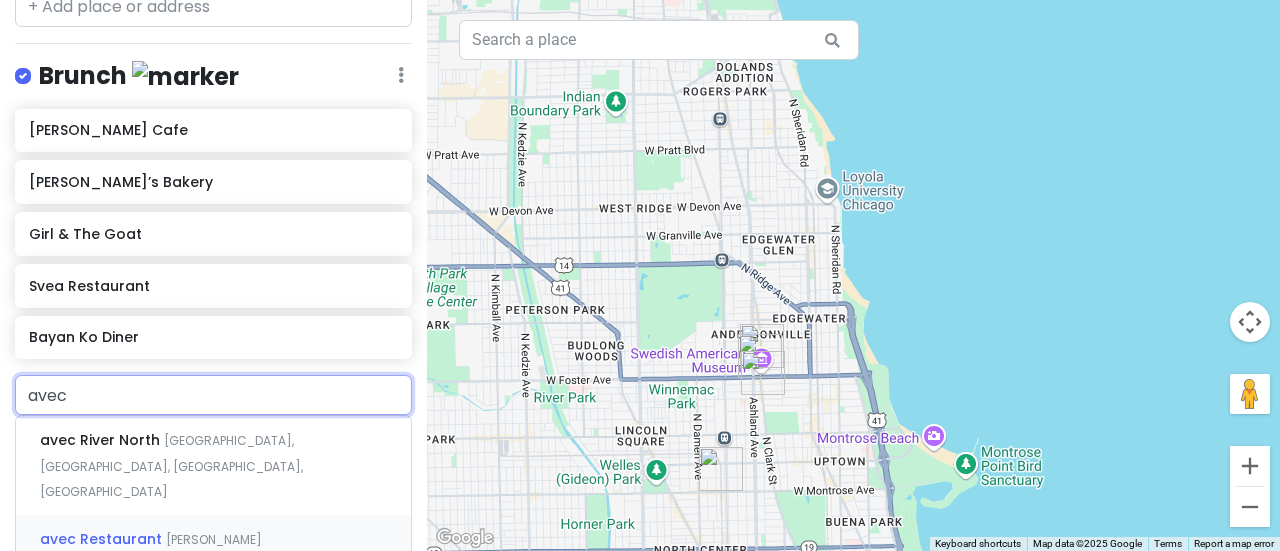 scroll, scrollTop: 1093, scrollLeft: 0, axis: vertical 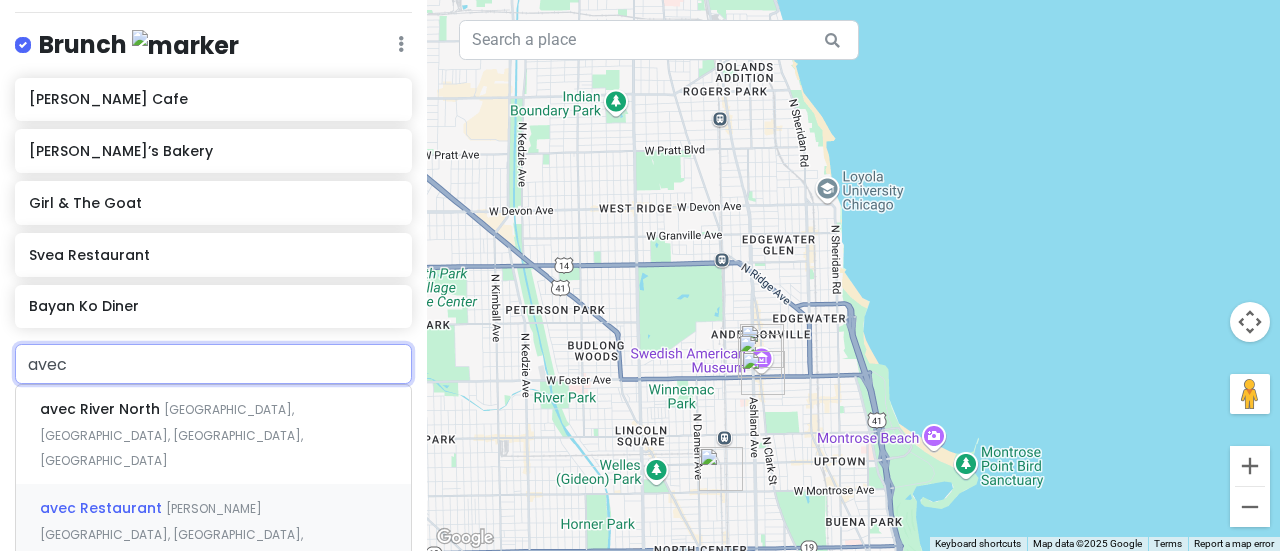 click on "avec Restaurant" at bounding box center [102, 409] 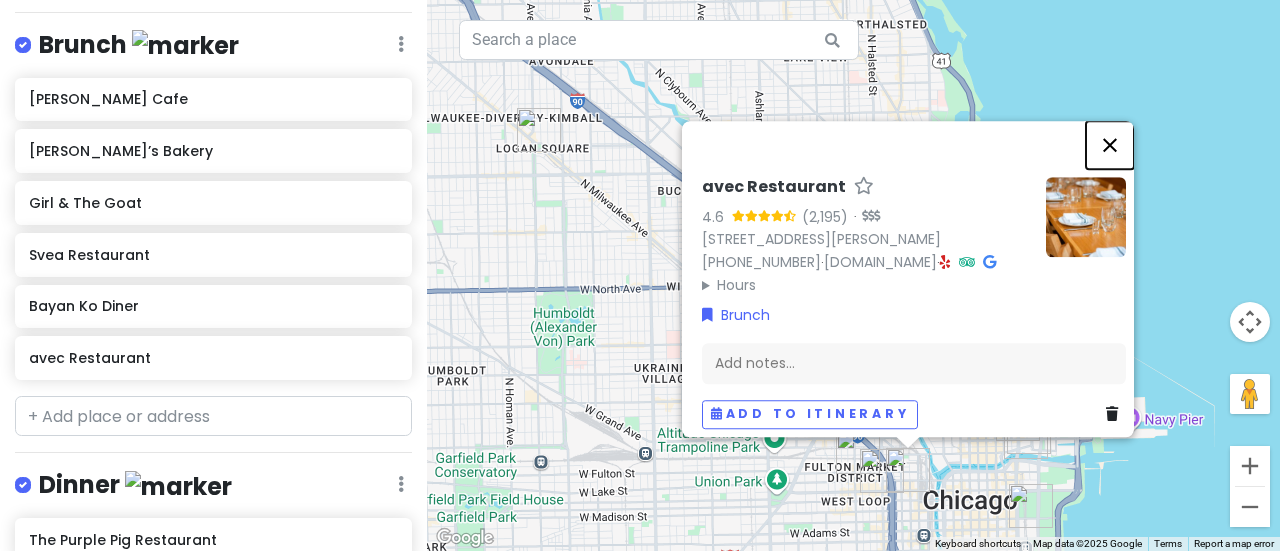 click at bounding box center (1110, 145) 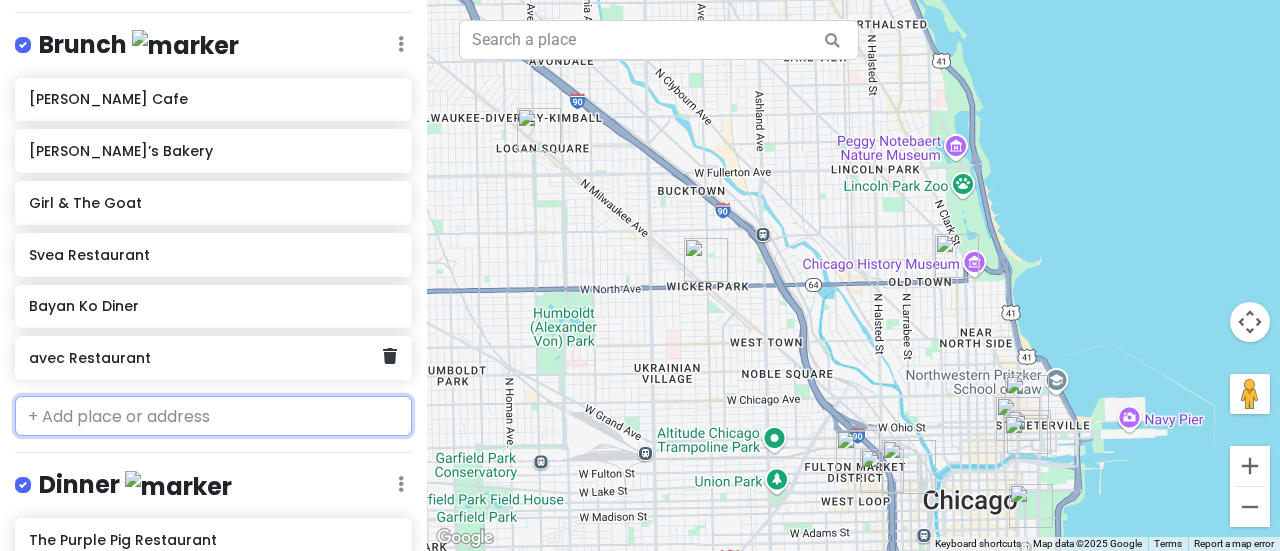 click on "avec Restaurant" at bounding box center (206, 358) 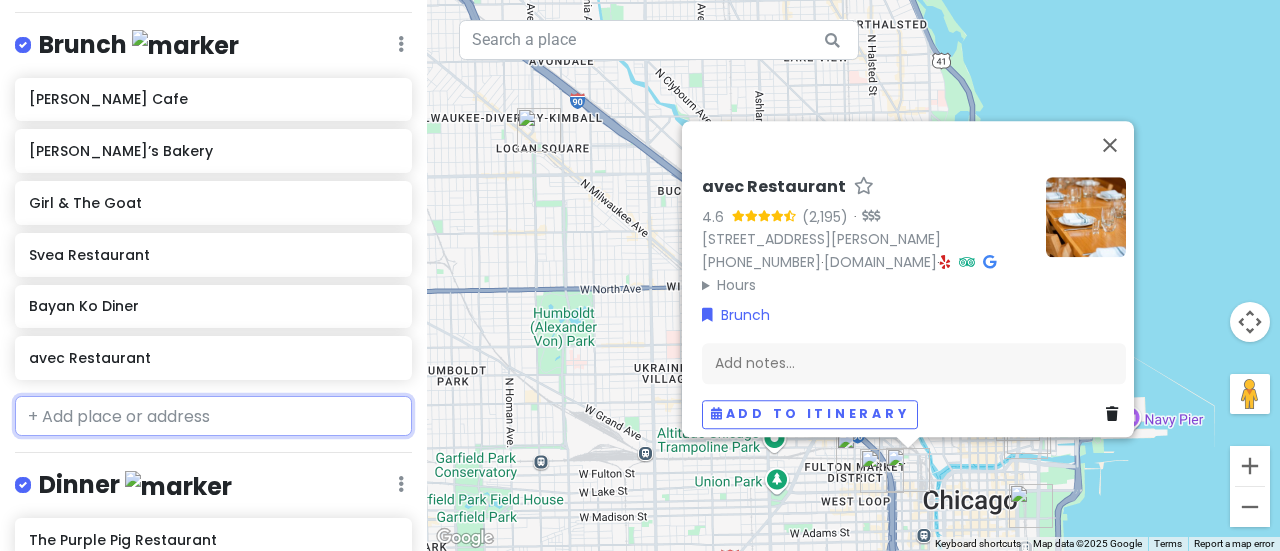 click at bounding box center (213, 416) 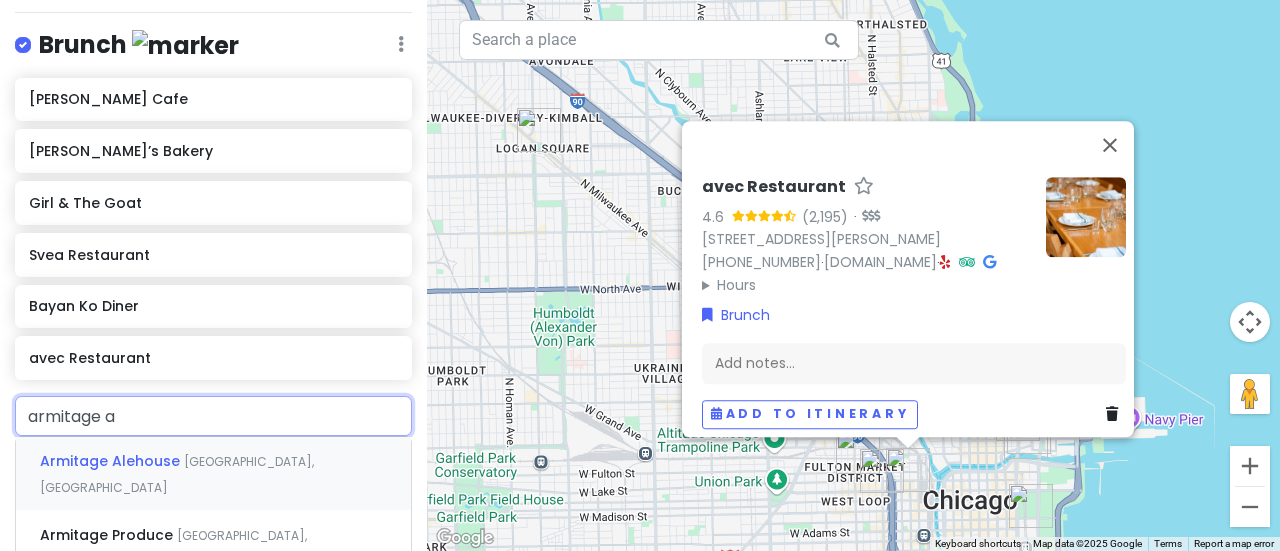 type on "armitage al" 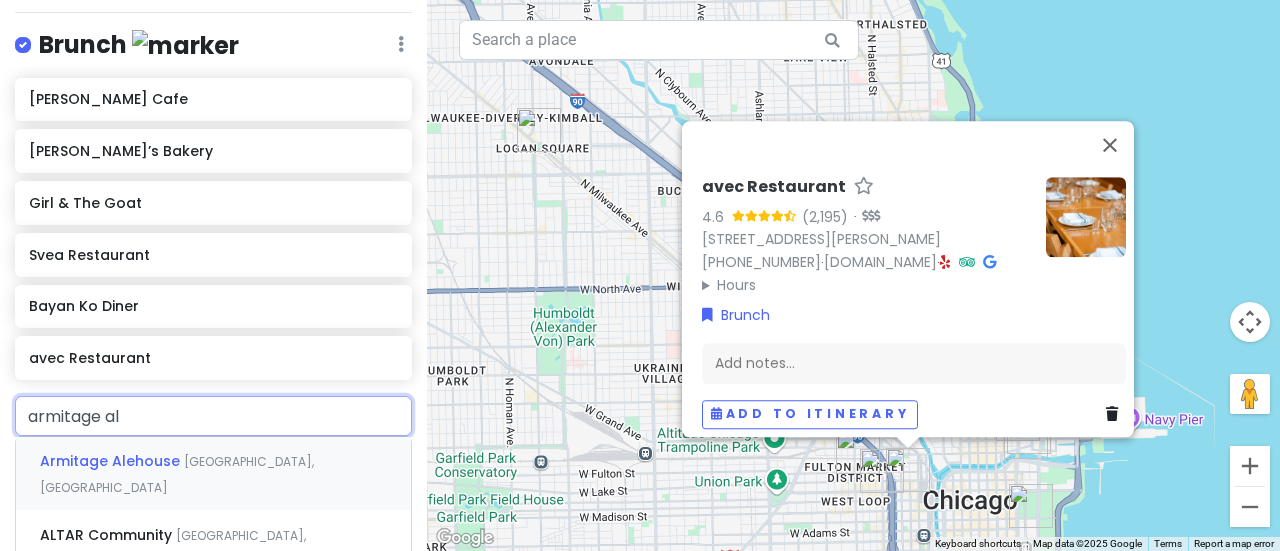 click on "Armitage Alehouse" at bounding box center [112, 461] 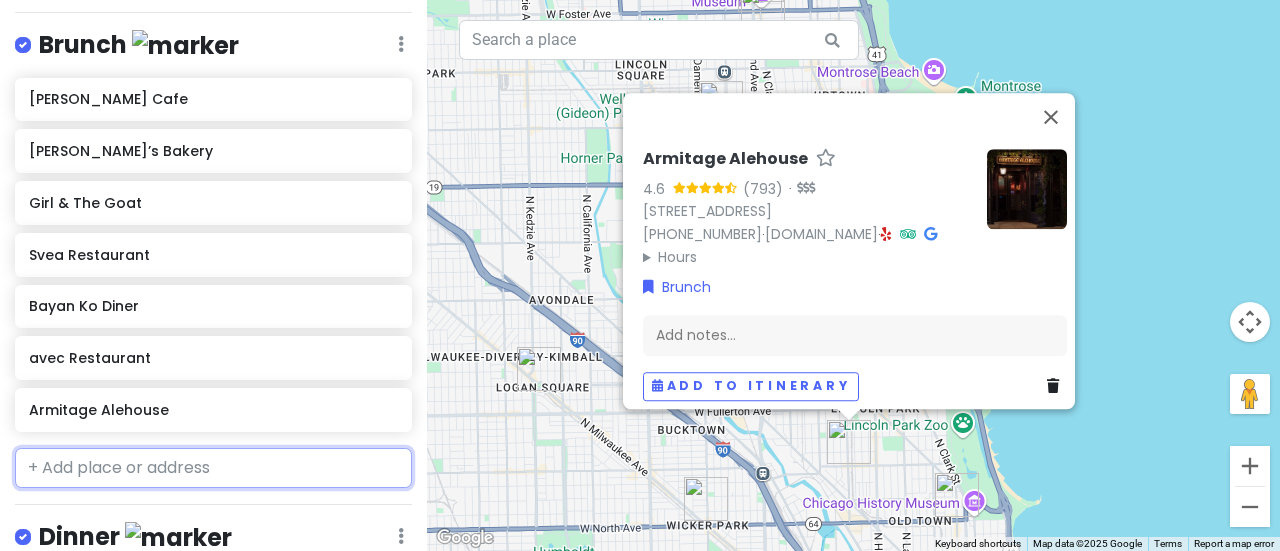 click at bounding box center (213, 468) 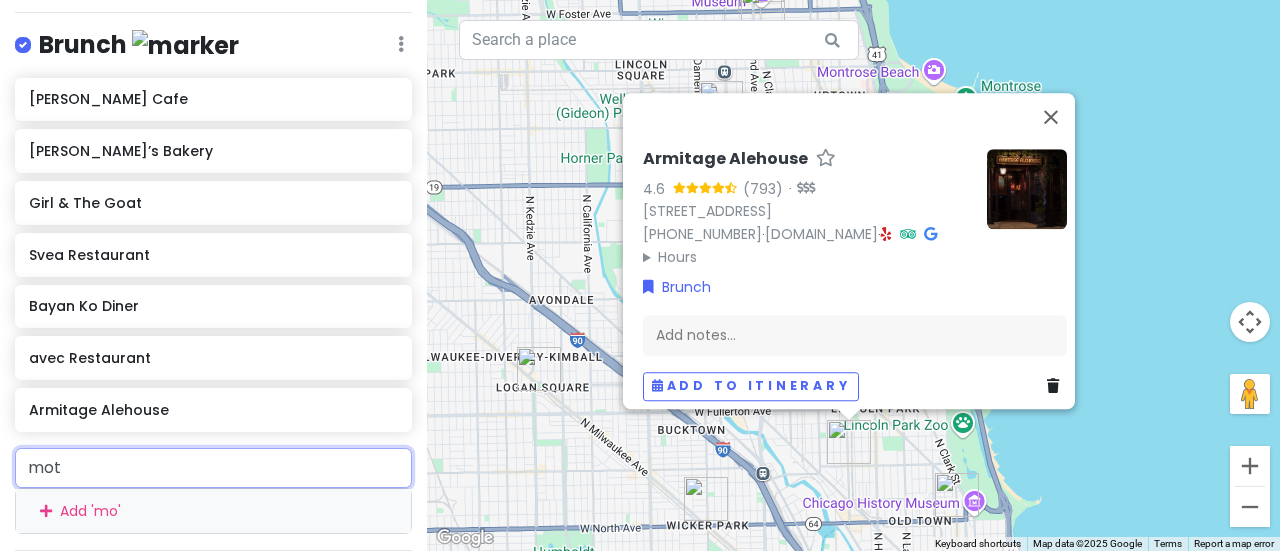 type on "[PERSON_NAME]" 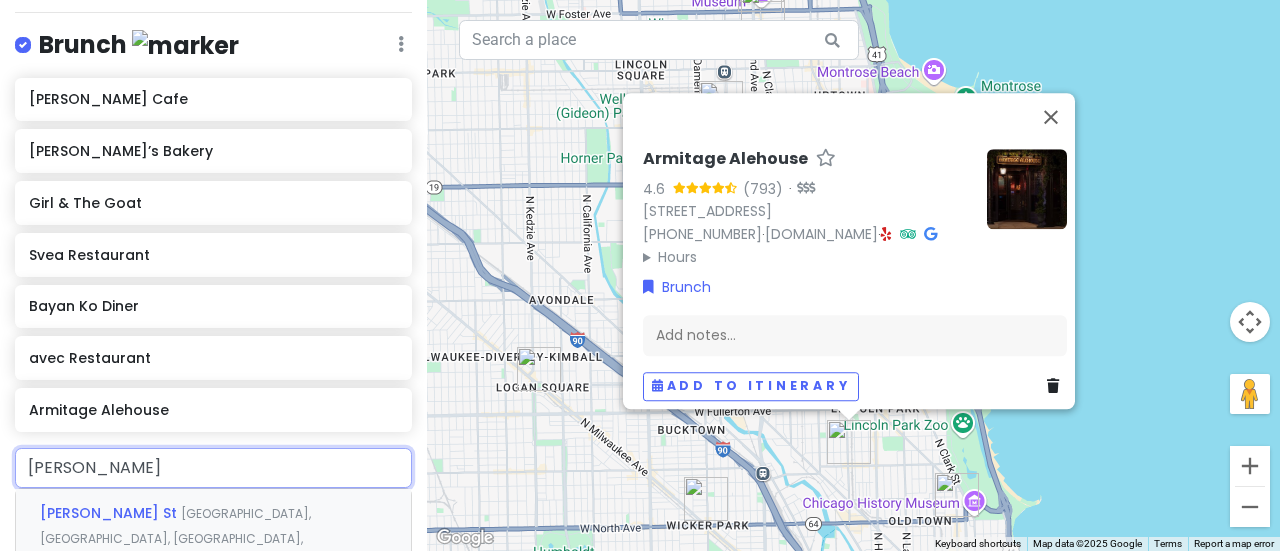 click on "[GEOGRAPHIC_DATA], [GEOGRAPHIC_DATA], [GEOGRAPHIC_DATA], [GEOGRAPHIC_DATA]" at bounding box center [175, 539] 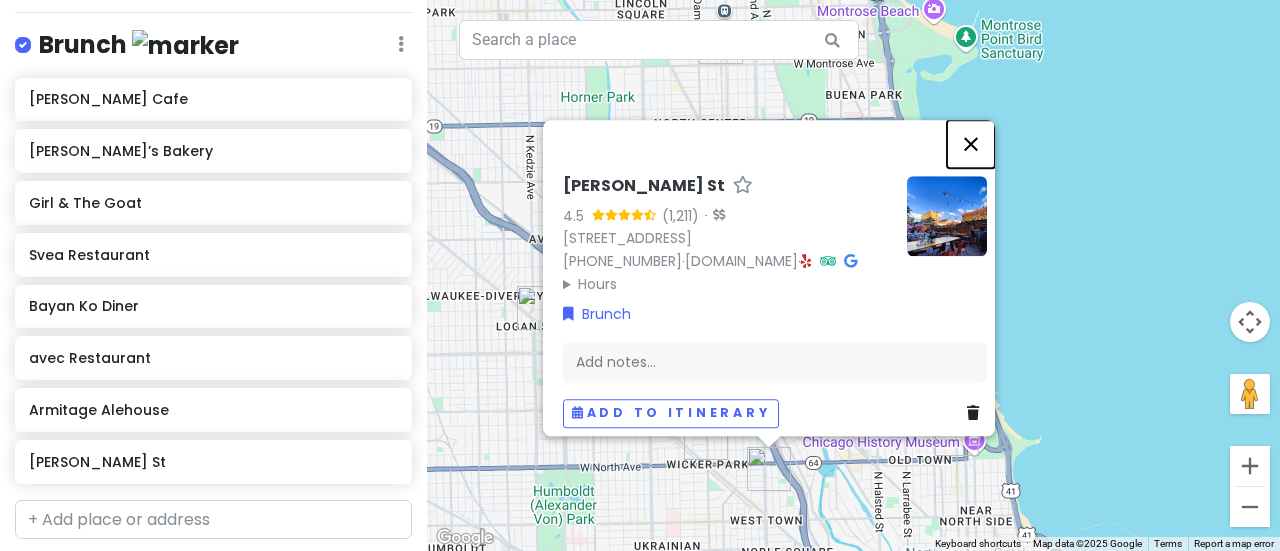 click at bounding box center (971, 144) 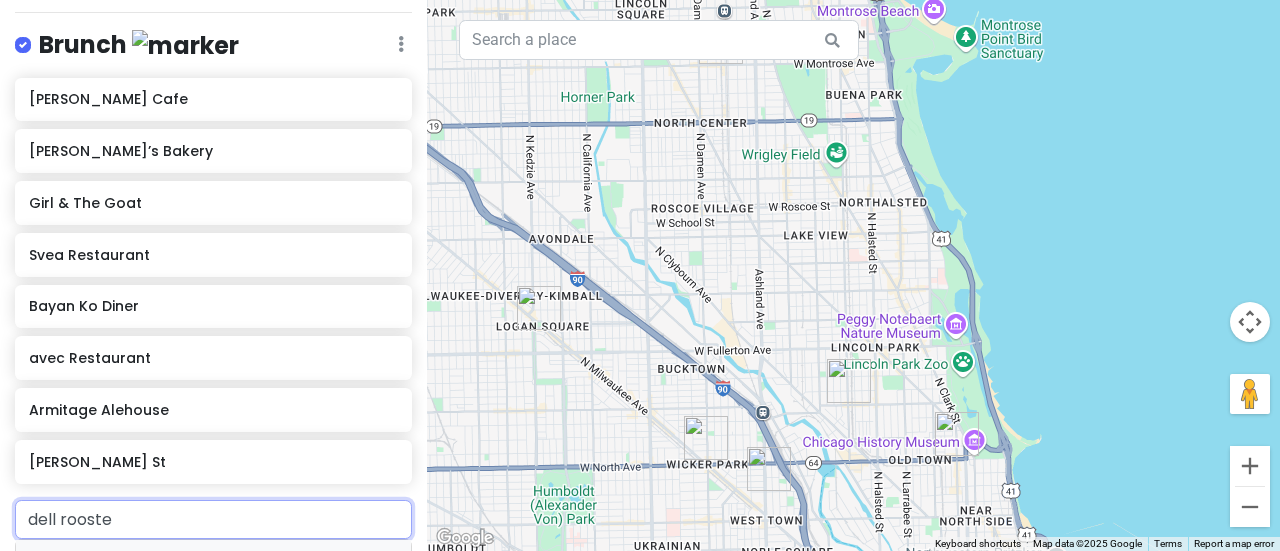 type on "dell rooster" 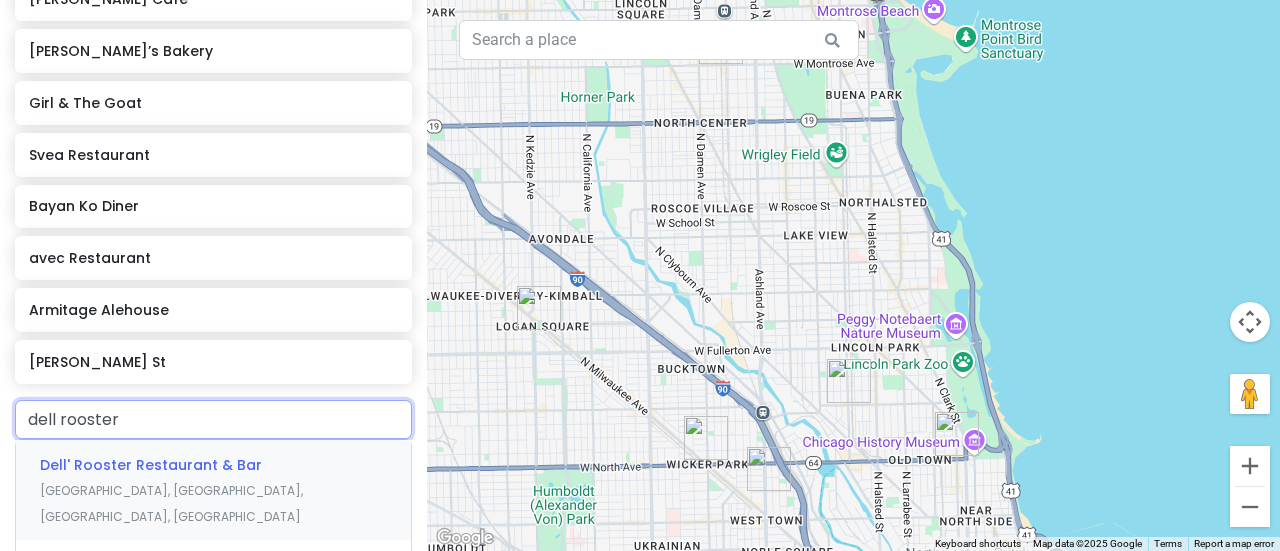 click on "Dell' Rooster Restaurant & [GEOGRAPHIC_DATA], [GEOGRAPHIC_DATA], [GEOGRAPHIC_DATA], [GEOGRAPHIC_DATA]" at bounding box center [213, 489] 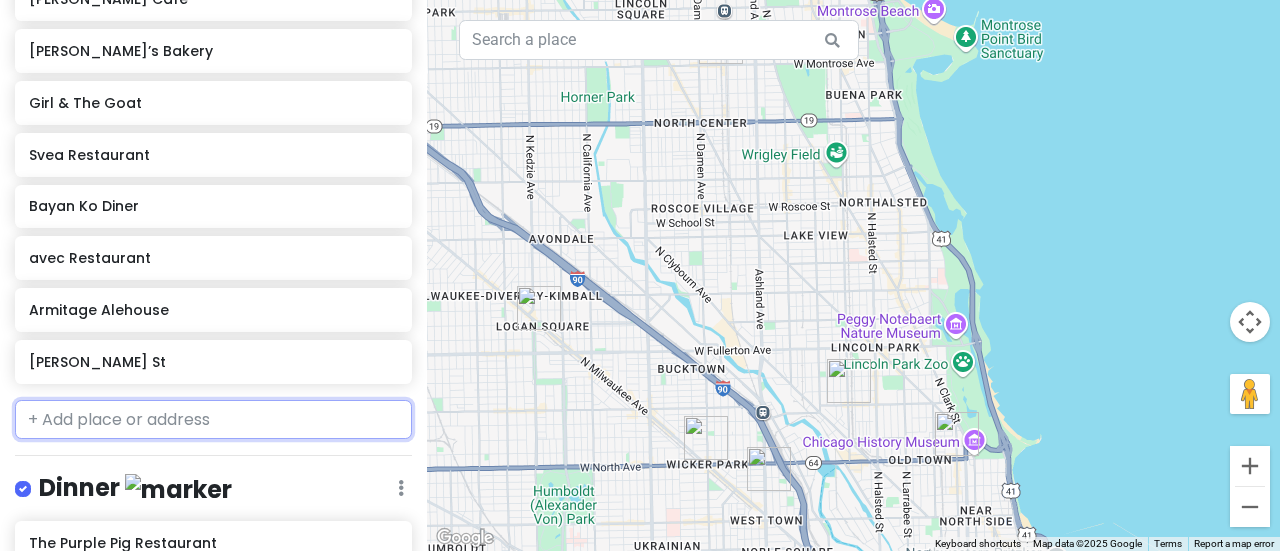 scroll, scrollTop: 1245, scrollLeft: 0, axis: vertical 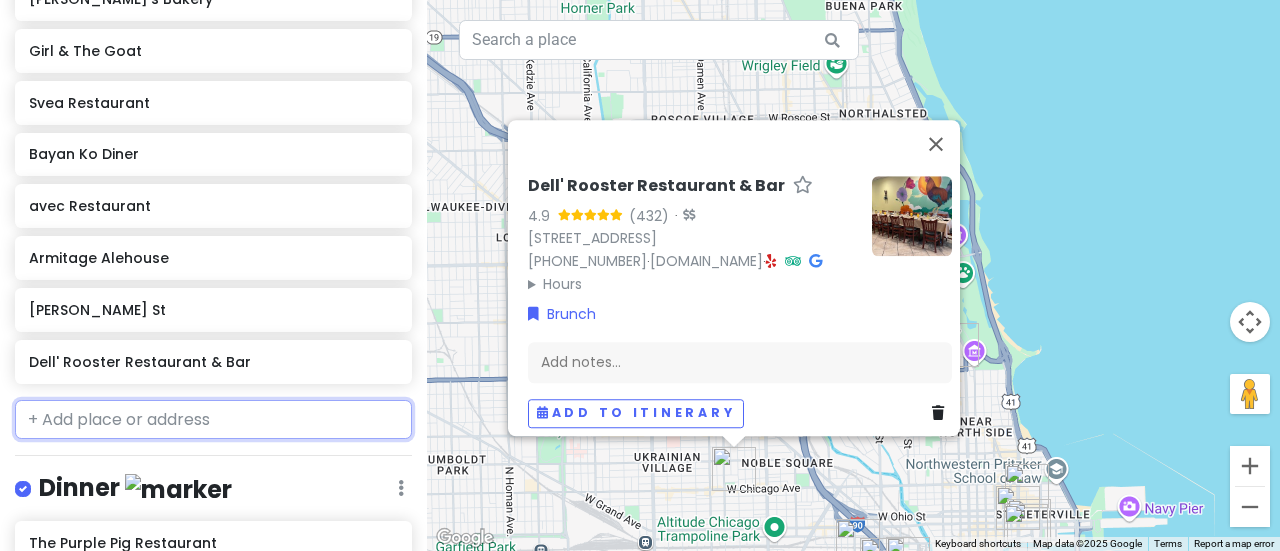 click at bounding box center [213, 420] 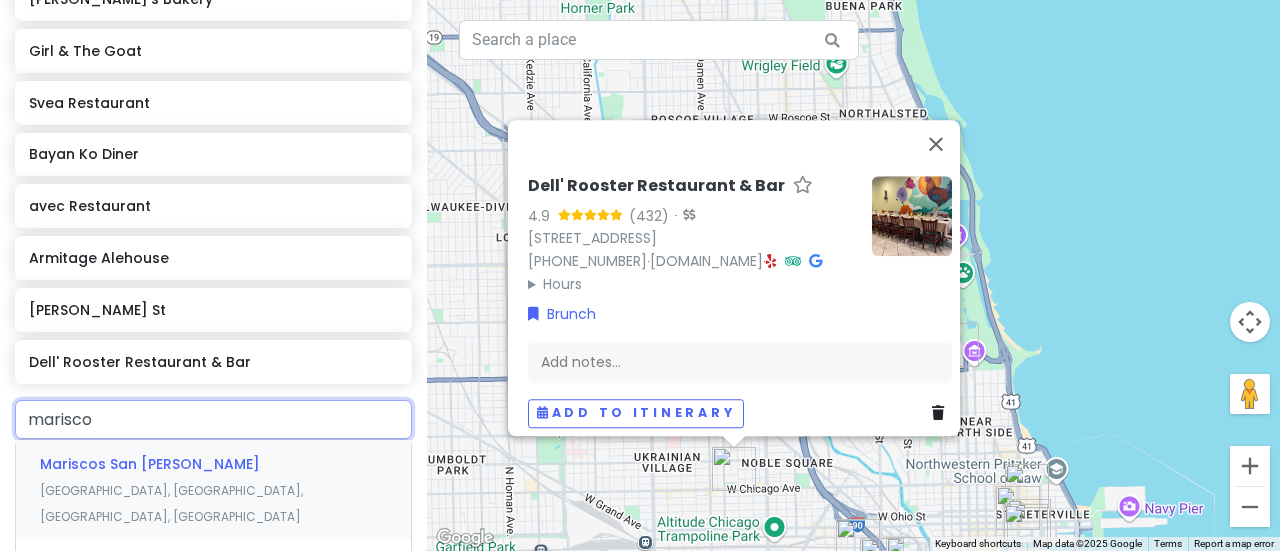 type on "mariscos" 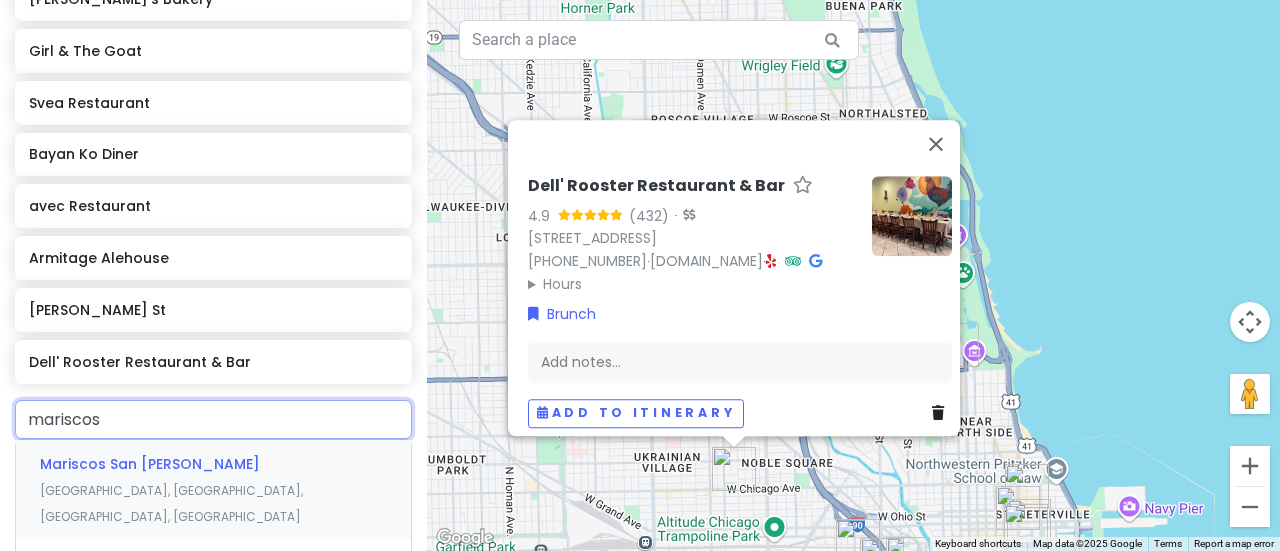 type 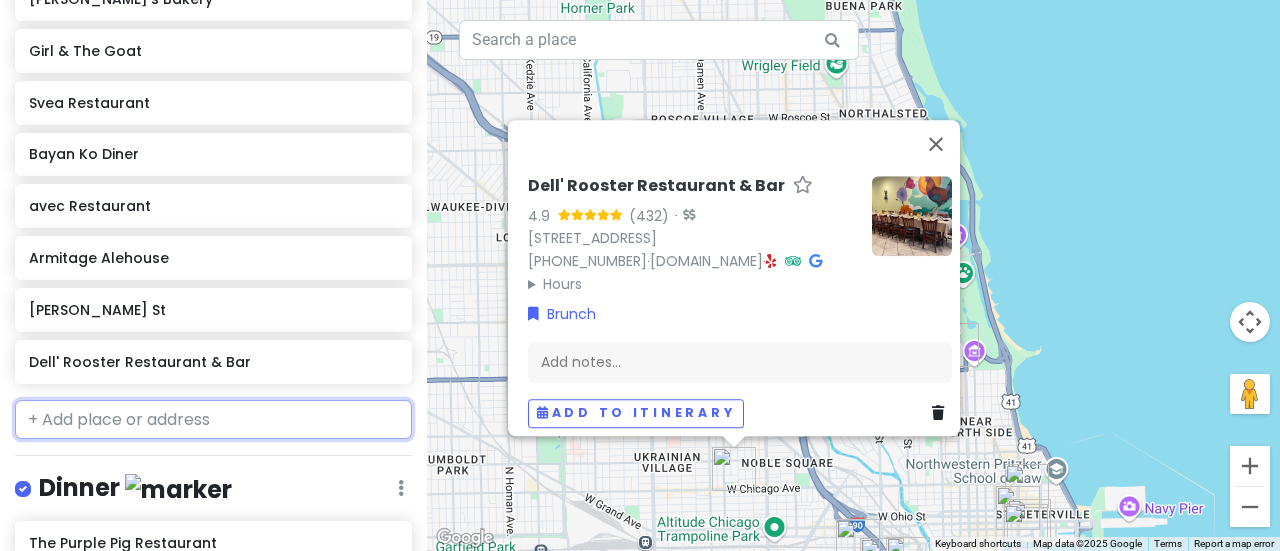 scroll, scrollTop: 1296, scrollLeft: 0, axis: vertical 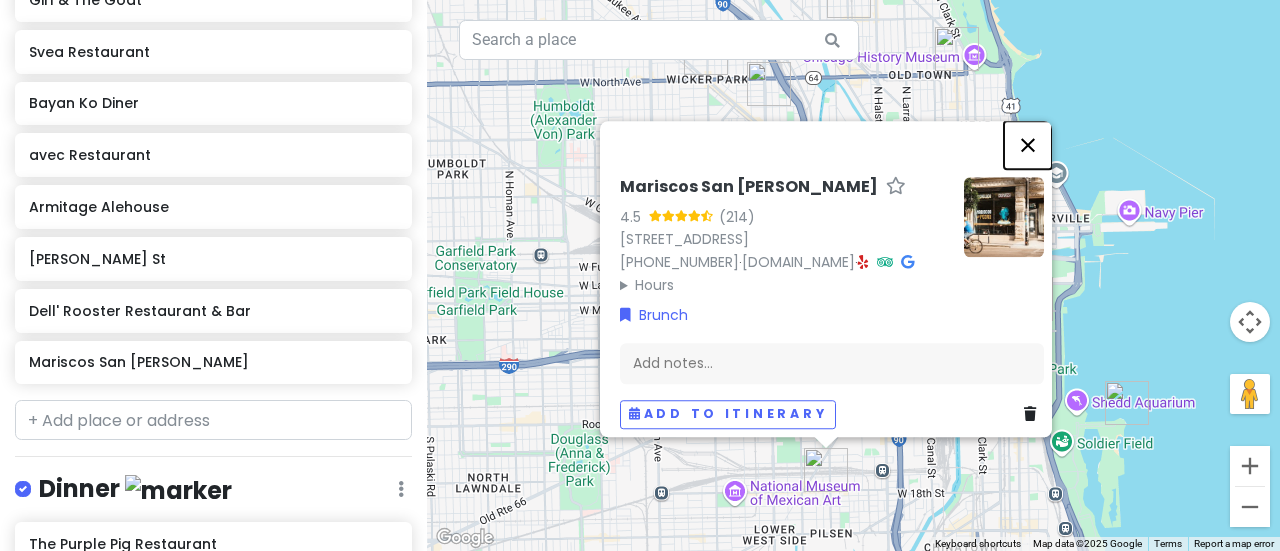 drag, startPoint x: 1034, startPoint y: 106, endPoint x: 966, endPoint y: 136, distance: 74.323616 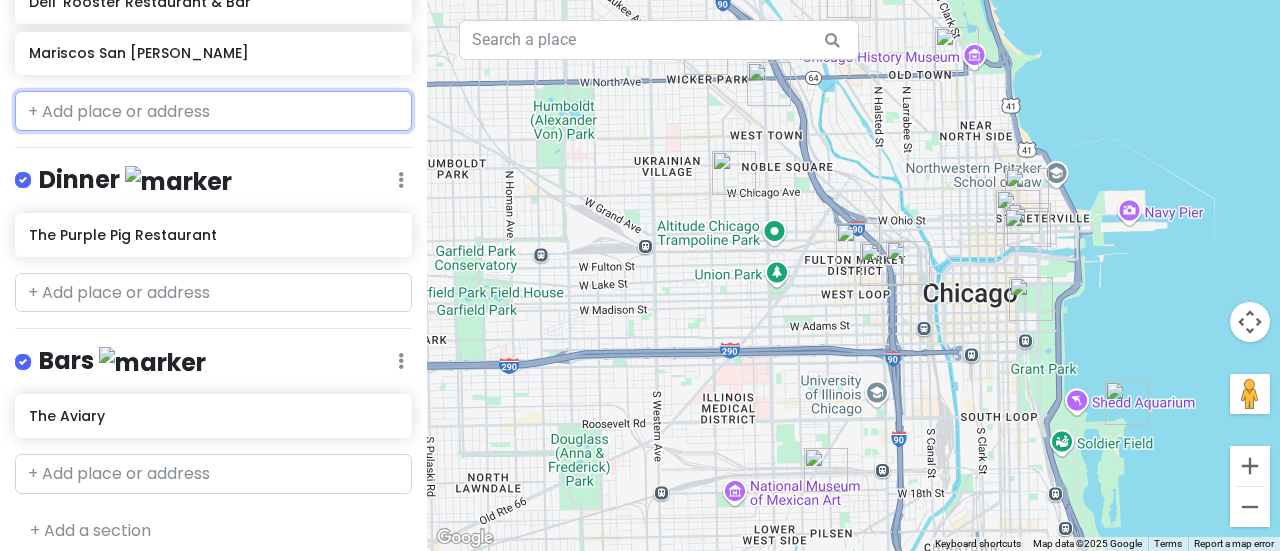 scroll, scrollTop: 1607, scrollLeft: 0, axis: vertical 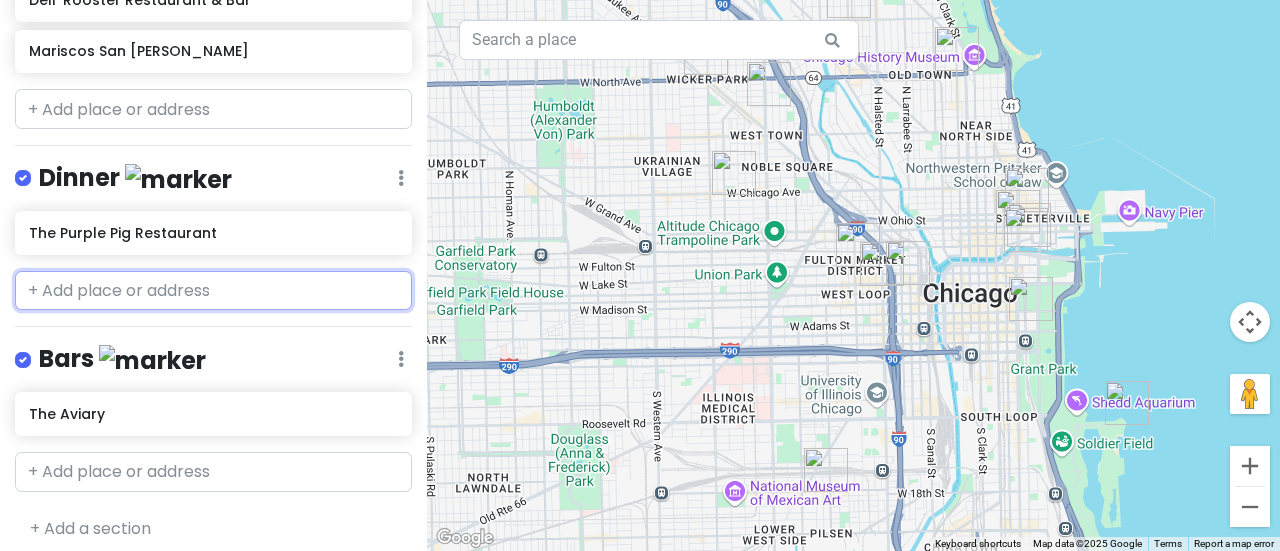 click at bounding box center [213, 291] 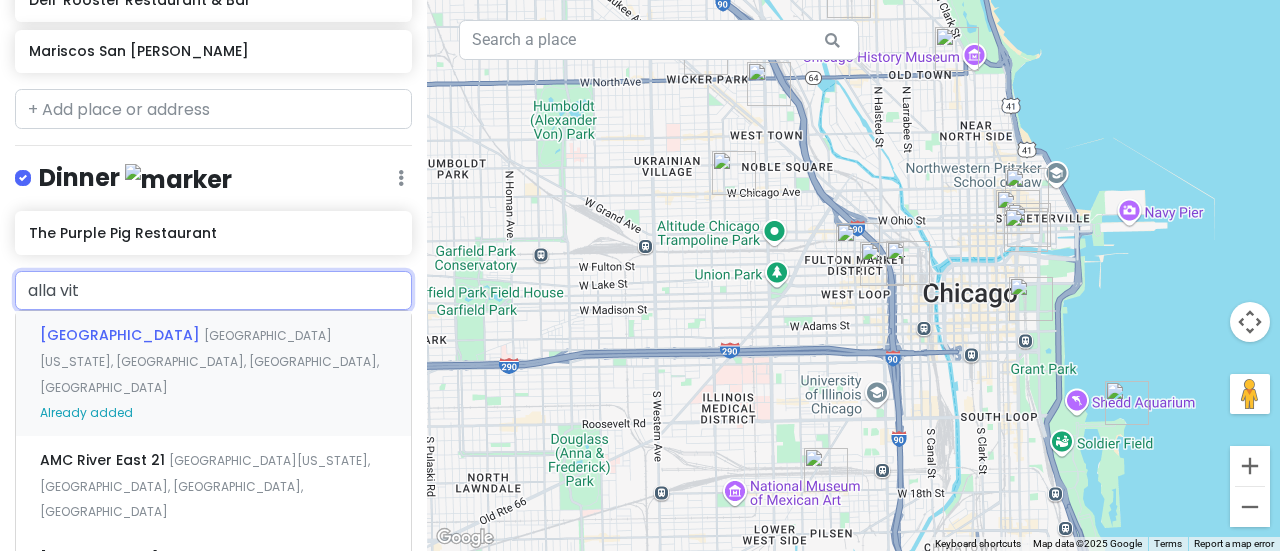 type on "[PERSON_NAME]" 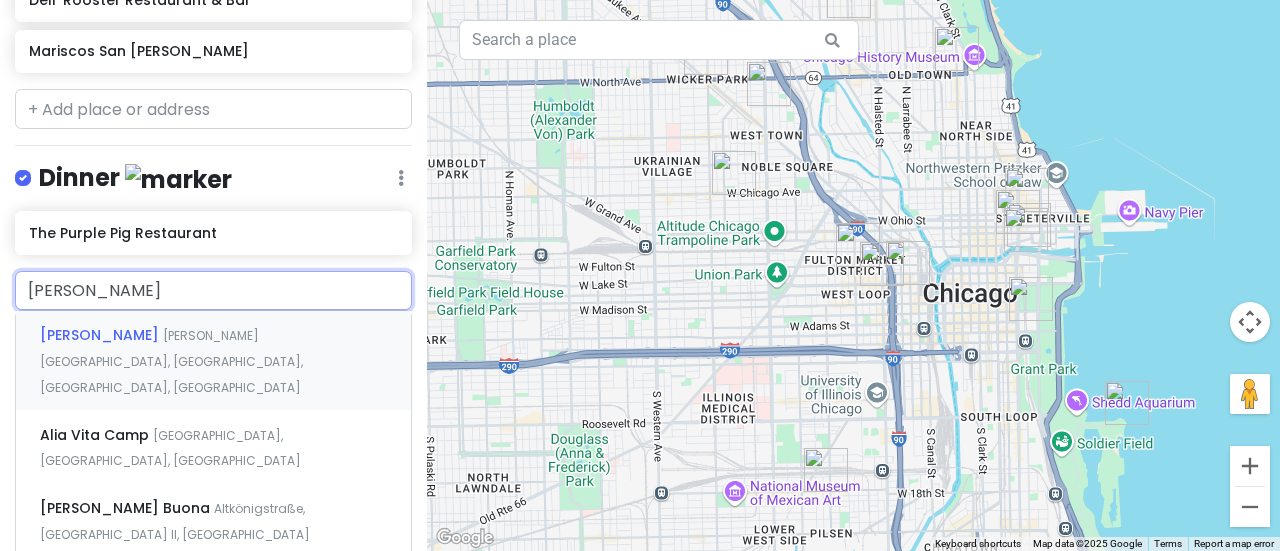 click on "[PERSON_NAME][GEOGRAPHIC_DATA], [GEOGRAPHIC_DATA], [GEOGRAPHIC_DATA], [GEOGRAPHIC_DATA]" at bounding box center (171, 361) 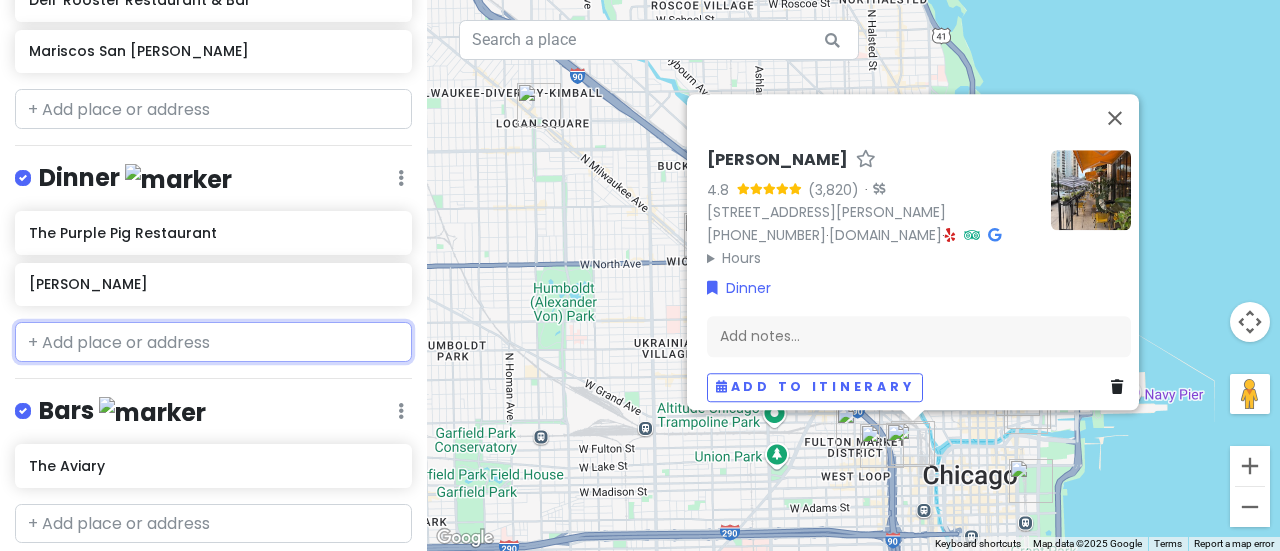 click at bounding box center [213, 342] 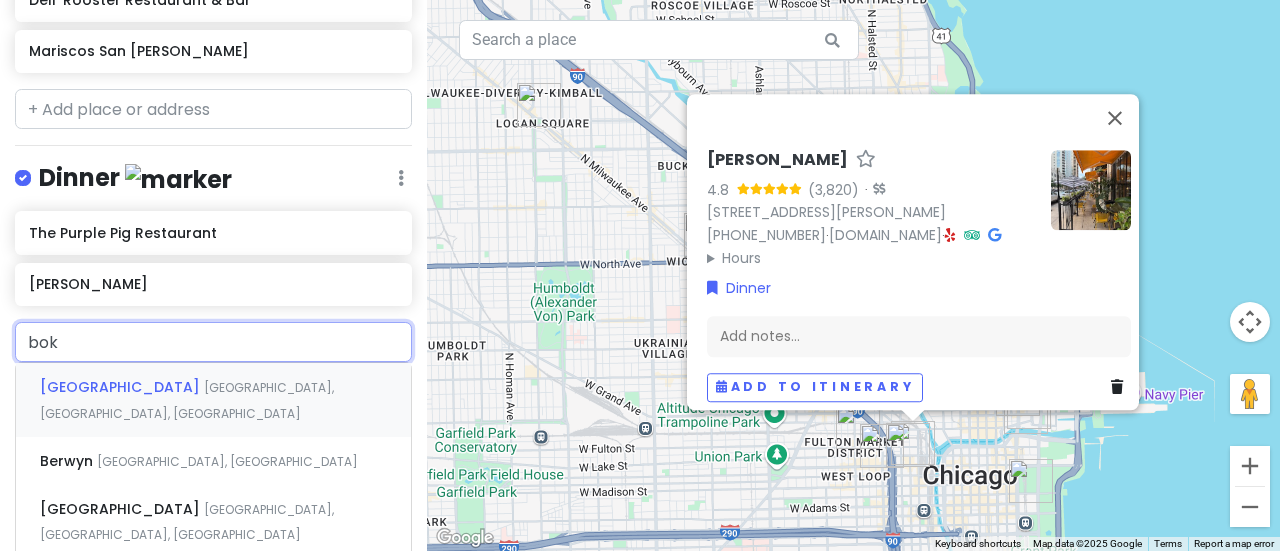 type on "boka" 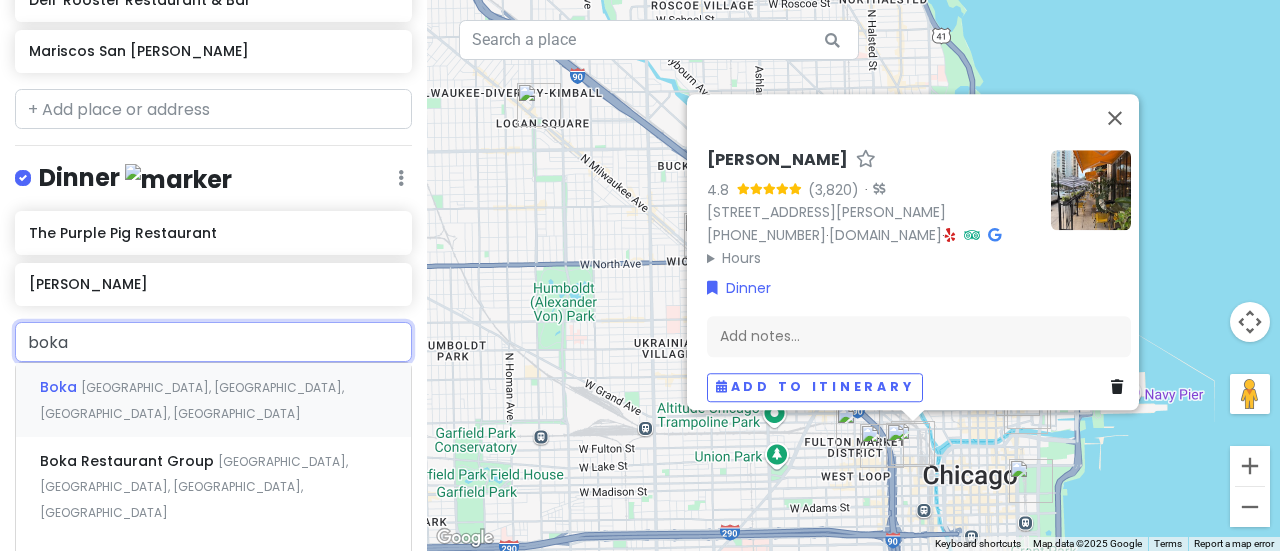 click on "[GEOGRAPHIC_DATA], [GEOGRAPHIC_DATA], [GEOGRAPHIC_DATA], [GEOGRAPHIC_DATA]" at bounding box center [213, 400] 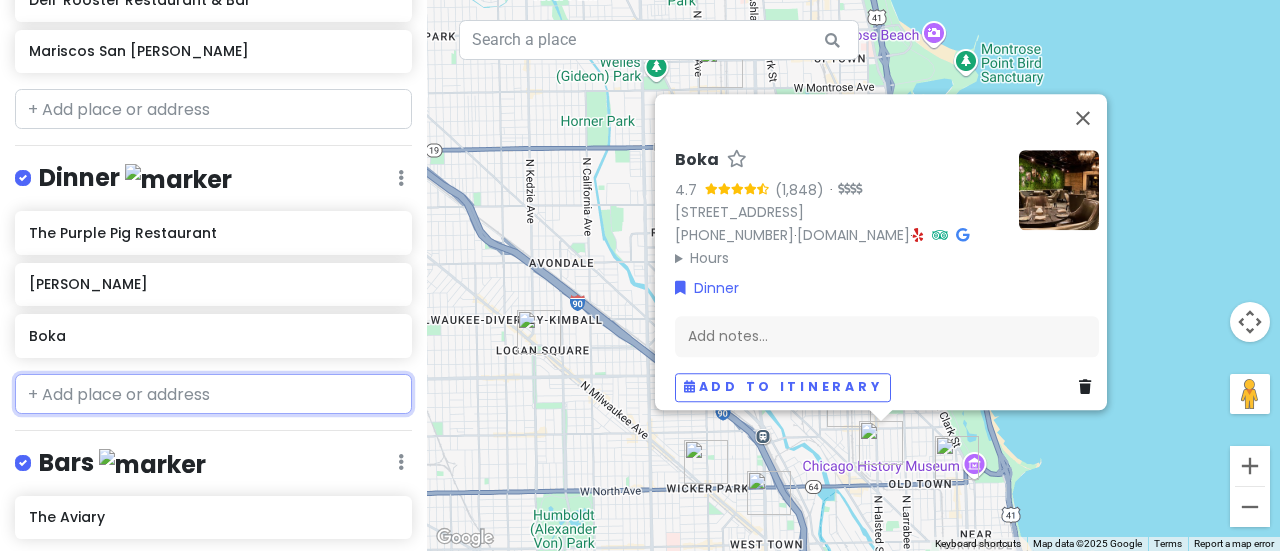 click at bounding box center [213, 394] 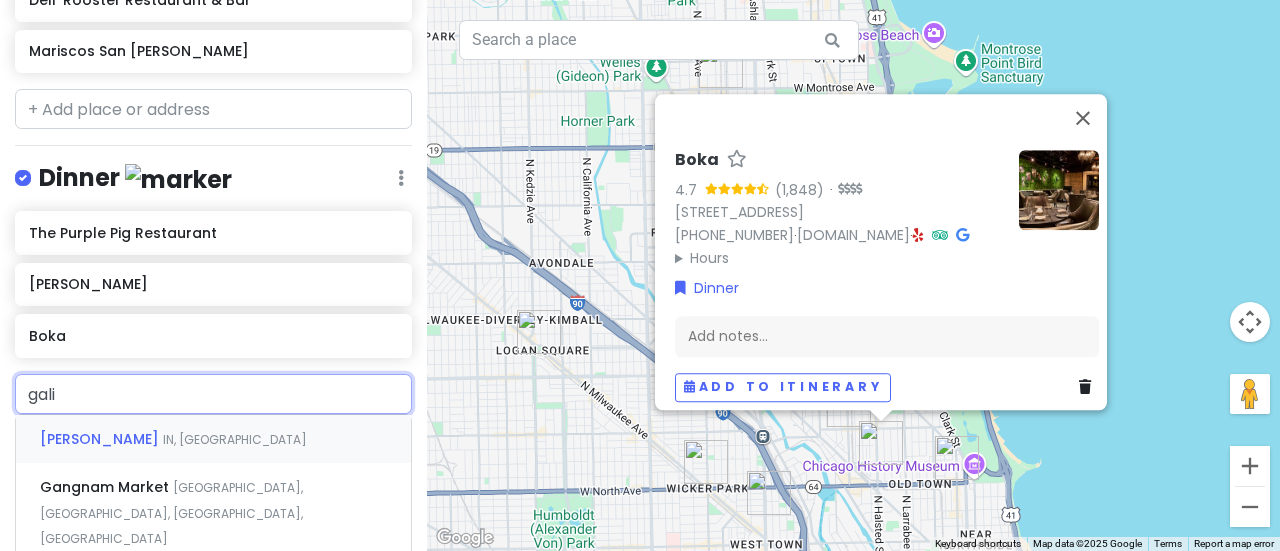 type on "galit" 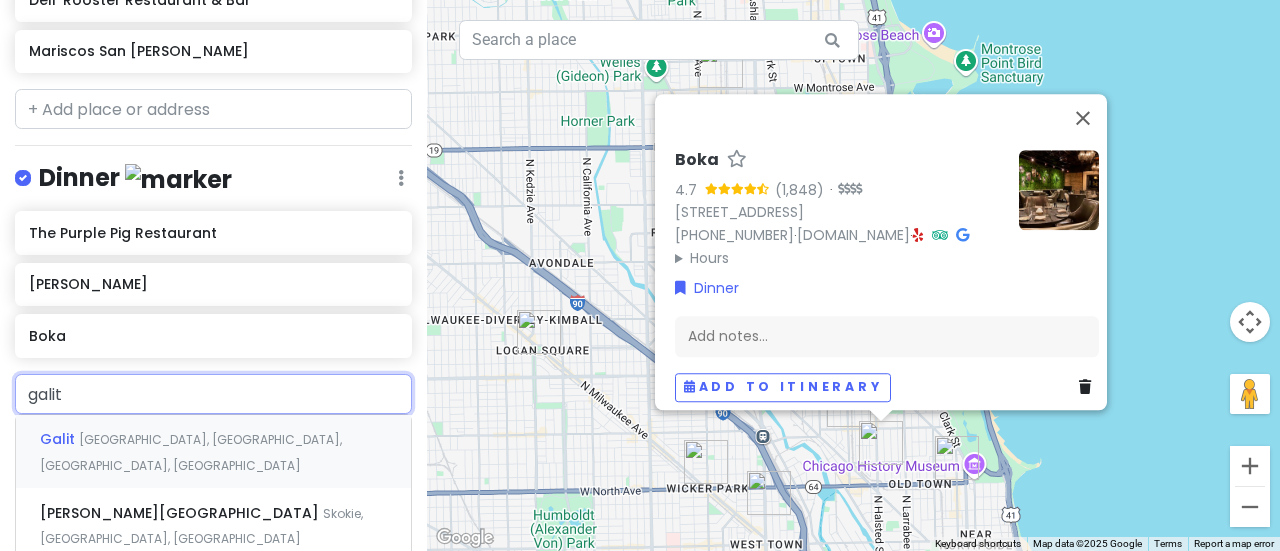 click on "[GEOGRAPHIC_DATA], [GEOGRAPHIC_DATA], [GEOGRAPHIC_DATA], [GEOGRAPHIC_DATA]" at bounding box center [191, 452] 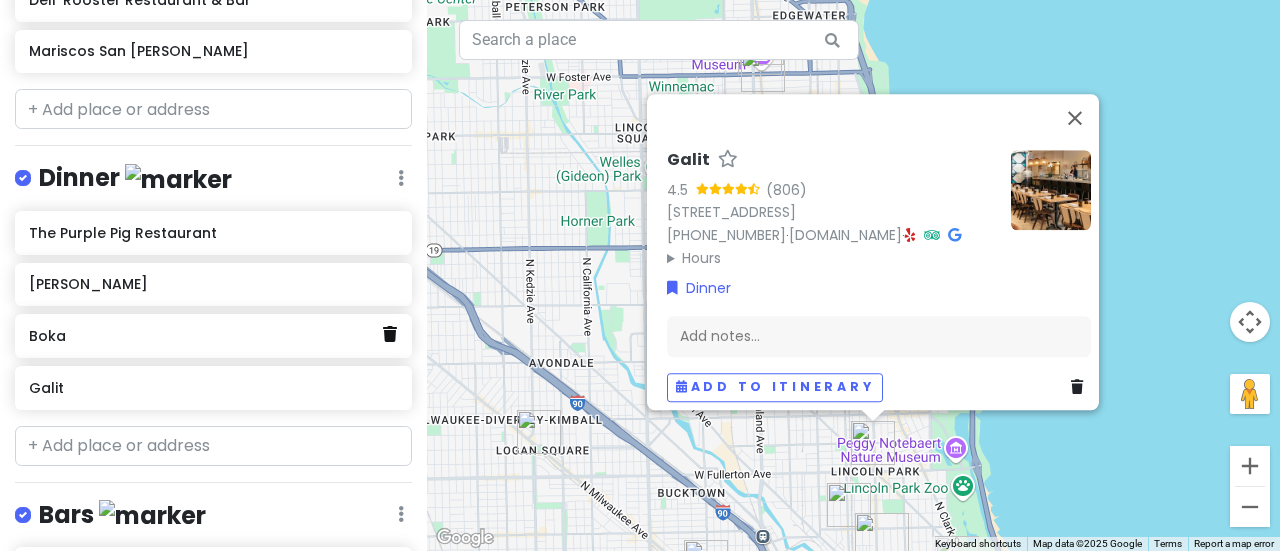 click at bounding box center [390, 334] 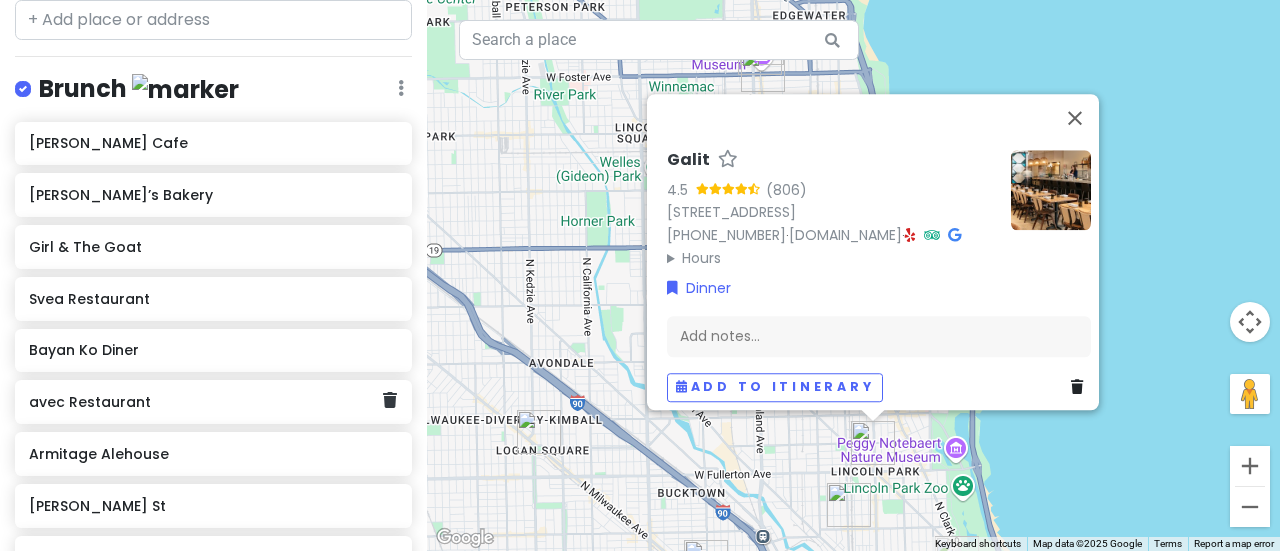 scroll, scrollTop: 1207, scrollLeft: 0, axis: vertical 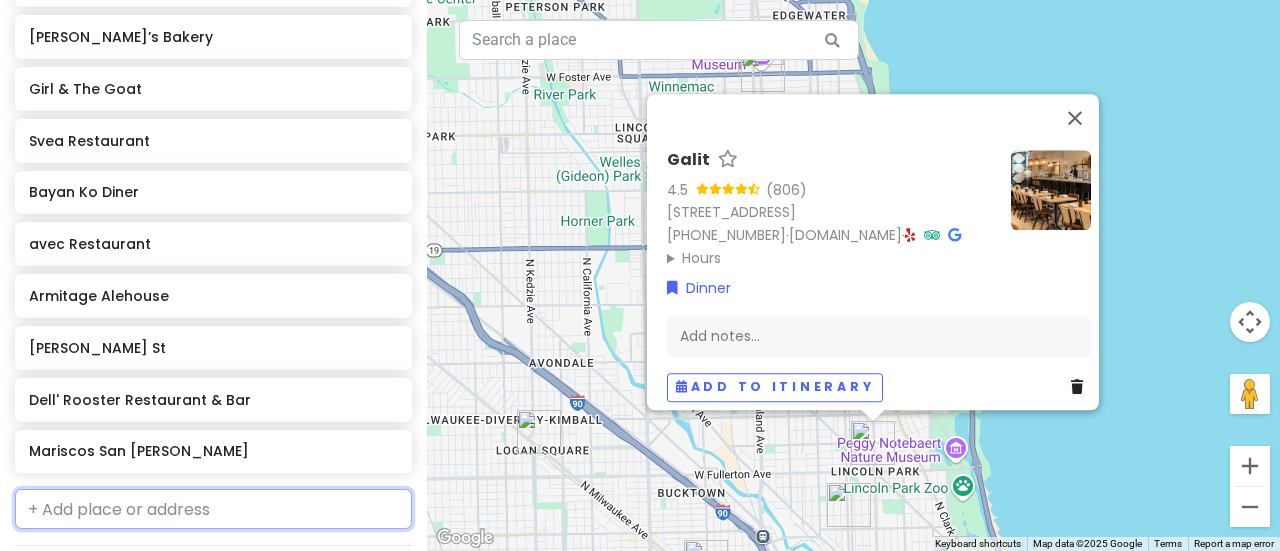 click at bounding box center [213, 509] 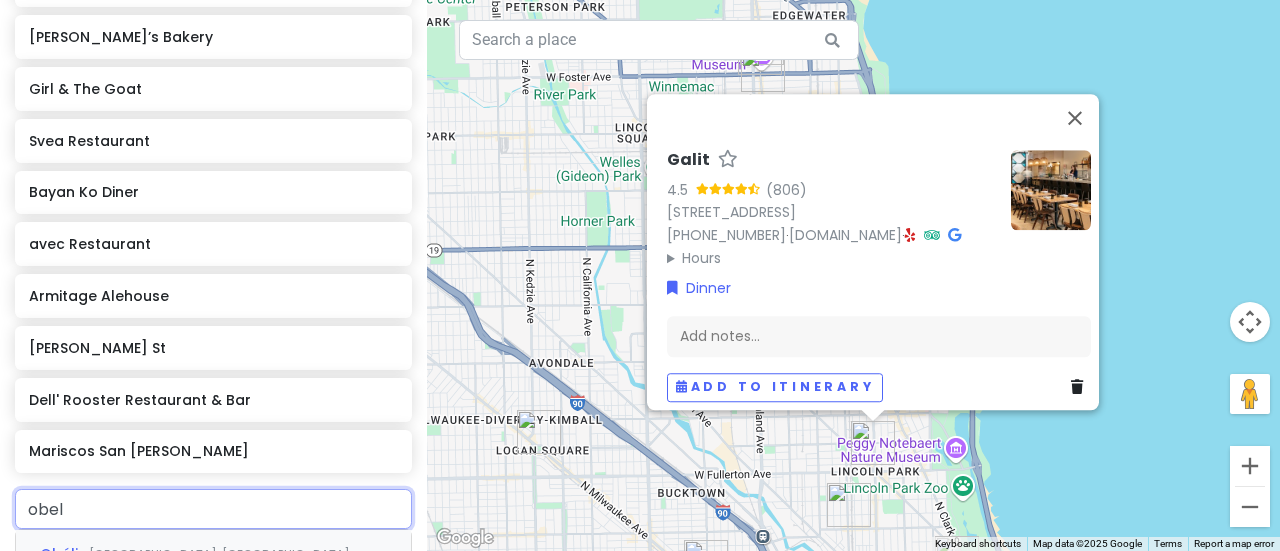 type on "obeli" 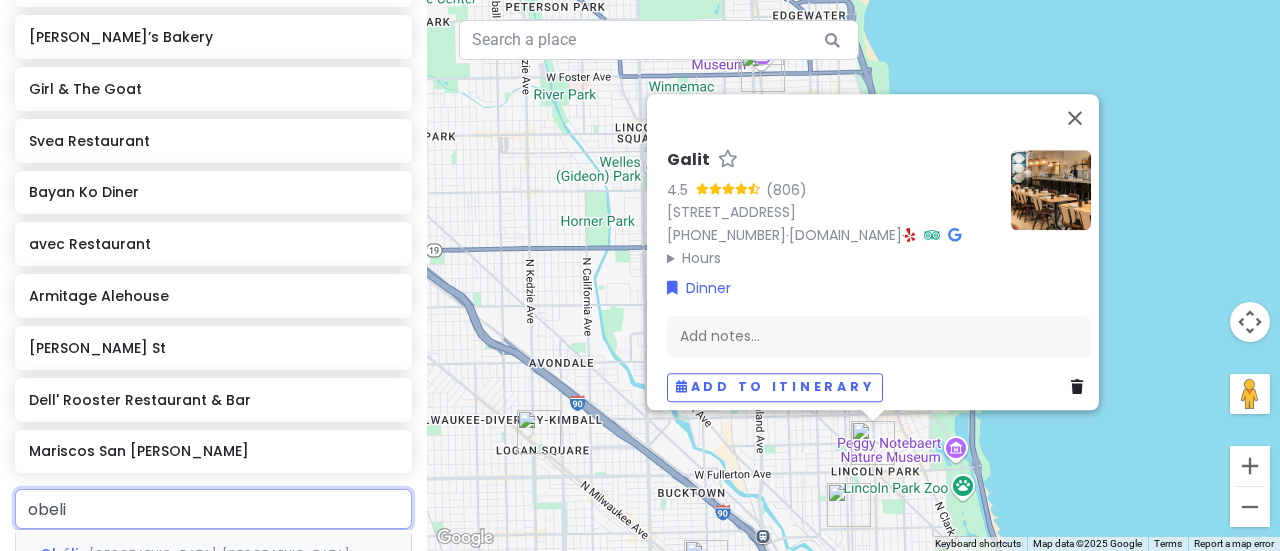 click on "Obélix" at bounding box center (64, 554) 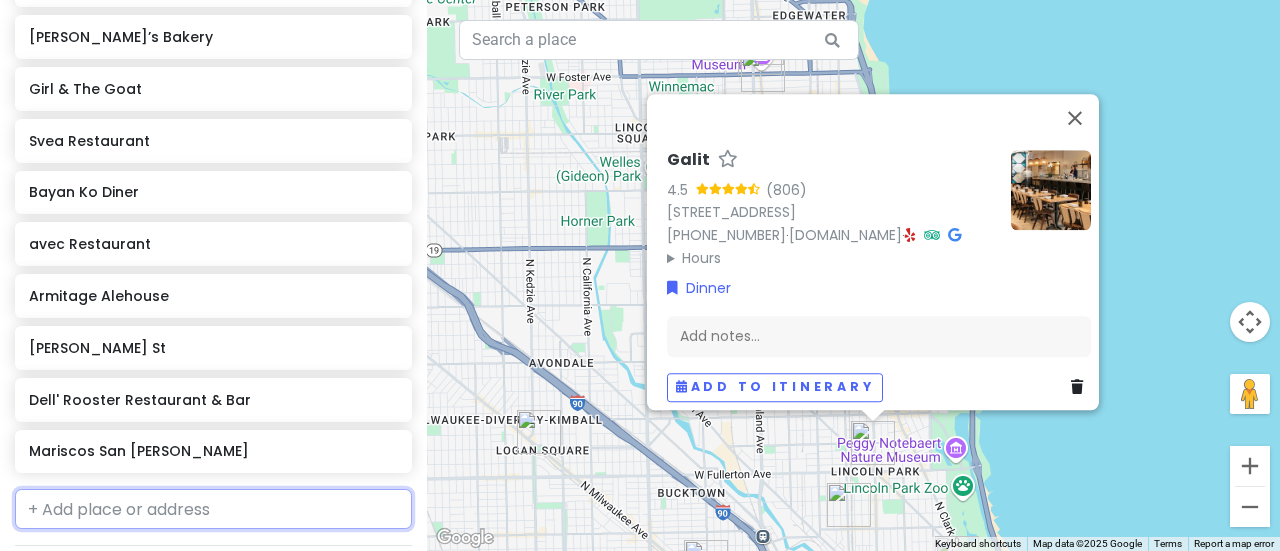 scroll, scrollTop: 1259, scrollLeft: 0, axis: vertical 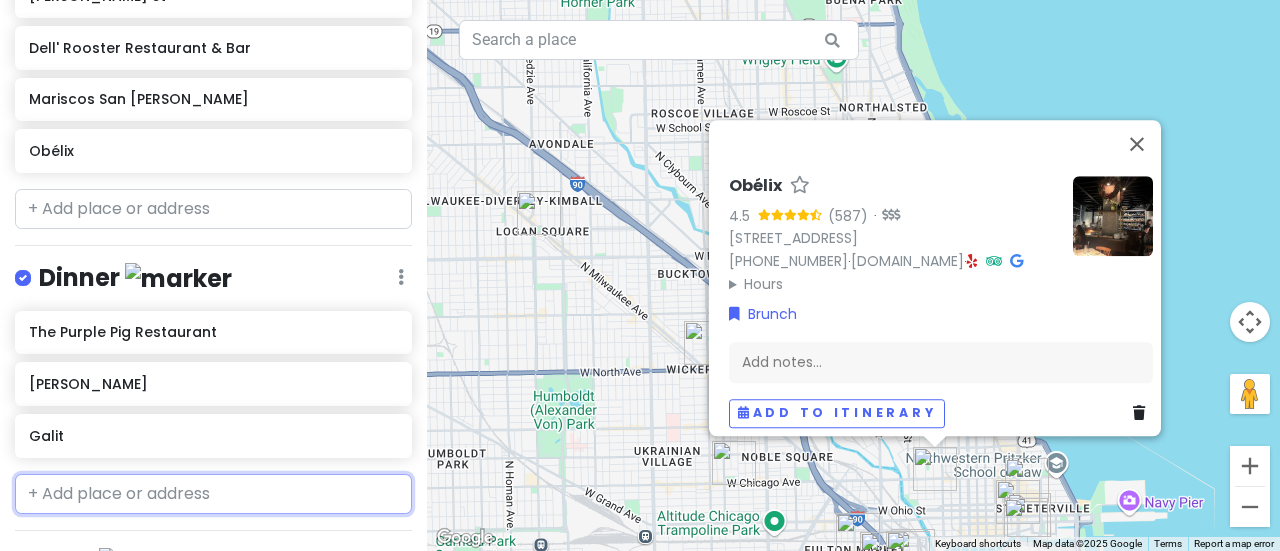 click at bounding box center [213, 494] 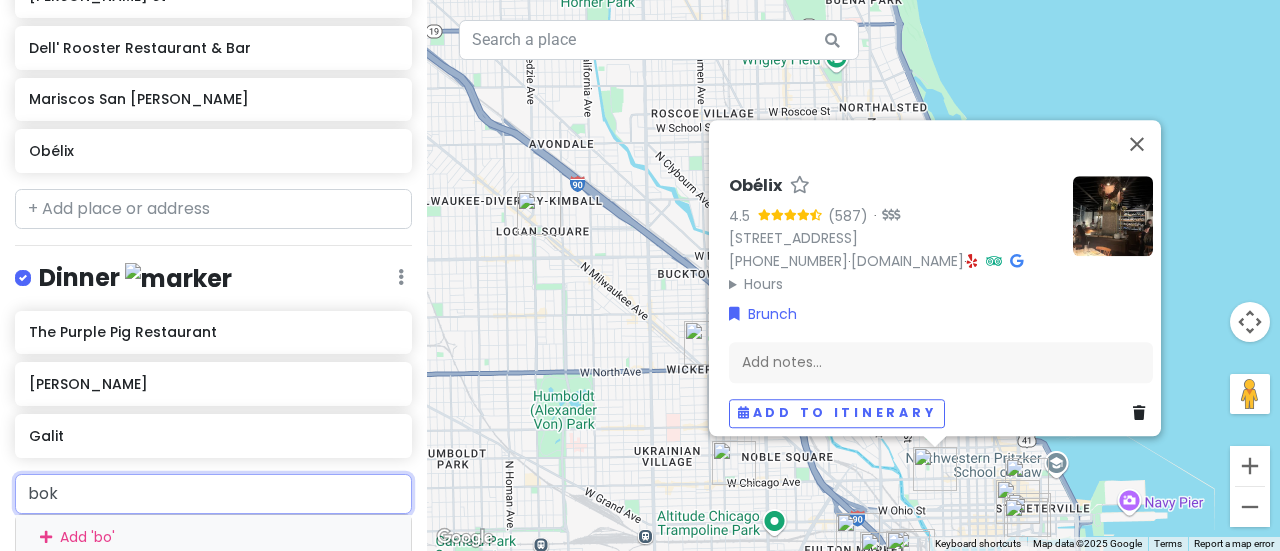 type on "boka" 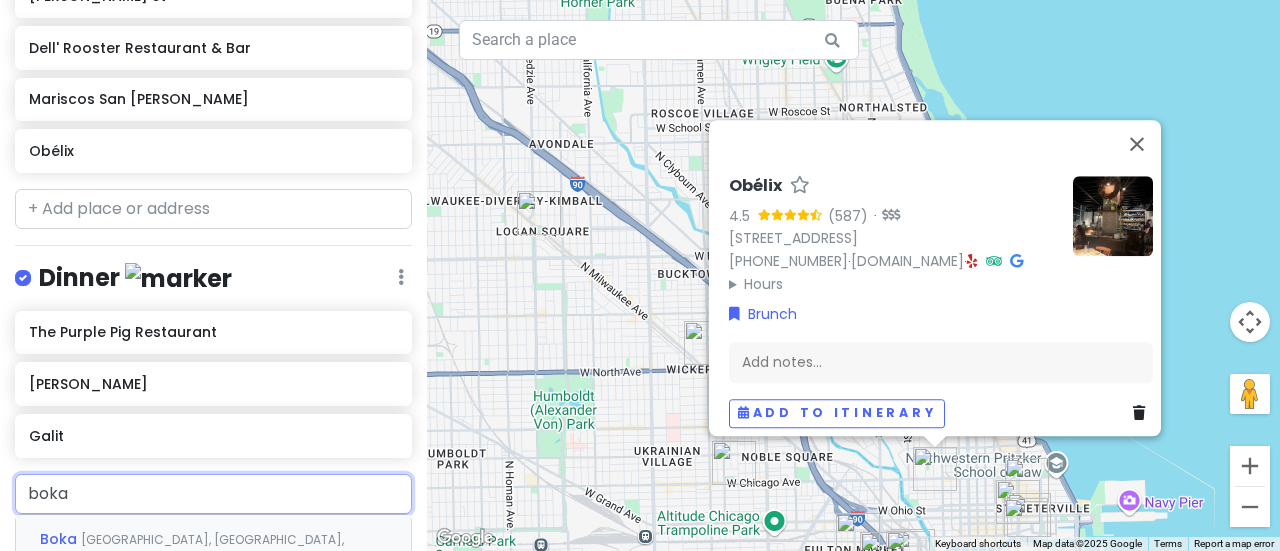 click on "[GEOGRAPHIC_DATA], [GEOGRAPHIC_DATA], [GEOGRAPHIC_DATA], [GEOGRAPHIC_DATA]" at bounding box center (192, 552) 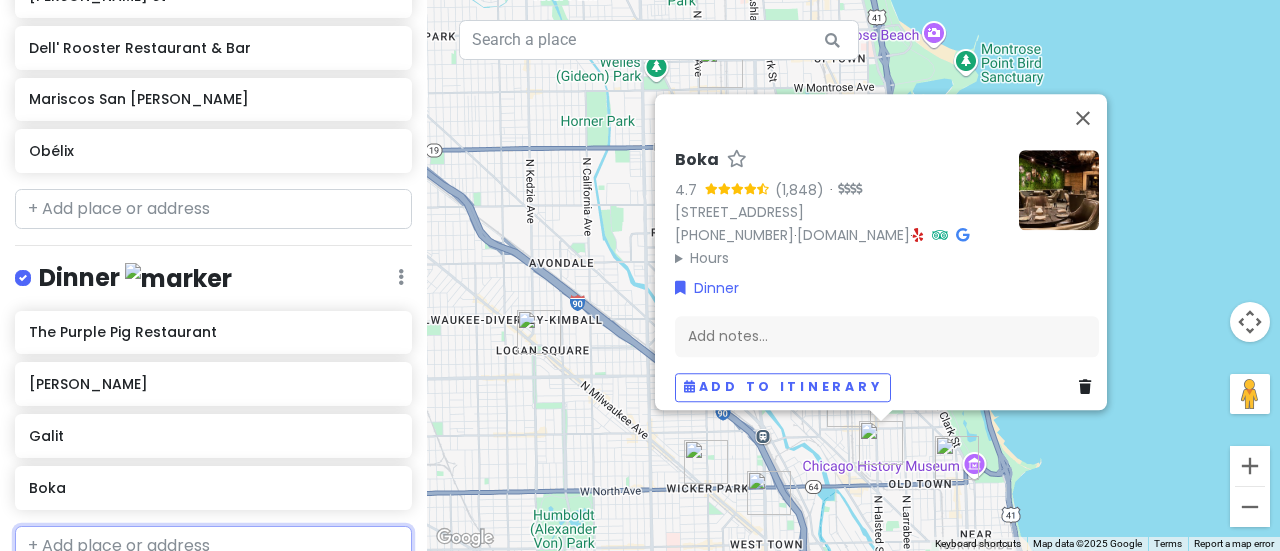 click at bounding box center (213, 546) 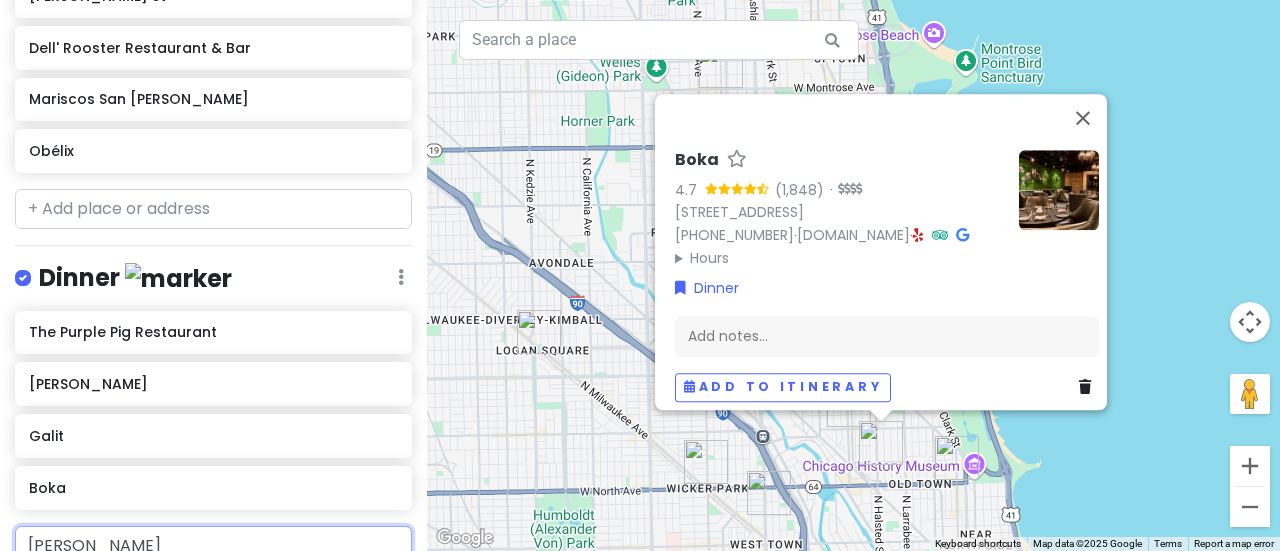 type on "daises" 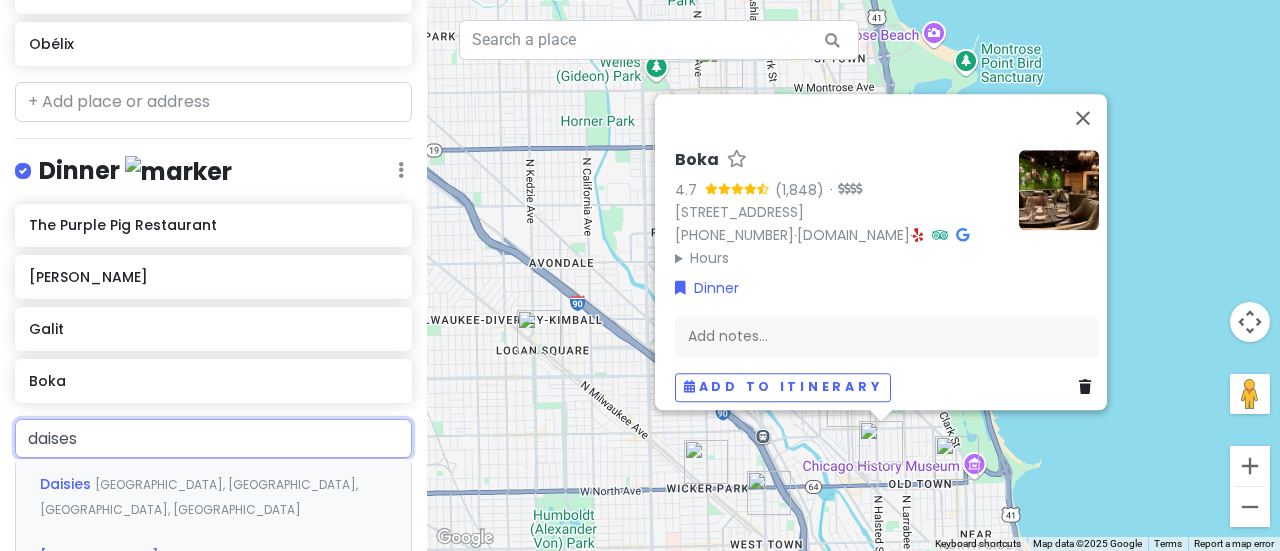 scroll, scrollTop: 1759, scrollLeft: 0, axis: vertical 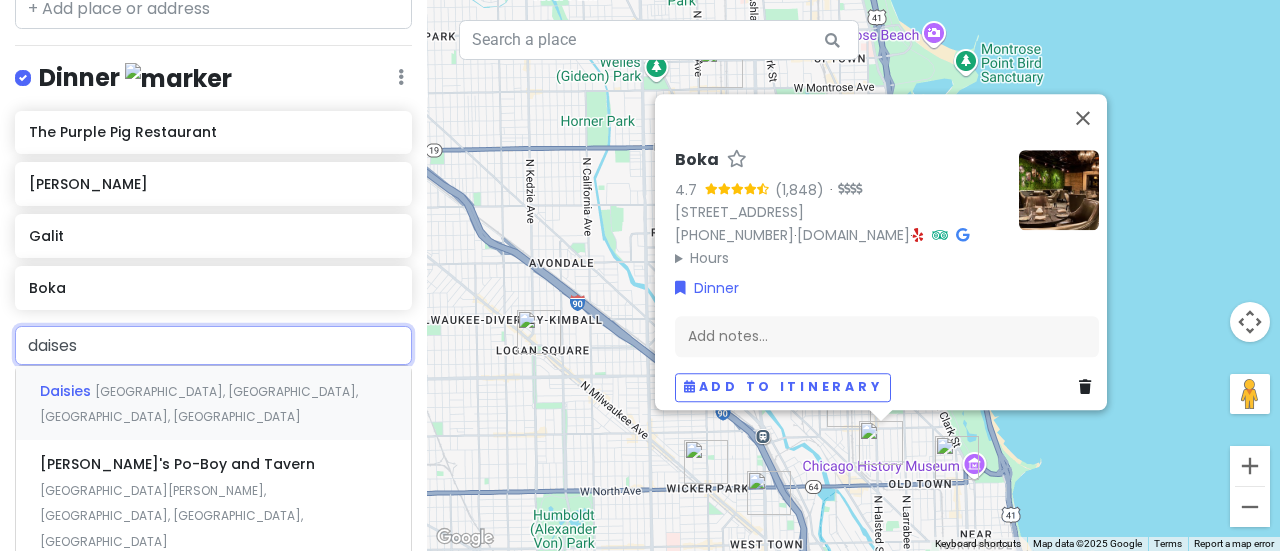 click on "[GEOGRAPHIC_DATA], [GEOGRAPHIC_DATA], [GEOGRAPHIC_DATA], [GEOGRAPHIC_DATA]" at bounding box center [199, 404] 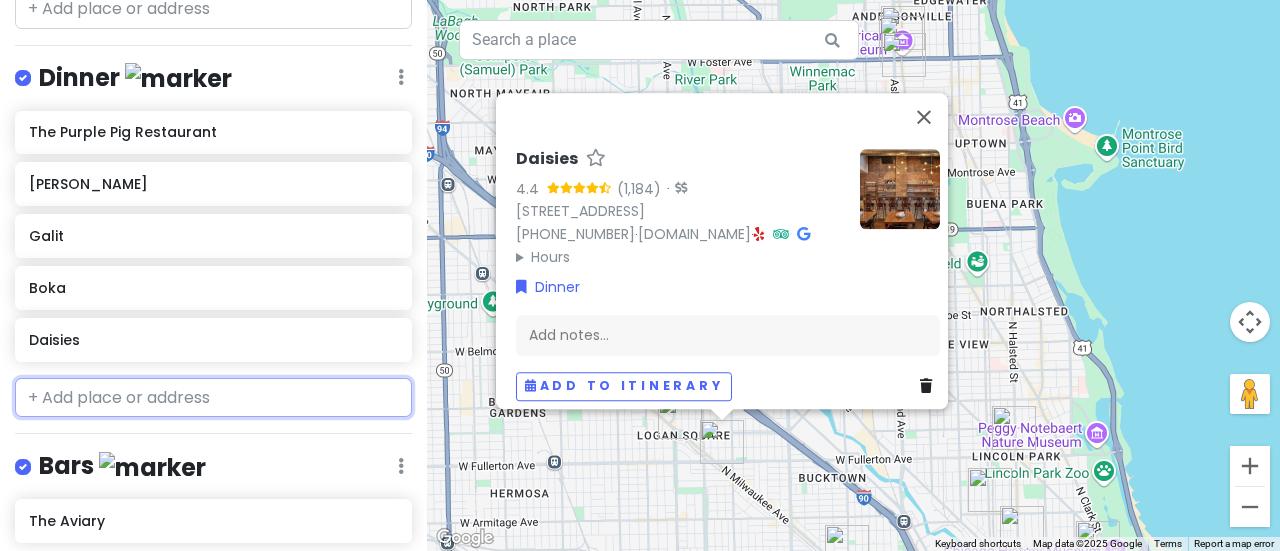 click at bounding box center (213, 398) 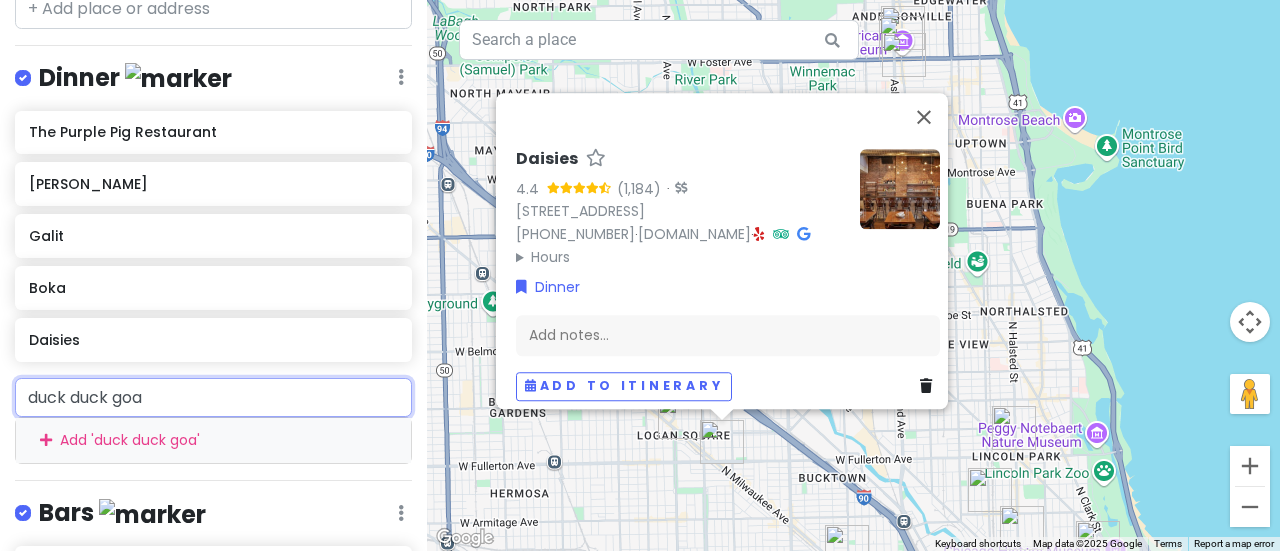 type on "duck duck goat" 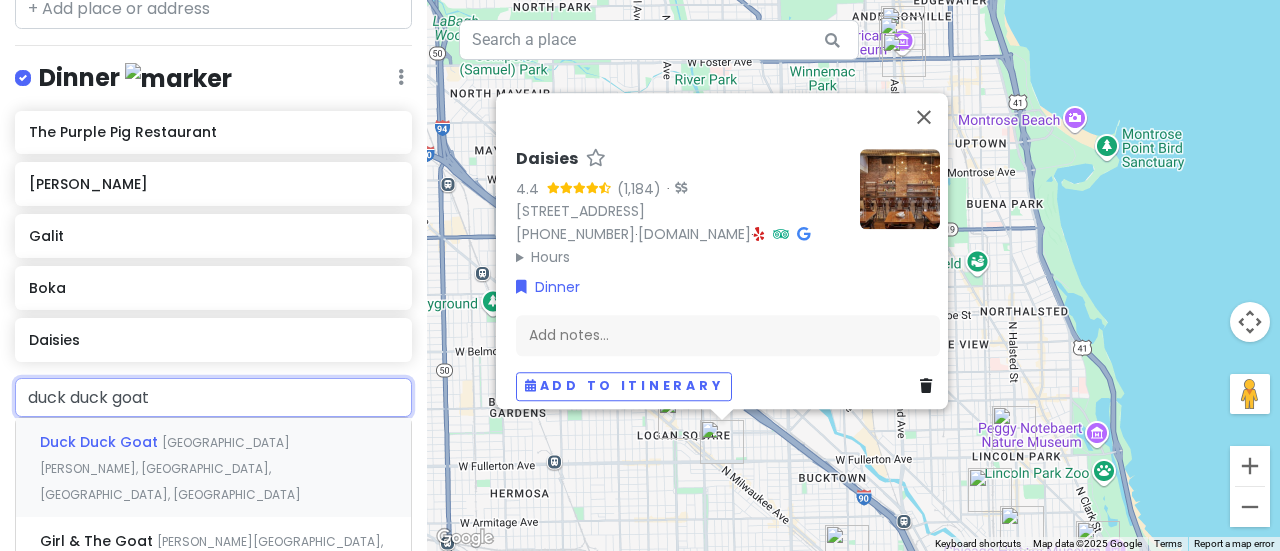 click on "Duck Duck Goat" at bounding box center (101, 442) 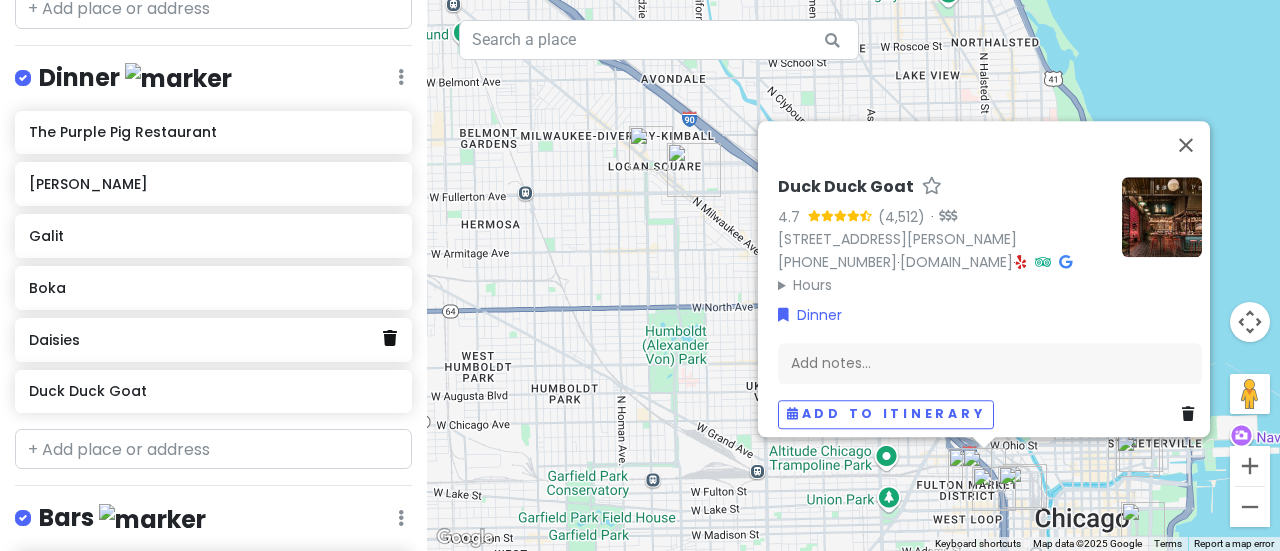 click at bounding box center [390, 338] 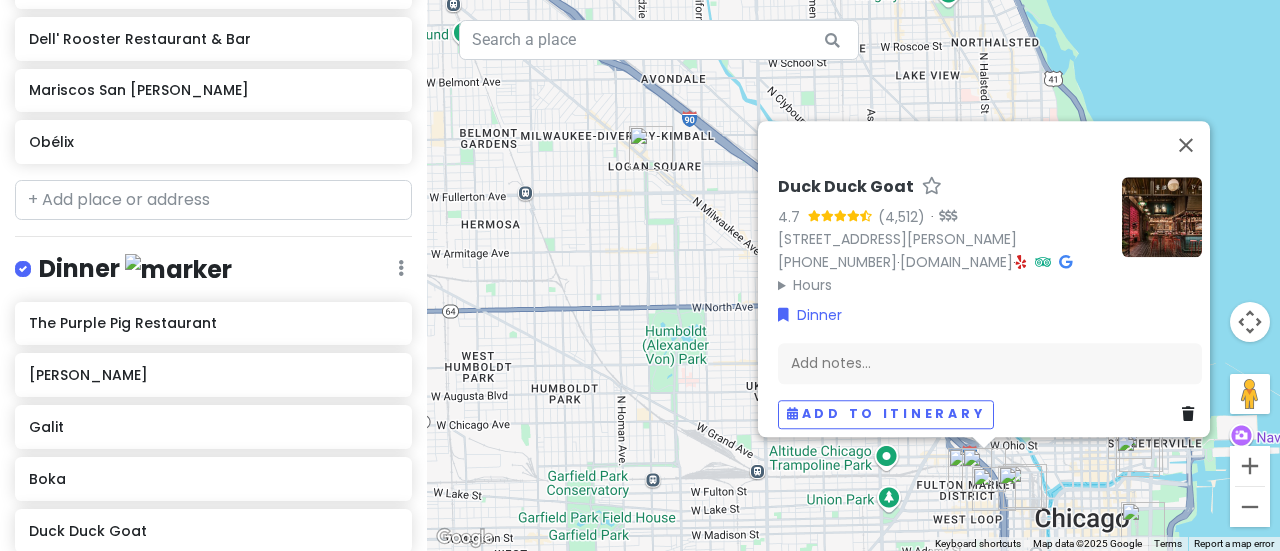 scroll, scrollTop: 1459, scrollLeft: 0, axis: vertical 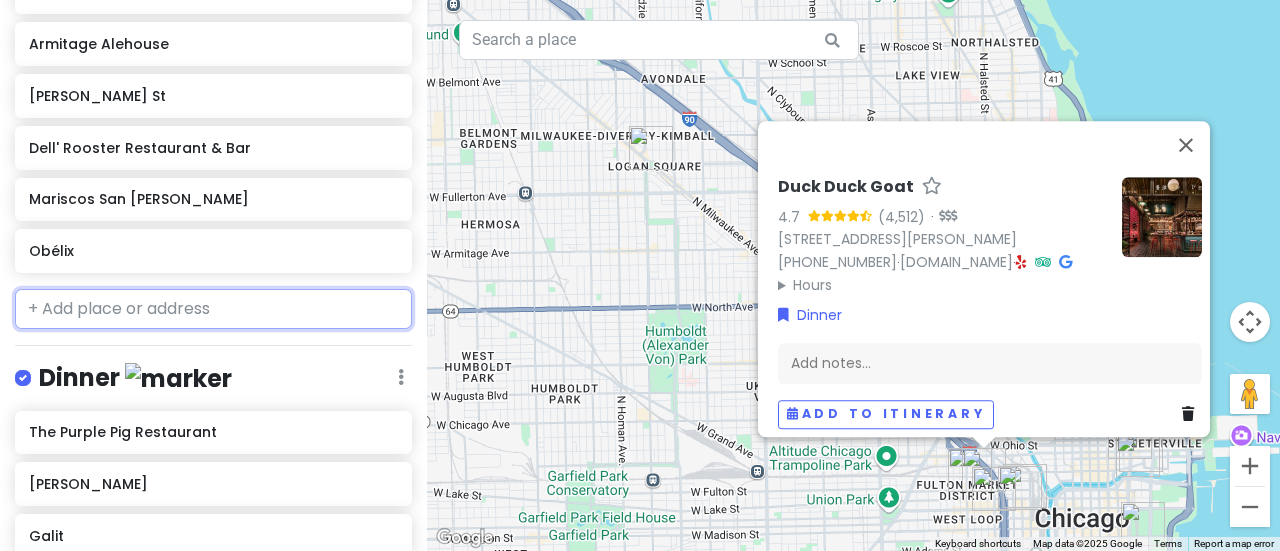 click at bounding box center [213, 309] 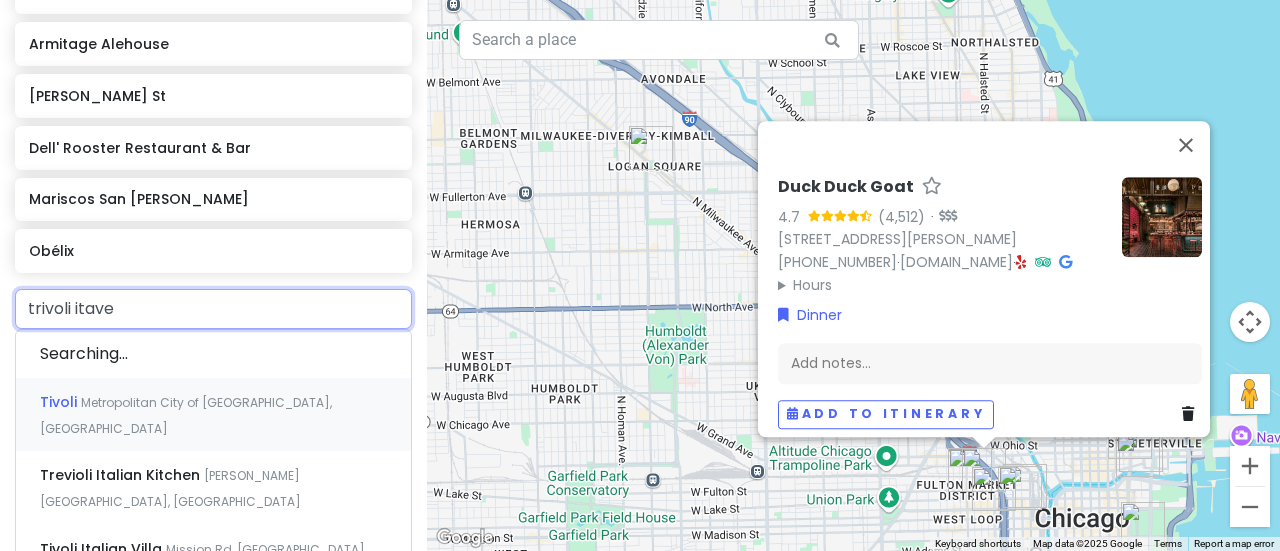 type on "trivoli itaver" 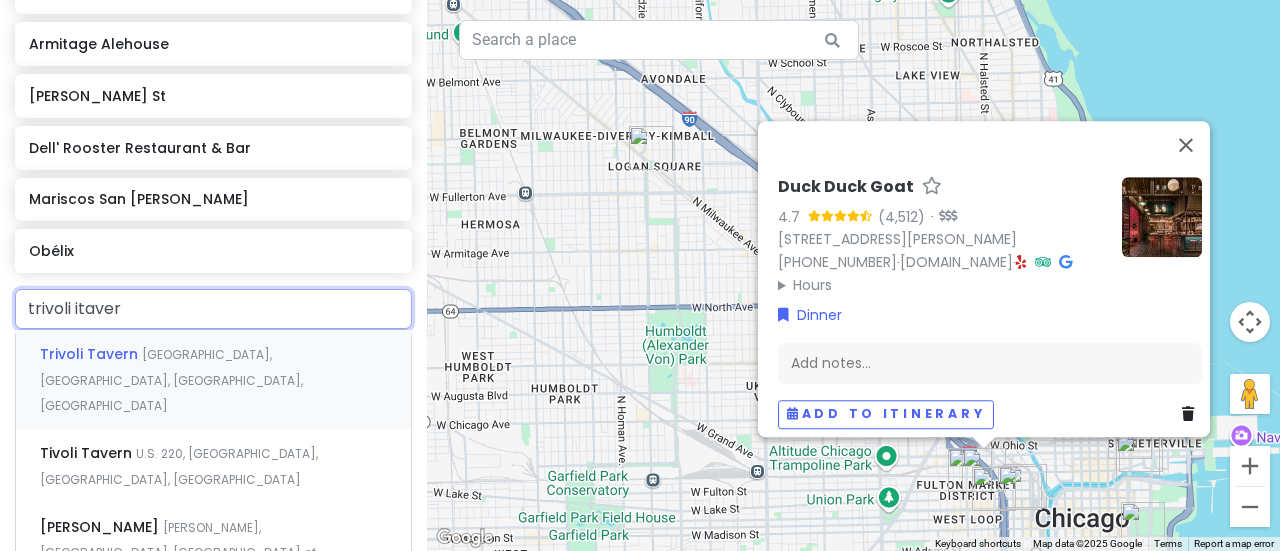 click on "Trivoli Tavern" at bounding box center [91, 354] 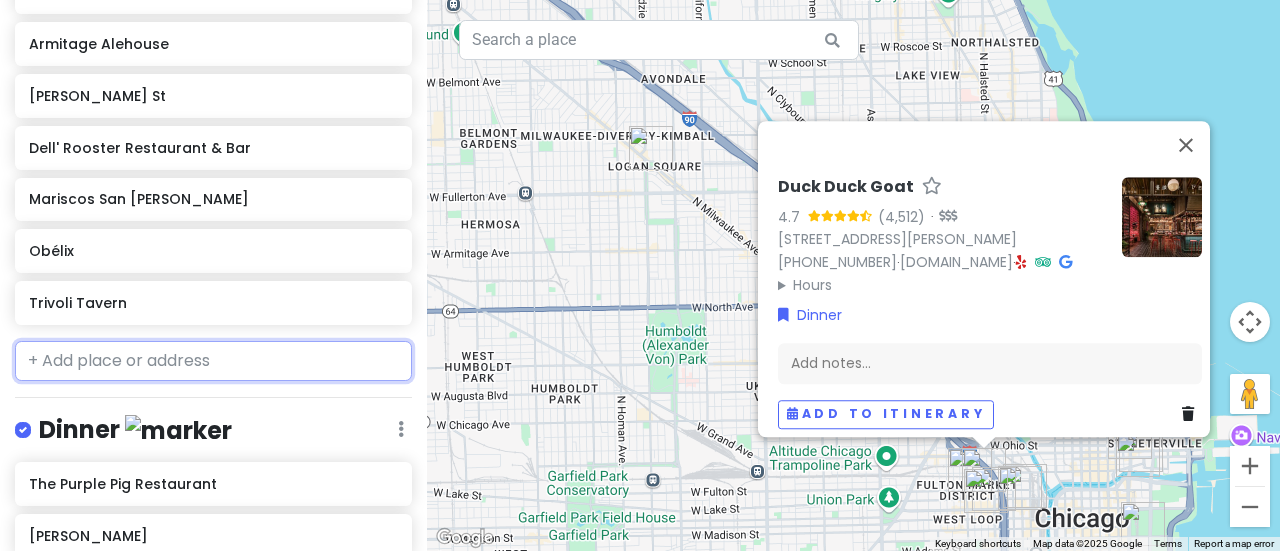 scroll, scrollTop: 1511, scrollLeft: 0, axis: vertical 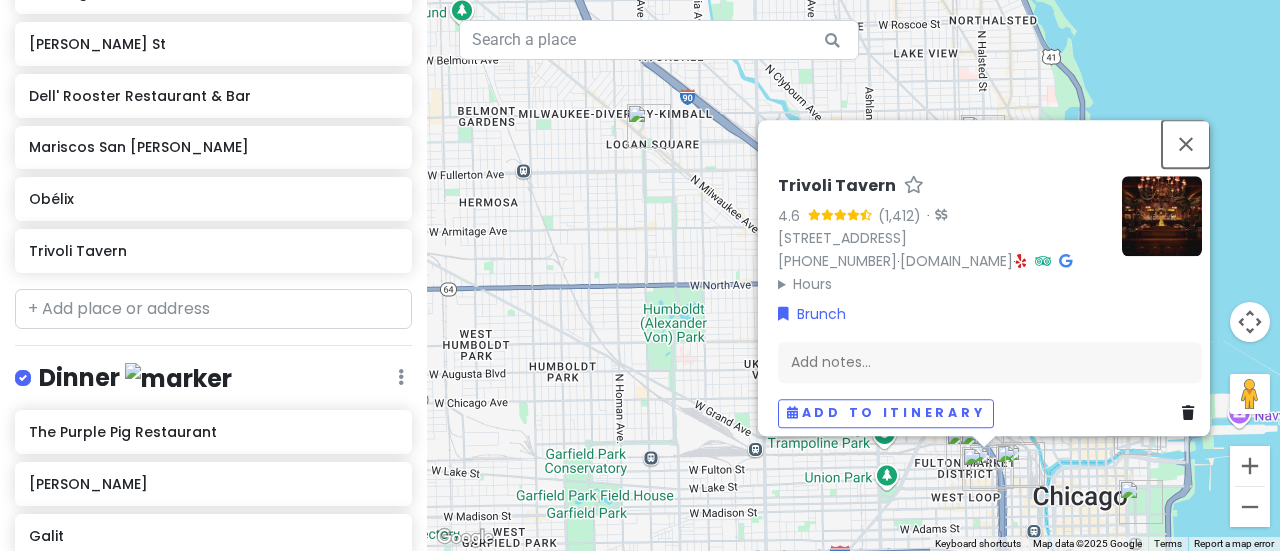 drag, startPoint x: 1199, startPoint y: 136, endPoint x: 1120, endPoint y: 119, distance: 80.80842 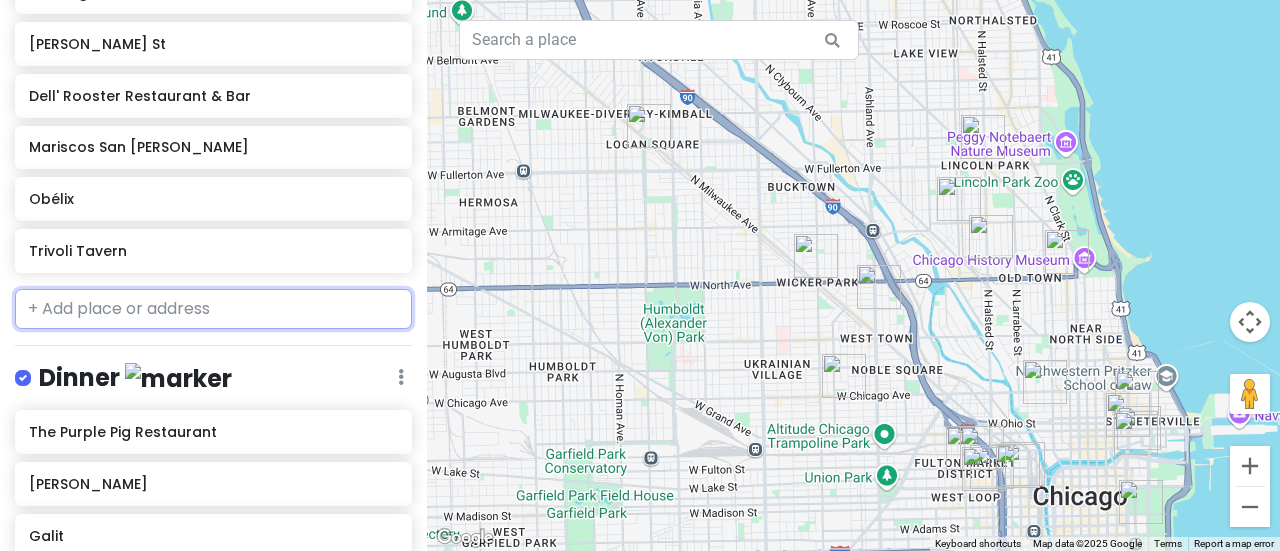 type on "e" 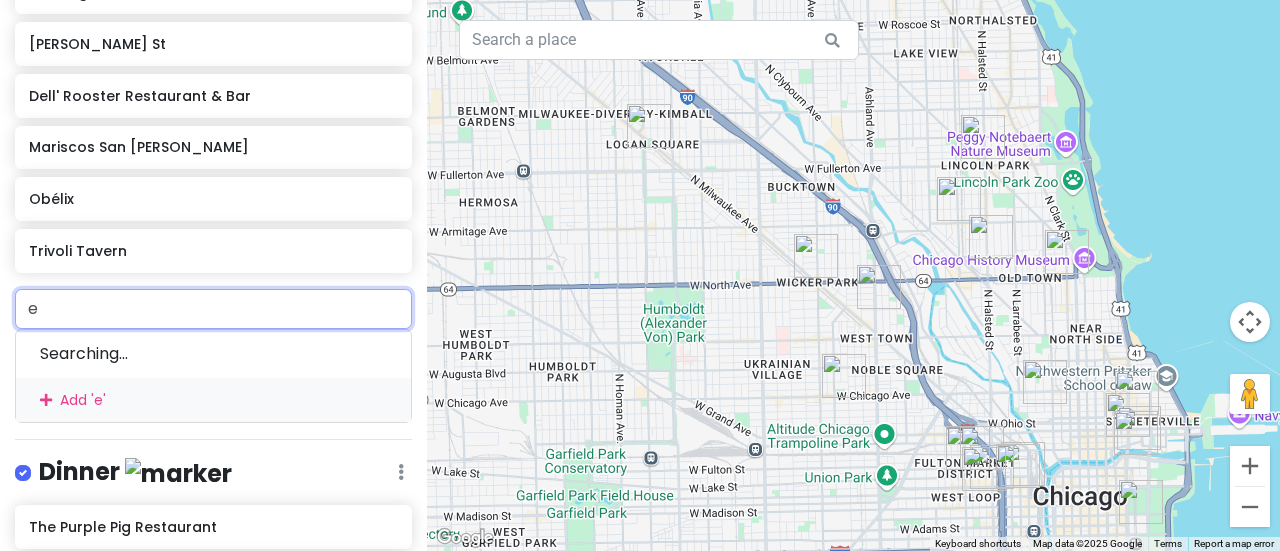 type 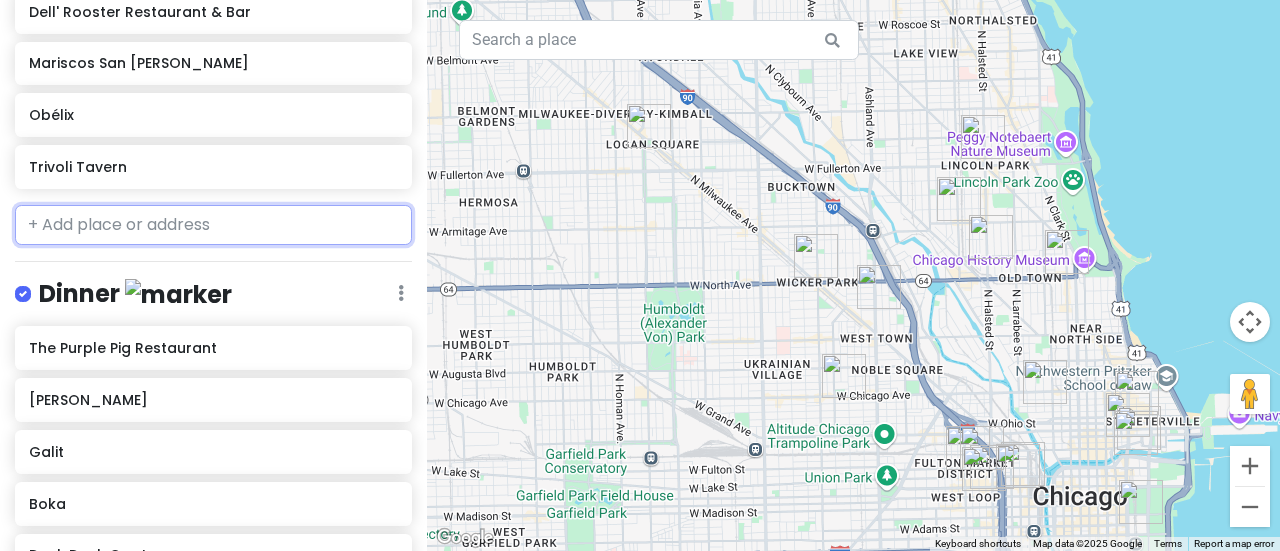scroll, scrollTop: 1811, scrollLeft: 0, axis: vertical 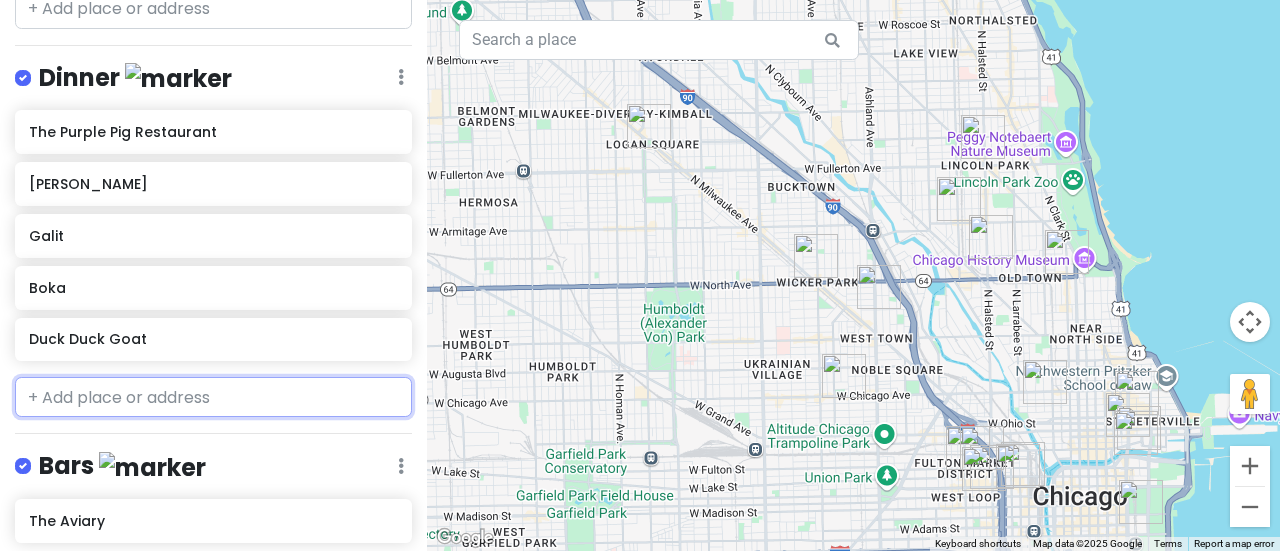click at bounding box center [213, 397] 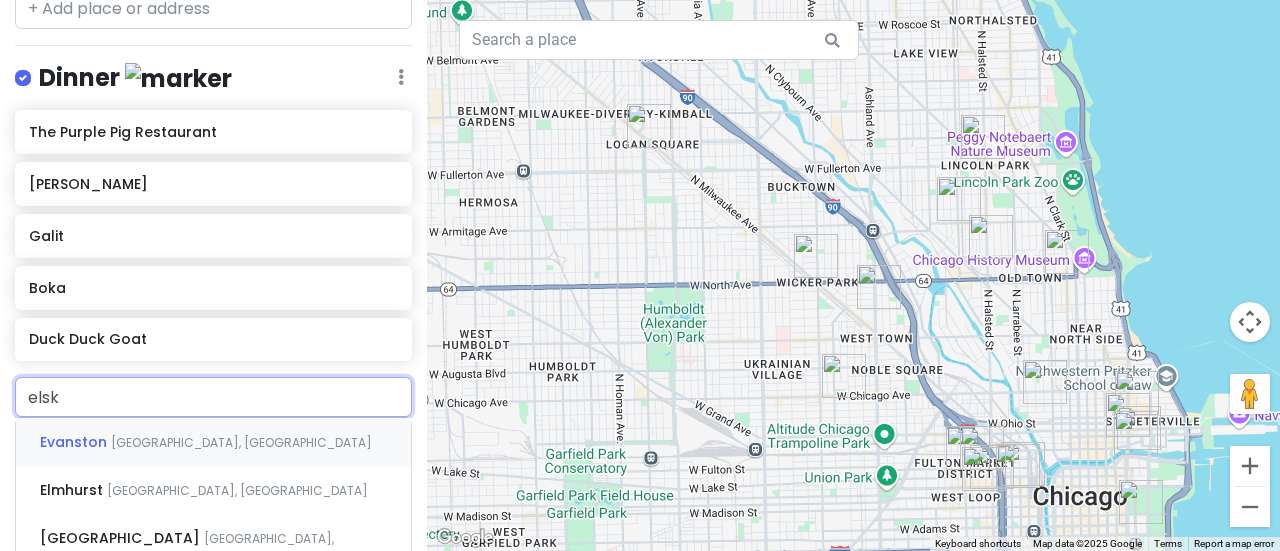 type on "elske" 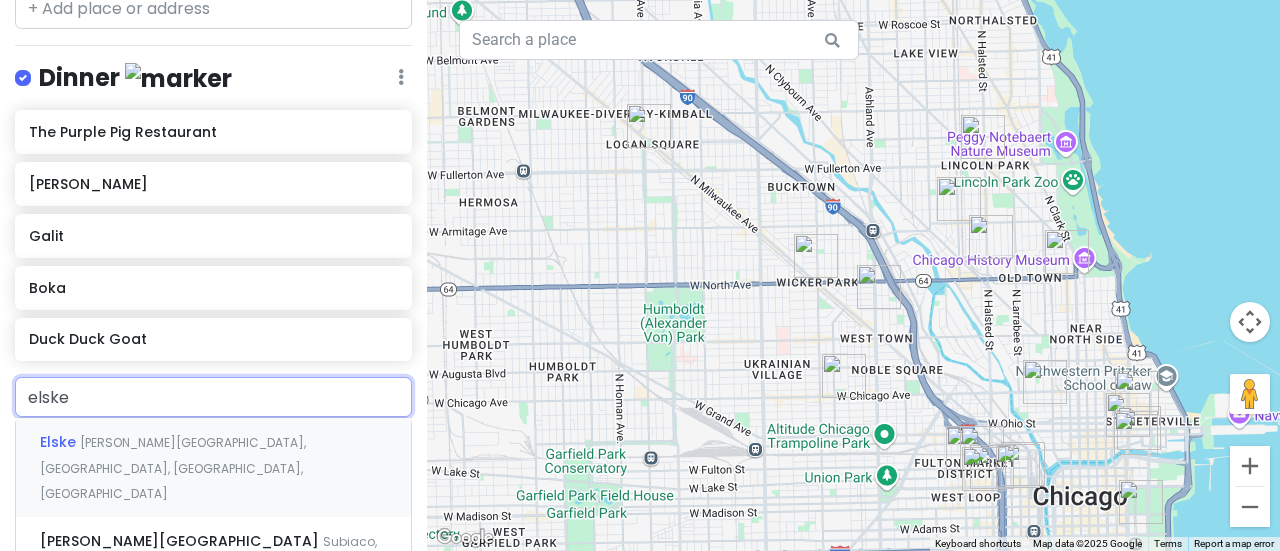 click on "[PERSON_NAME][GEOGRAPHIC_DATA], [GEOGRAPHIC_DATA], [GEOGRAPHIC_DATA], [GEOGRAPHIC_DATA]" at bounding box center (173, 468) 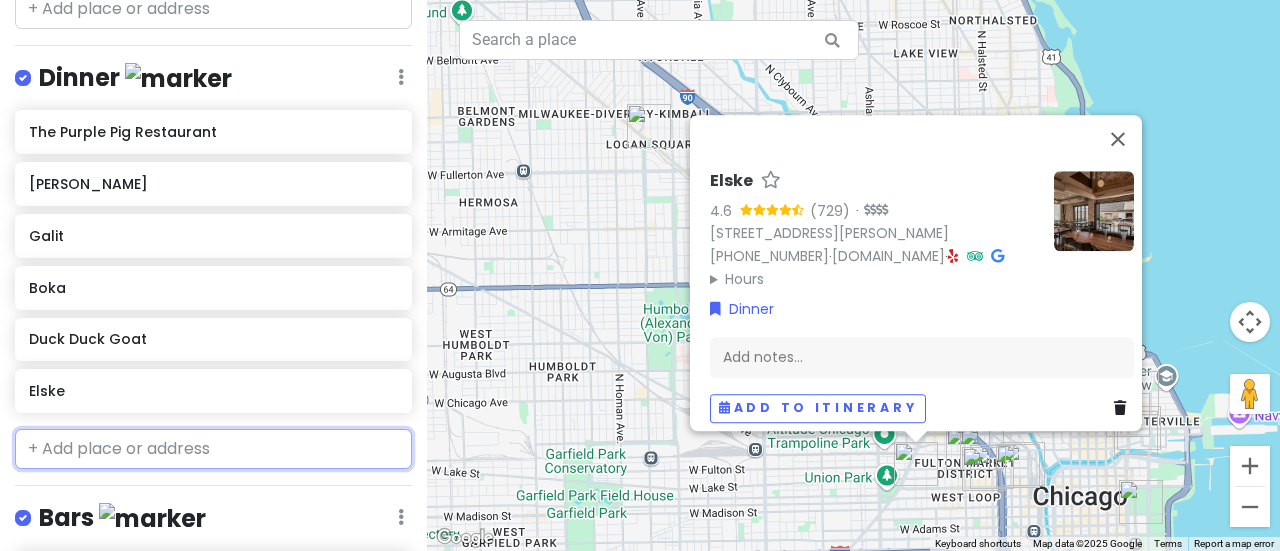 click at bounding box center (213, 449) 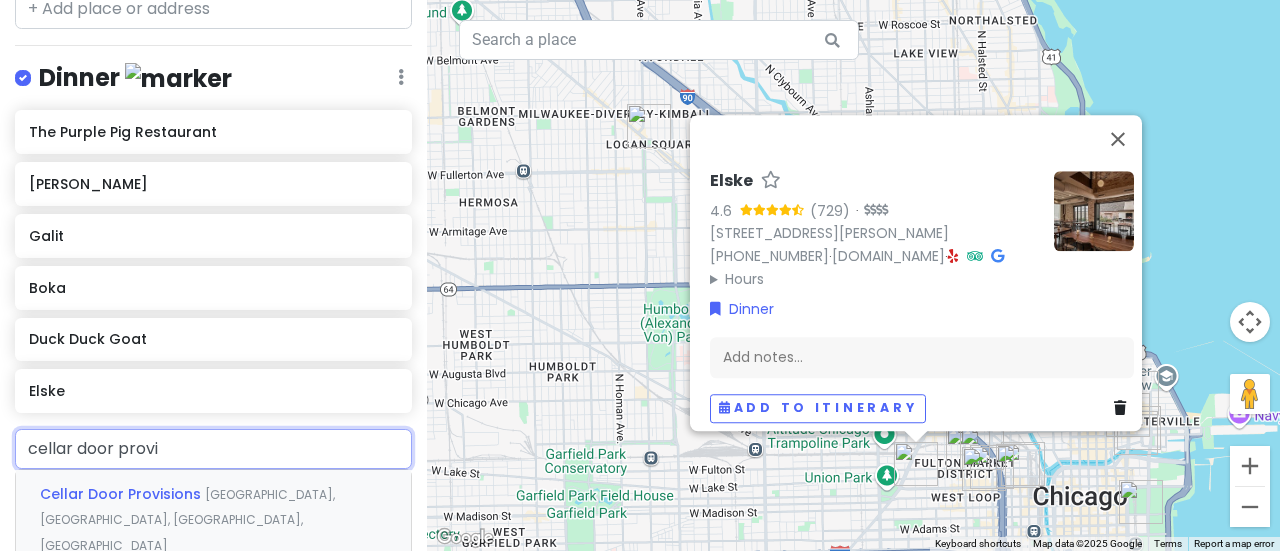 type on "cellar door provis" 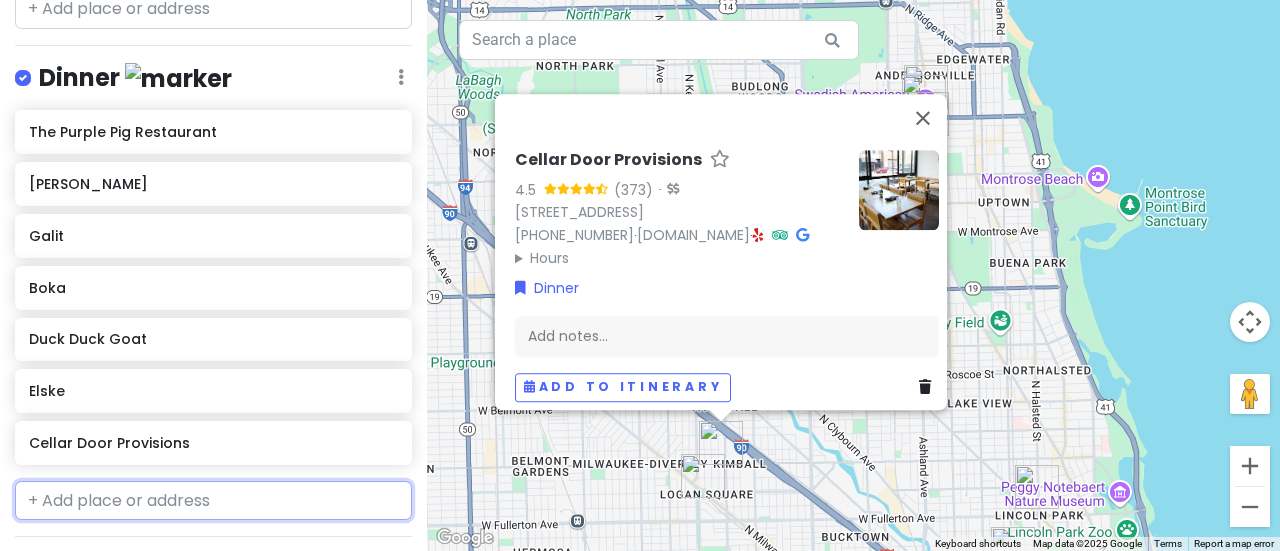 click at bounding box center (213, 501) 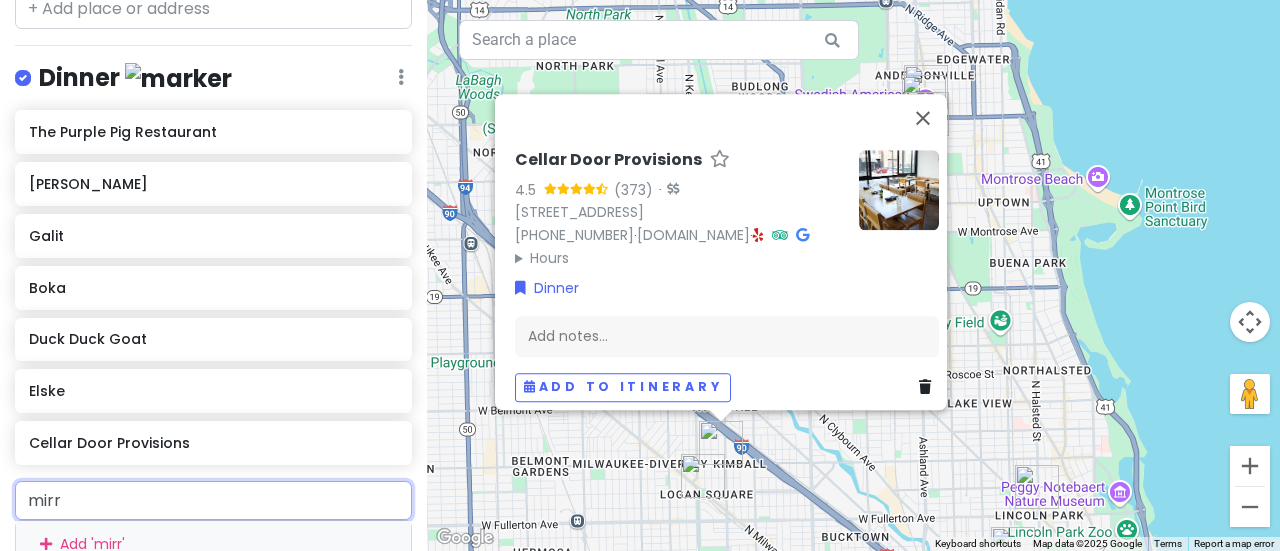type on "[PERSON_NAME]" 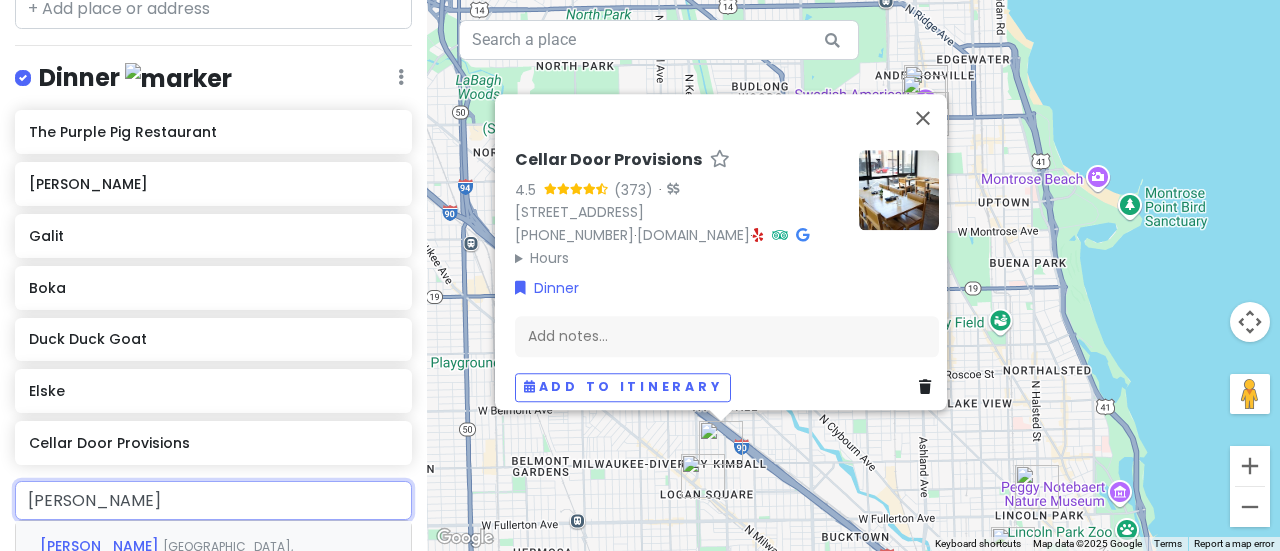 click on "[GEOGRAPHIC_DATA], [GEOGRAPHIC_DATA], [GEOGRAPHIC_DATA], [GEOGRAPHIC_DATA]" at bounding box center [213, 558] 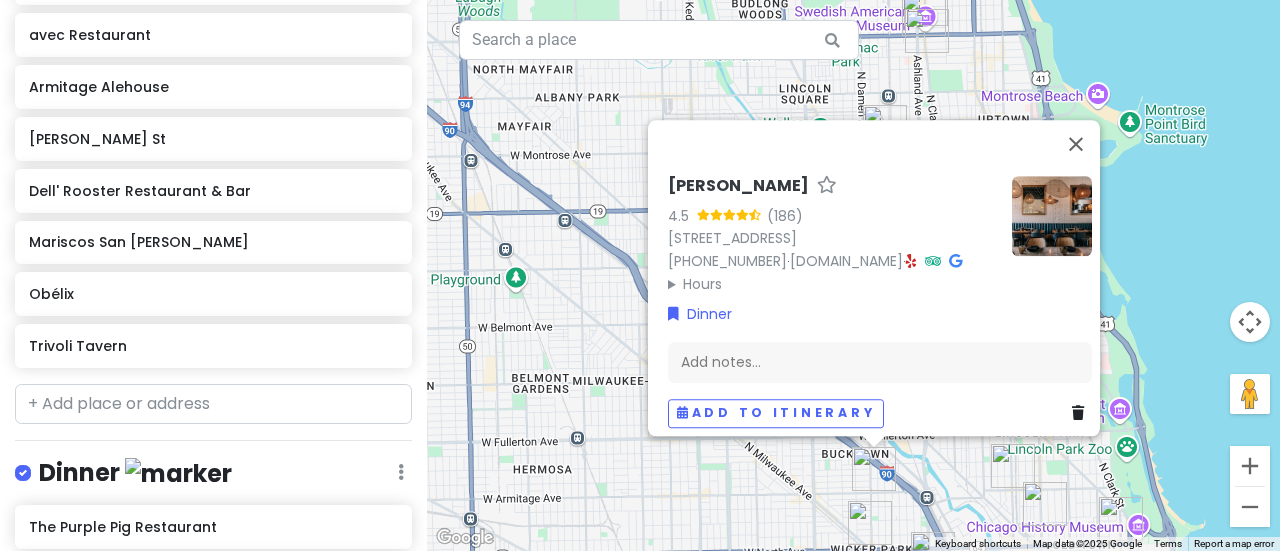 scroll, scrollTop: 1311, scrollLeft: 0, axis: vertical 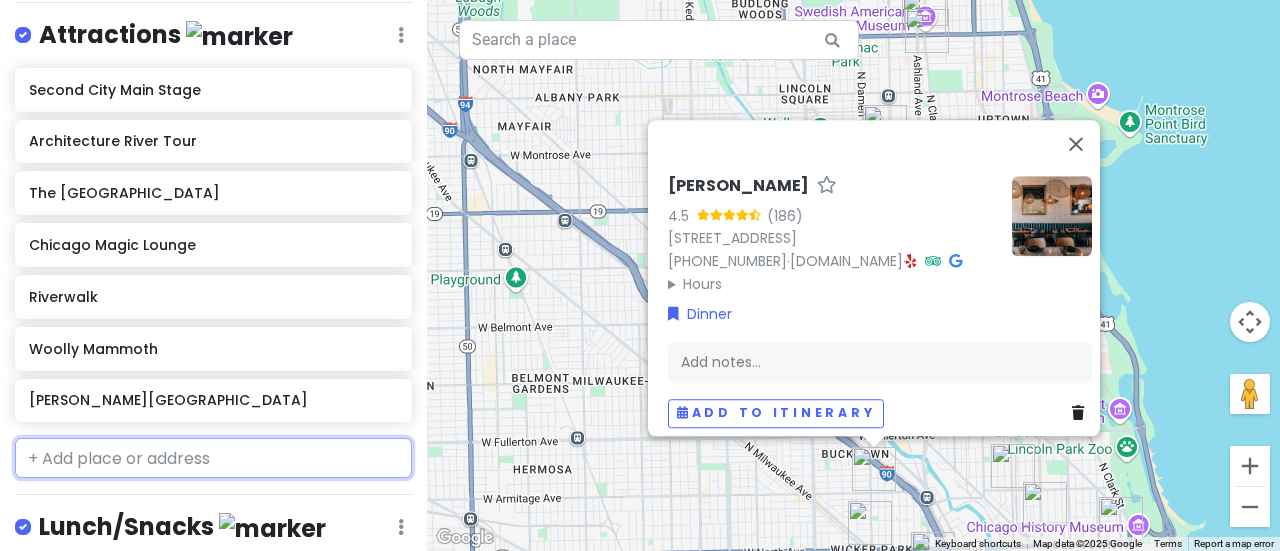click at bounding box center (213, 458) 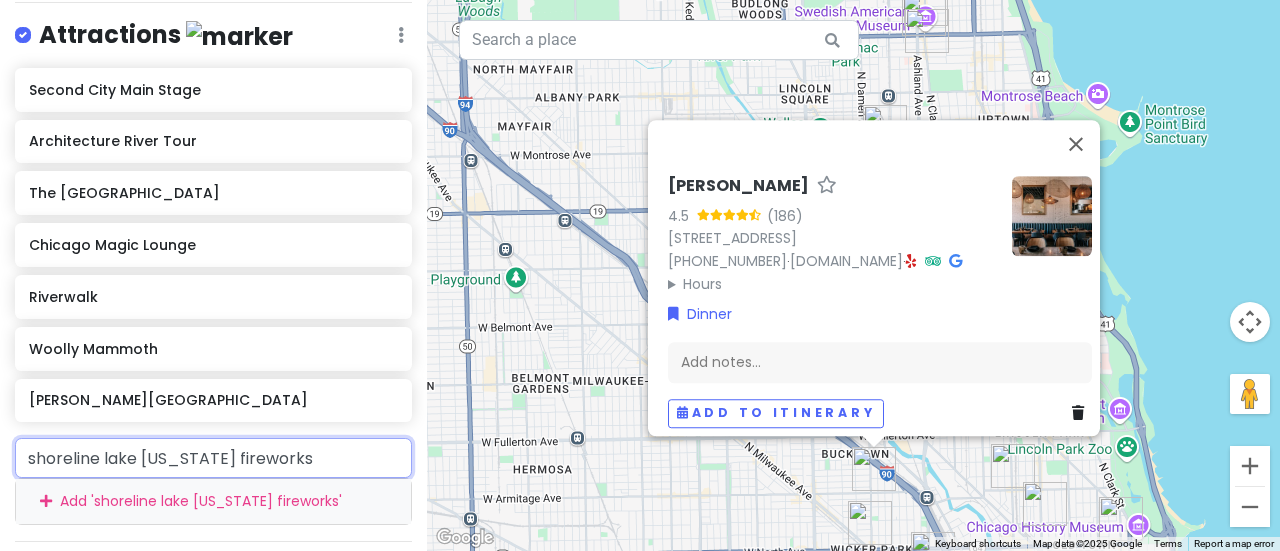 drag, startPoint x: 294, startPoint y: 453, endPoint x: 105, endPoint y: 451, distance: 189.01057 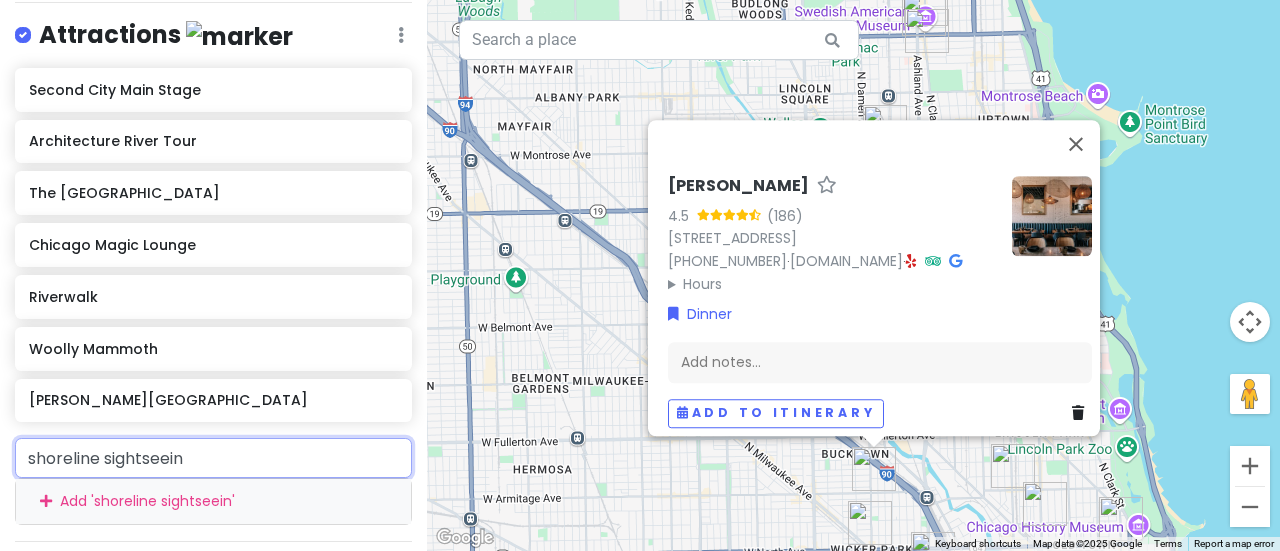 type on "shoreline sightseeing" 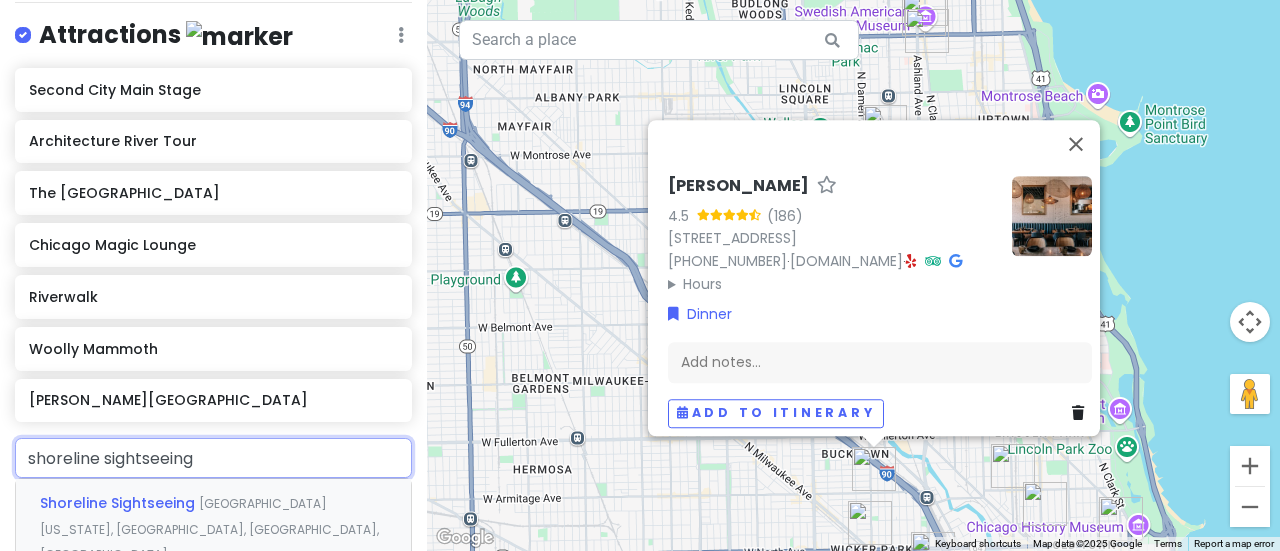 click on "Shoreline Sightseeing" at bounding box center (119, 503) 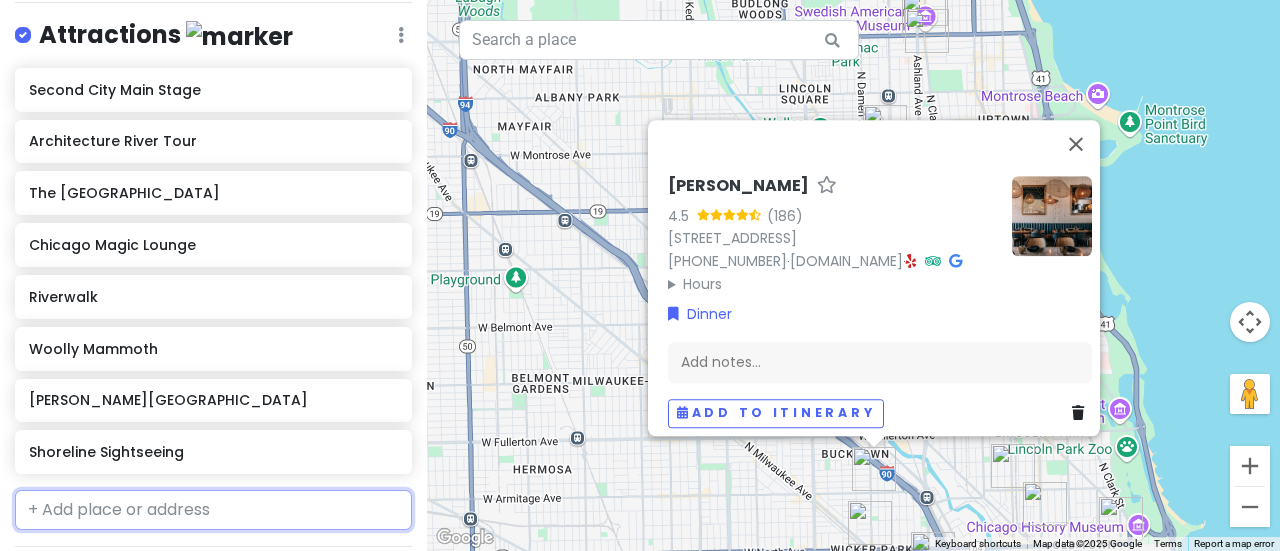 type 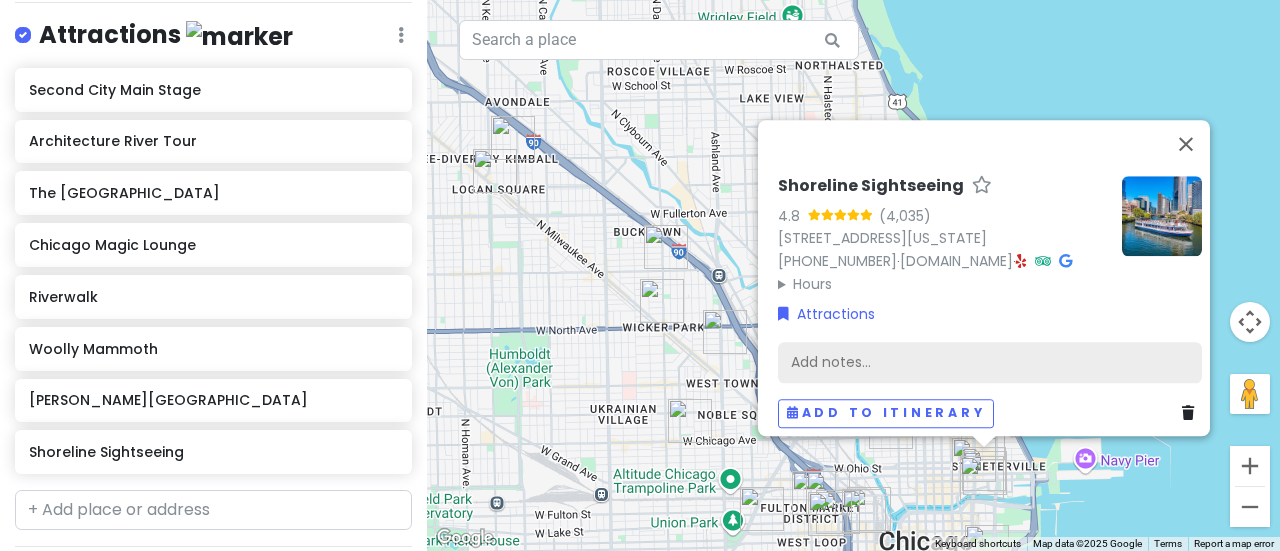 click on "Add notes..." at bounding box center (990, 362) 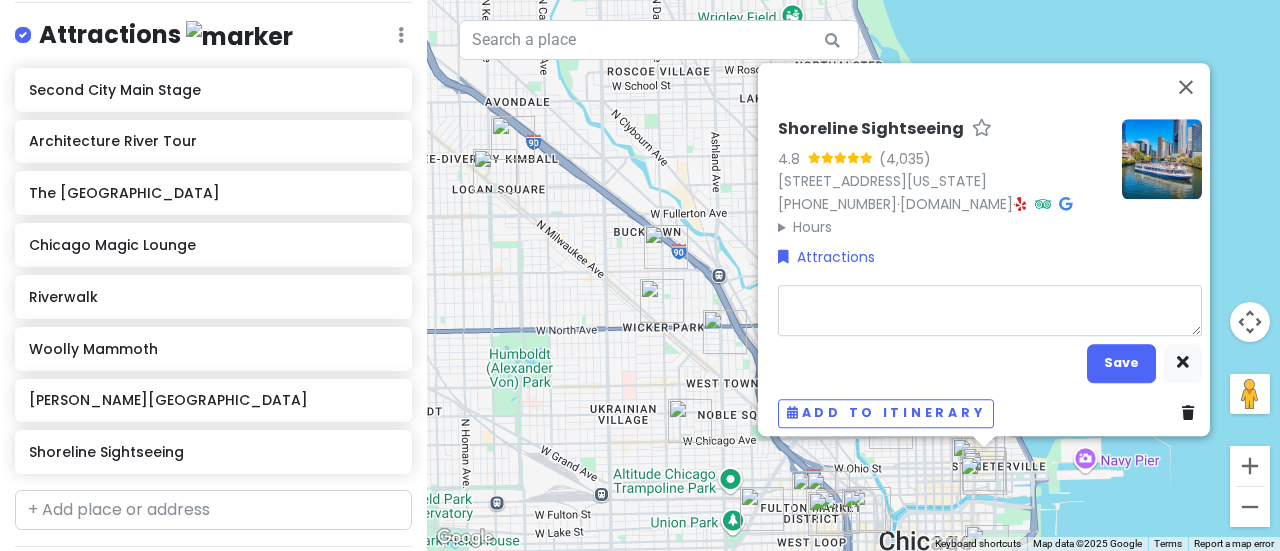 type on "x" 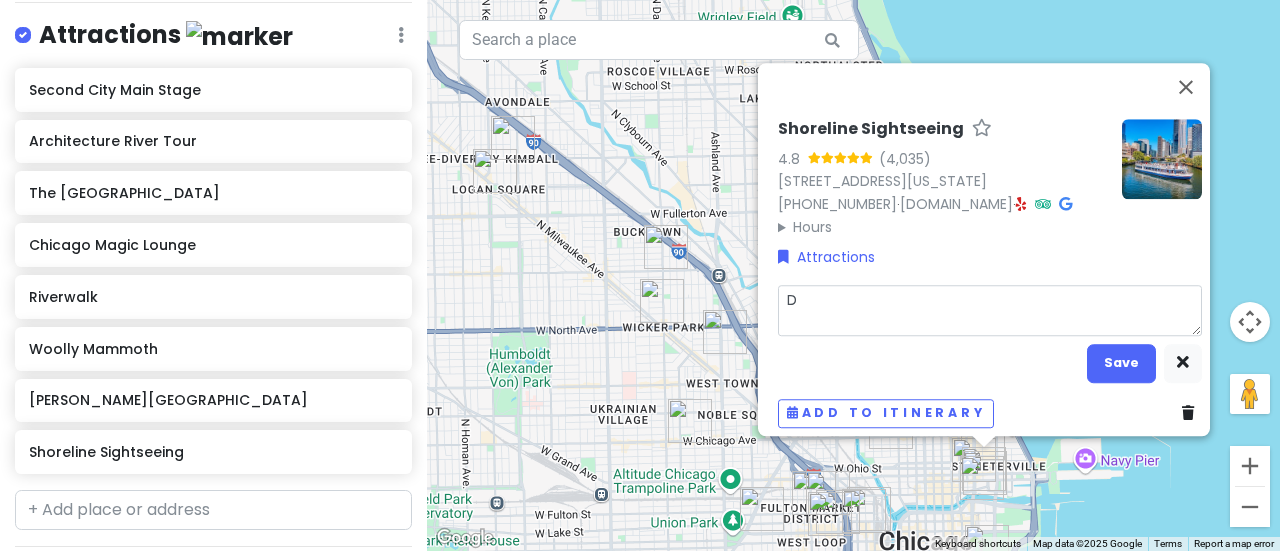 type on "x" 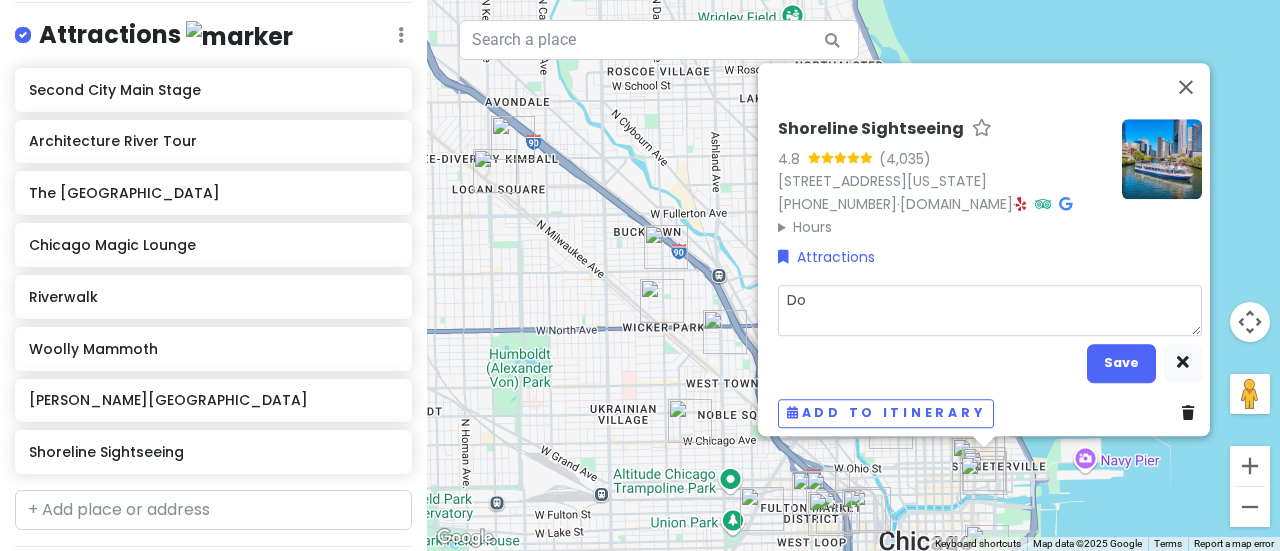 type on "x" 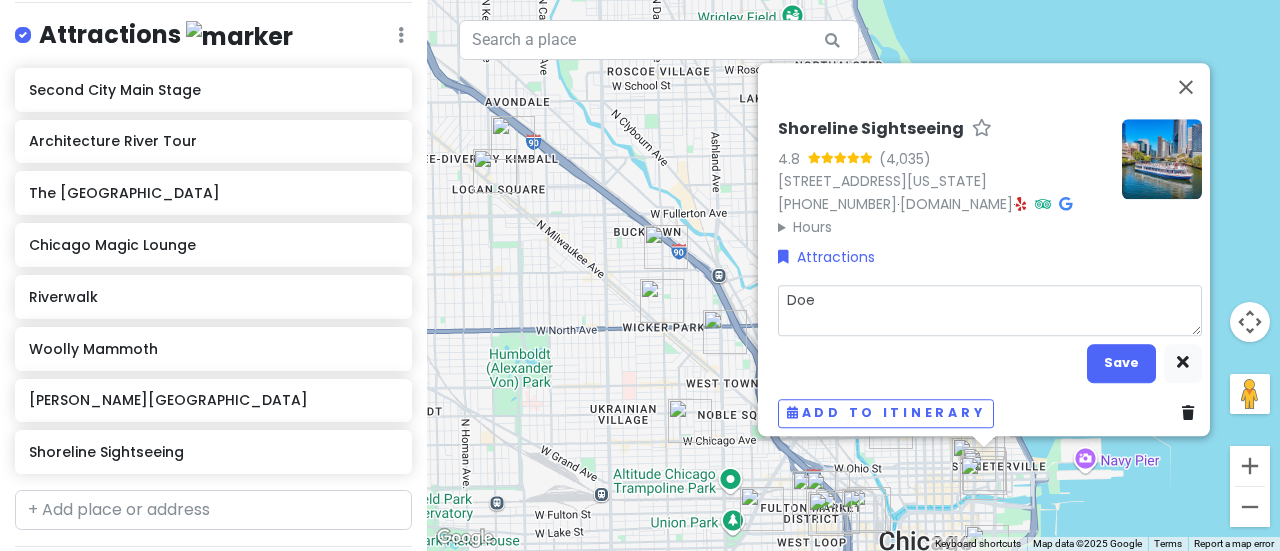 type on "x" 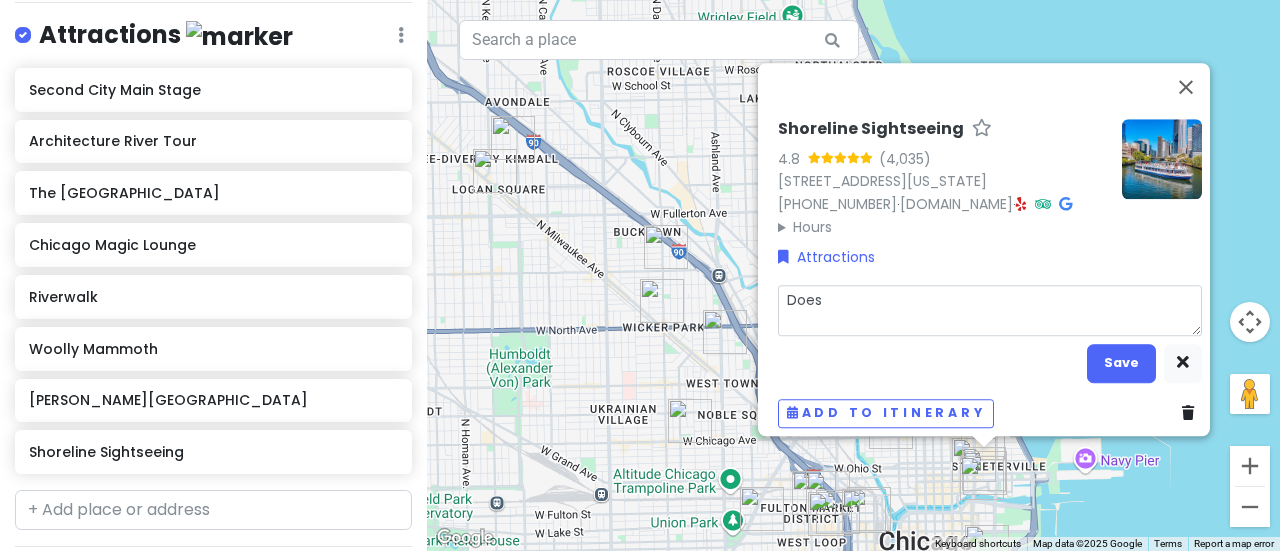 type on "x" 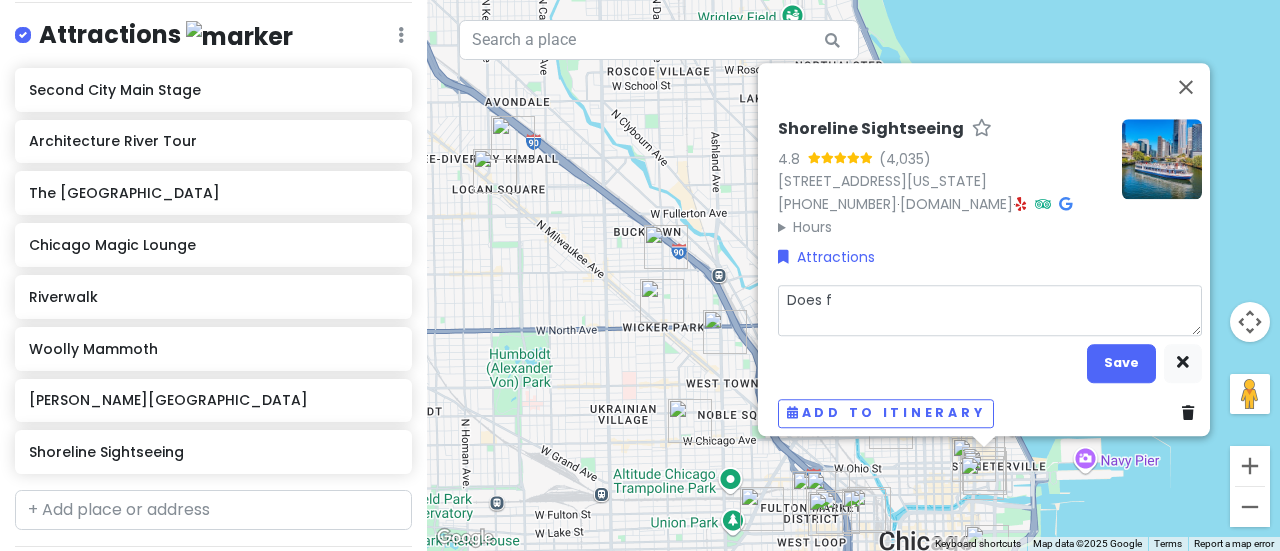 type on "x" 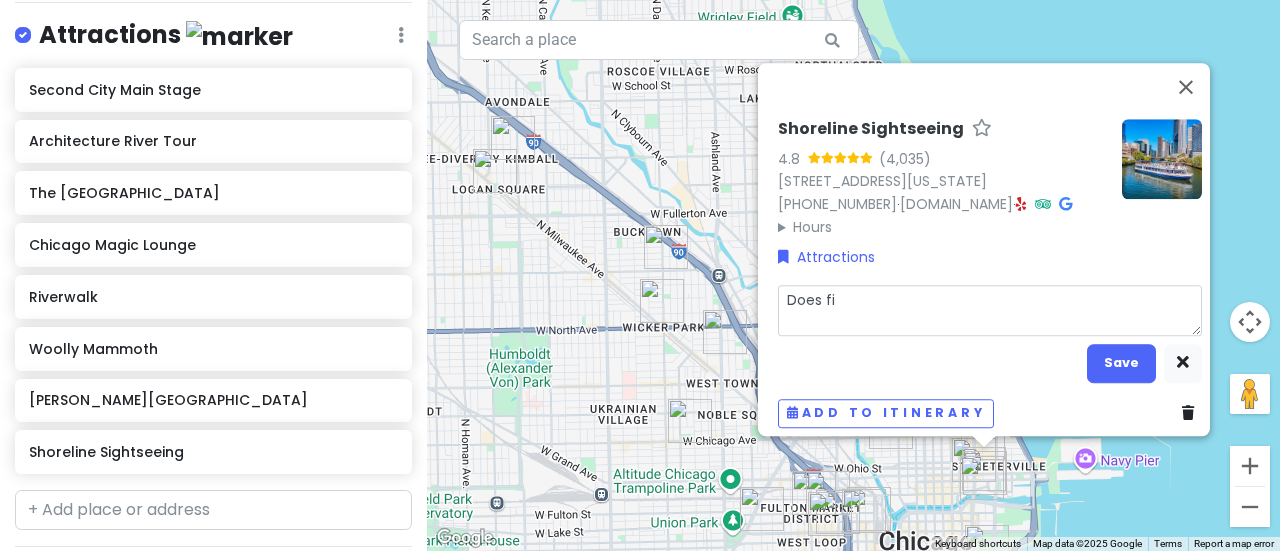 type on "Does fir" 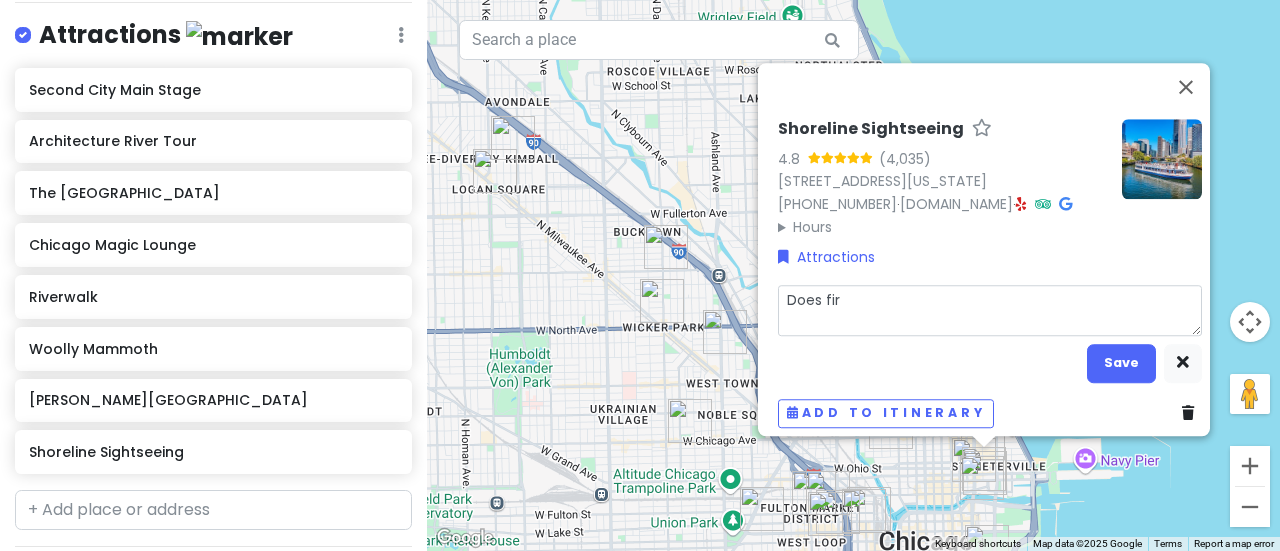 type on "x" 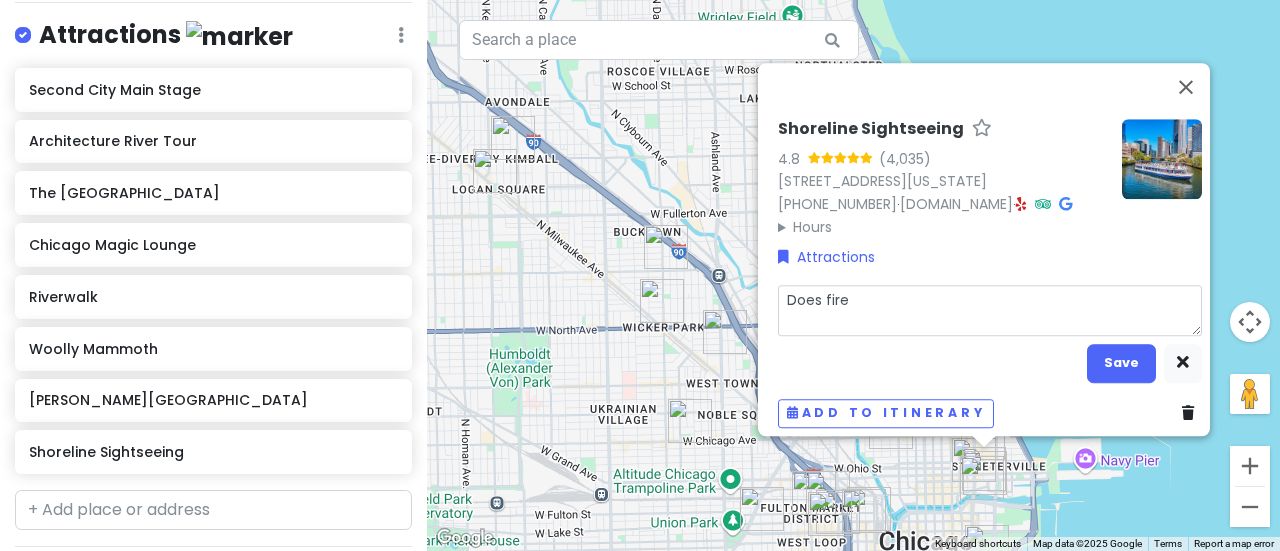 type on "x" 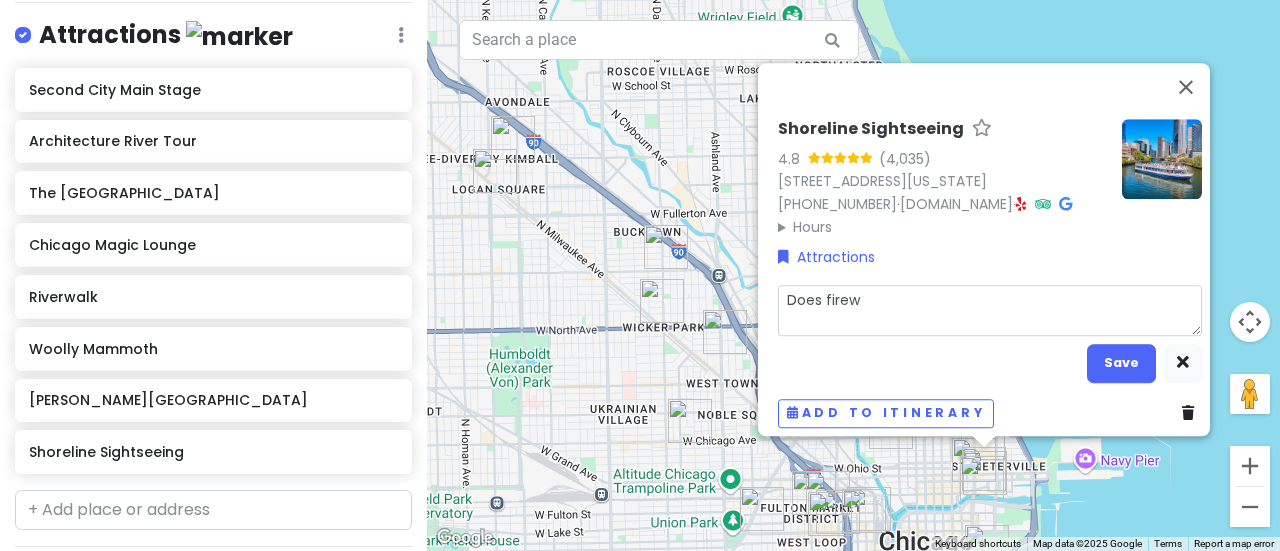 type on "x" 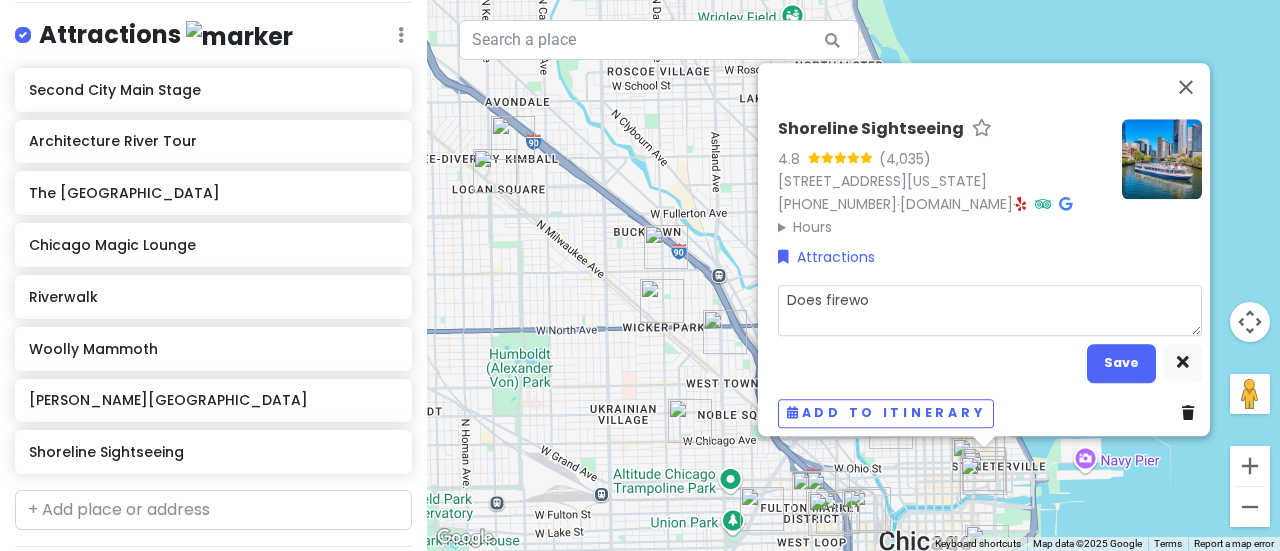 type on "x" 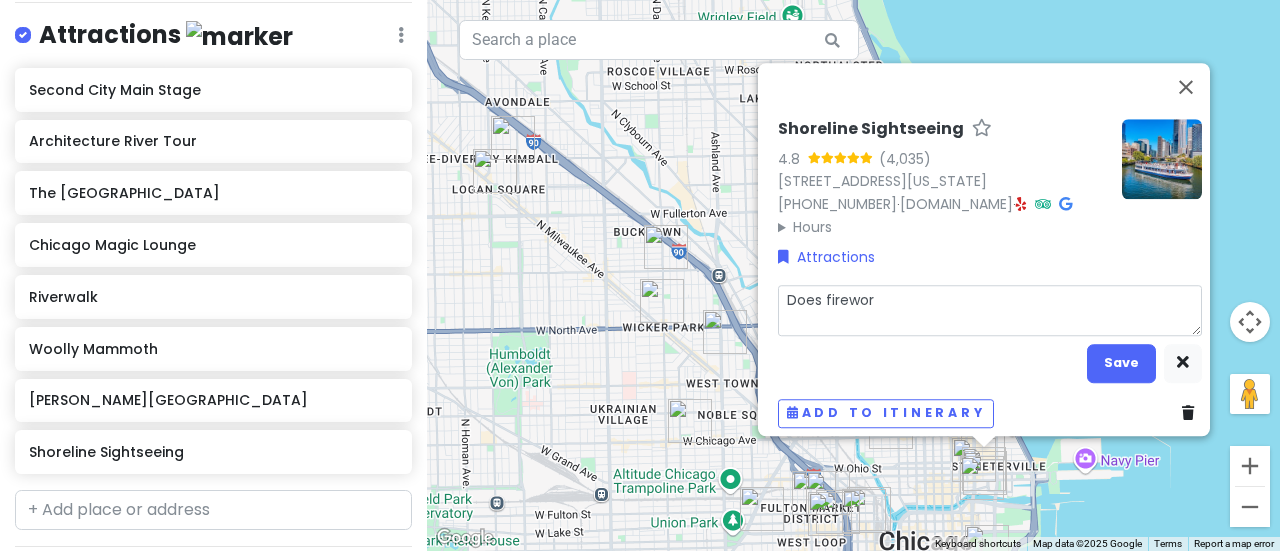 type on "x" 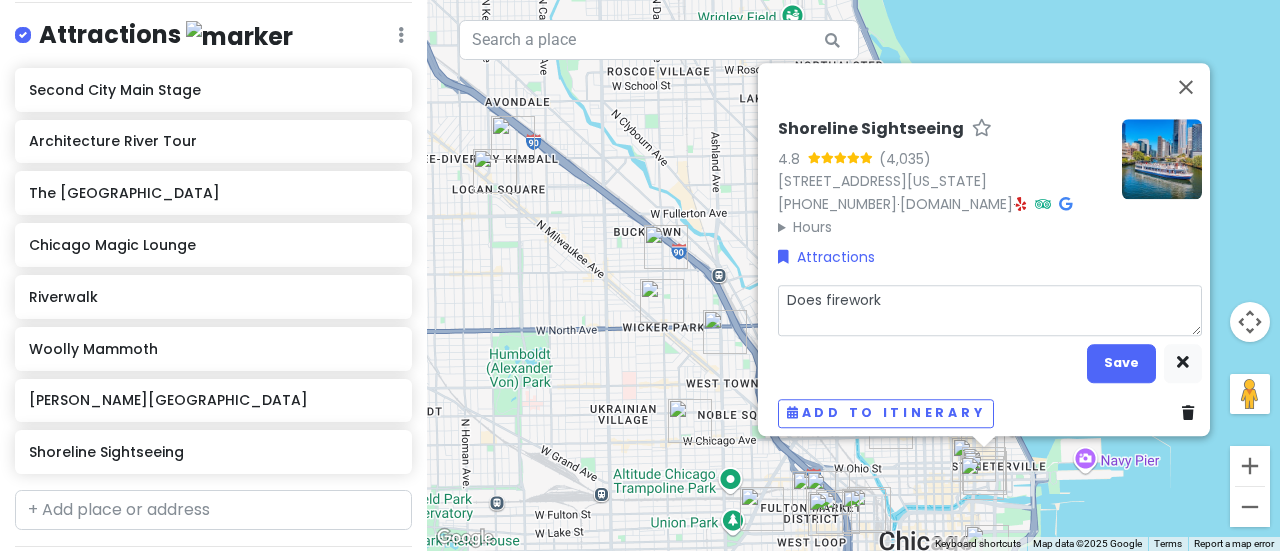 type on "x" 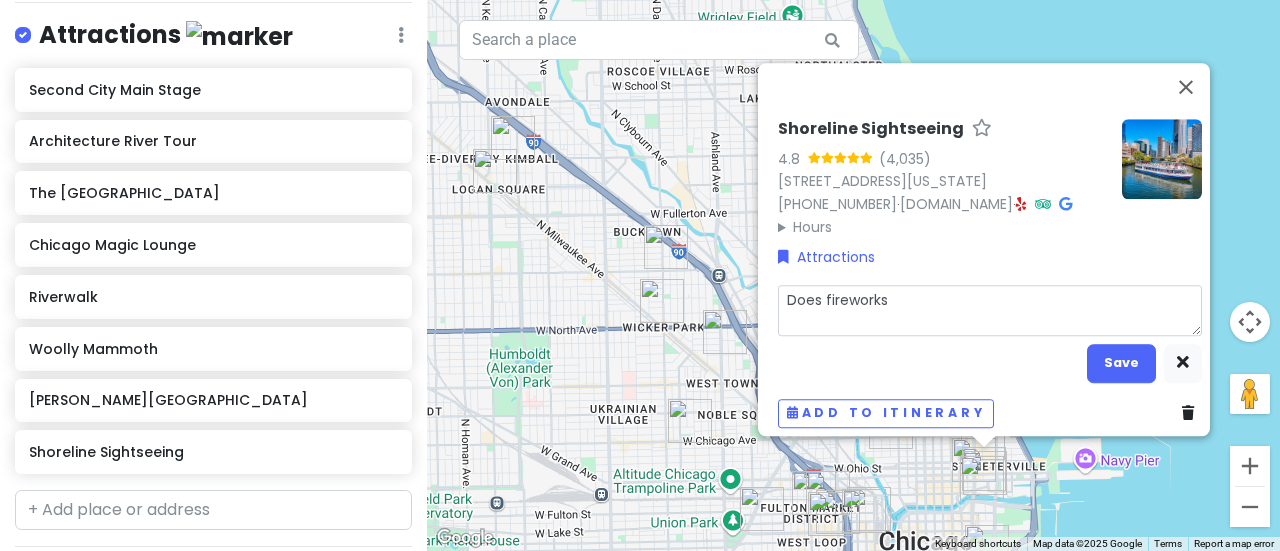 type on "x" 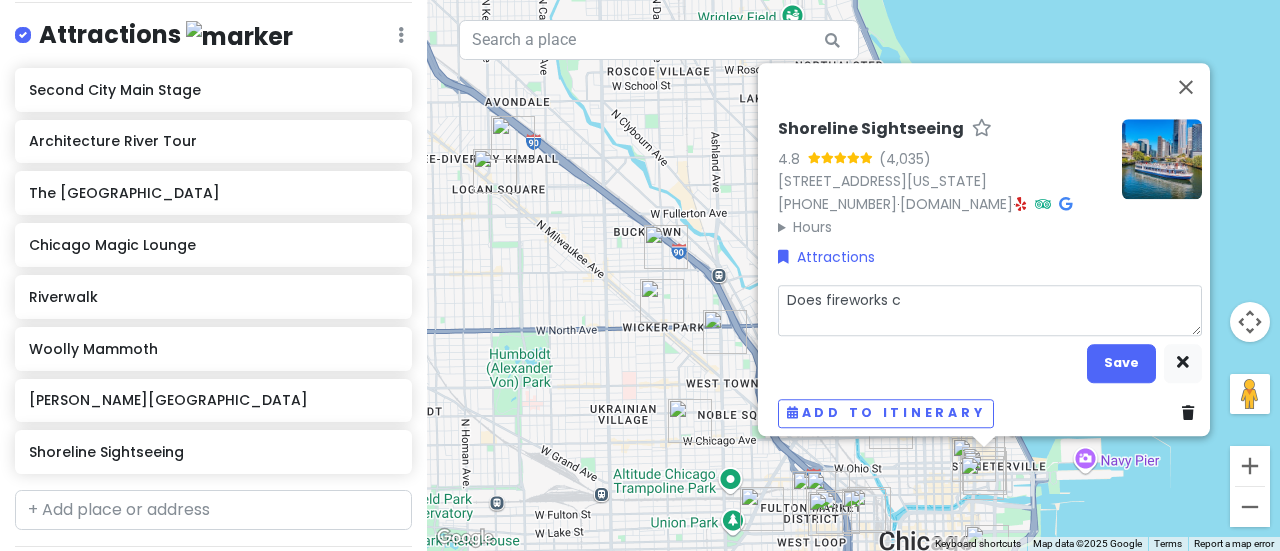 type on "x" 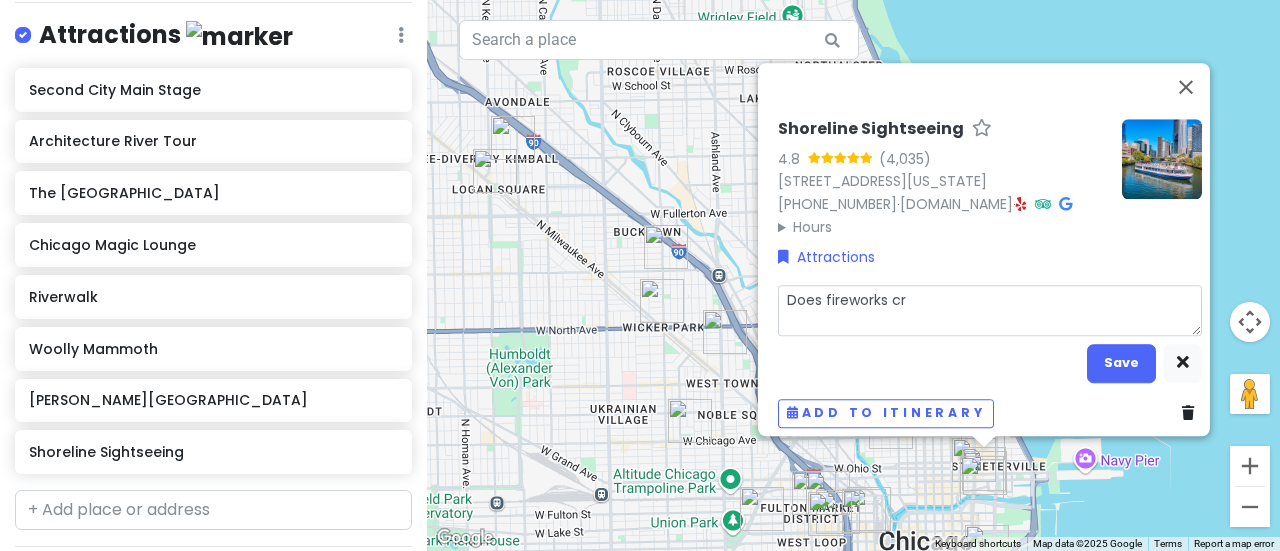 type on "x" 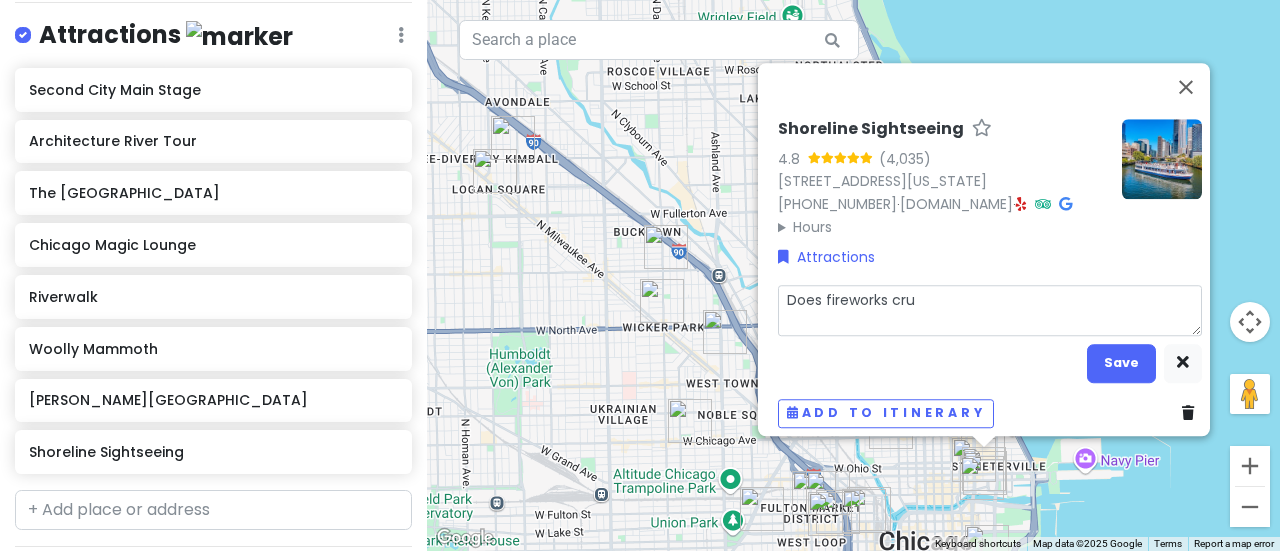 type on "x" 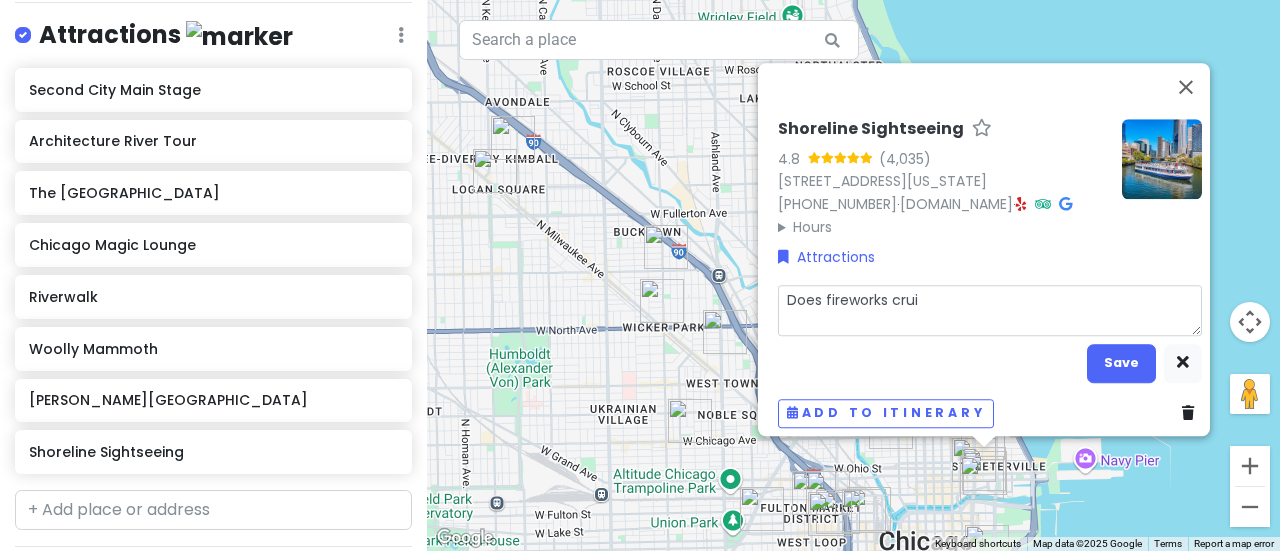 type on "x" 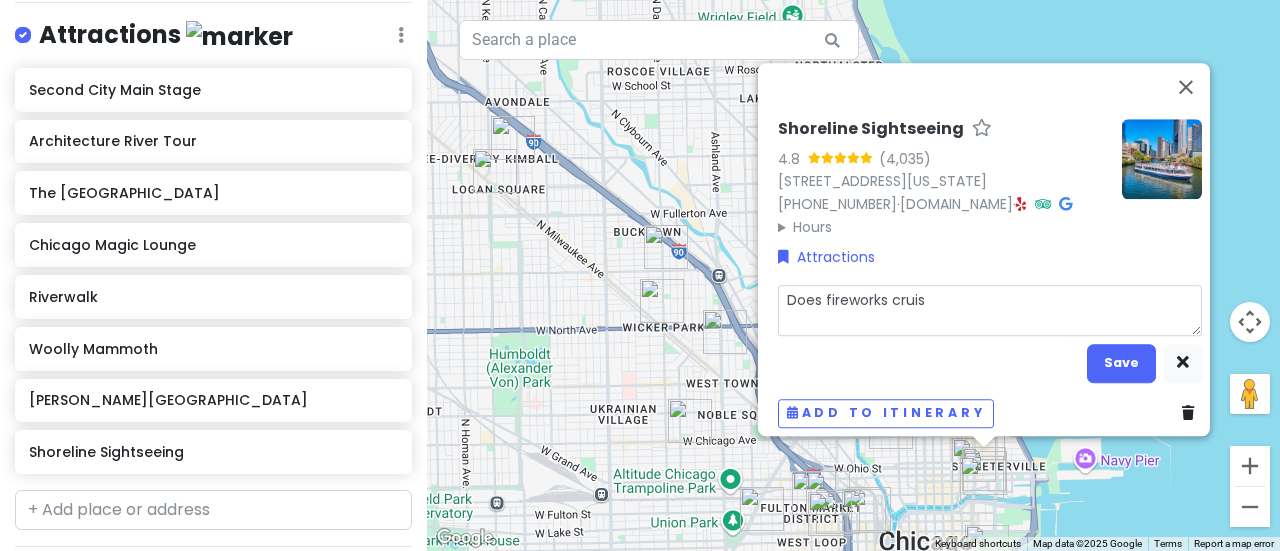 type on "x" 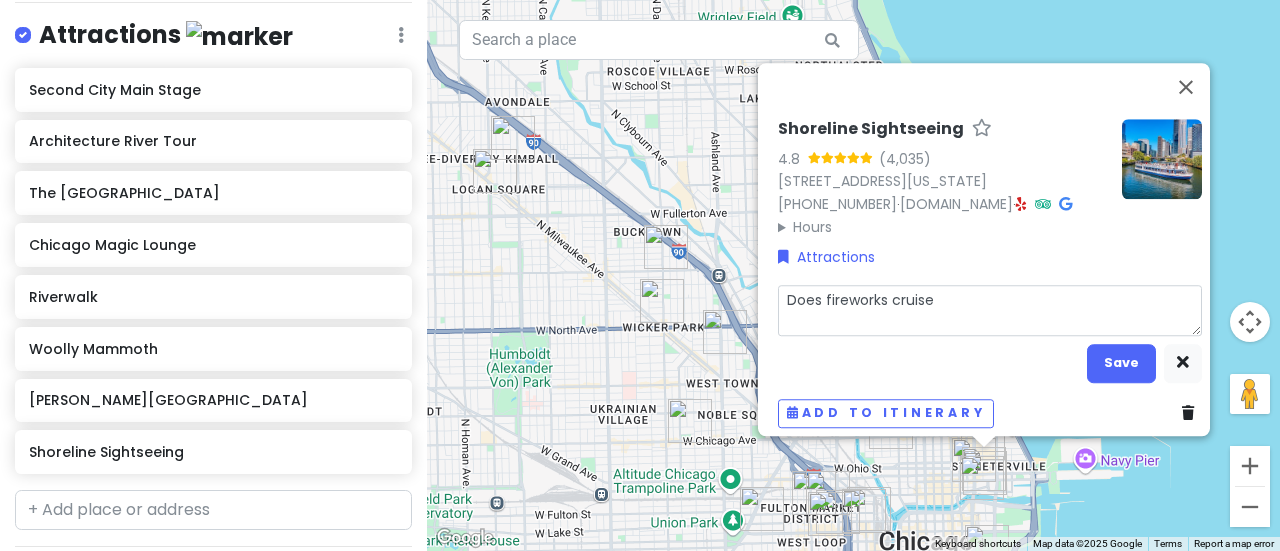 type on "Does fireworks cruise" 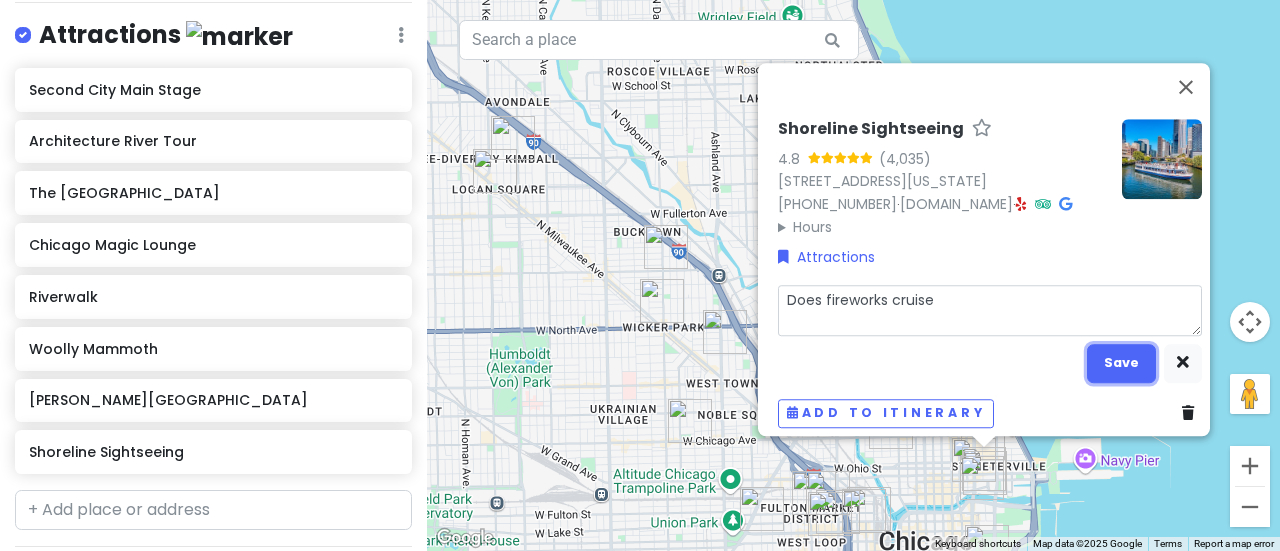 click on "Save" at bounding box center (1121, 363) 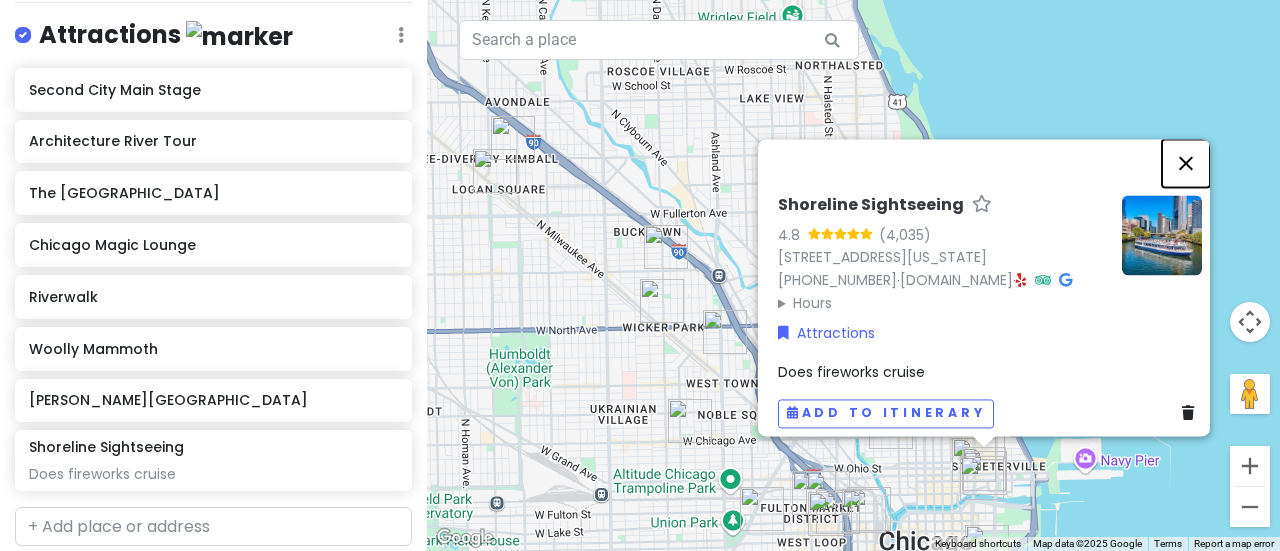 click at bounding box center [1186, 163] 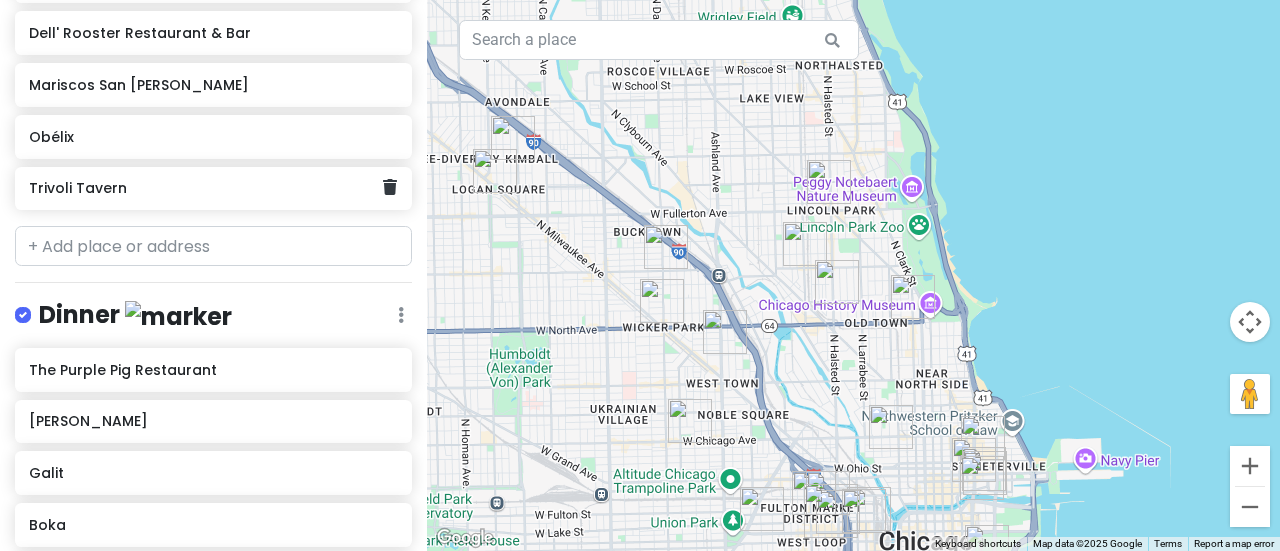 scroll, scrollTop: 1242, scrollLeft: 0, axis: vertical 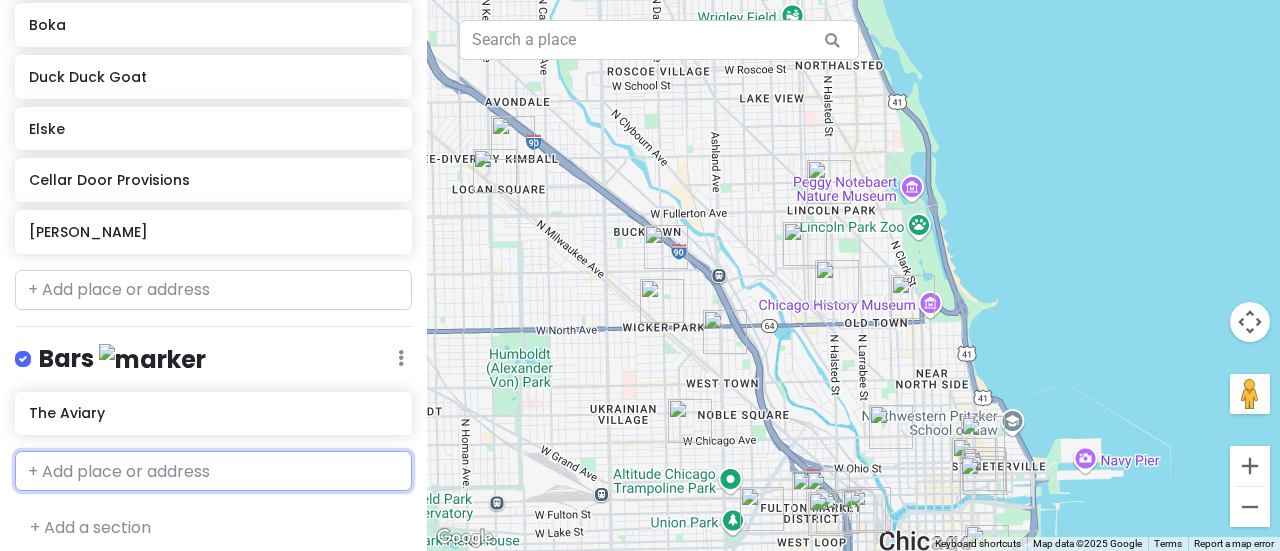 click at bounding box center (213, 471) 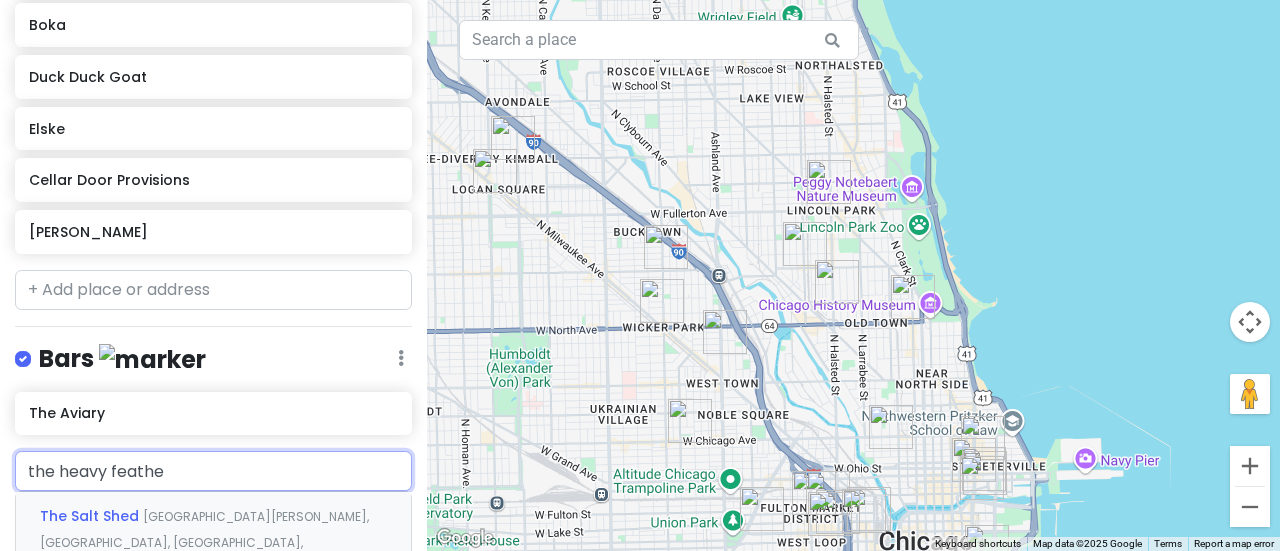 type on "the heavy feather" 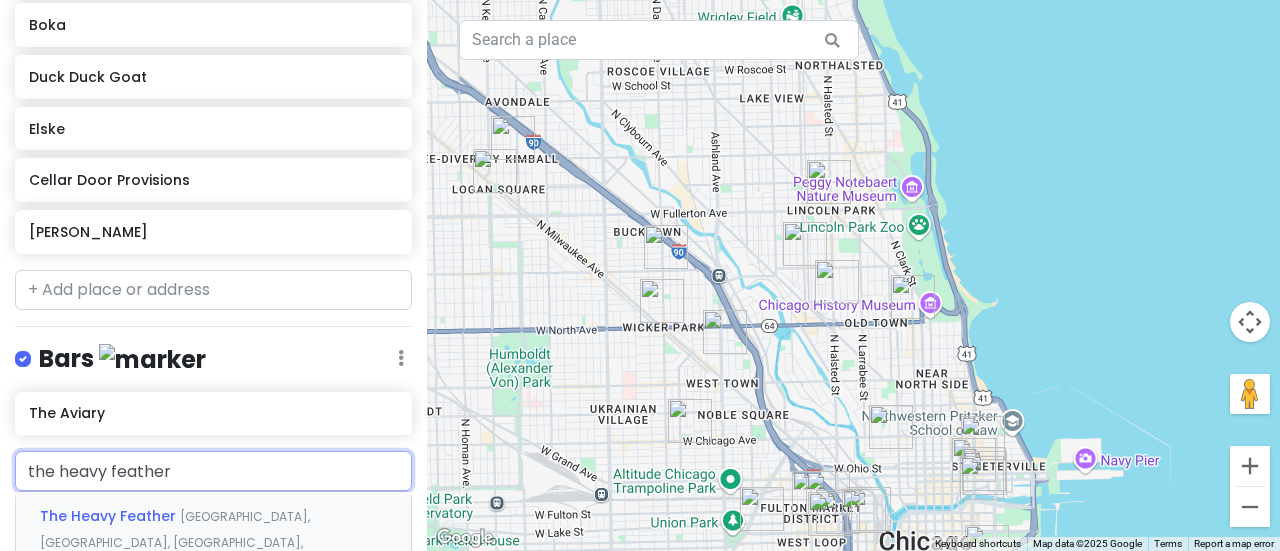 click on "[GEOGRAPHIC_DATA], [GEOGRAPHIC_DATA], [GEOGRAPHIC_DATA], [GEOGRAPHIC_DATA]" at bounding box center [175, 542] 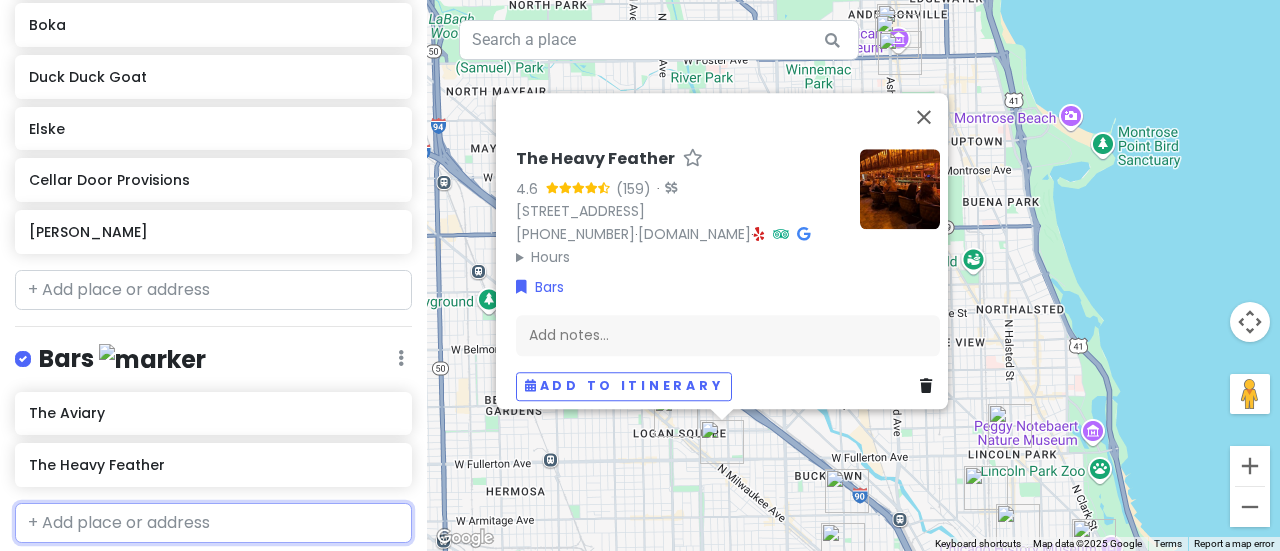 click at bounding box center (213, 523) 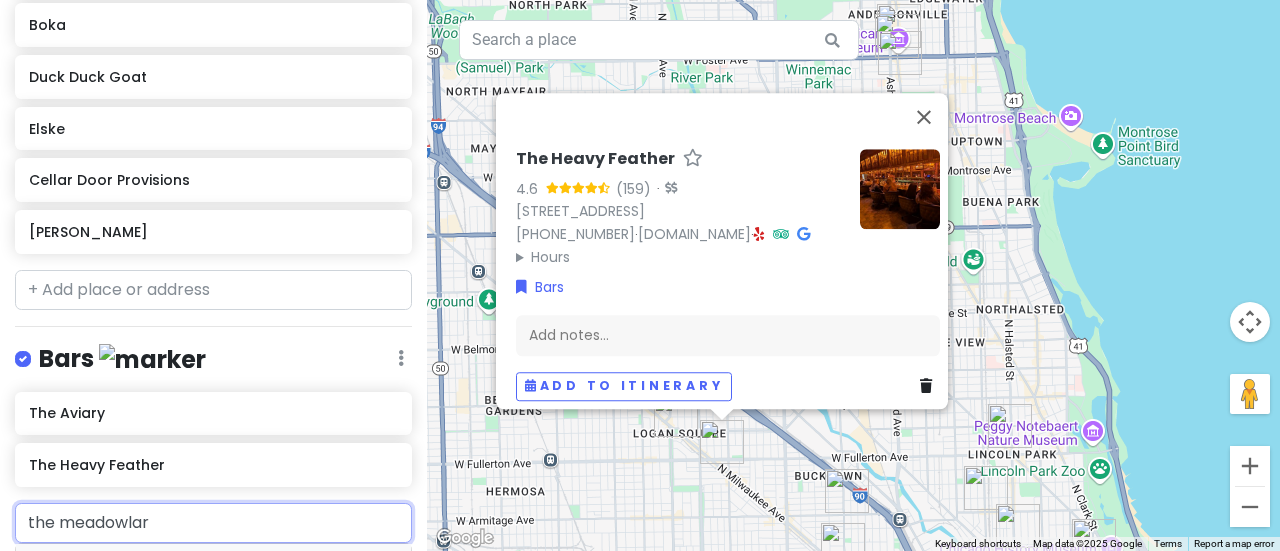 type on "the meadowlark" 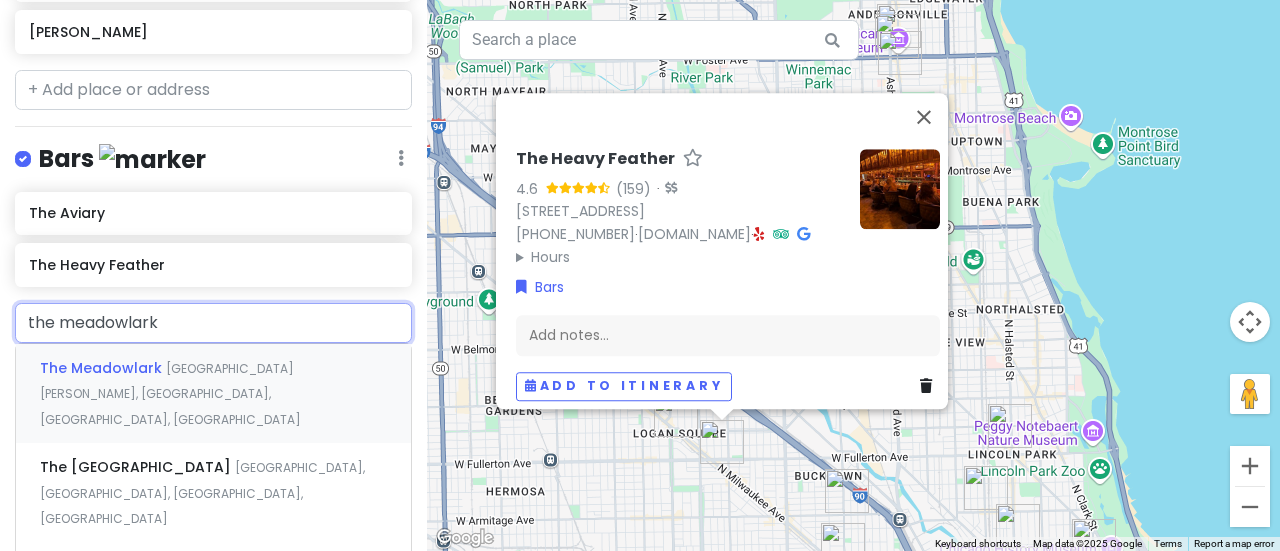 click on "The Meadowlark" at bounding box center (103, 368) 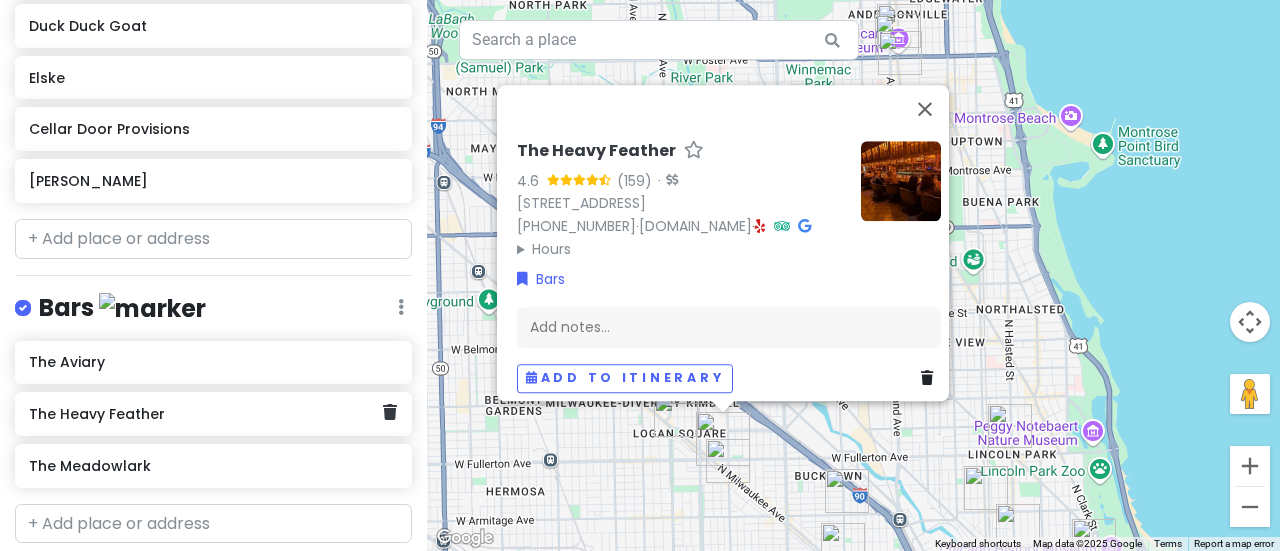 scroll, scrollTop: 2245, scrollLeft: 0, axis: vertical 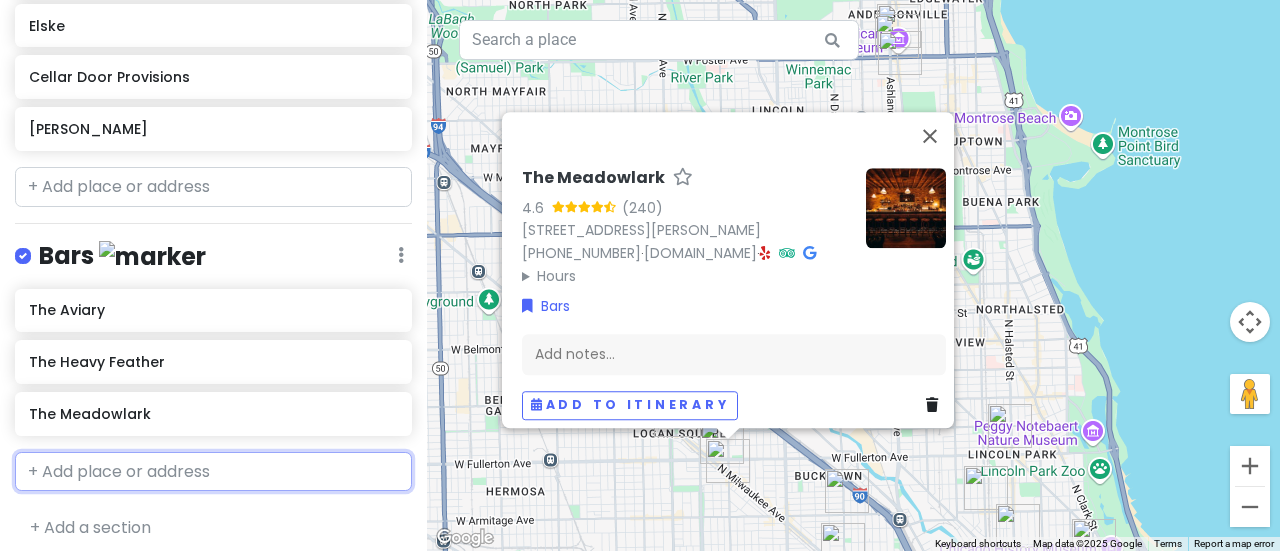 click at bounding box center [213, 472] 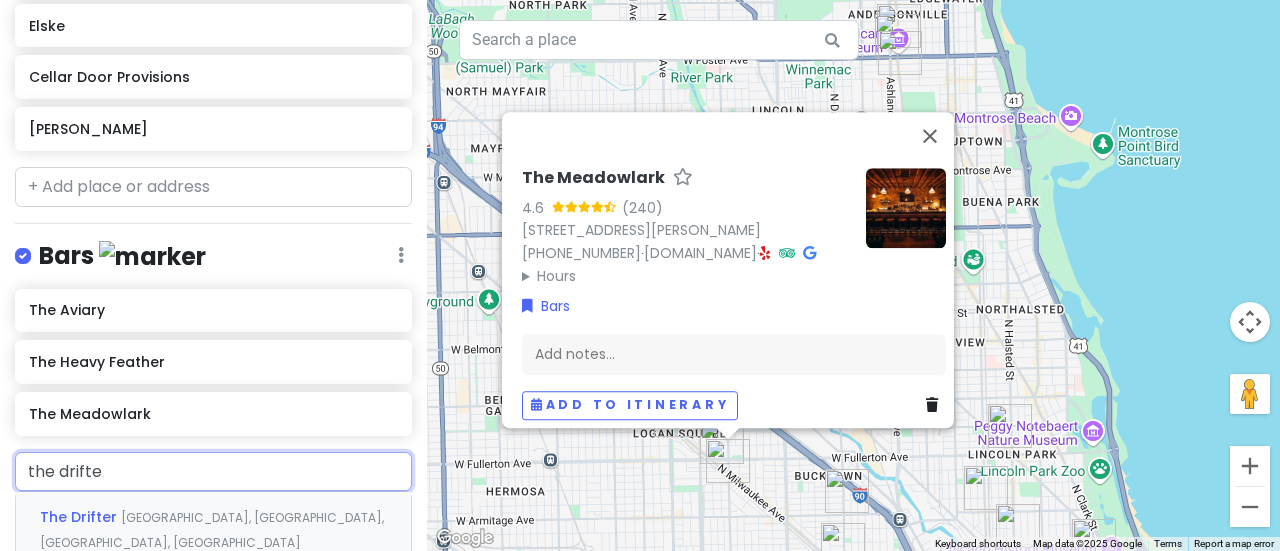 type on "the drifter" 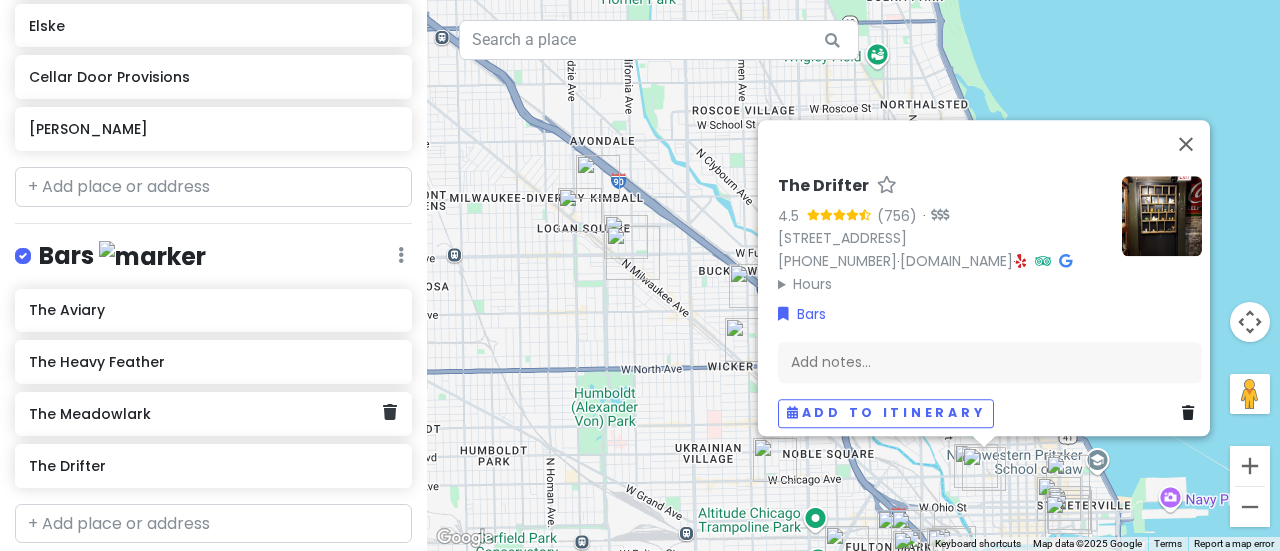 scroll, scrollTop: 2297, scrollLeft: 0, axis: vertical 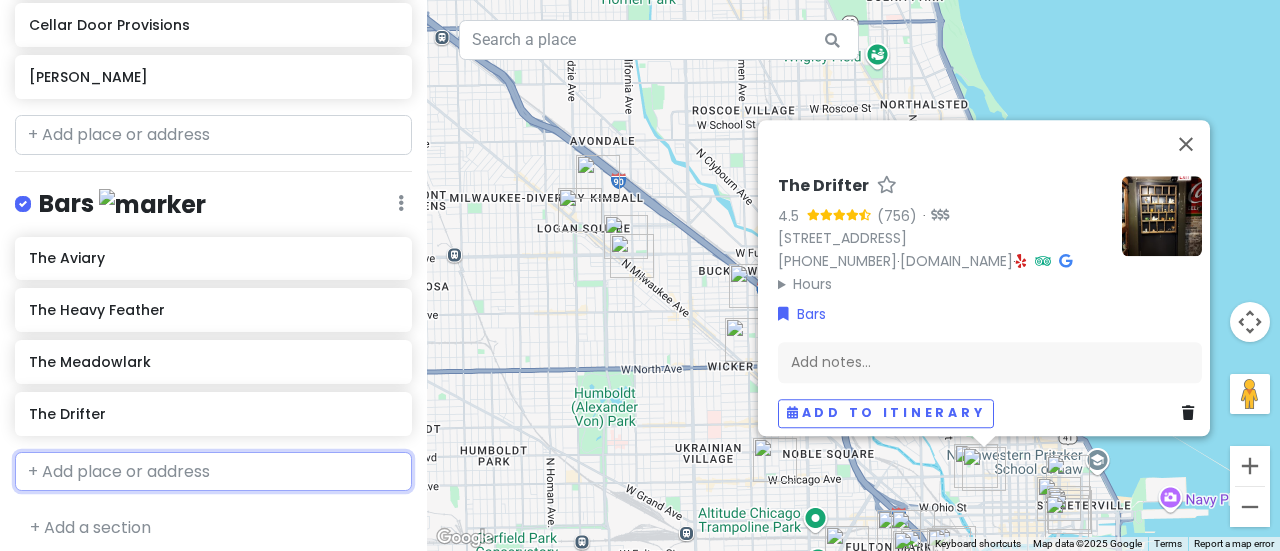 click at bounding box center (213, 472) 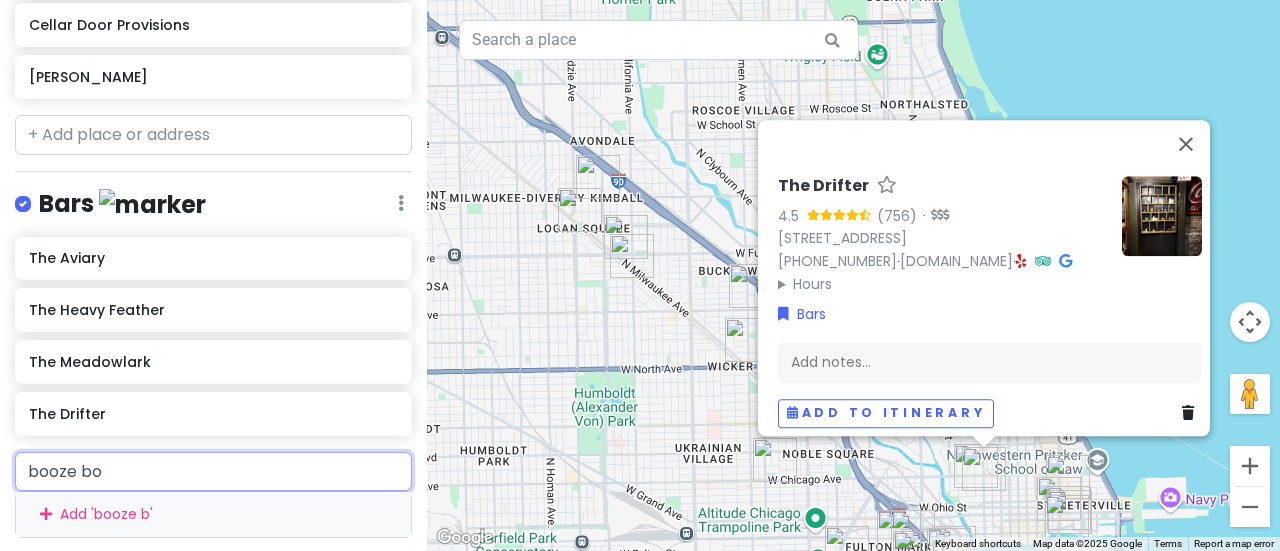 type on "booze box" 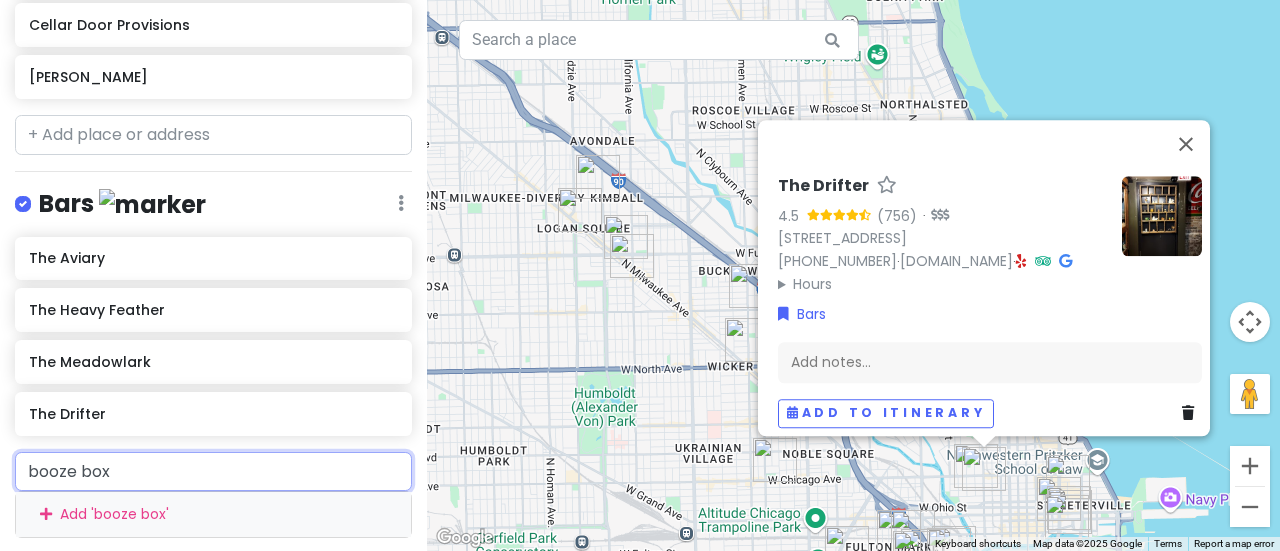 type 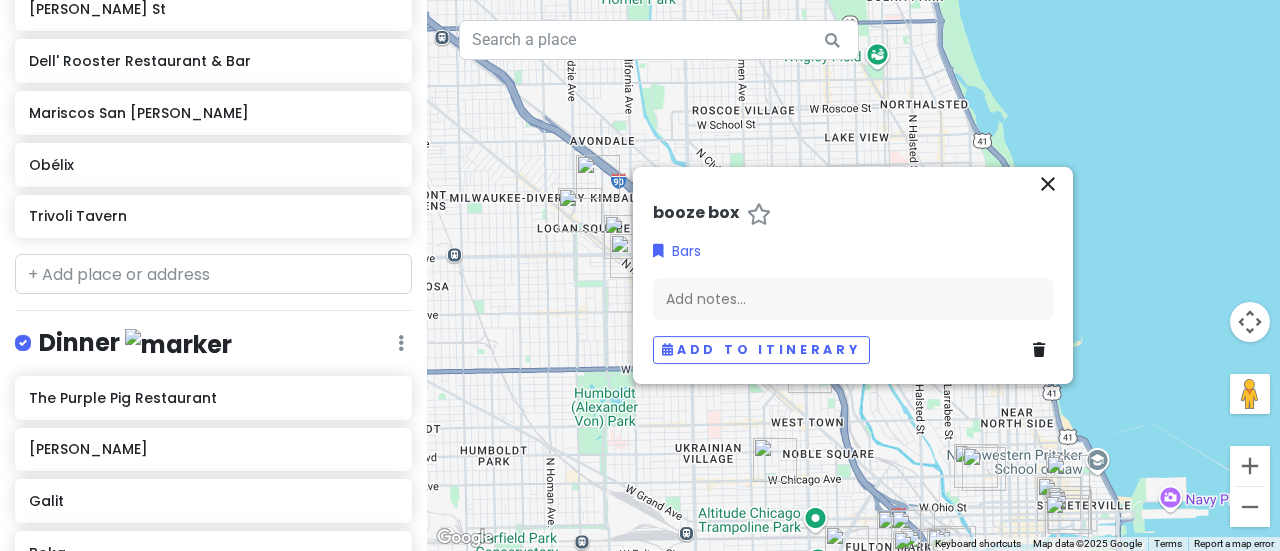 scroll, scrollTop: 1497, scrollLeft: 0, axis: vertical 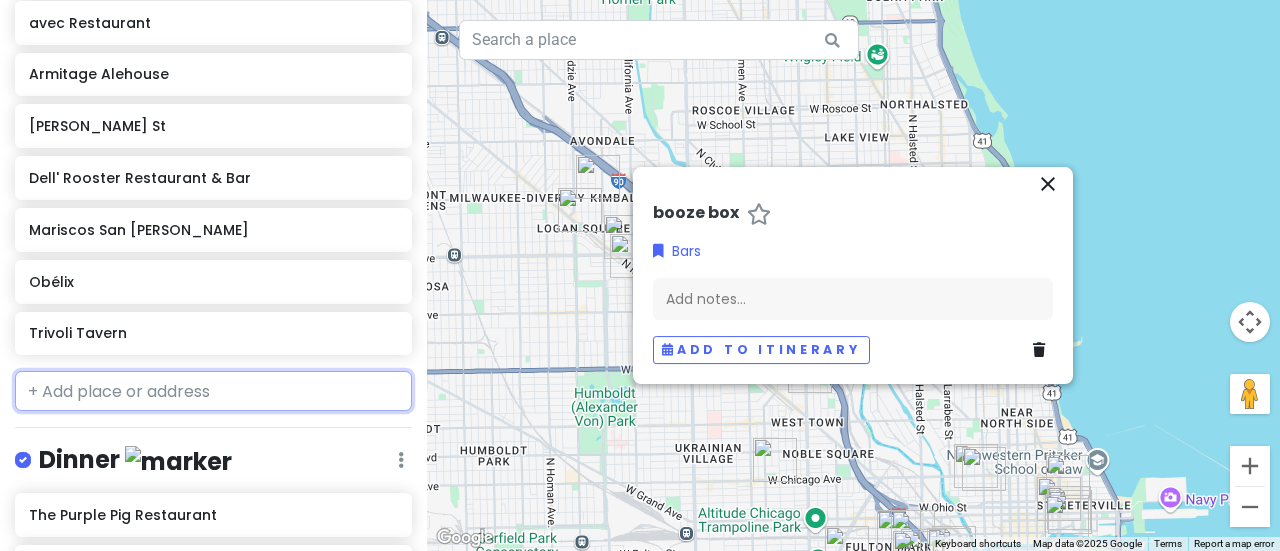 click at bounding box center (213, 391) 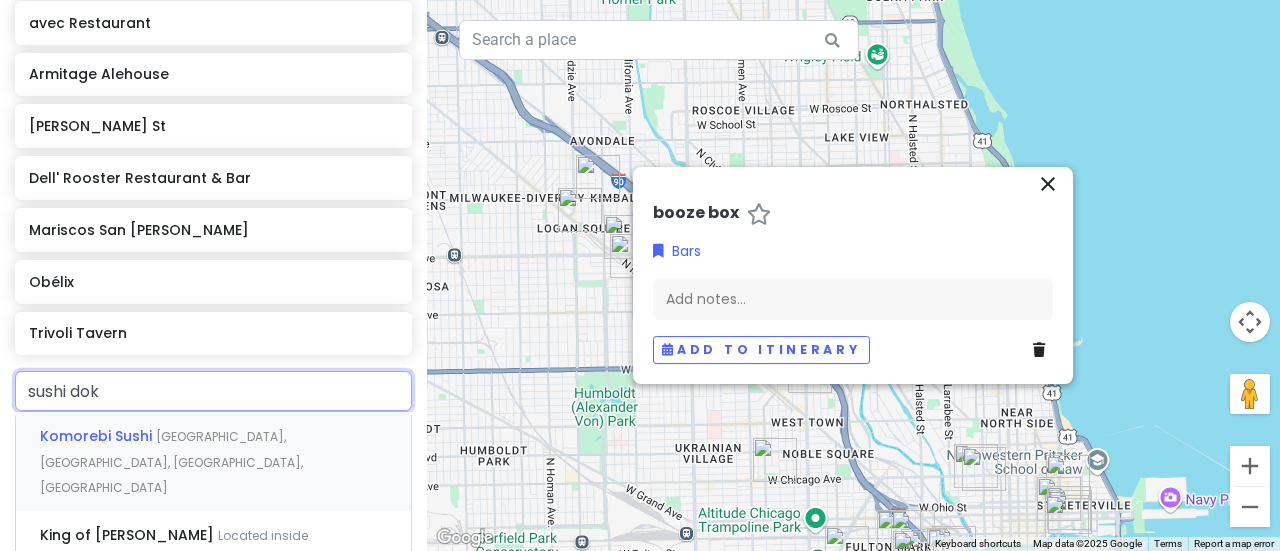 type on "sushi doku" 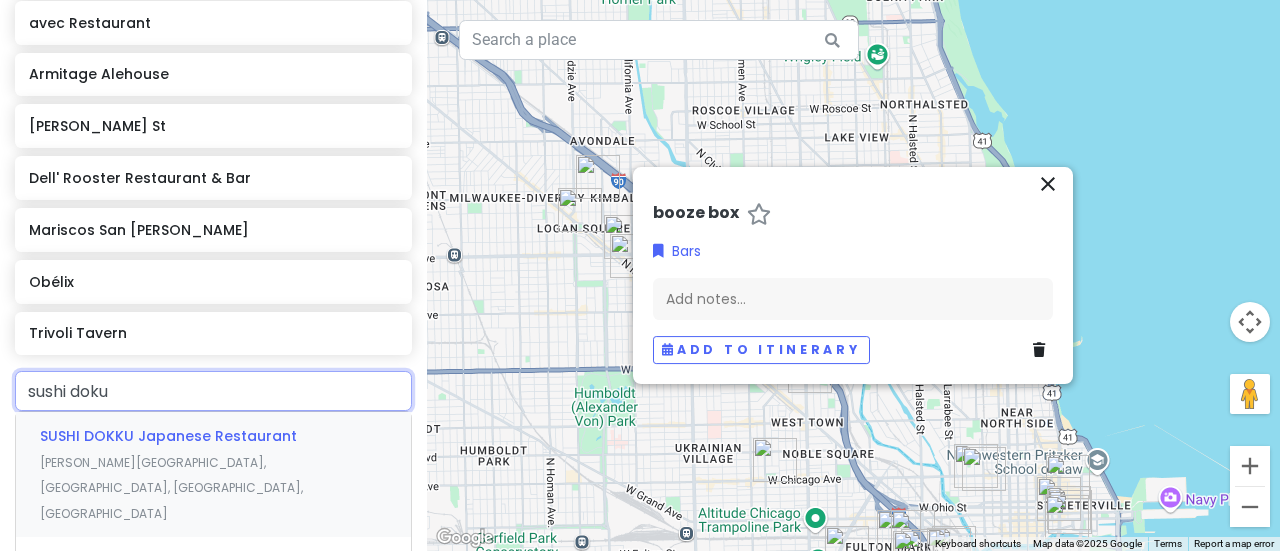 click on "SUSHI DOKKU Japanese Restaurant   [PERSON_NAME][GEOGRAPHIC_DATA], [GEOGRAPHIC_DATA], [GEOGRAPHIC_DATA], [GEOGRAPHIC_DATA]" at bounding box center (213, 474) 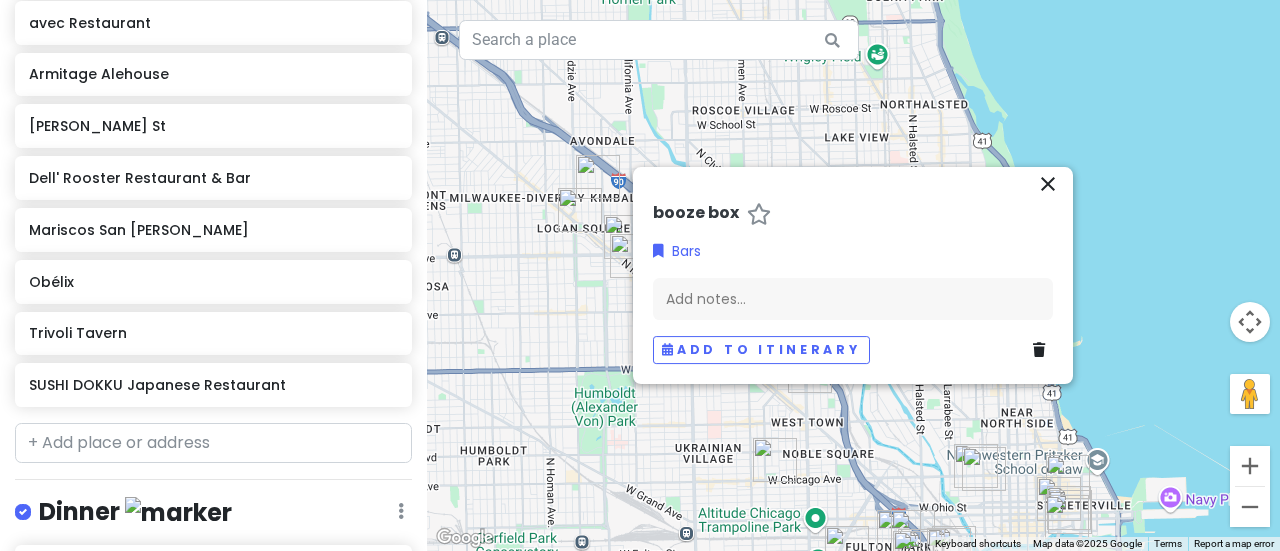scroll, scrollTop: 1549, scrollLeft: 0, axis: vertical 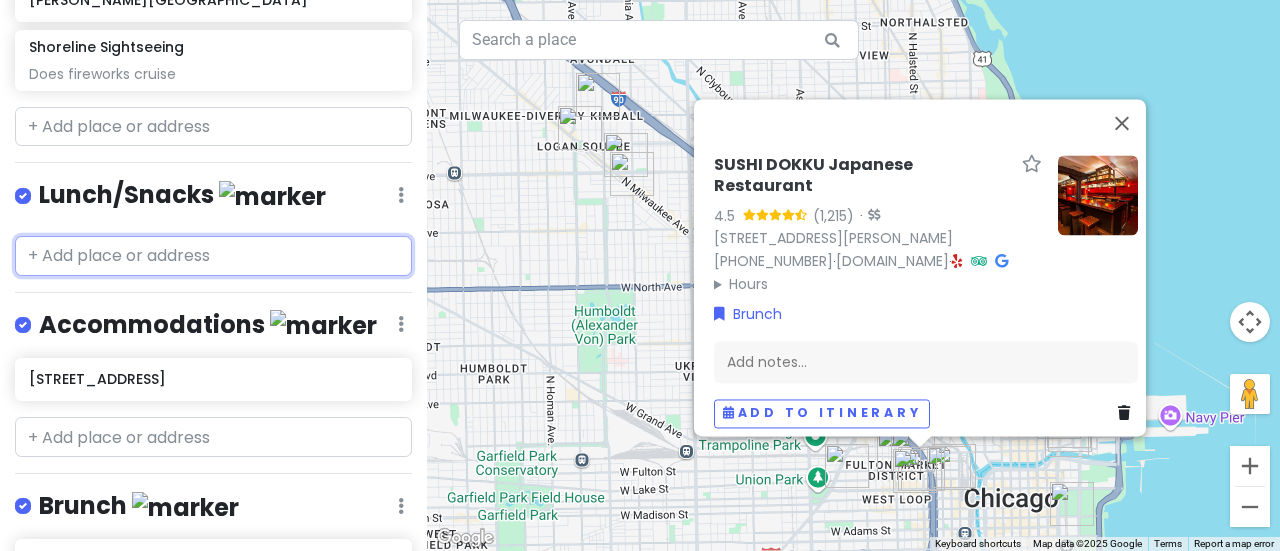 click at bounding box center (213, 256) 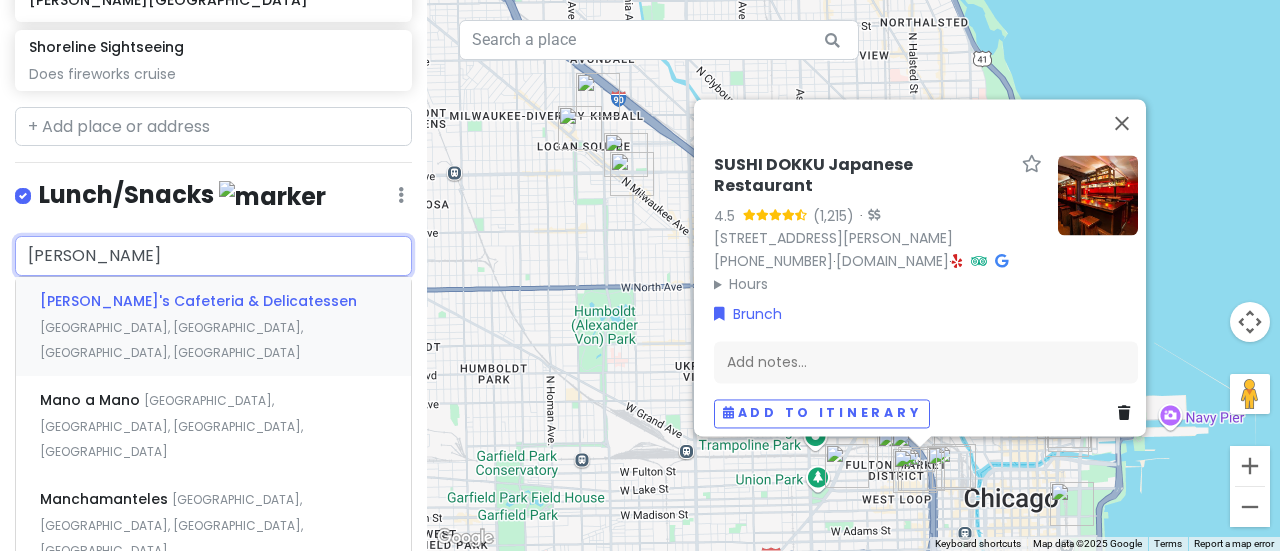type on "manny" 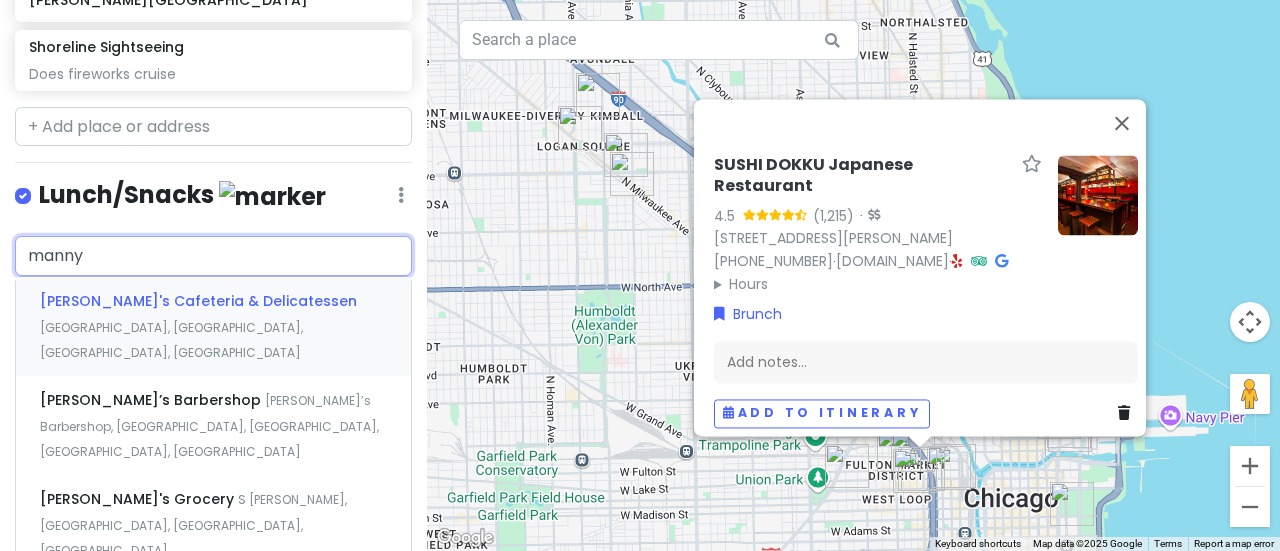 click on "[PERSON_NAME]'s Cafeteria & Delicatessen   [GEOGRAPHIC_DATA], [GEOGRAPHIC_DATA], [GEOGRAPHIC_DATA], [GEOGRAPHIC_DATA]" at bounding box center [213, 326] 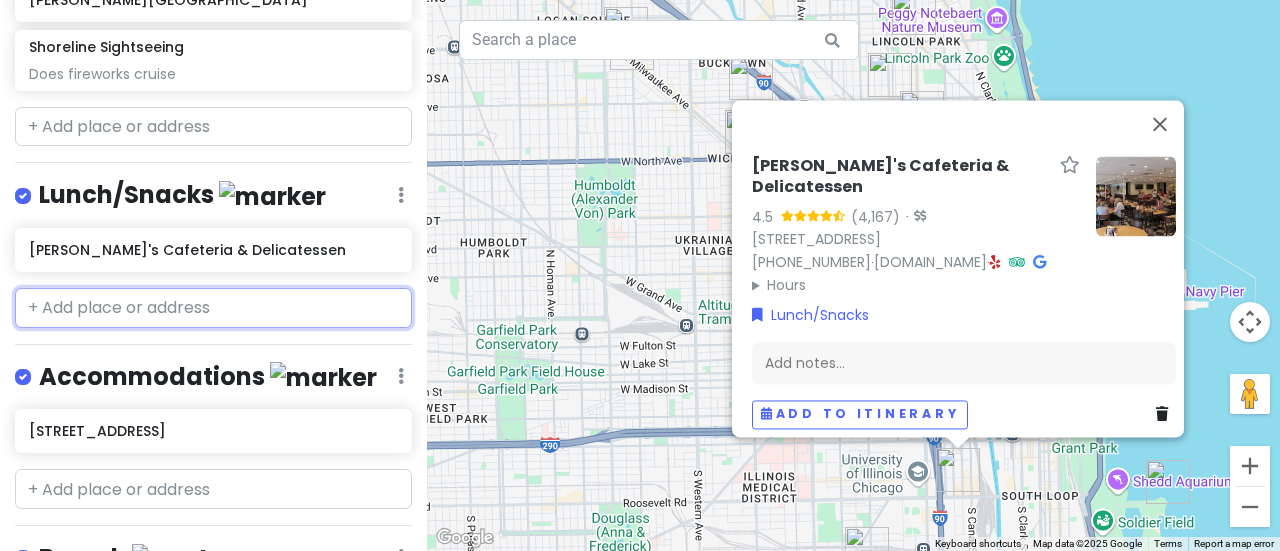 click at bounding box center (213, 308) 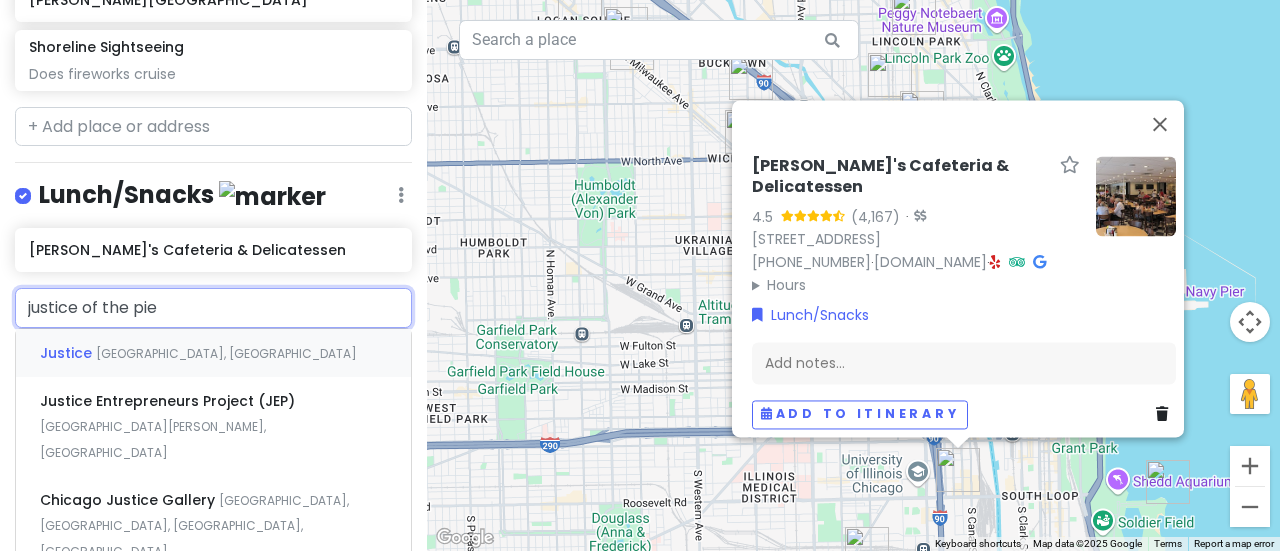 type on "justice of the pies" 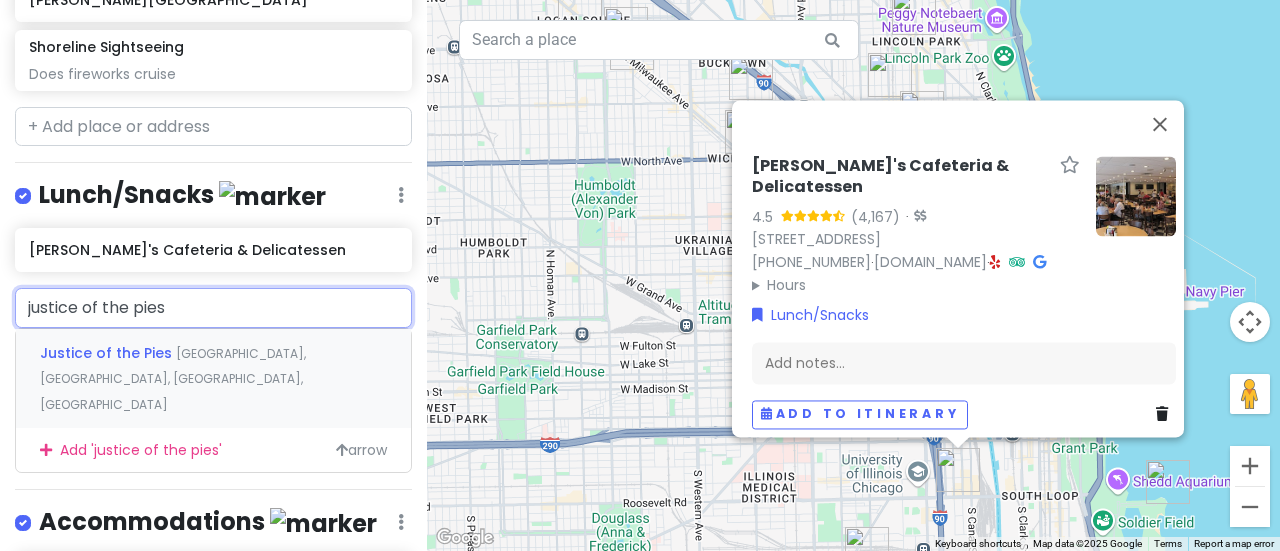 click on "Justice of the Pies   [GEOGRAPHIC_DATA], [GEOGRAPHIC_DATA], [GEOGRAPHIC_DATA], [GEOGRAPHIC_DATA]" at bounding box center [213, 378] 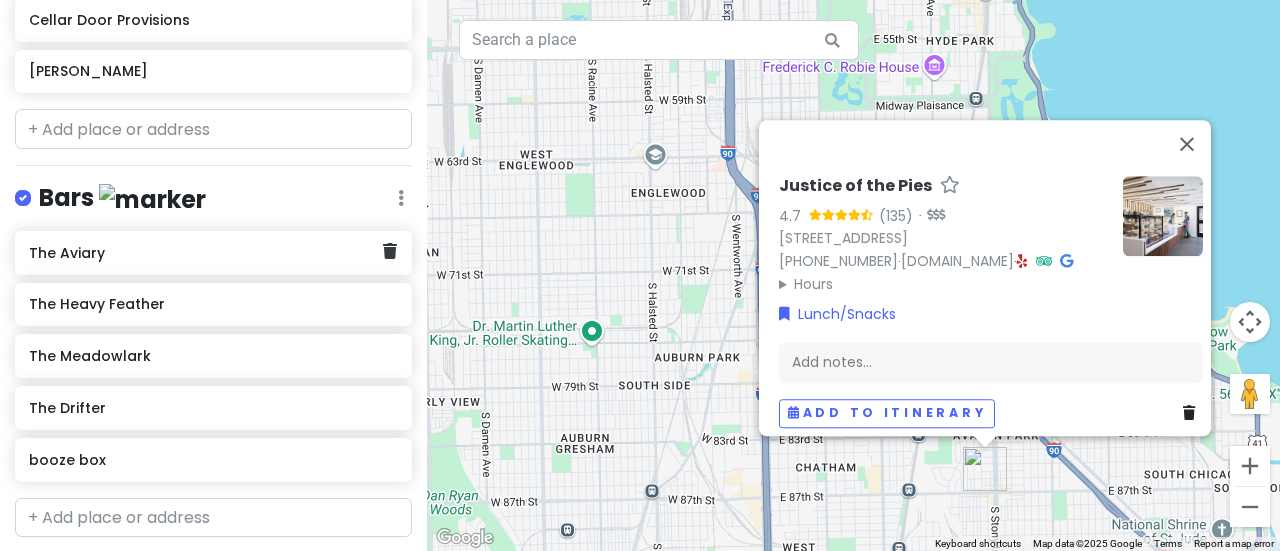 scroll, scrollTop: 2504, scrollLeft: 0, axis: vertical 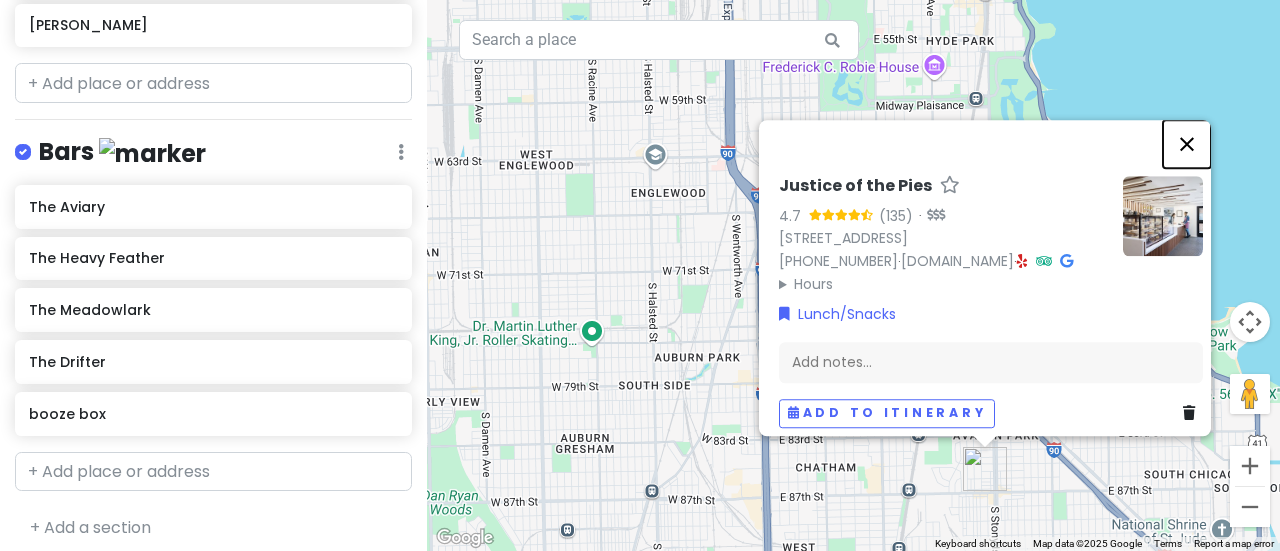 click at bounding box center (1187, 144) 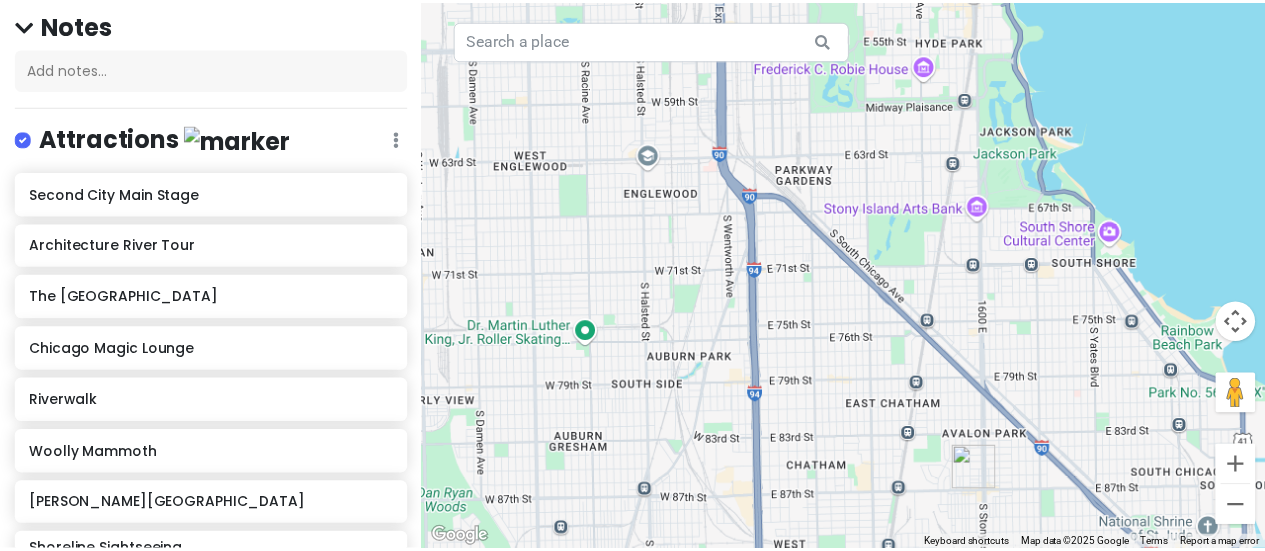 scroll, scrollTop: 0, scrollLeft: 0, axis: both 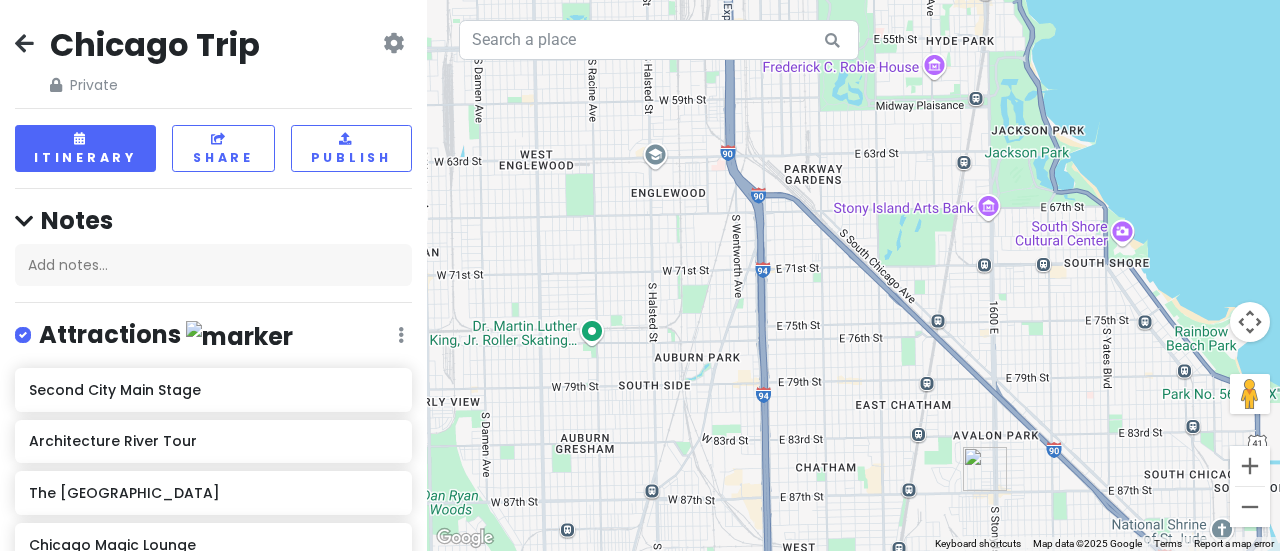 click at bounding box center [24, 43] 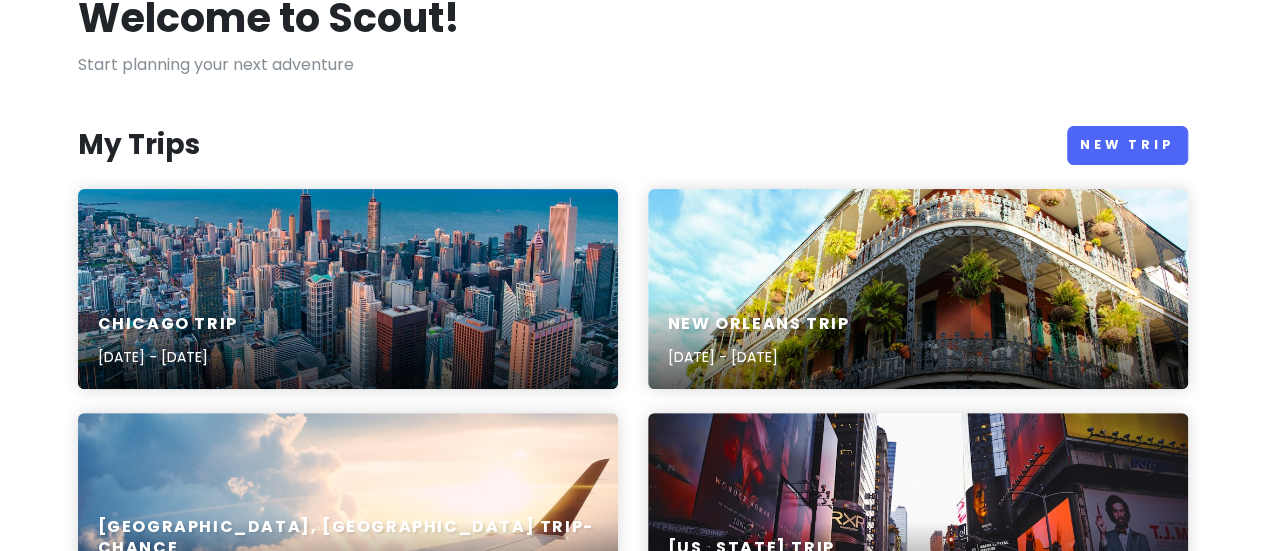 scroll, scrollTop: 200, scrollLeft: 0, axis: vertical 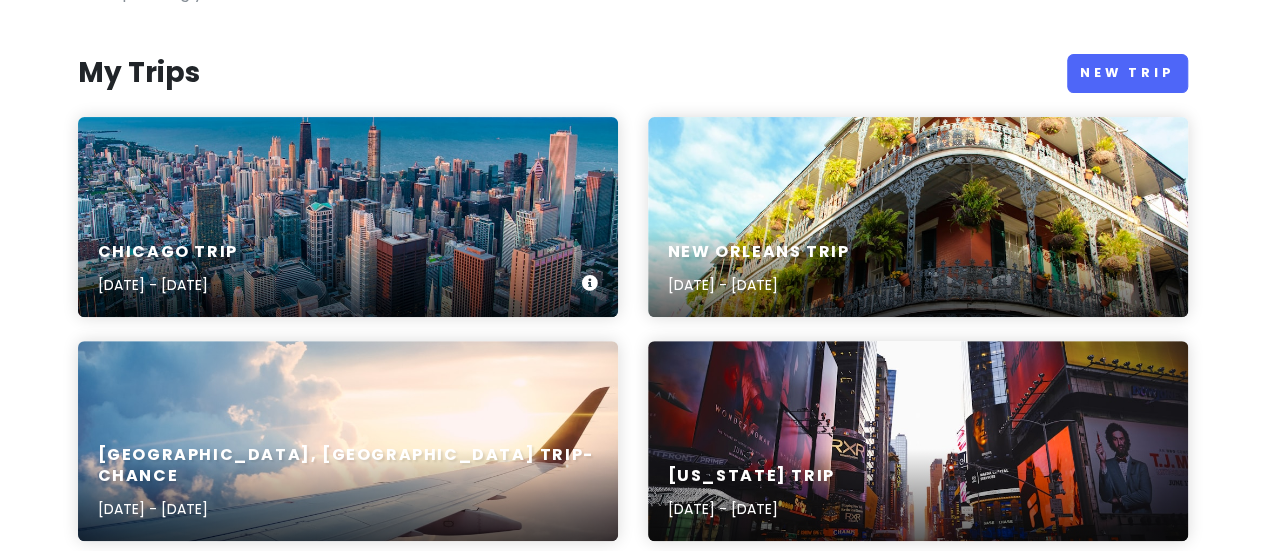 click on "Chicago Trip [DATE] - [DATE]" at bounding box center [348, 217] 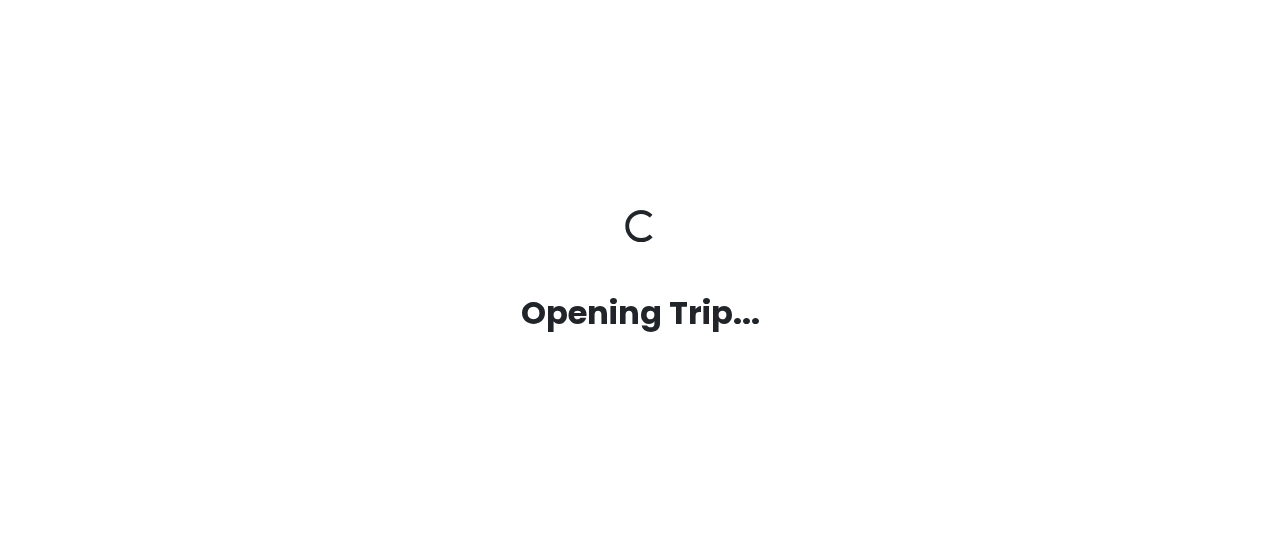 scroll, scrollTop: 0, scrollLeft: 0, axis: both 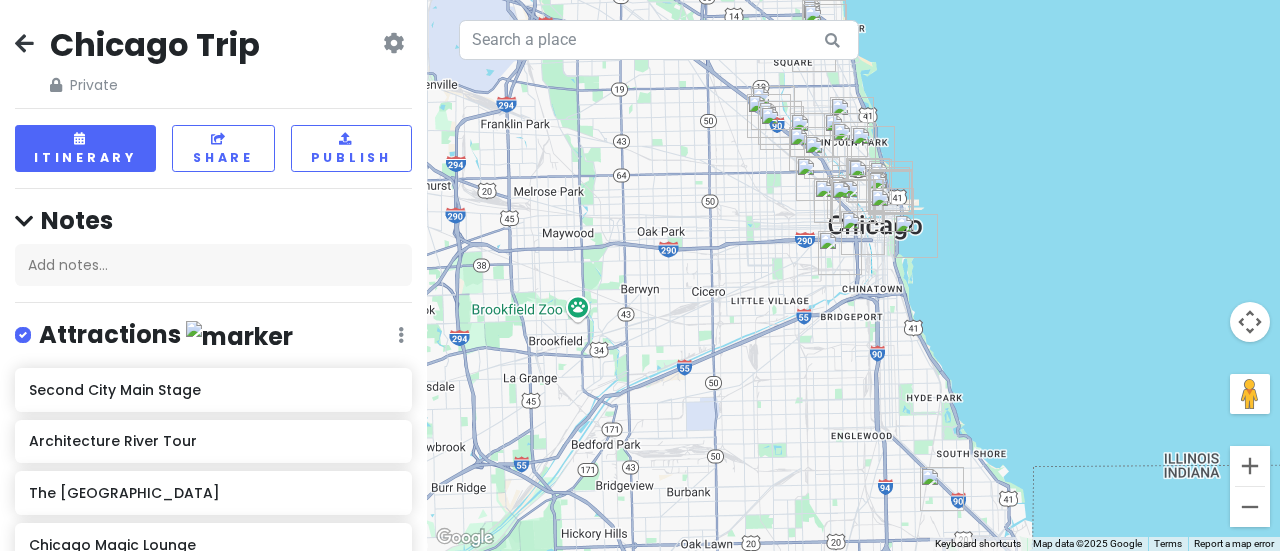 click at bounding box center [393, 43] 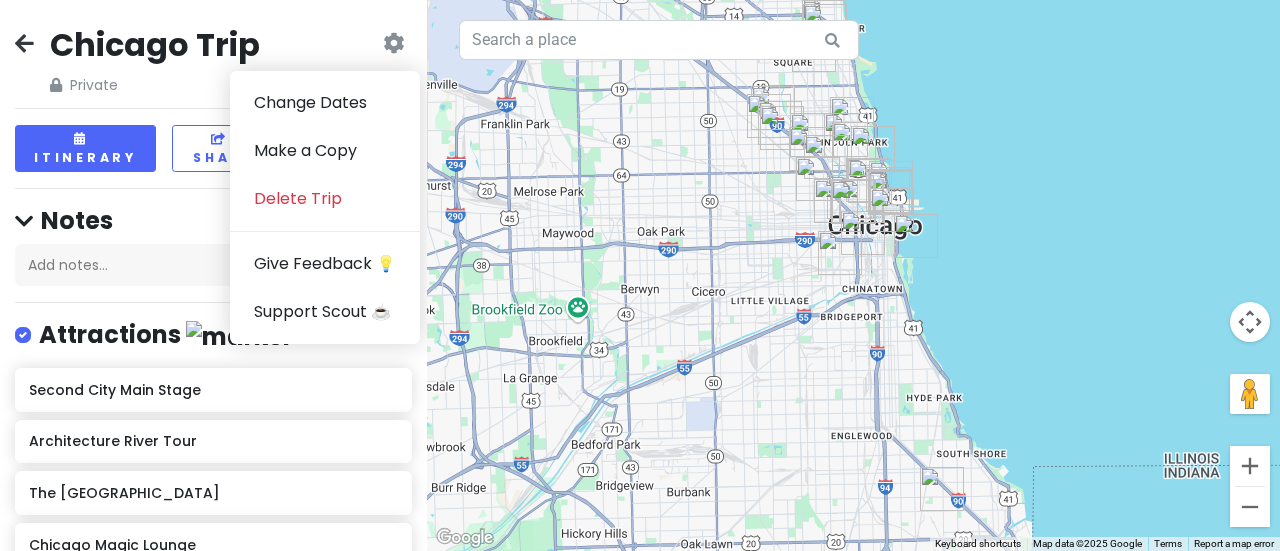 click at bounding box center (393, 43) 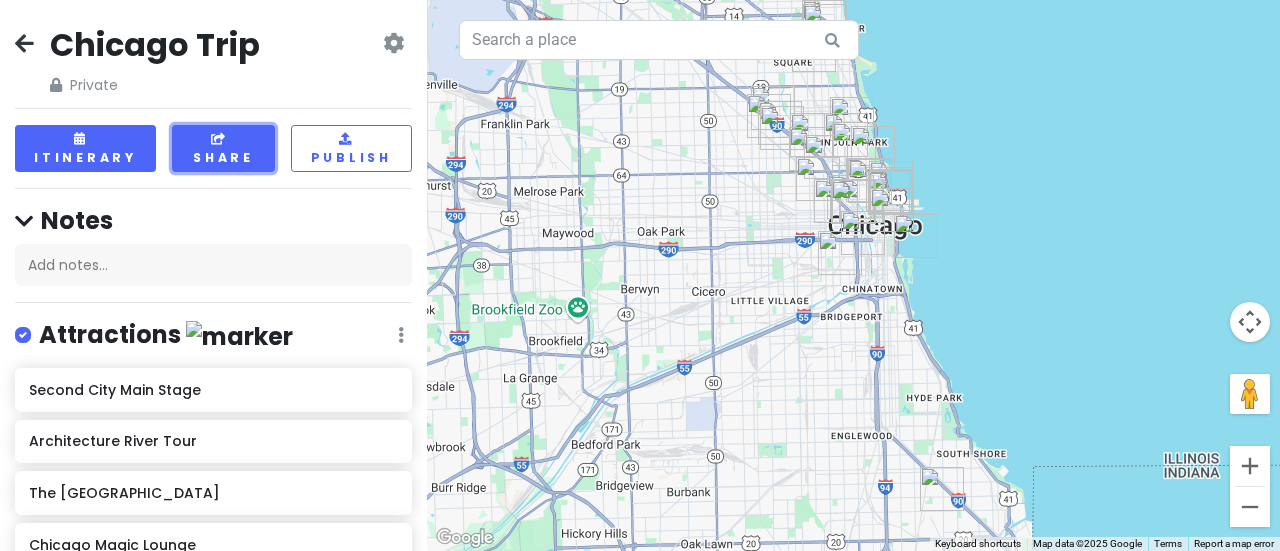click on "Share" at bounding box center [223, 148] 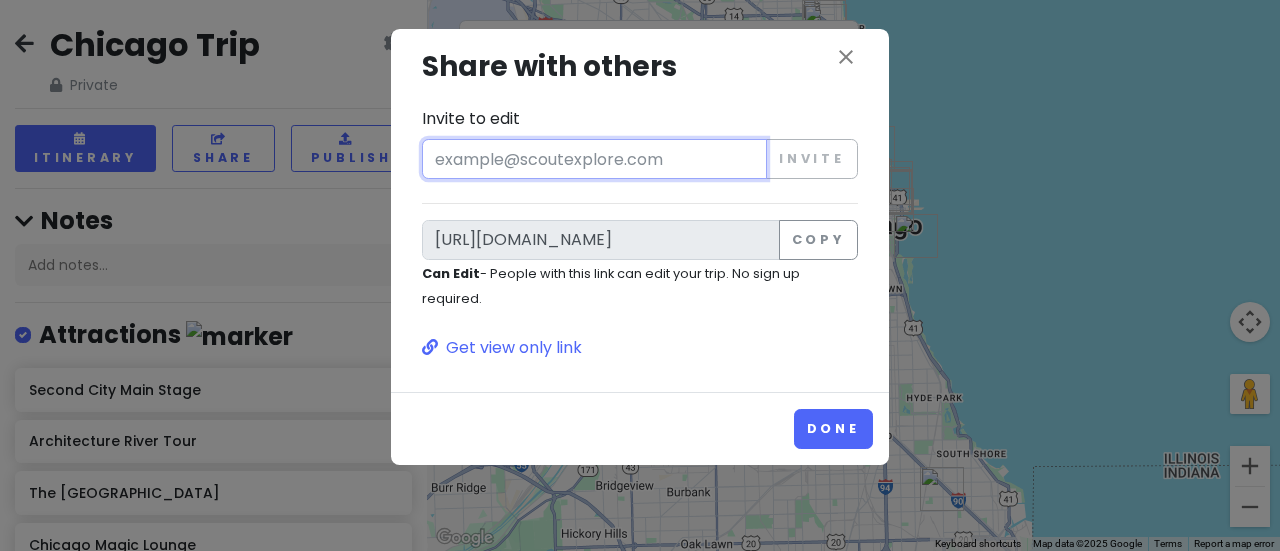 click on "Invite to edit" at bounding box center (594, 159) 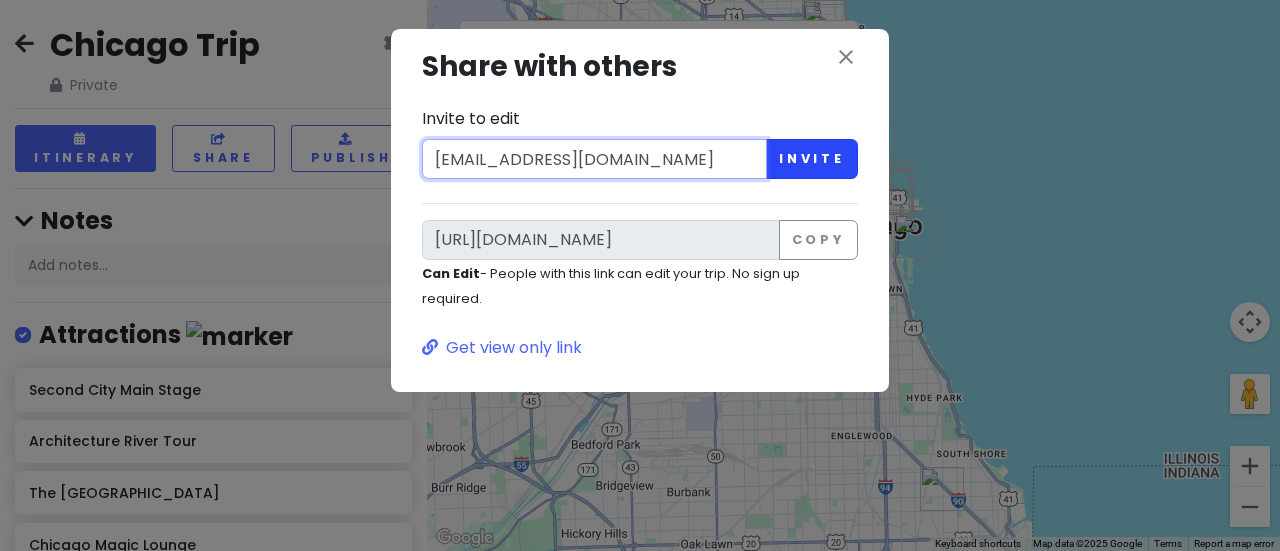 type on "[EMAIL_ADDRESS][DOMAIN_NAME]" 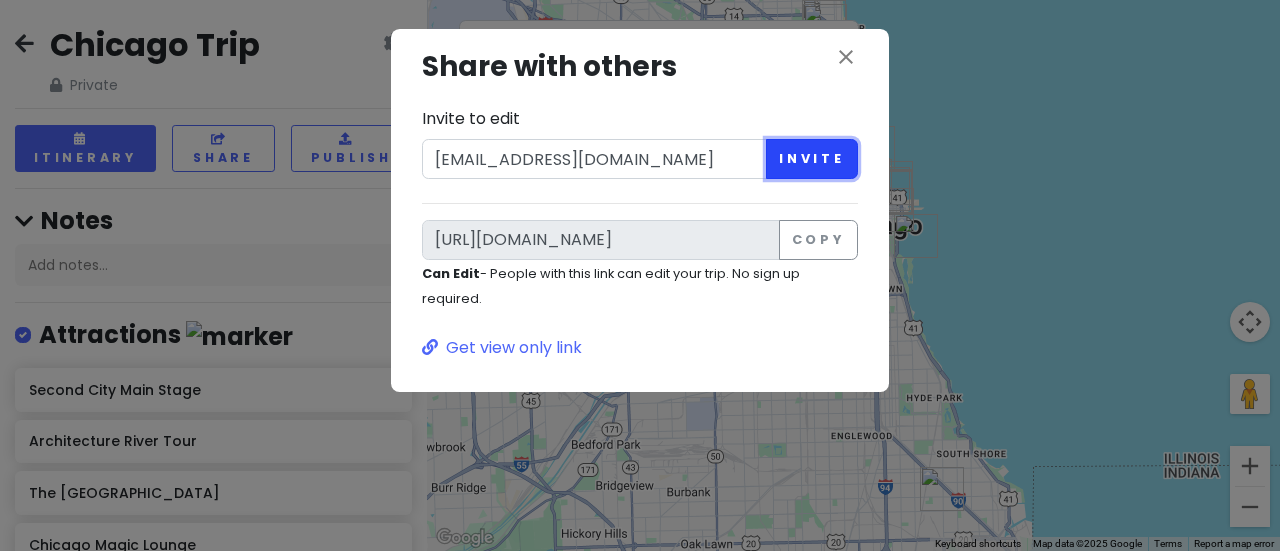 click on "Invite" at bounding box center (812, 159) 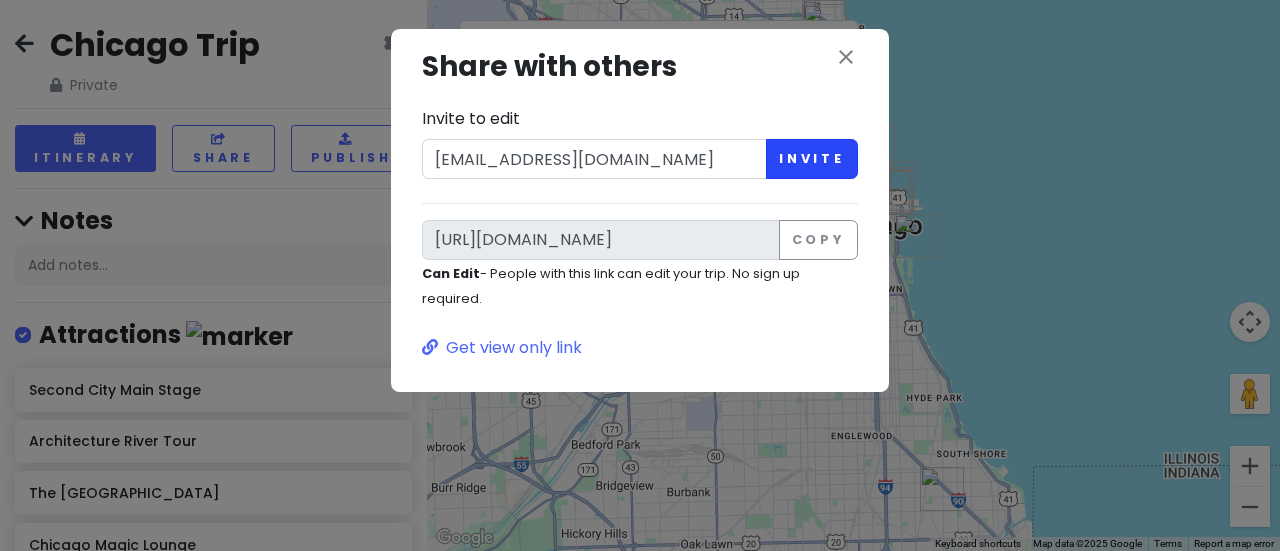 type 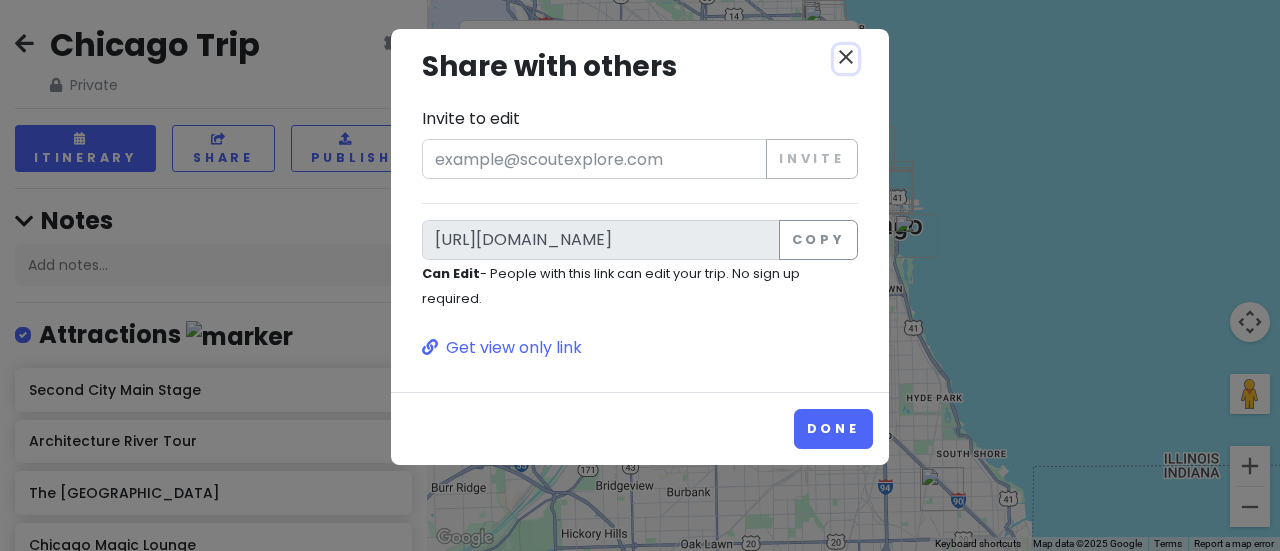 click on "close" at bounding box center (846, 57) 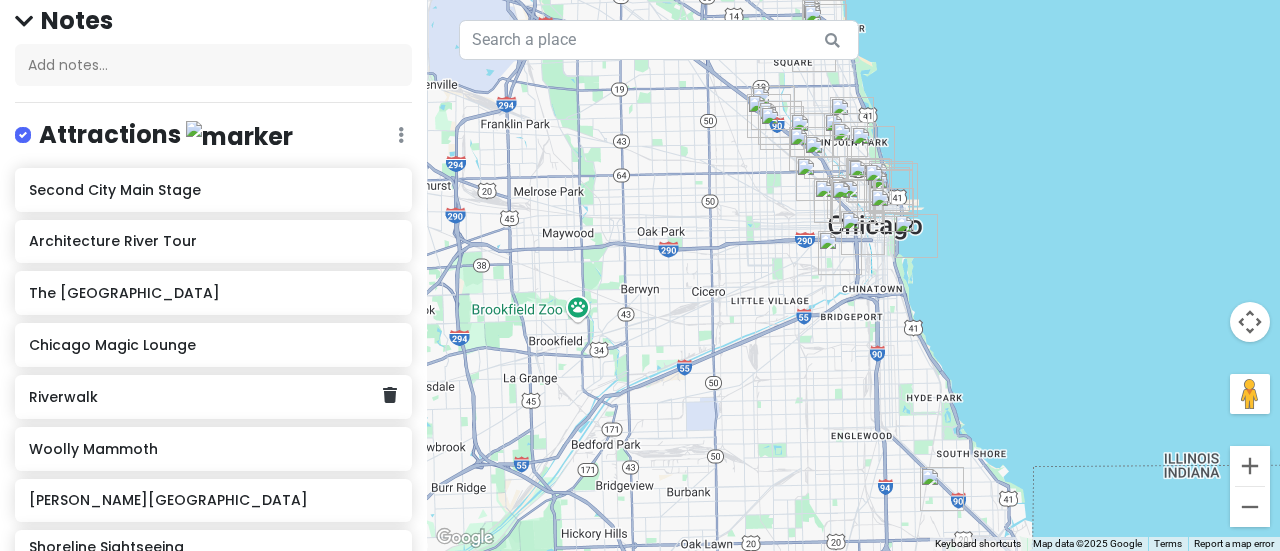 scroll, scrollTop: 400, scrollLeft: 0, axis: vertical 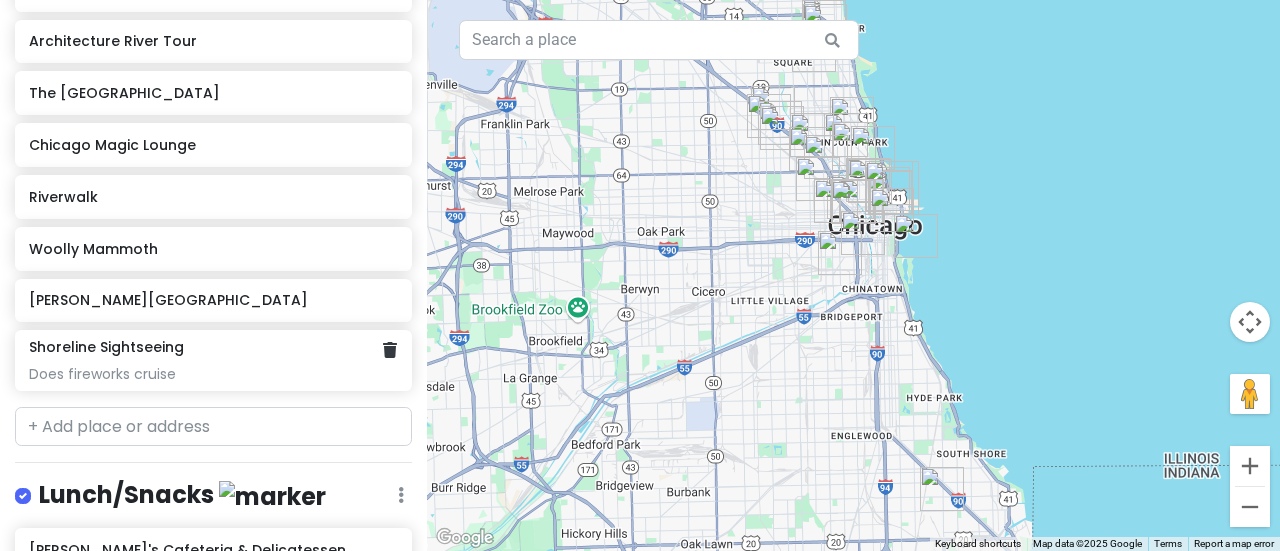 click on "Does fireworks cruise" at bounding box center [213, 374] 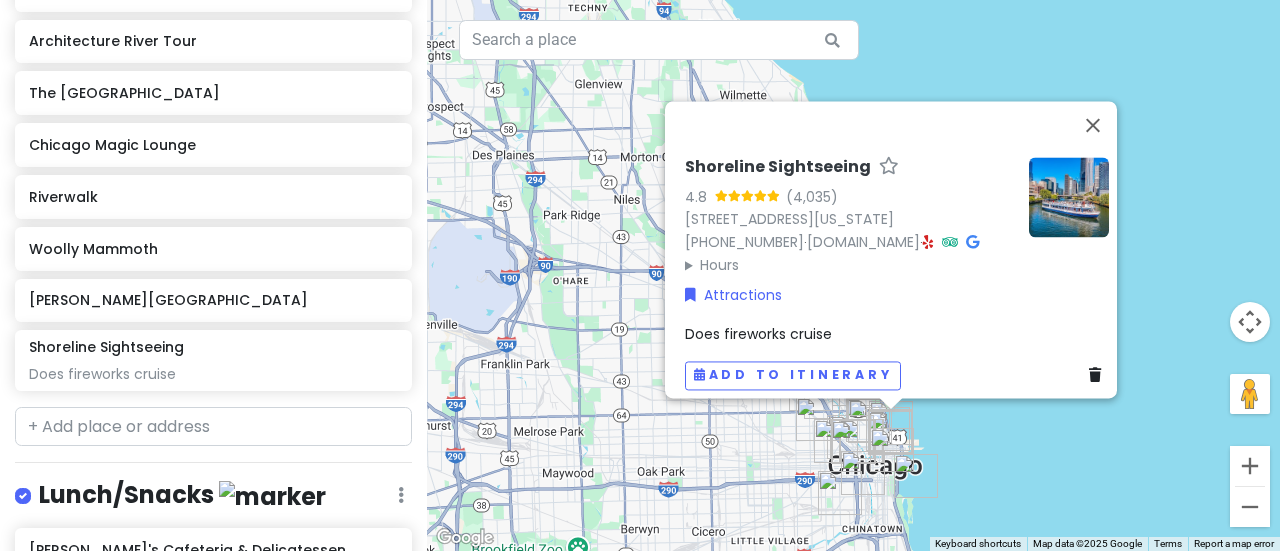 click on "Does fireworks cruise" at bounding box center (758, 334) 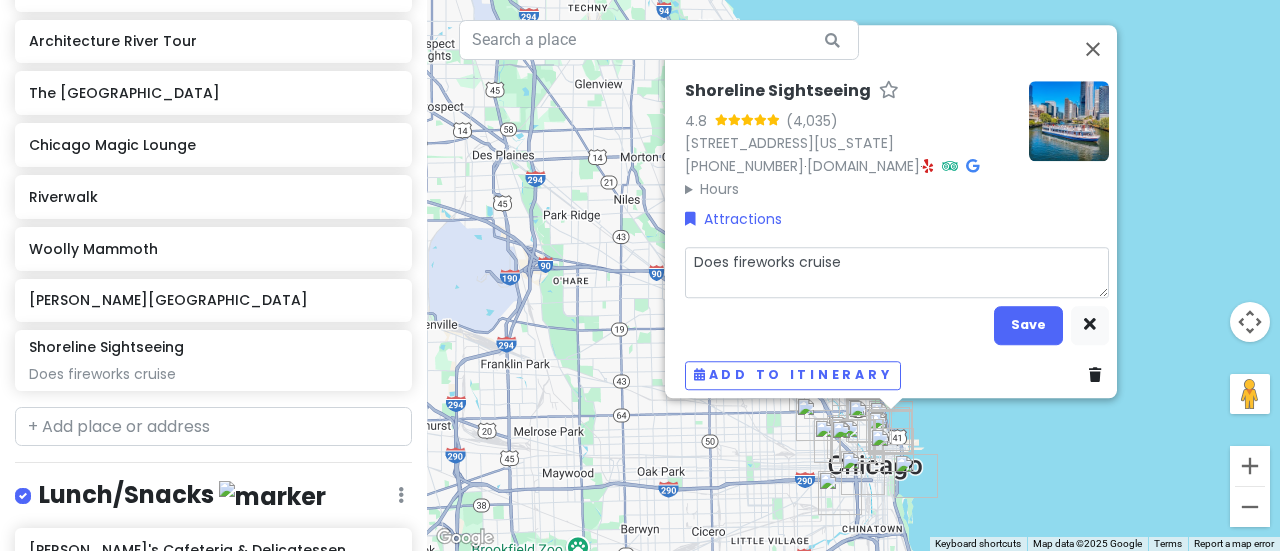 click on "Does fireworks cruise" at bounding box center (897, 271) 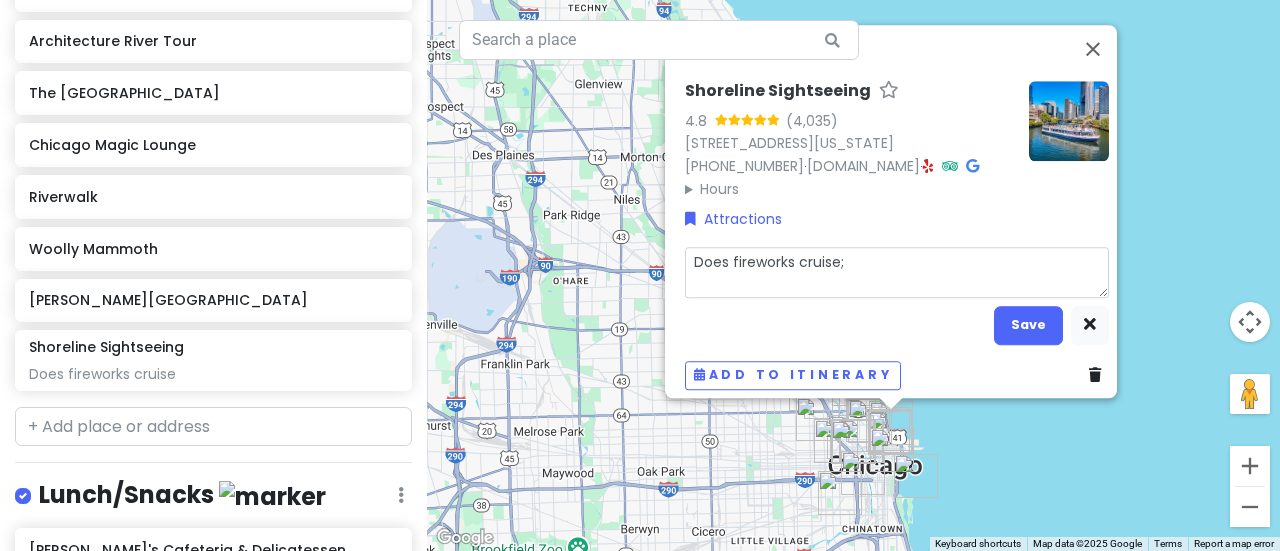 type on "x" 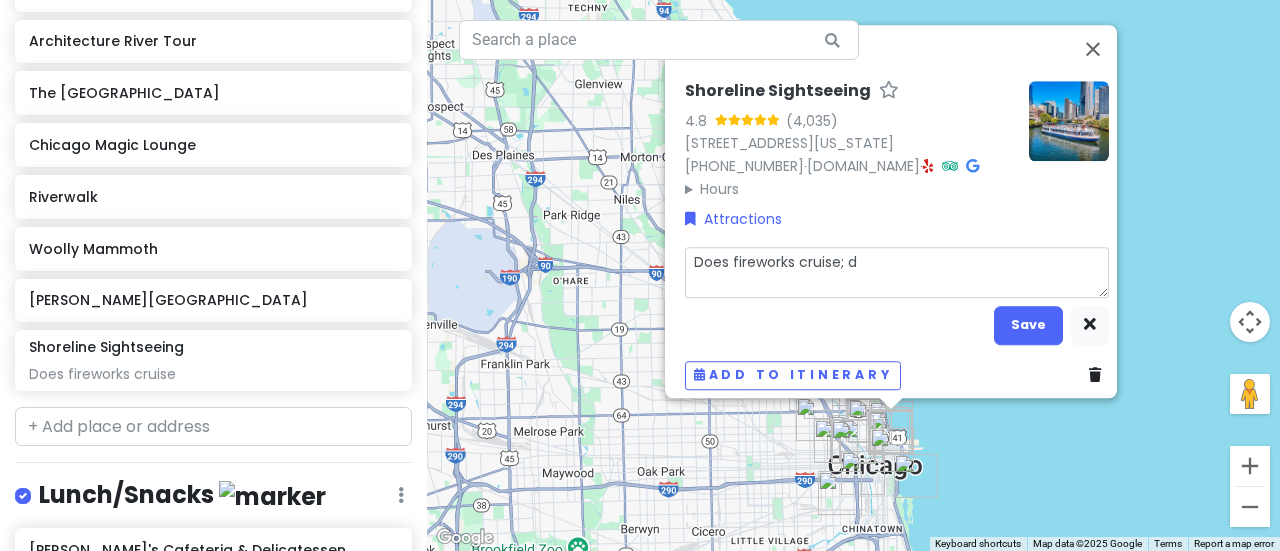 type on "x" 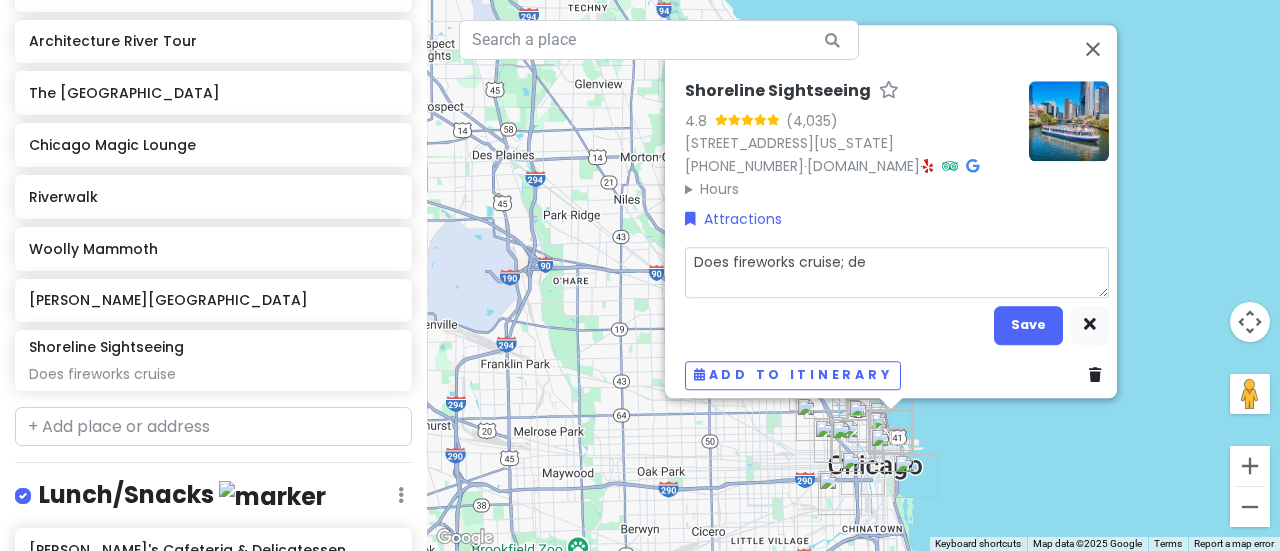 type on "x" 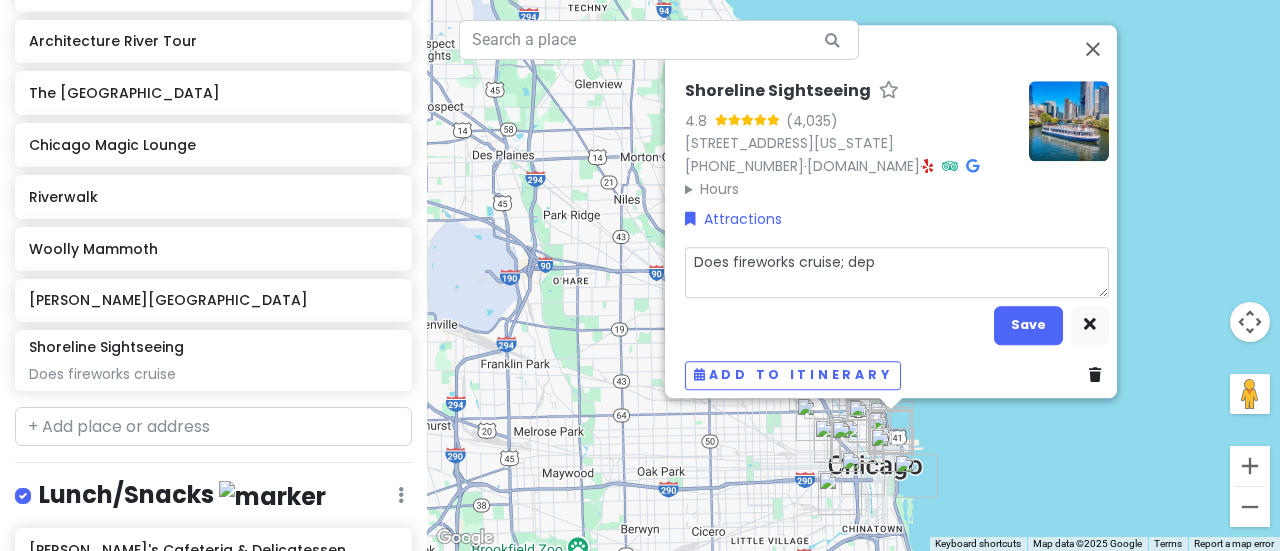 type on "x" 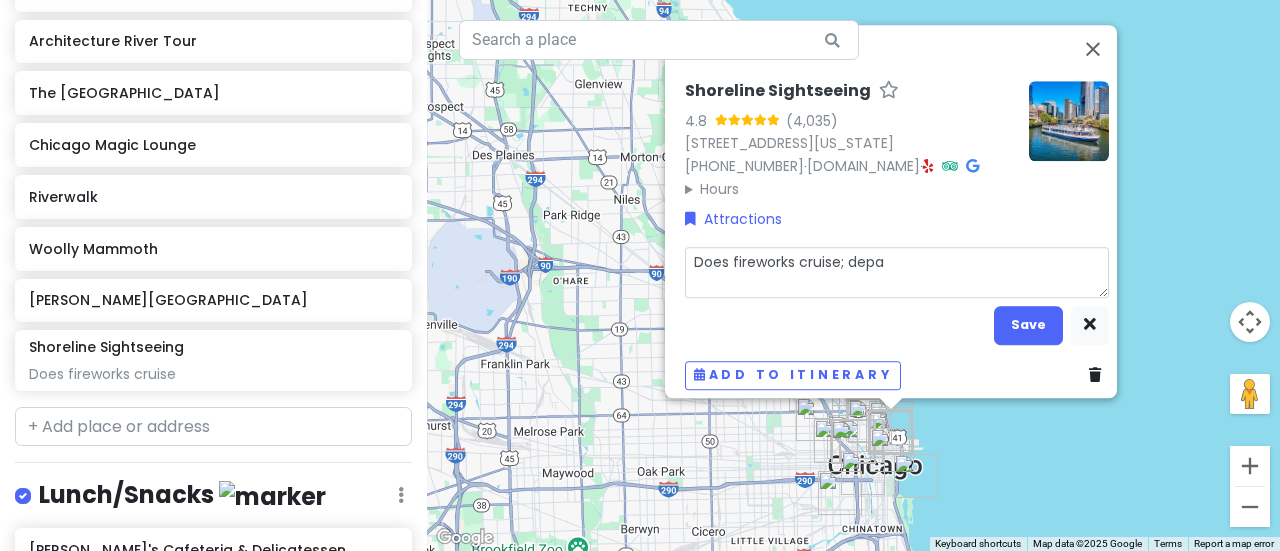 type on "x" 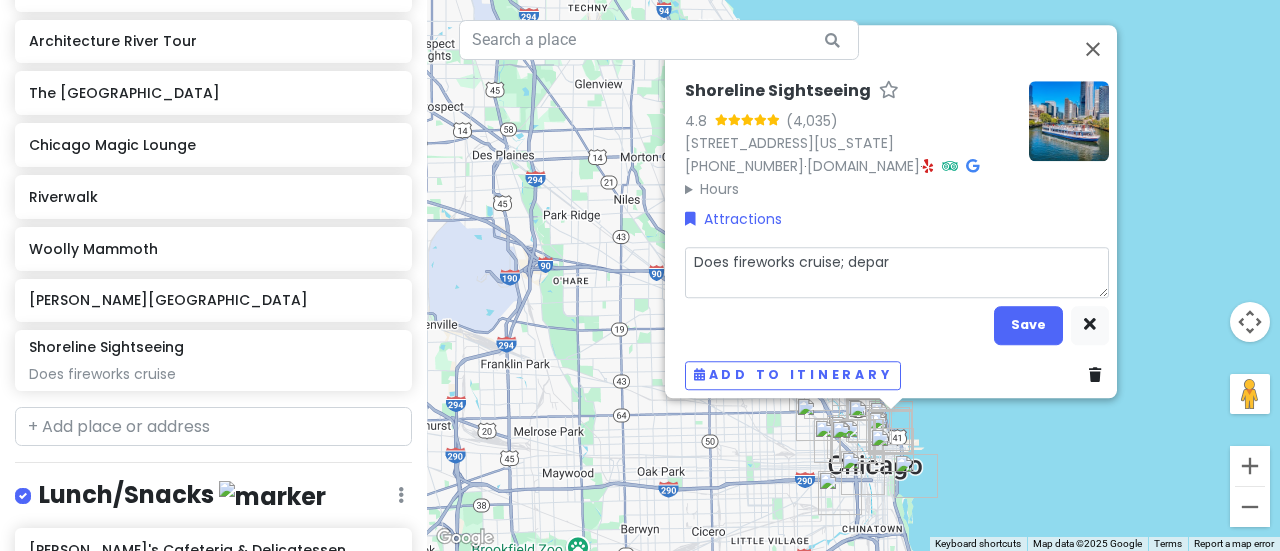 type on "x" 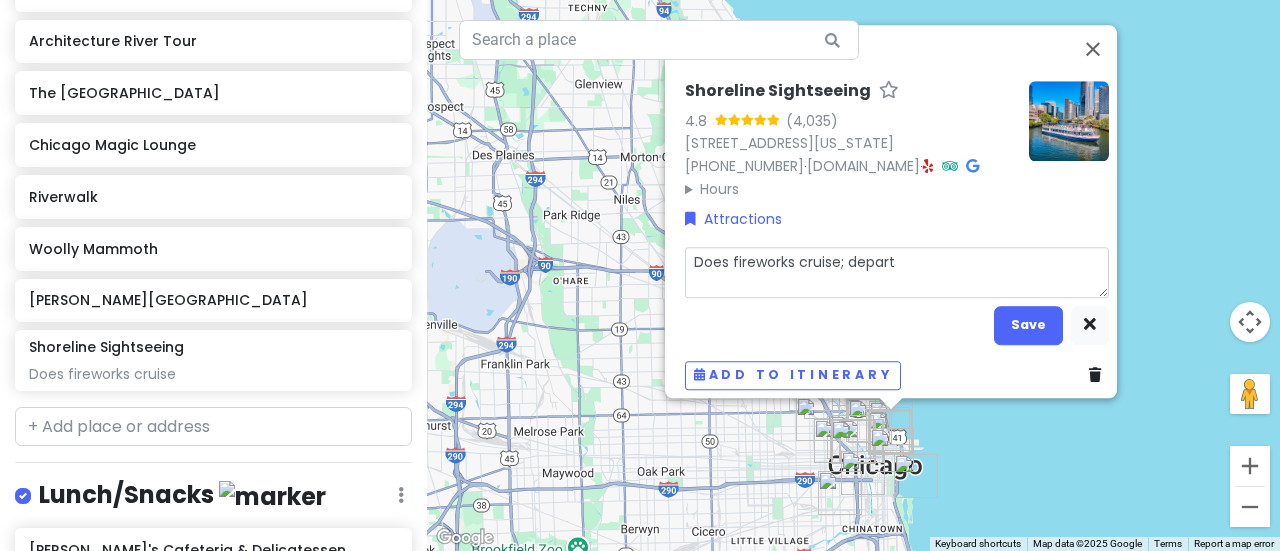type on "x" 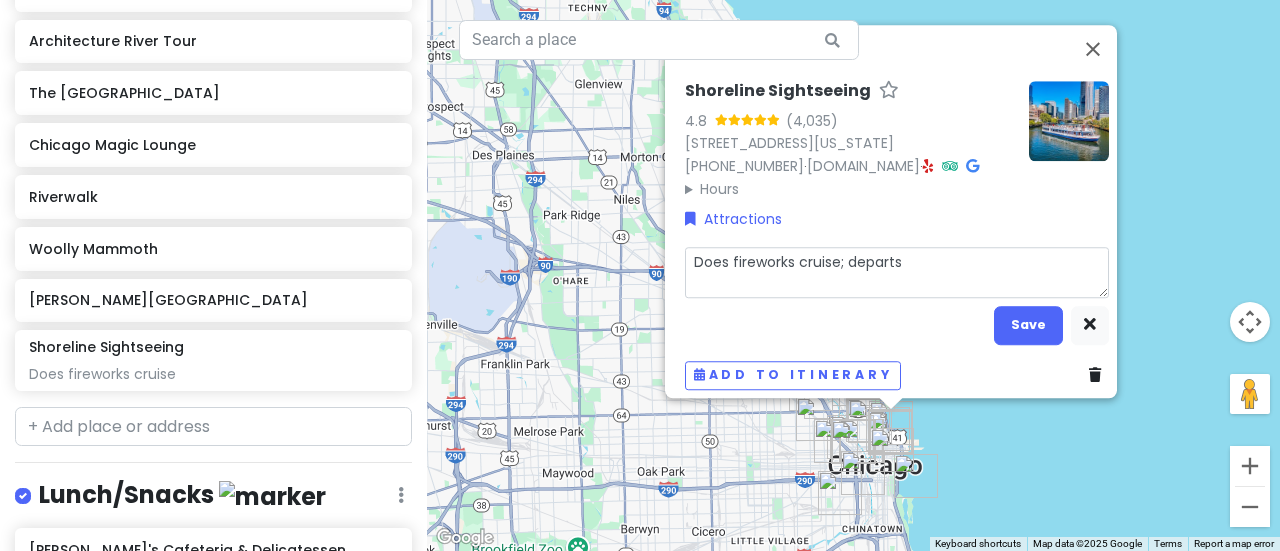 type on "Does fireworks cruise; departs" 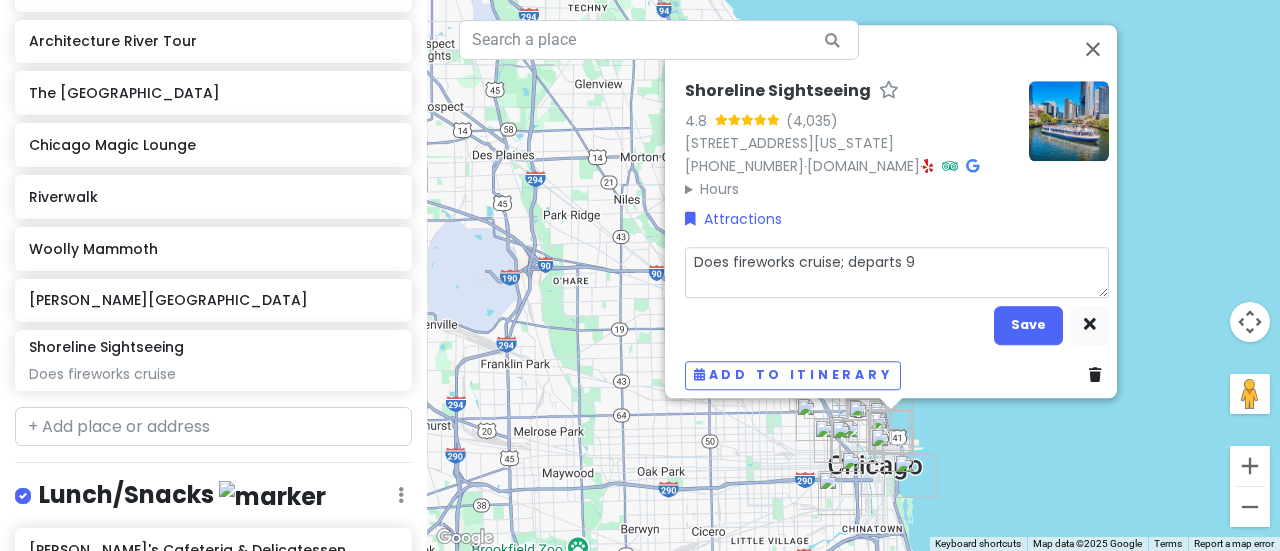 type on "x" 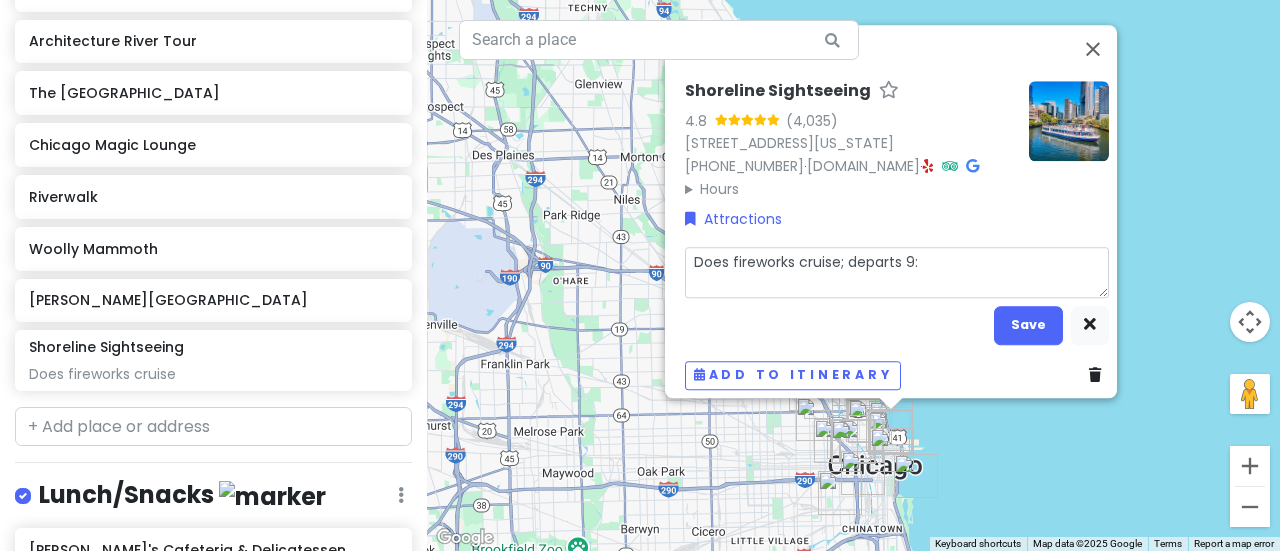 type on "x" 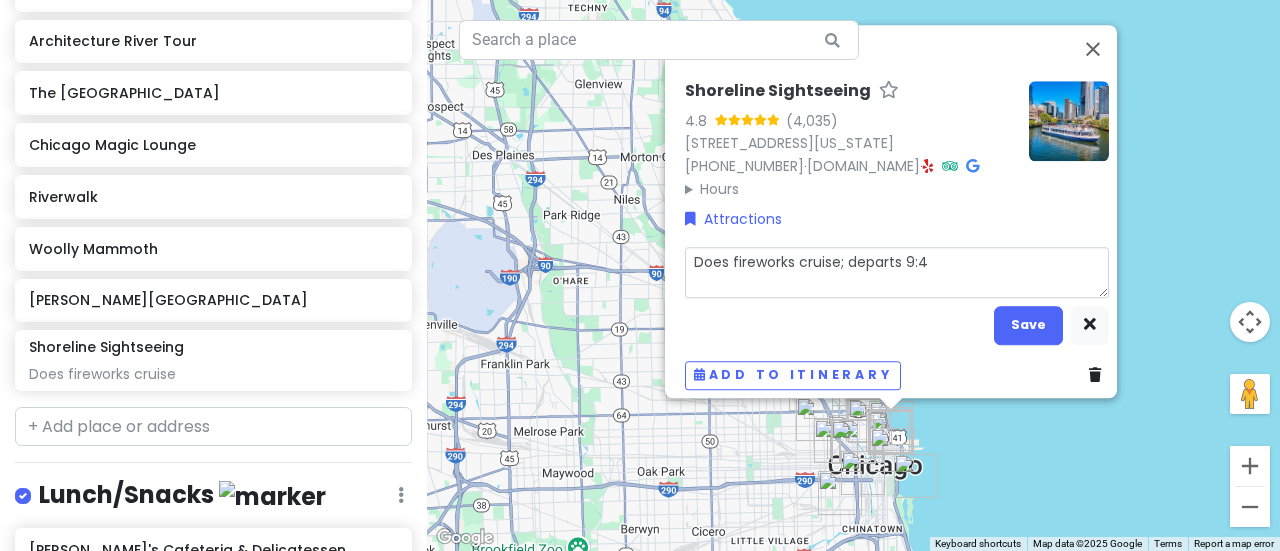 type on "x" 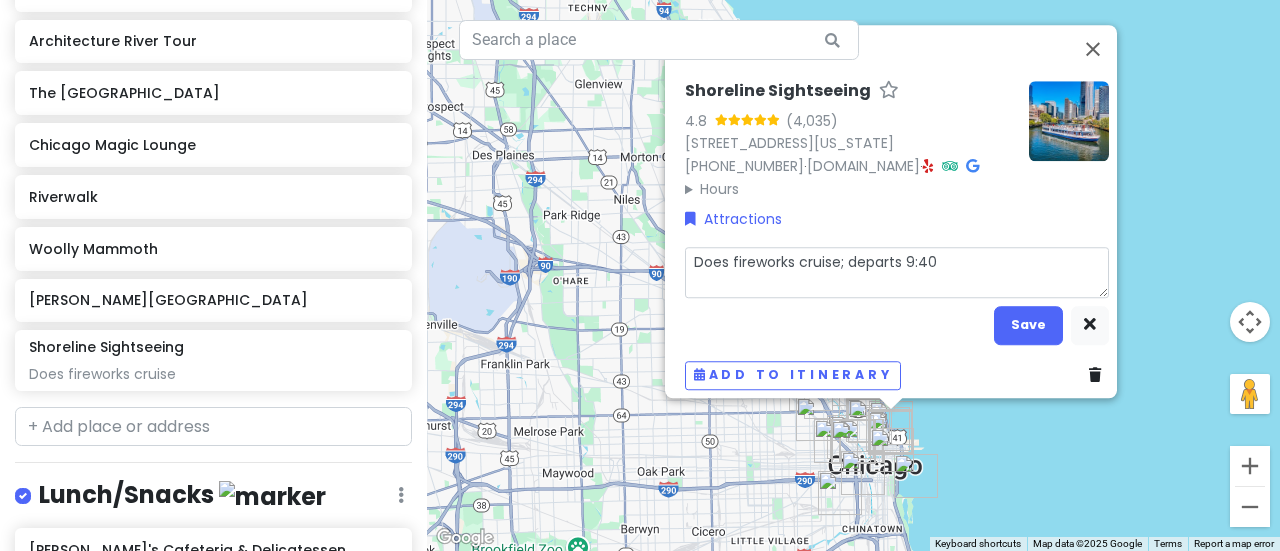 type on "x" 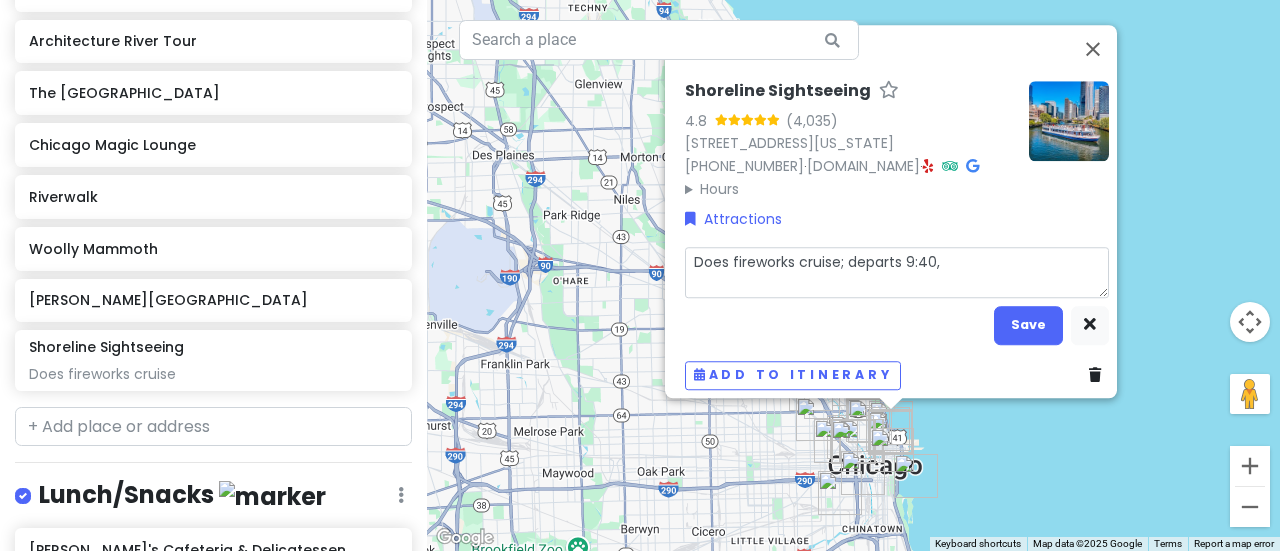type on "x" 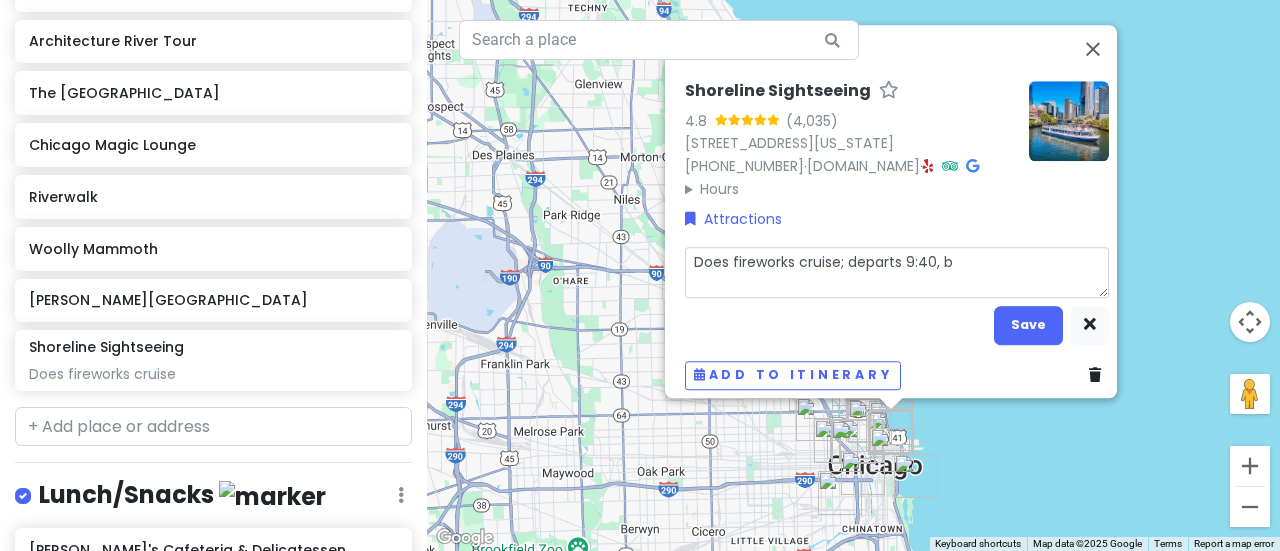 type on "x" 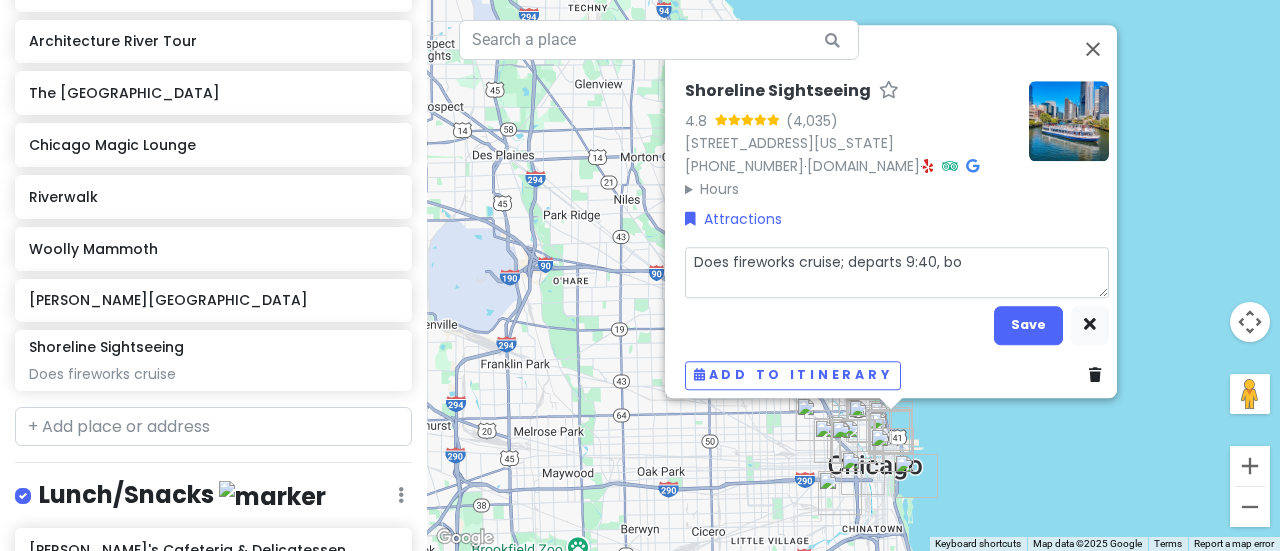 type on "x" 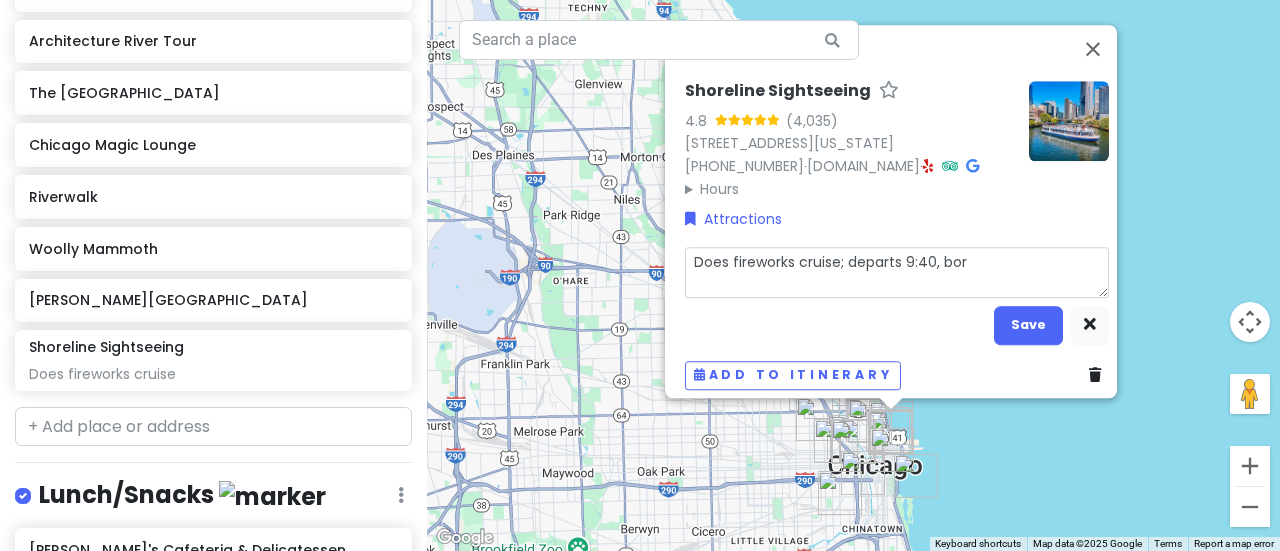 type on "x" 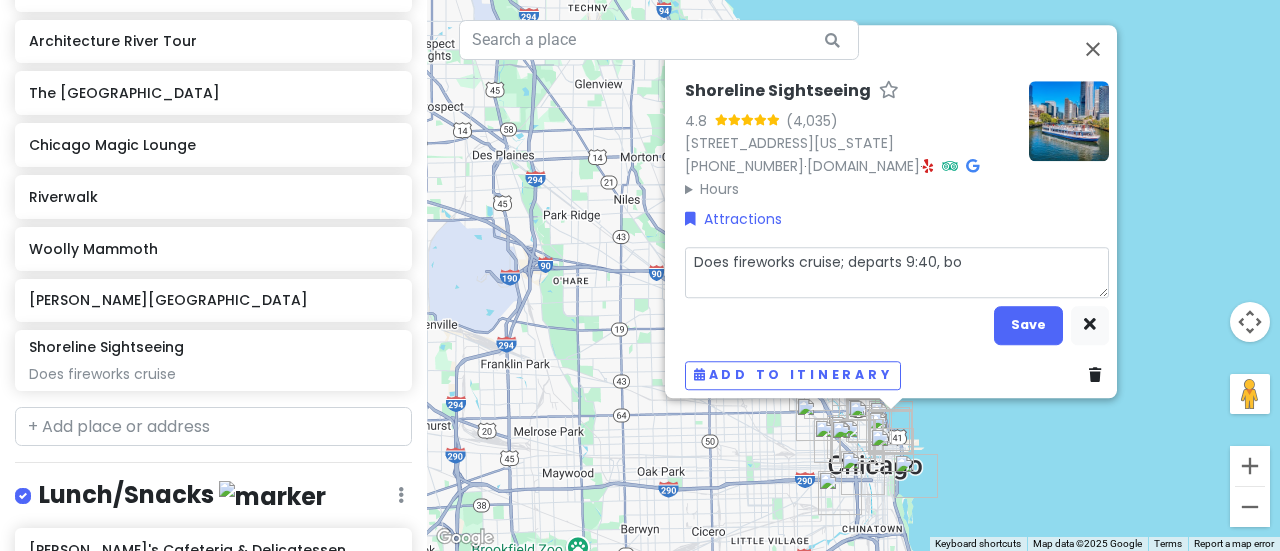 type on "x" 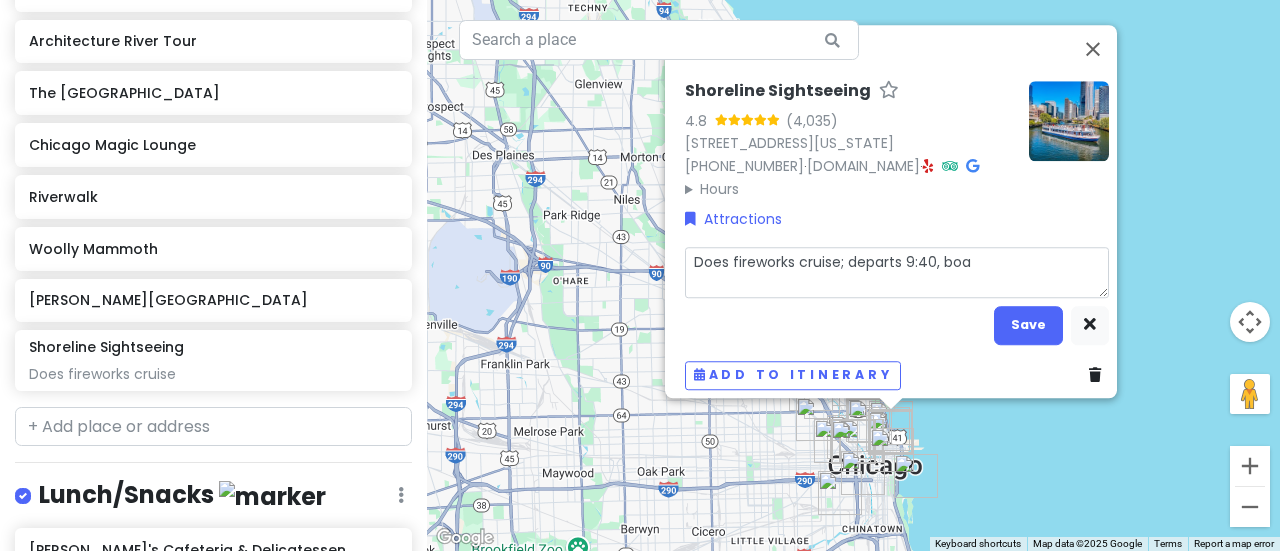 type on "x" 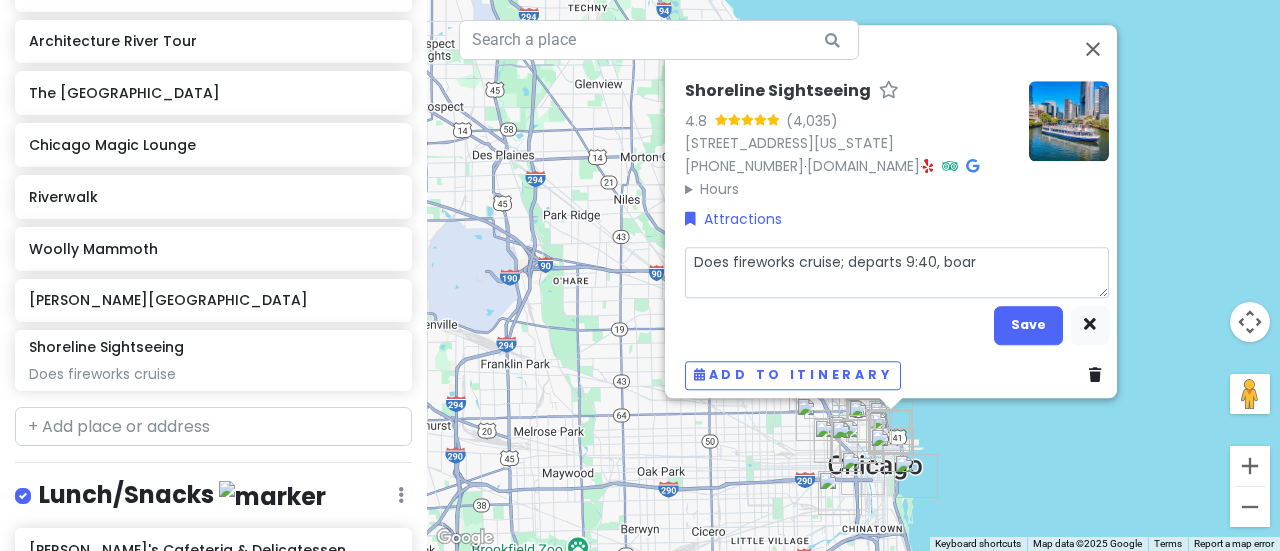 type on "x" 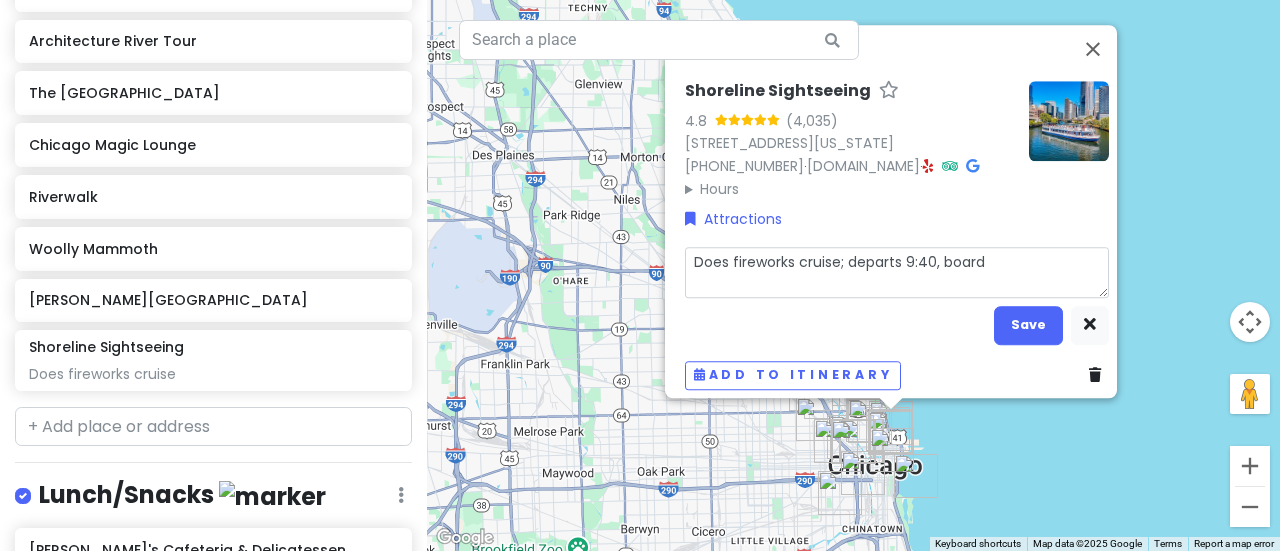 type on "x" 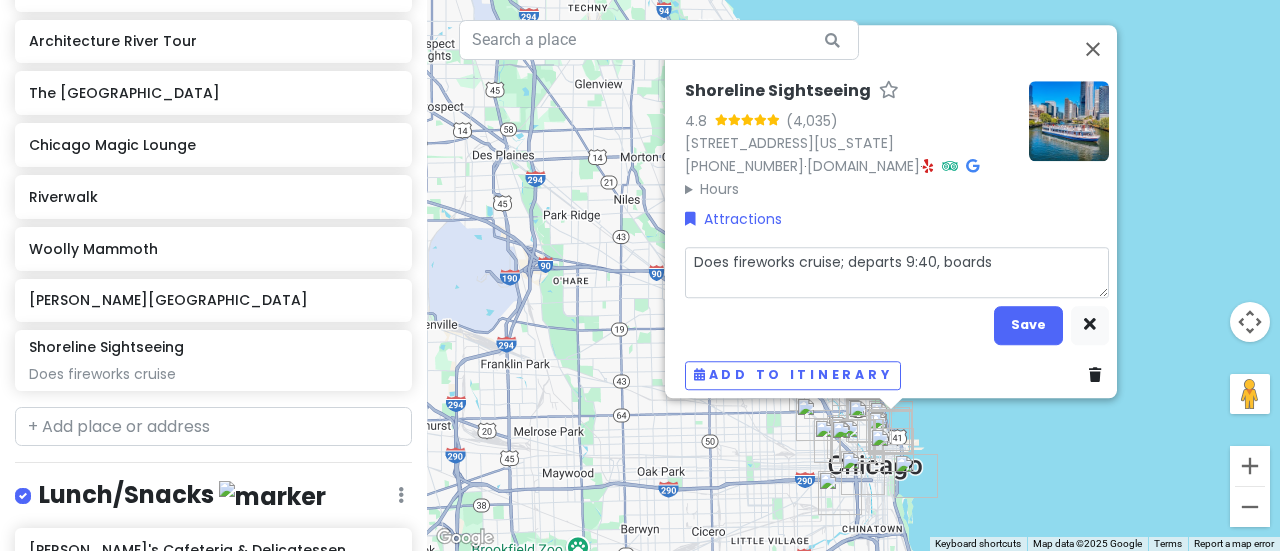 type on "x" 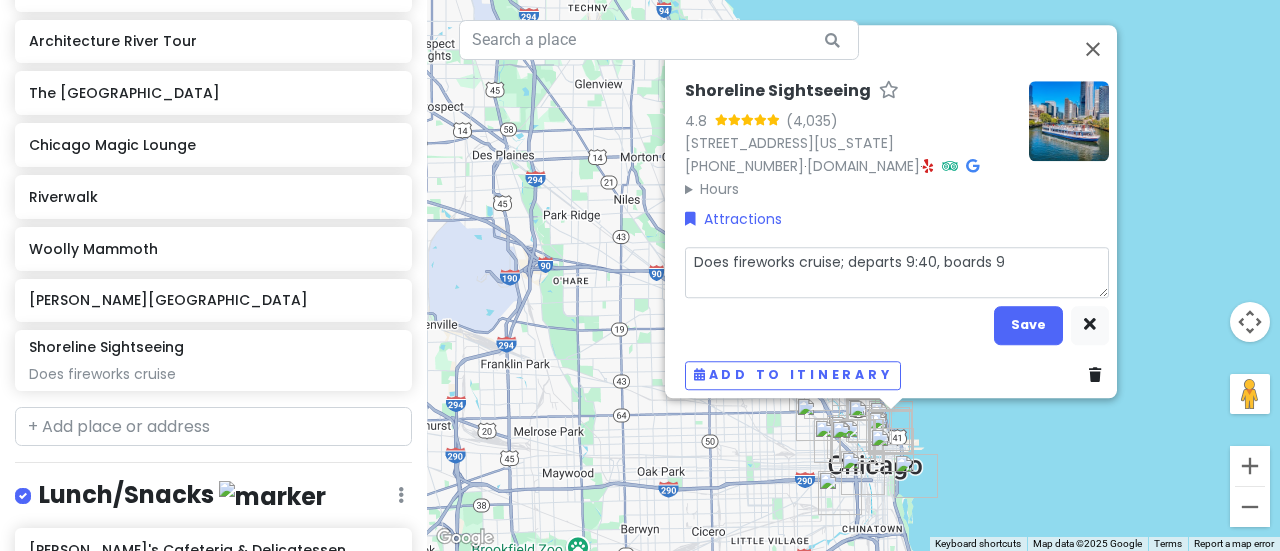 type on "x" 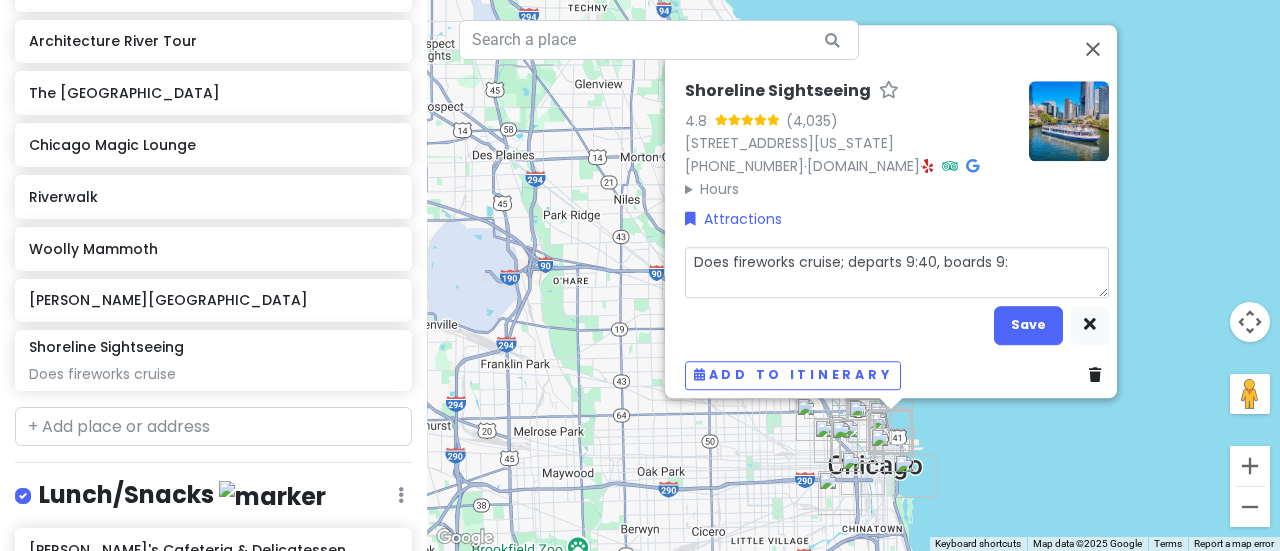type on "x" 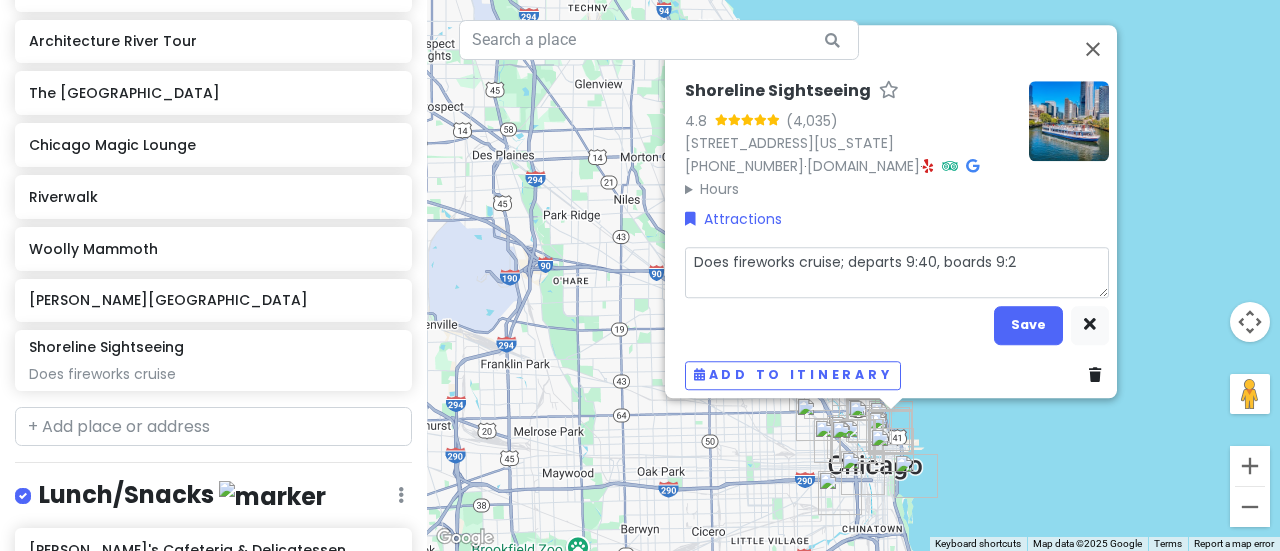 type on "x" 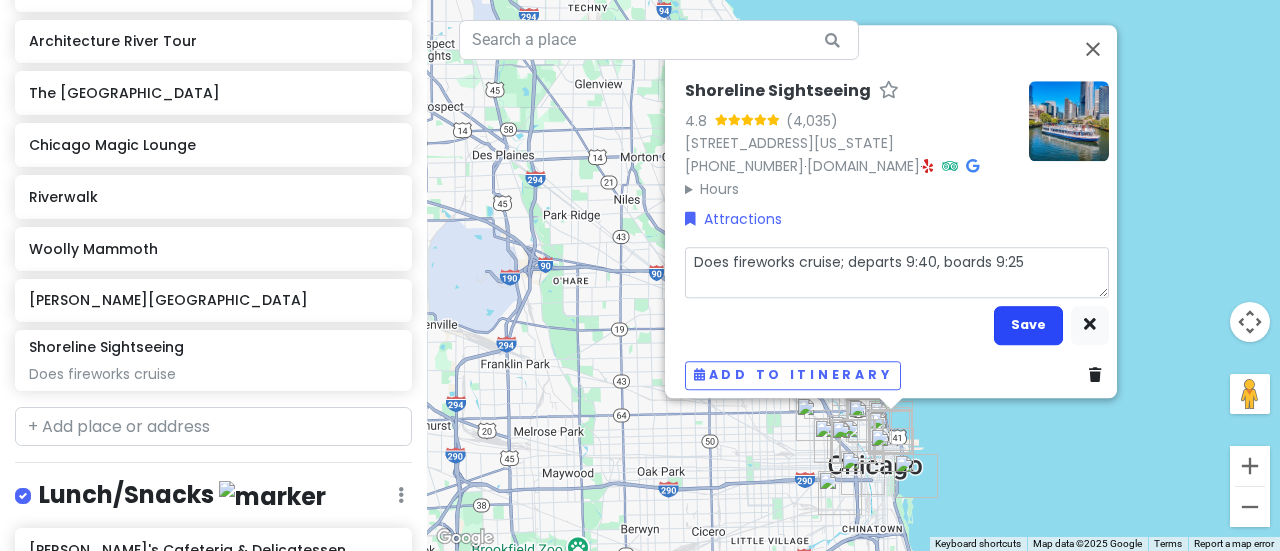 type on "Does fireworks cruise; departs 9:40, boards 9:25" 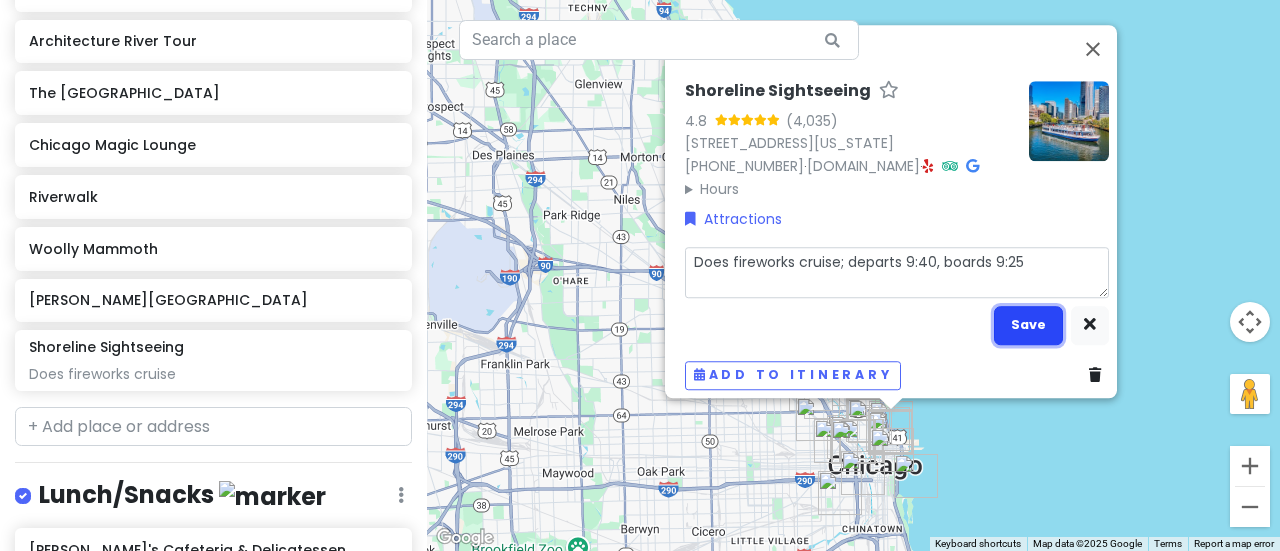 click on "Save" at bounding box center [1028, 325] 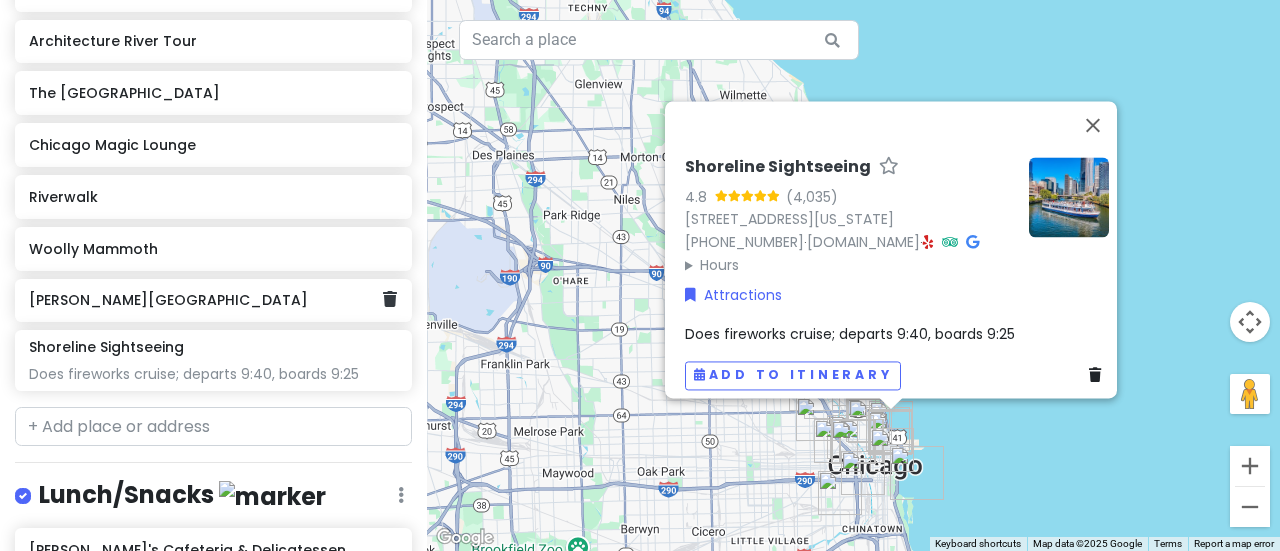 scroll, scrollTop: 300, scrollLeft: 0, axis: vertical 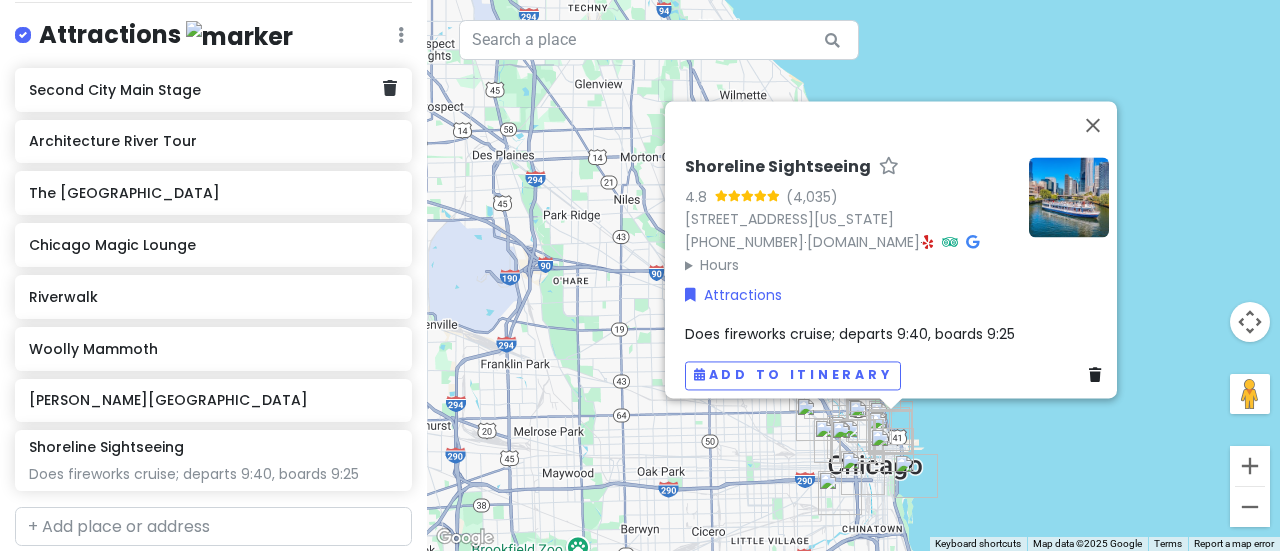 click on "Second City Main Stage" at bounding box center [206, 90] 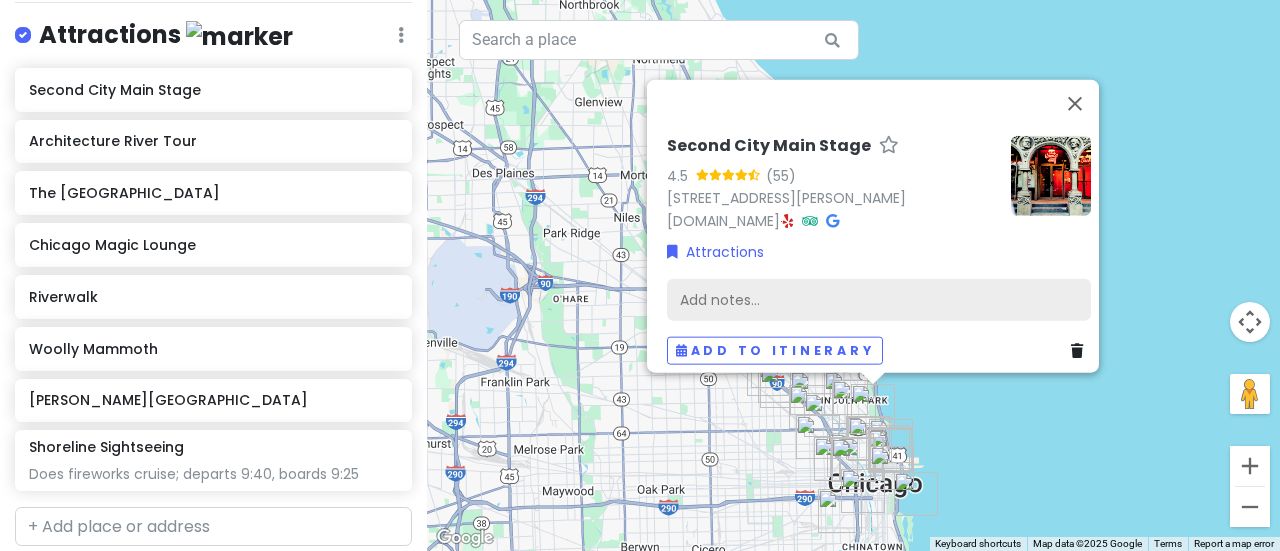 click on "Add notes..." at bounding box center (879, 299) 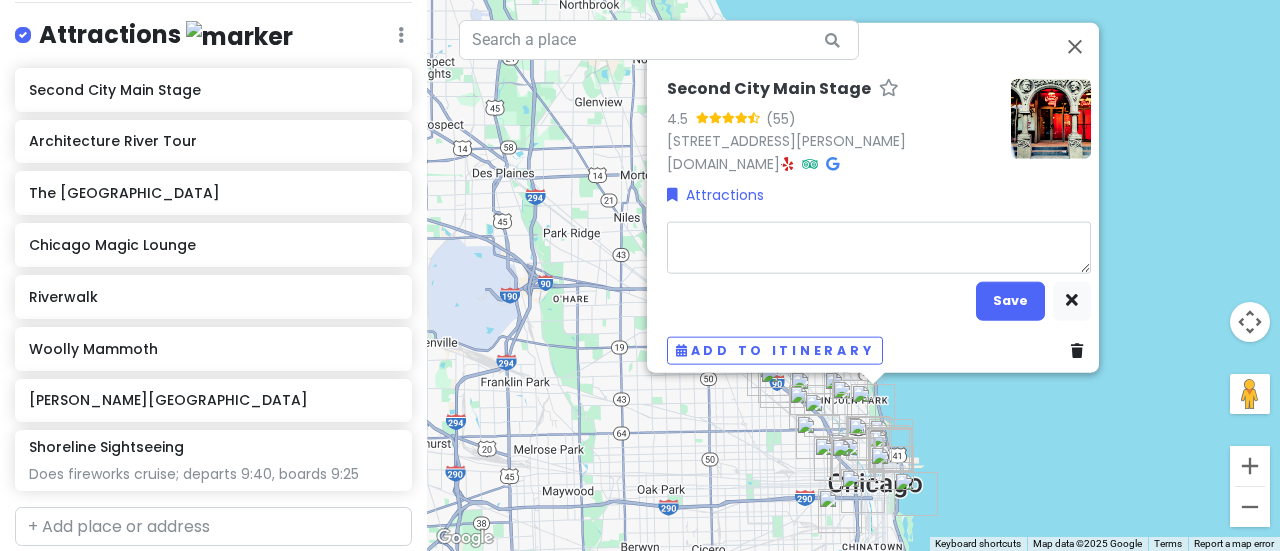 type on "x" 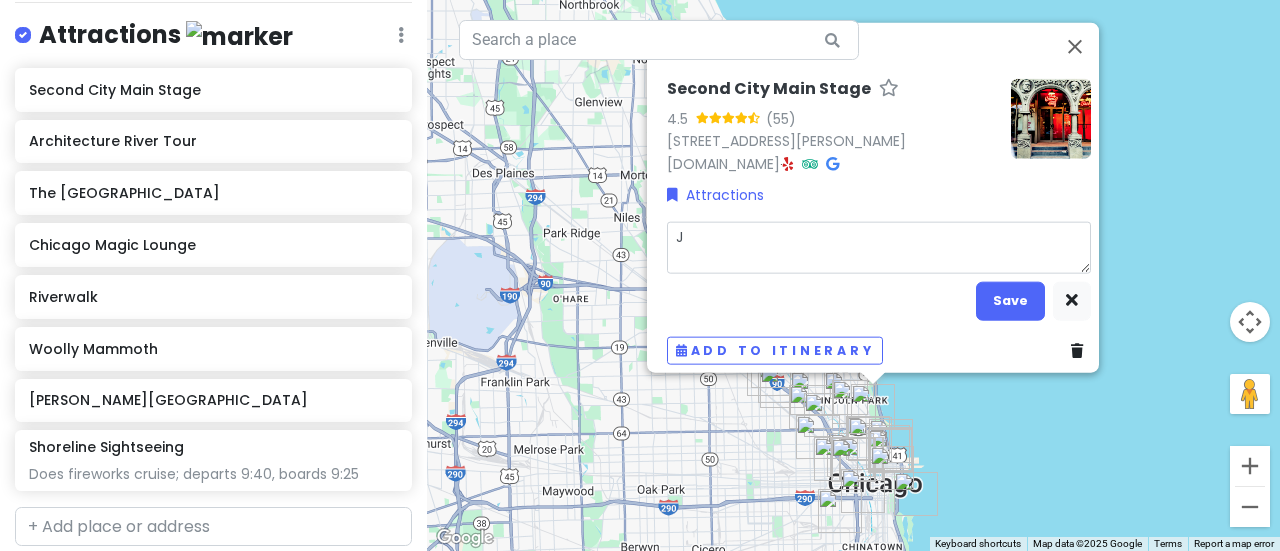 type on "x" 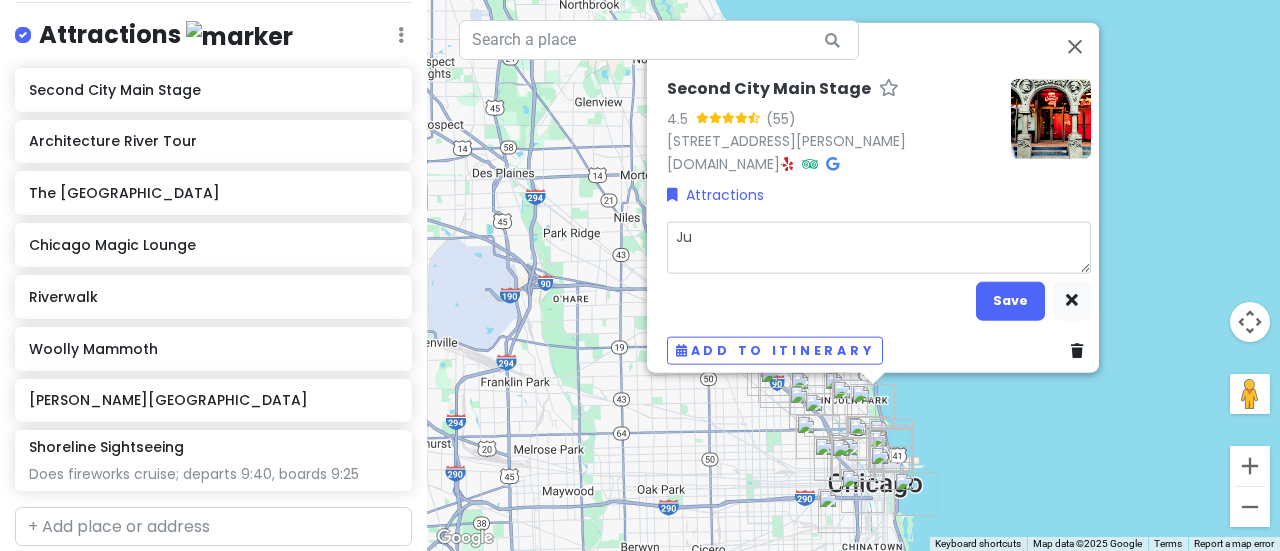 type on "x" 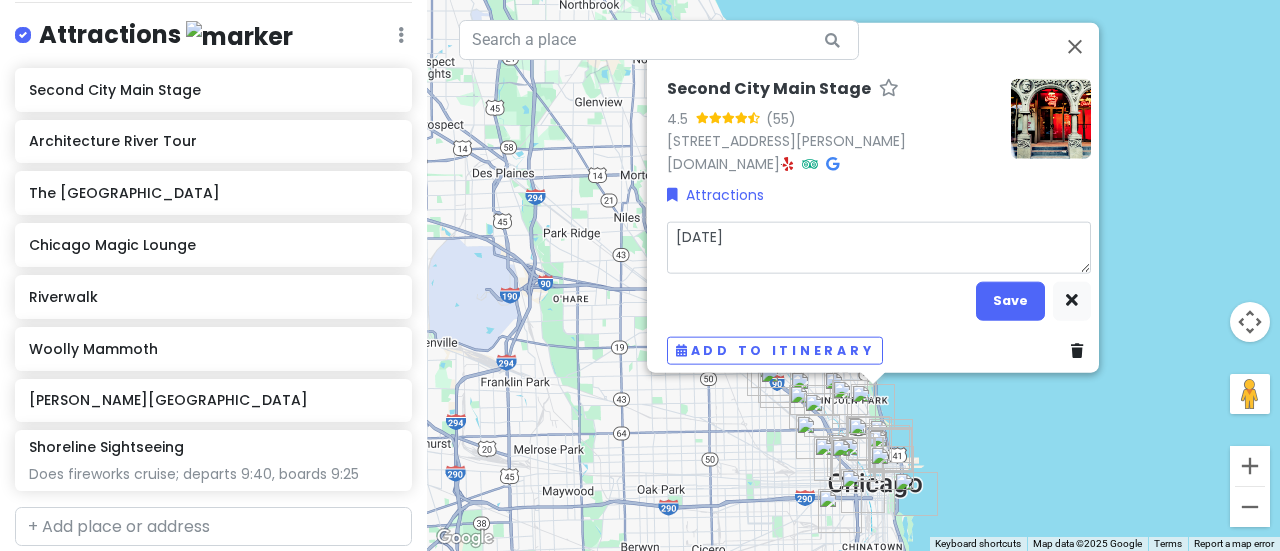 type on "x" 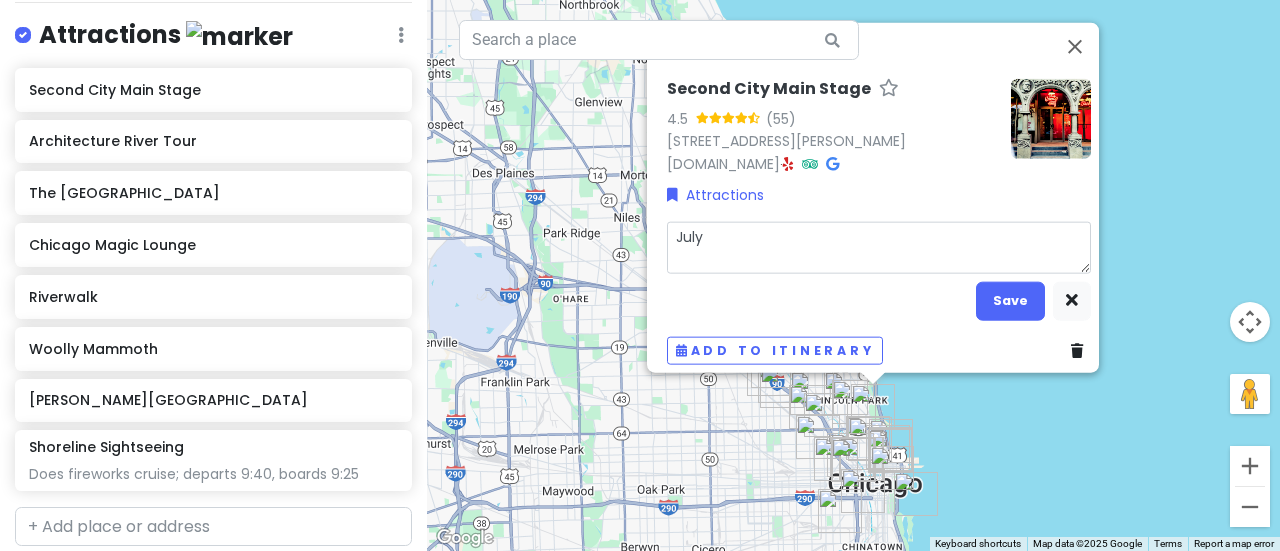 type on "x" 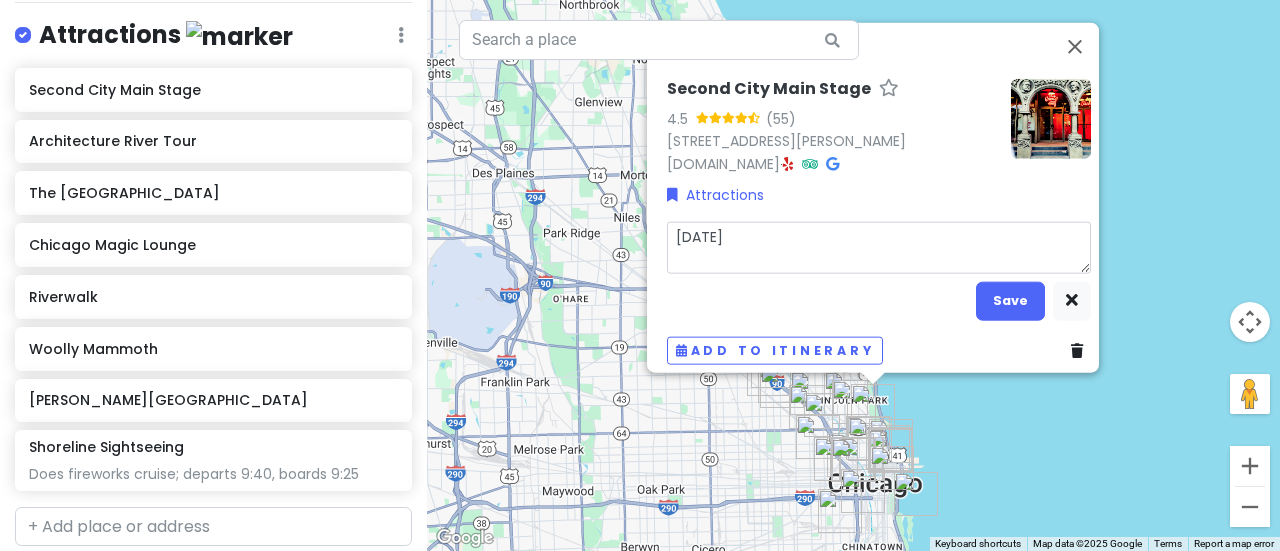 type on "x" 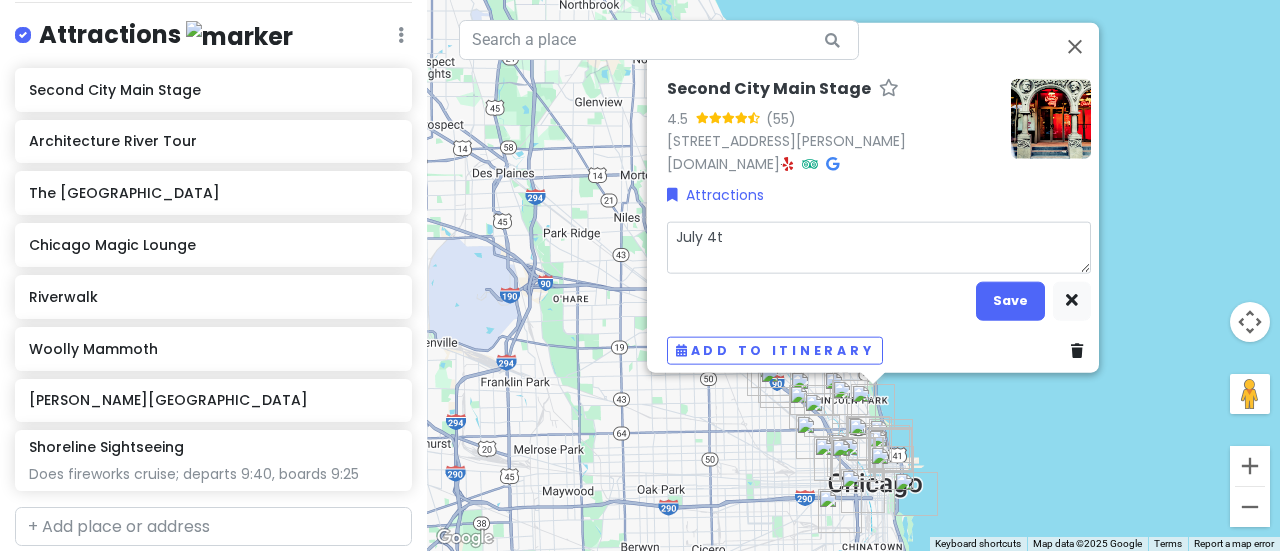 type on "[DATE]" 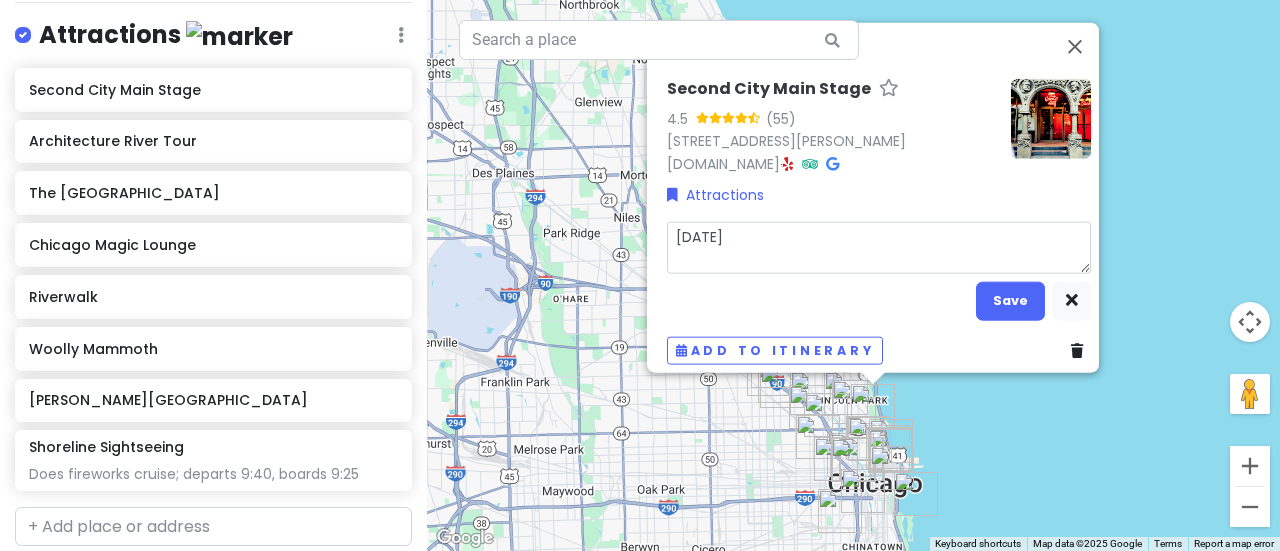 type on "x" 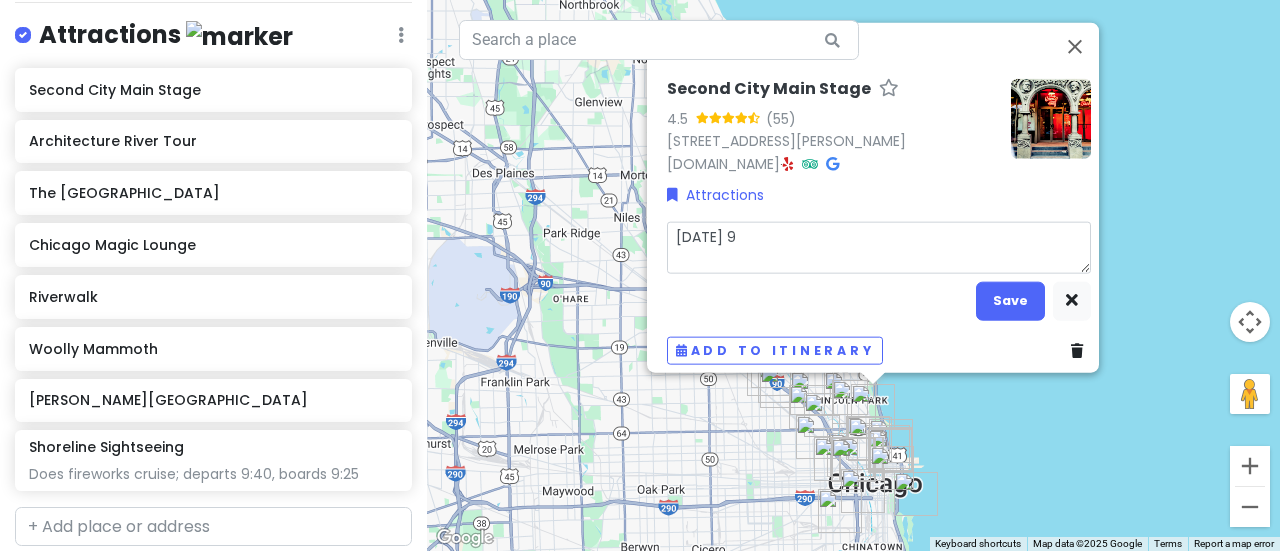 type on "x" 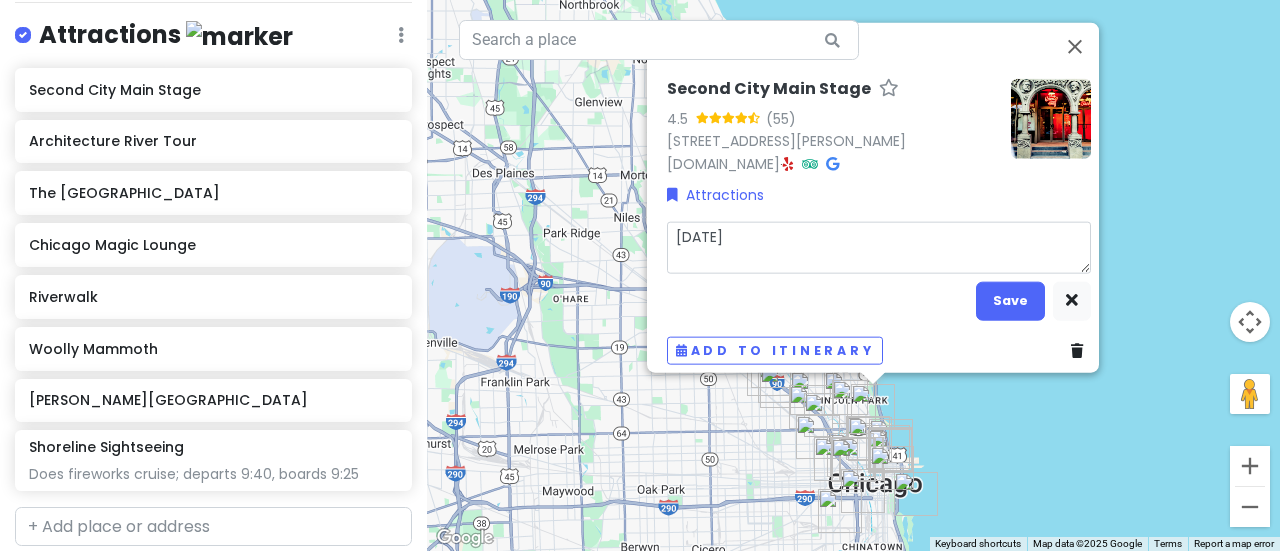 type on "x" 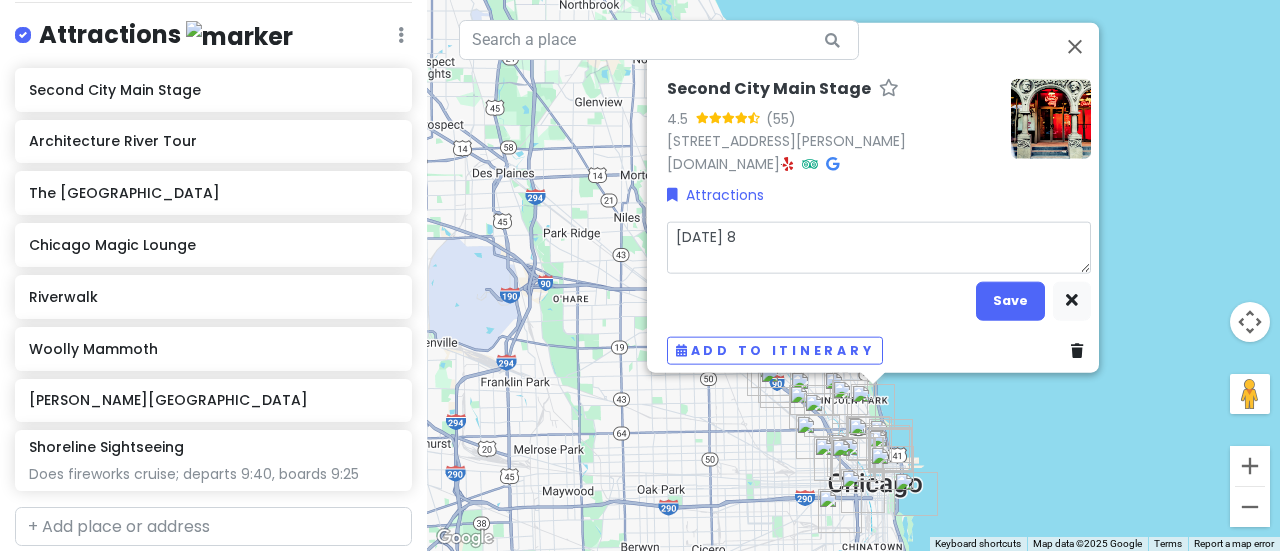 type on "x" 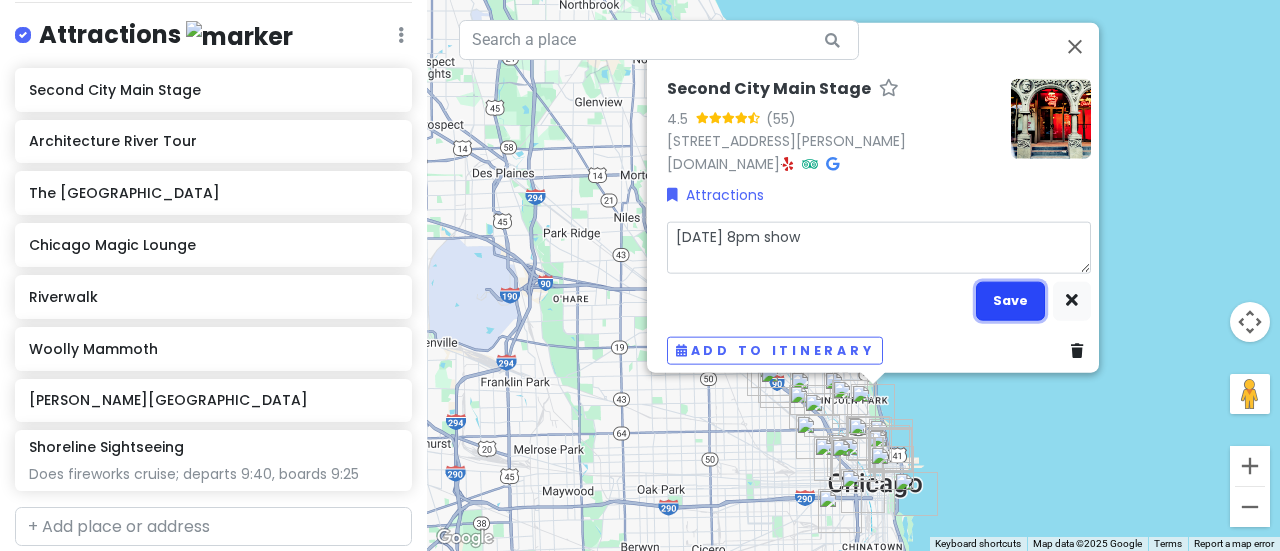 click on "Save" at bounding box center [1010, 300] 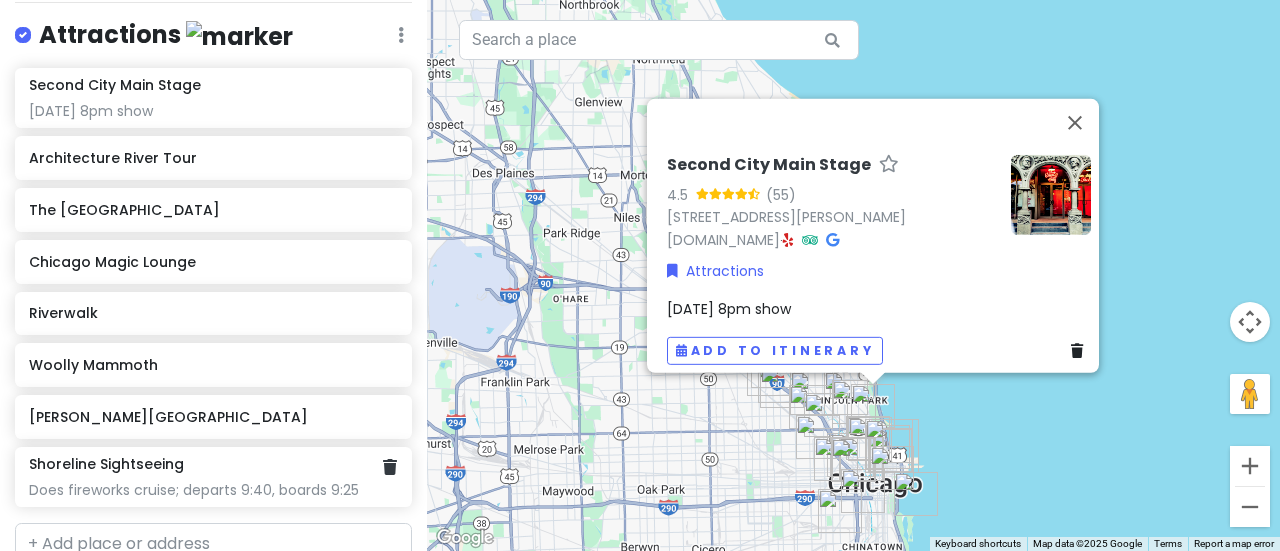 click on "Shoreline Sightseeing Does fireworks cruise; departs 9:40, boards 9:25" at bounding box center (213, 477) 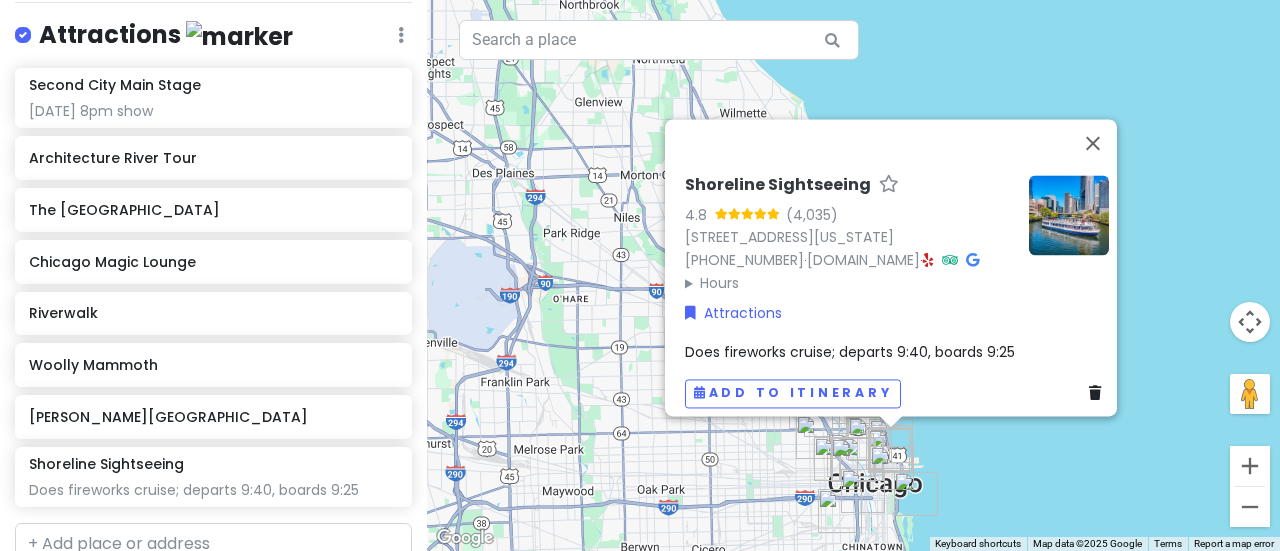 click on "Does fireworks cruise; departs 9:40, boards 9:25" at bounding box center [850, 352] 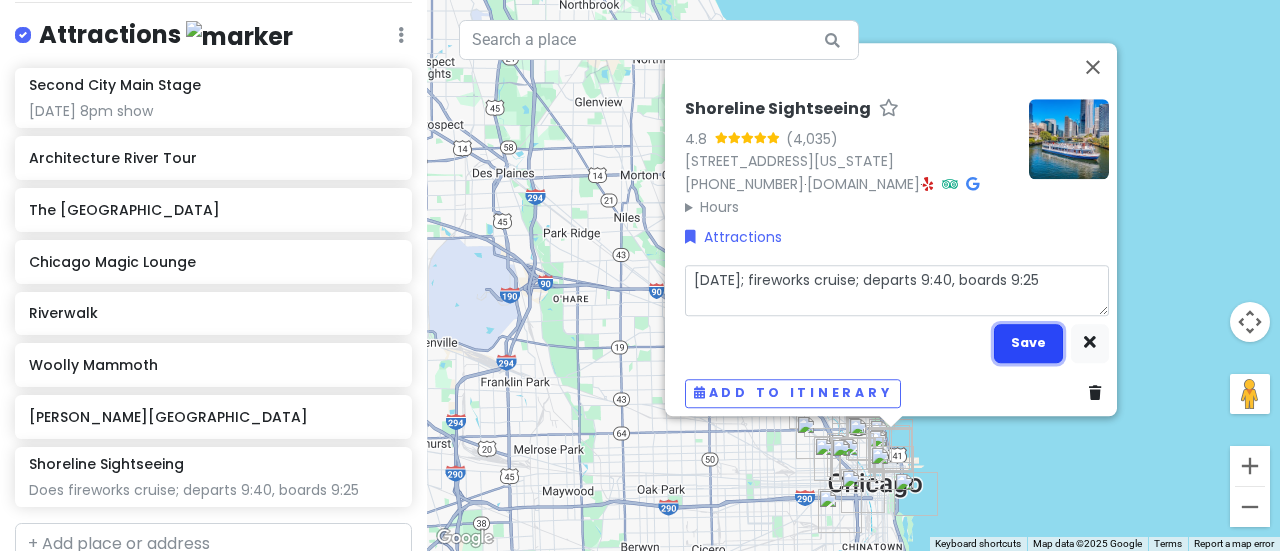 click on "Save" at bounding box center (1028, 343) 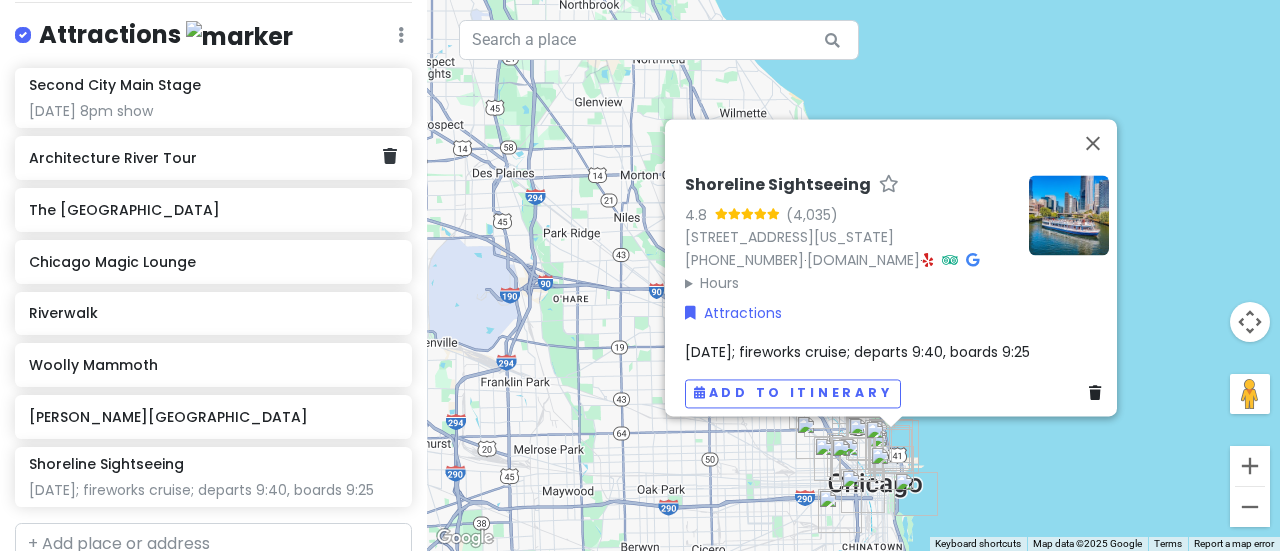 click on "Architecture River Tour" at bounding box center [206, 158] 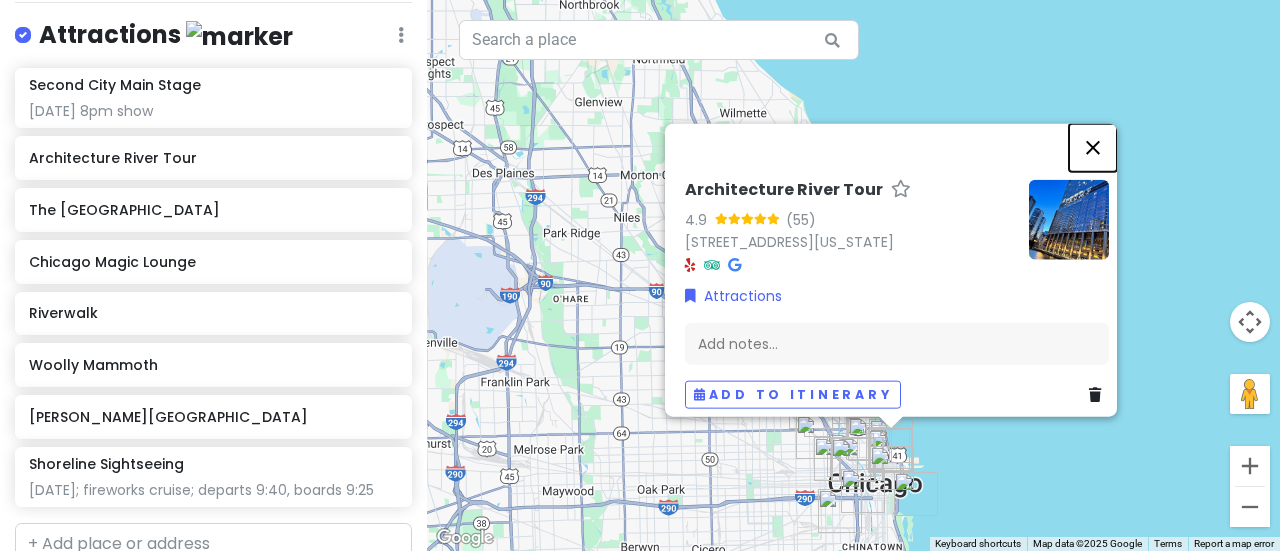 click at bounding box center (1093, 147) 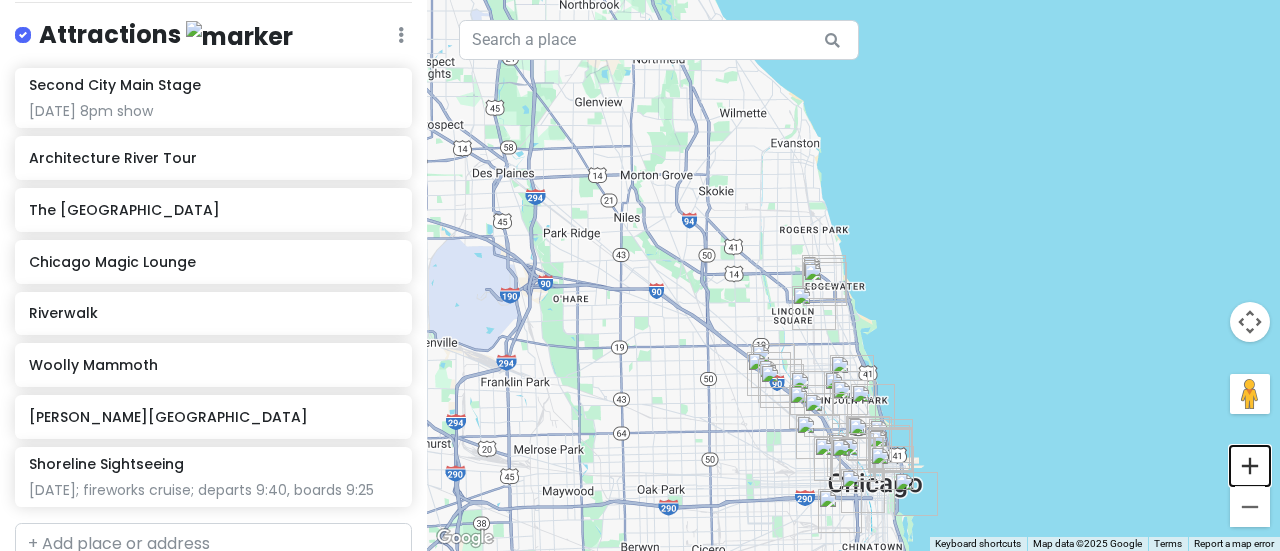 click at bounding box center (1250, 466) 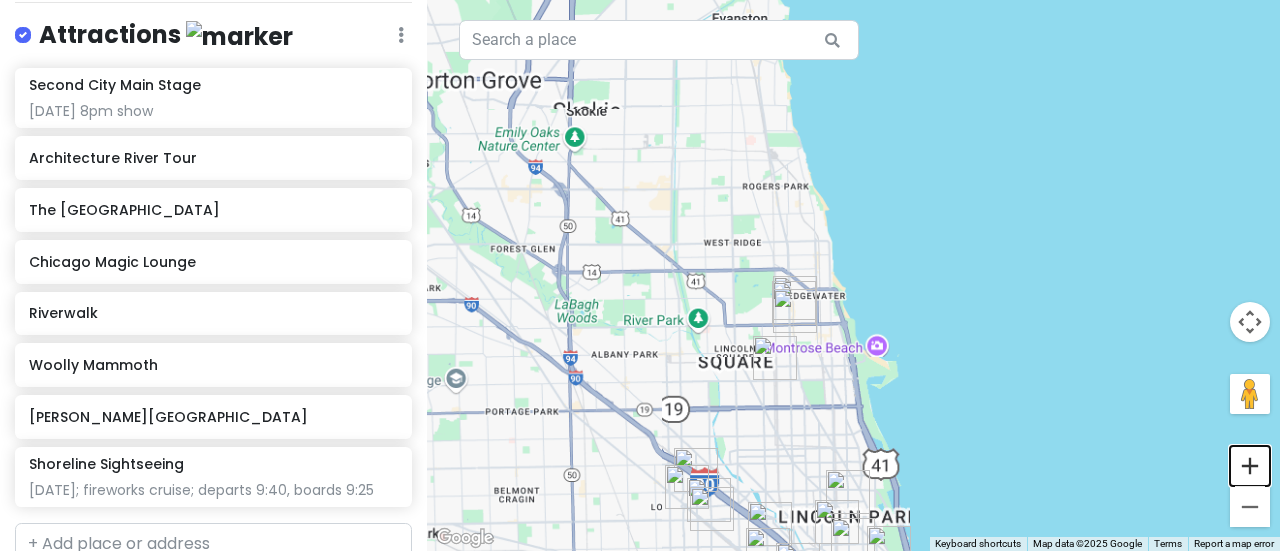 click at bounding box center (1250, 466) 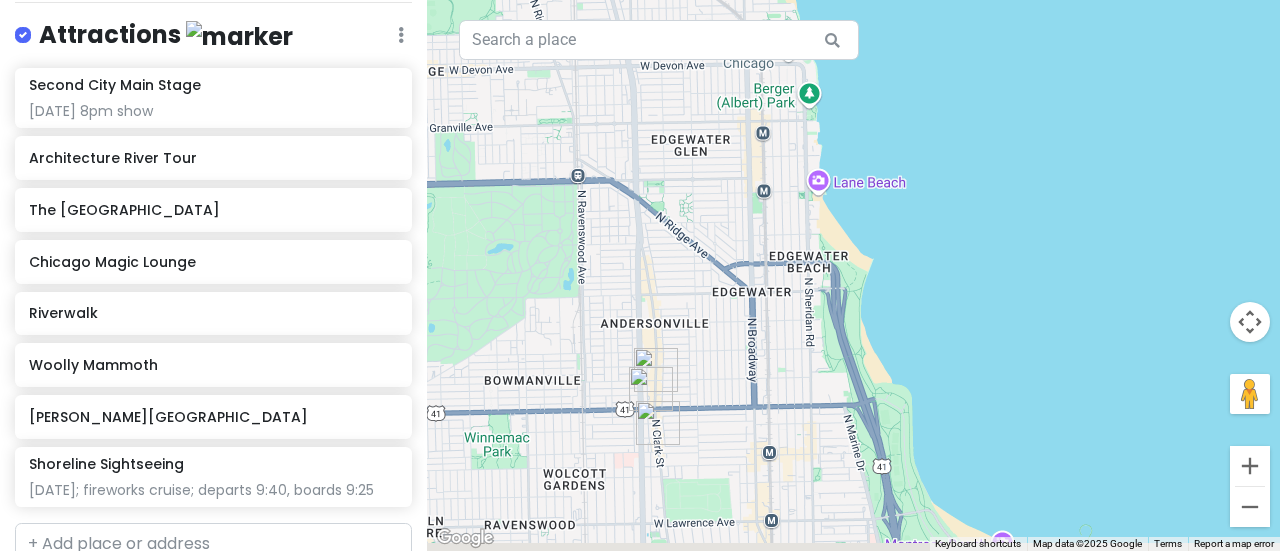 drag, startPoint x: 656, startPoint y: 433, endPoint x: 723, endPoint y: 333, distance: 120.37026 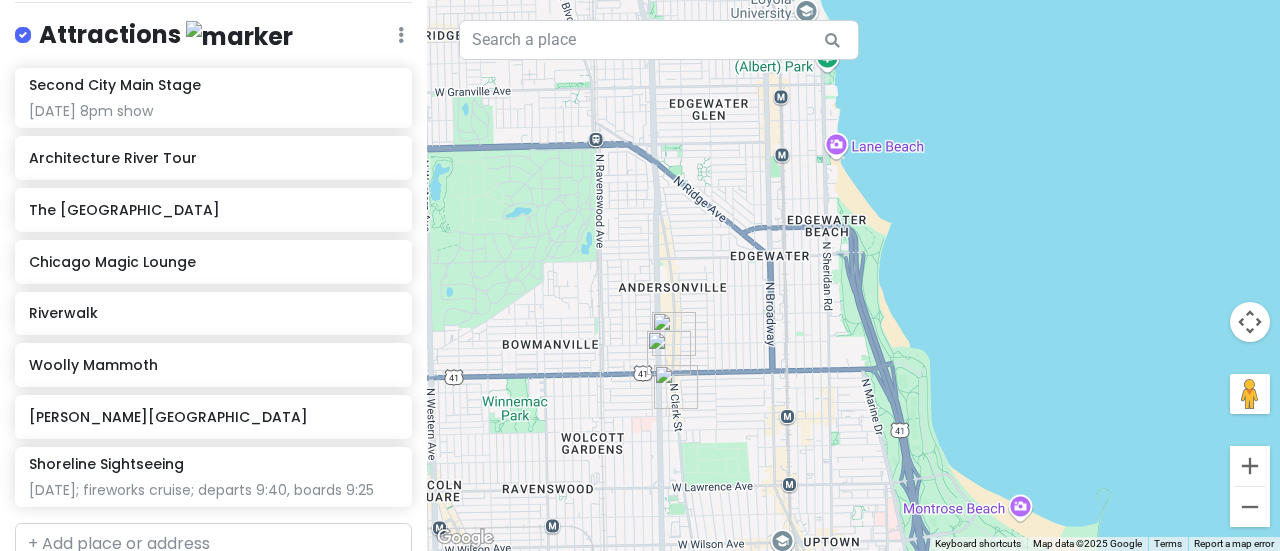 click at bounding box center (669, 353) 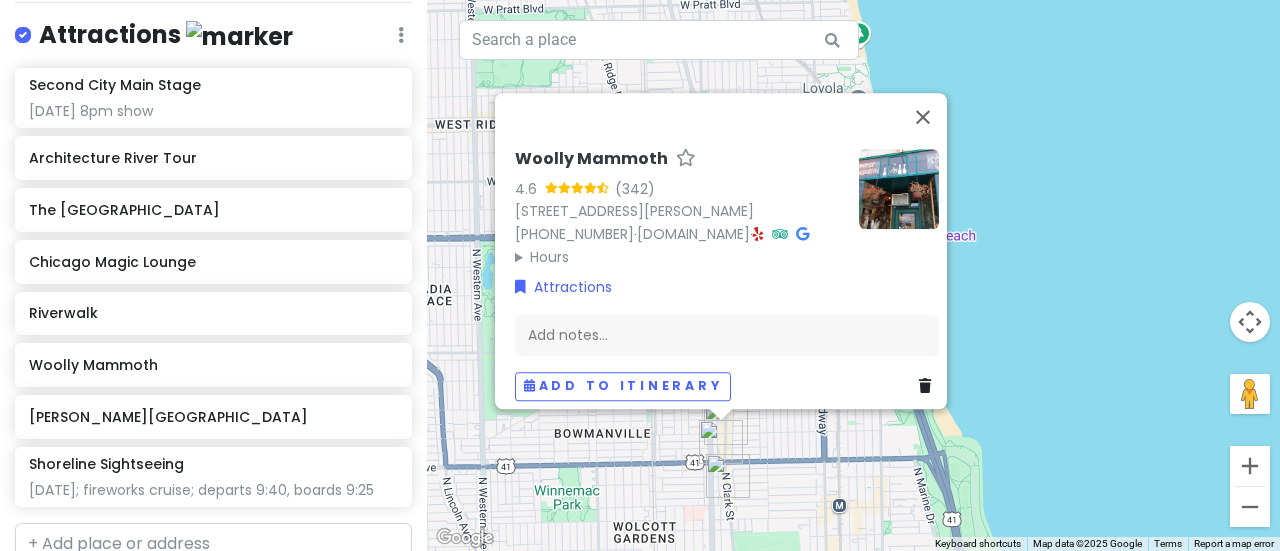 click at bounding box center (728, 476) 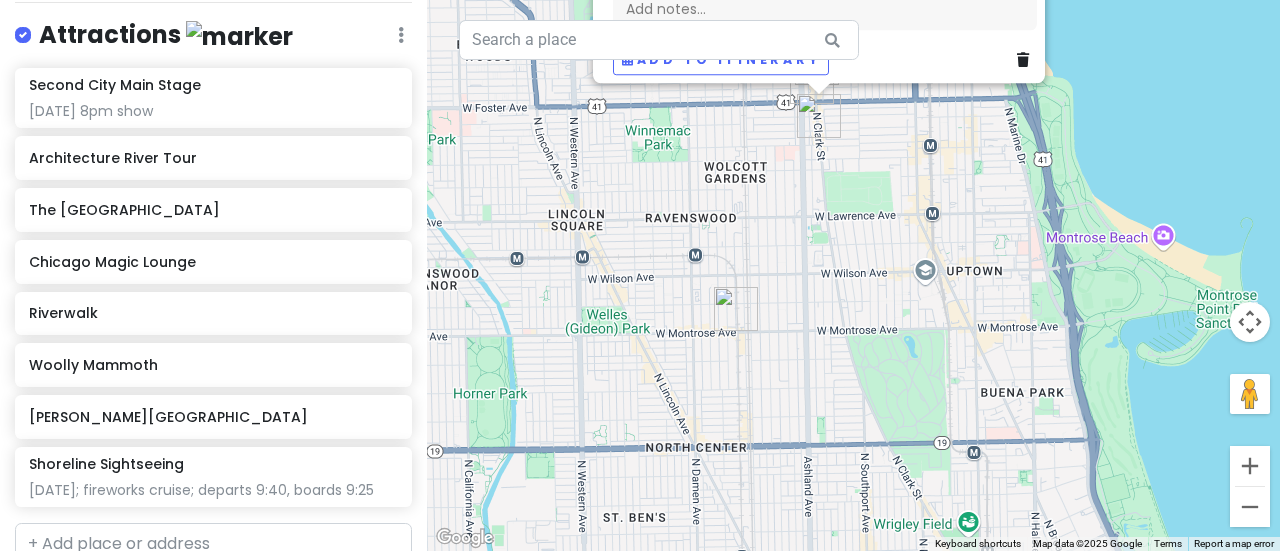 drag, startPoint x: 722, startPoint y: 502, endPoint x: 919, endPoint y: 131, distance: 420.0595 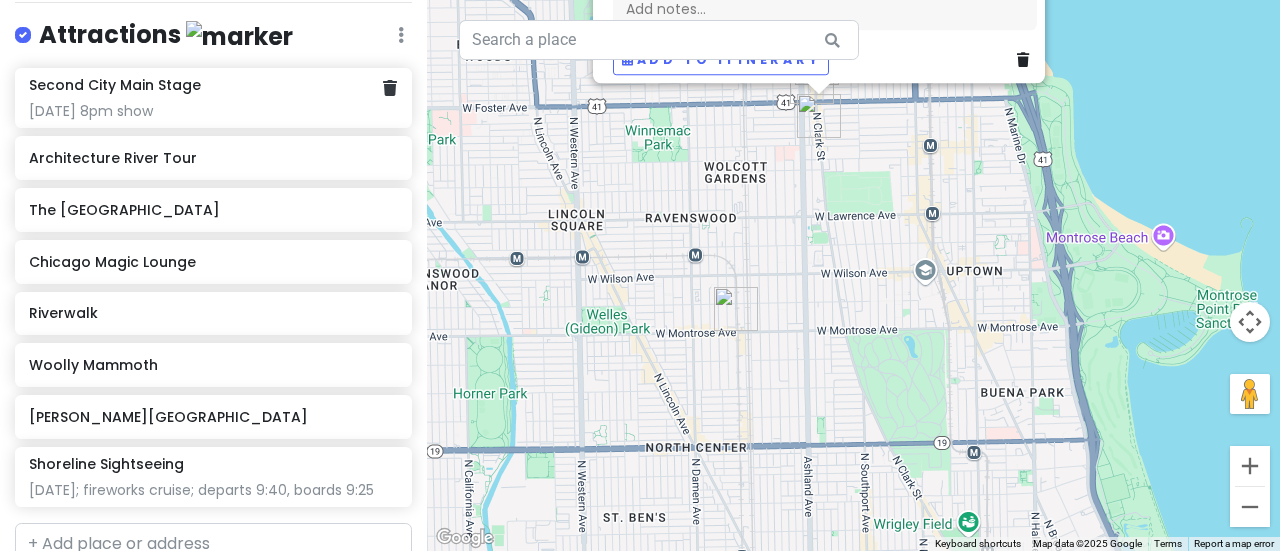 click on "[DATE] 8pm show" at bounding box center [213, 111] 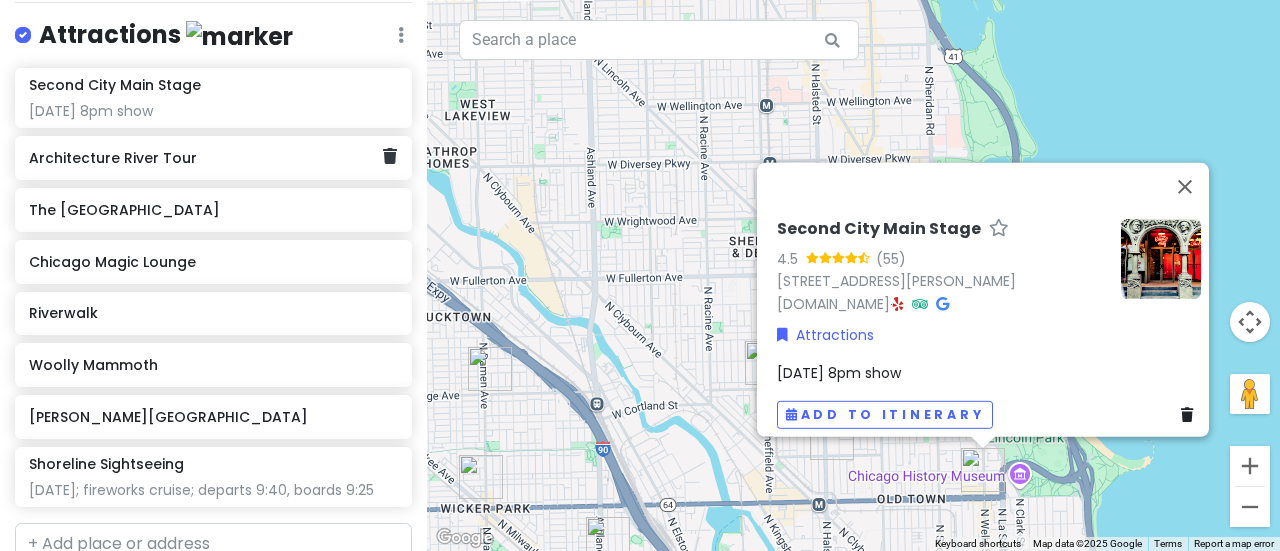click on "Architecture River Tour" at bounding box center (206, 158) 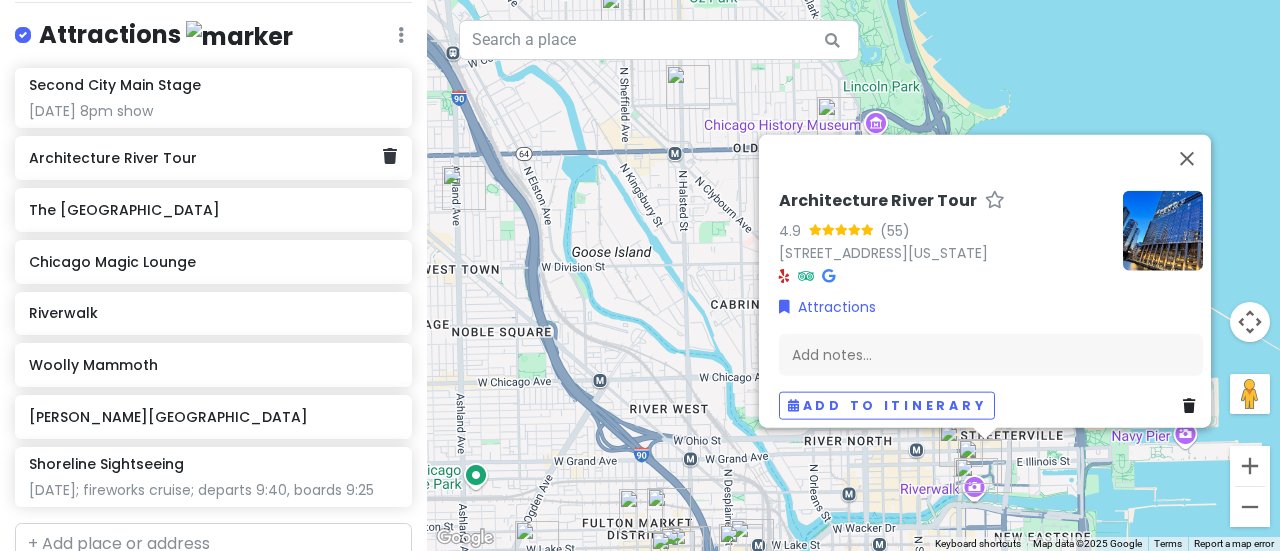 click on "Architecture River Tour" at bounding box center [206, 158] 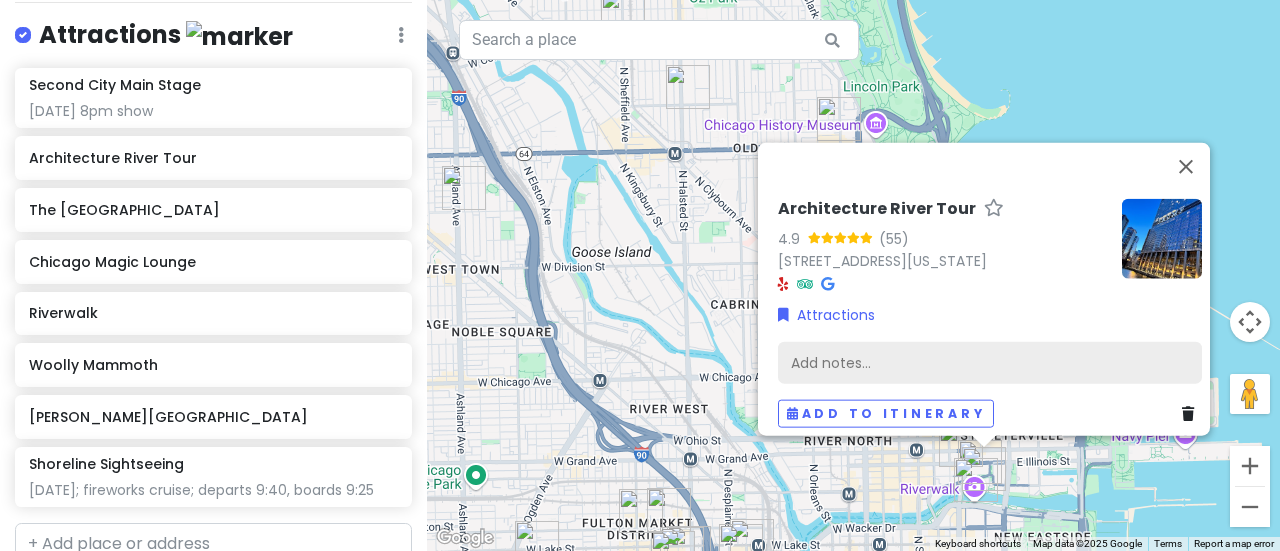 click on "Add notes..." at bounding box center [990, 362] 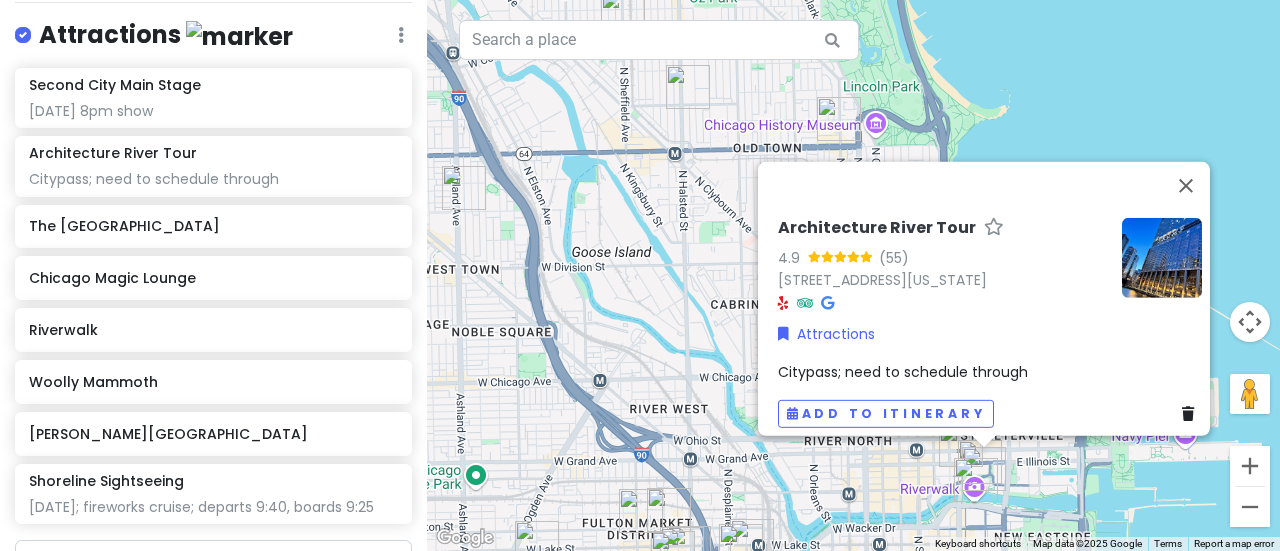 click on "Architecture River Tour 4.9        (55) [STREET_ADDRESS][US_STATE] Attractions Citypass; need to schedule through  Add to itinerary" at bounding box center (990, 322) 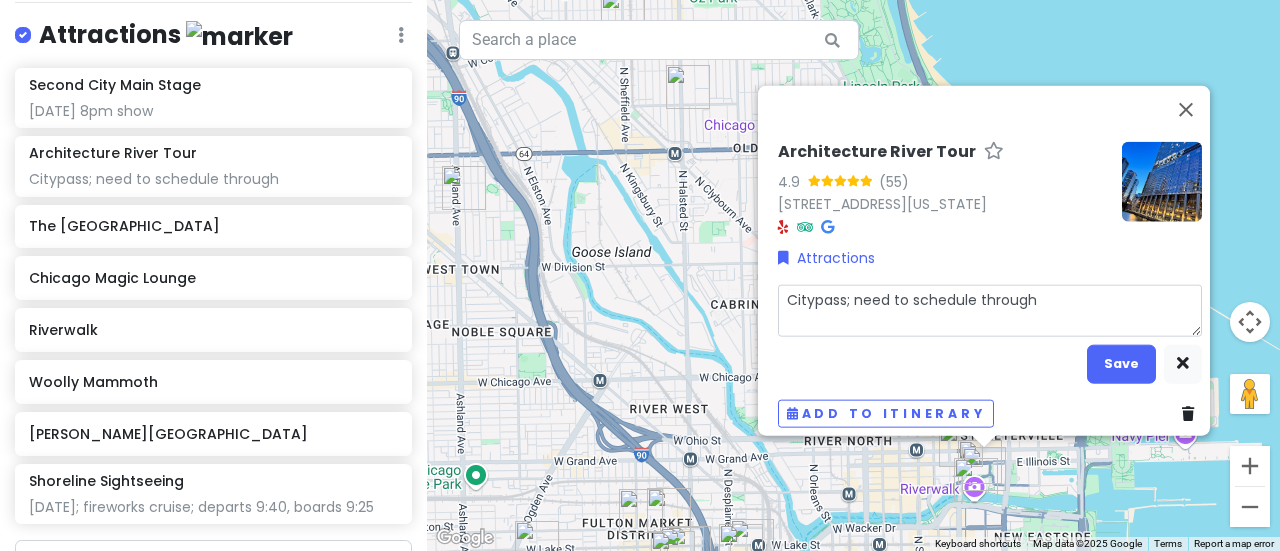 click on "Citypass; need to schedule through" at bounding box center [990, 309] 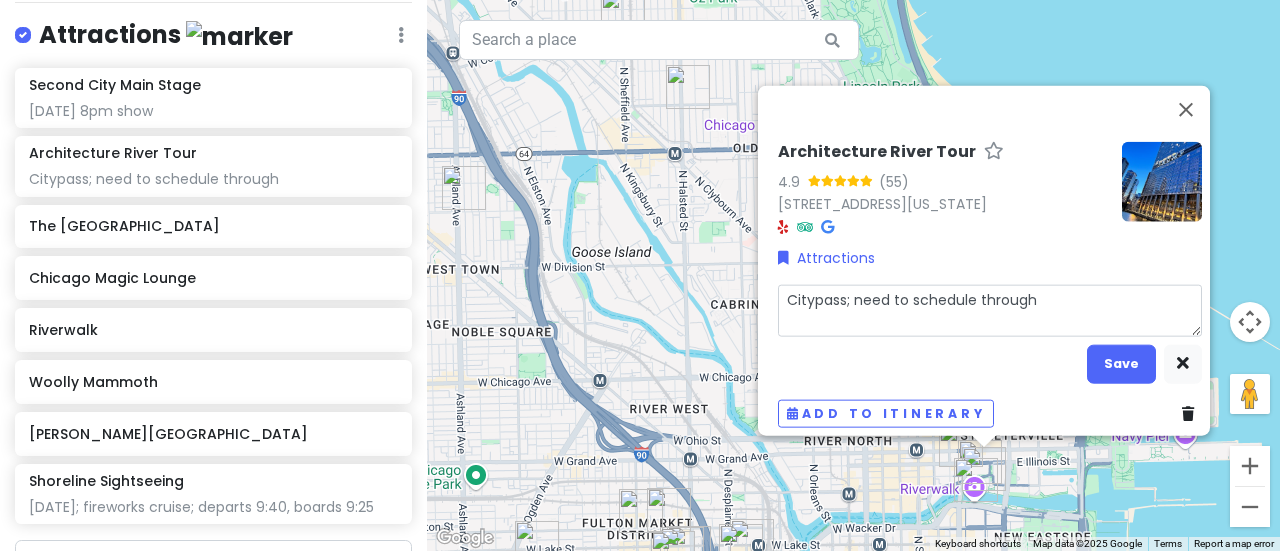 click on "Citypass; need to schedule through" at bounding box center (990, 309) 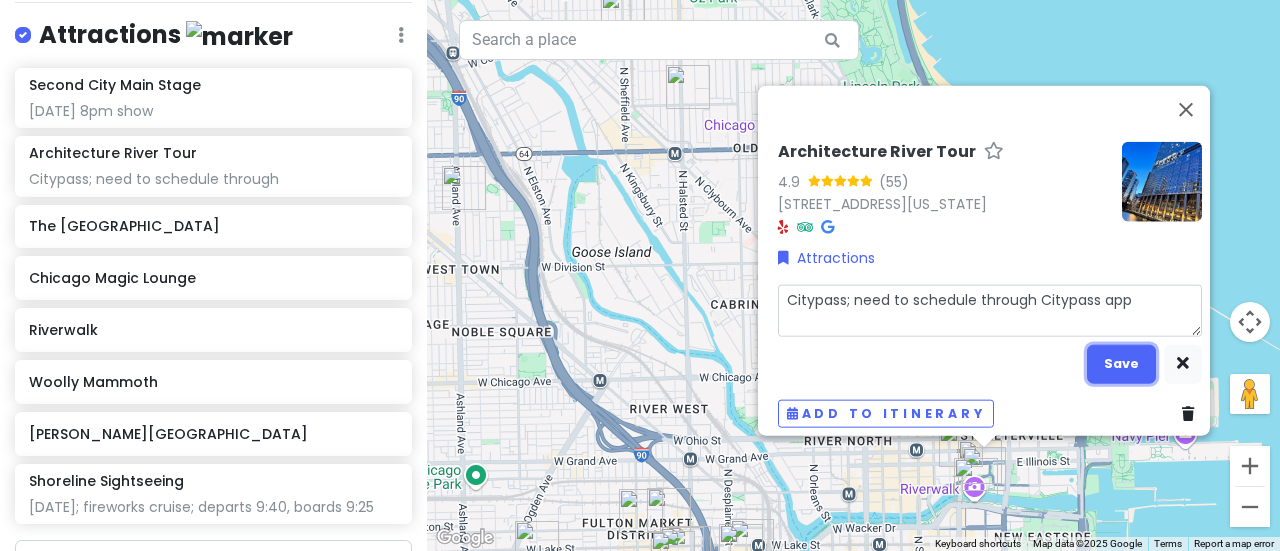 click on "Save" at bounding box center (1121, 363) 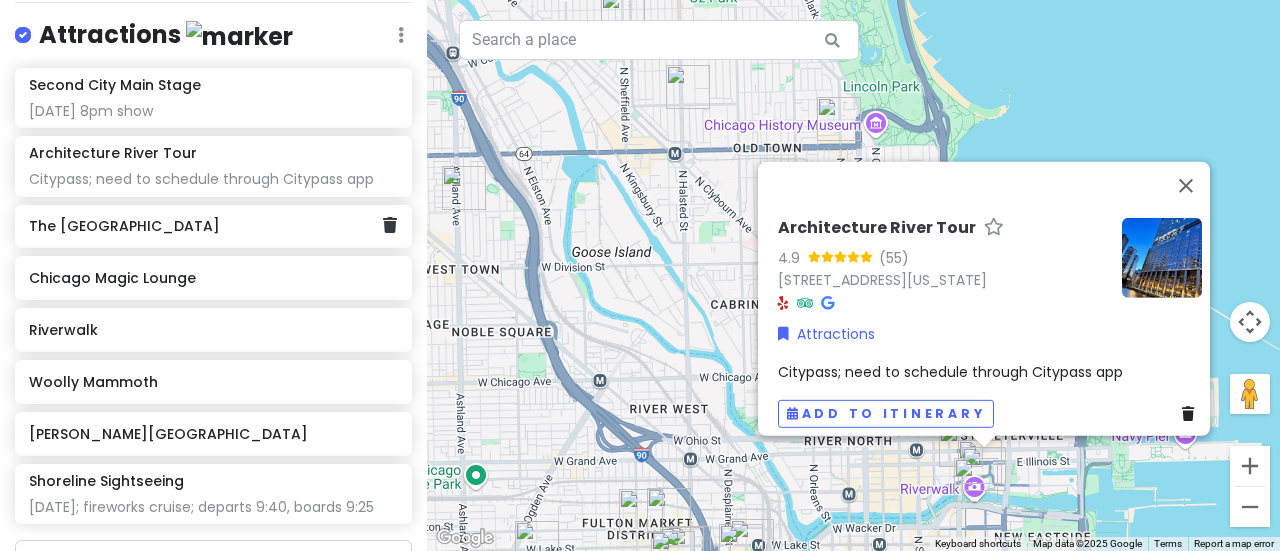 click on "The [GEOGRAPHIC_DATA]" at bounding box center (206, 226) 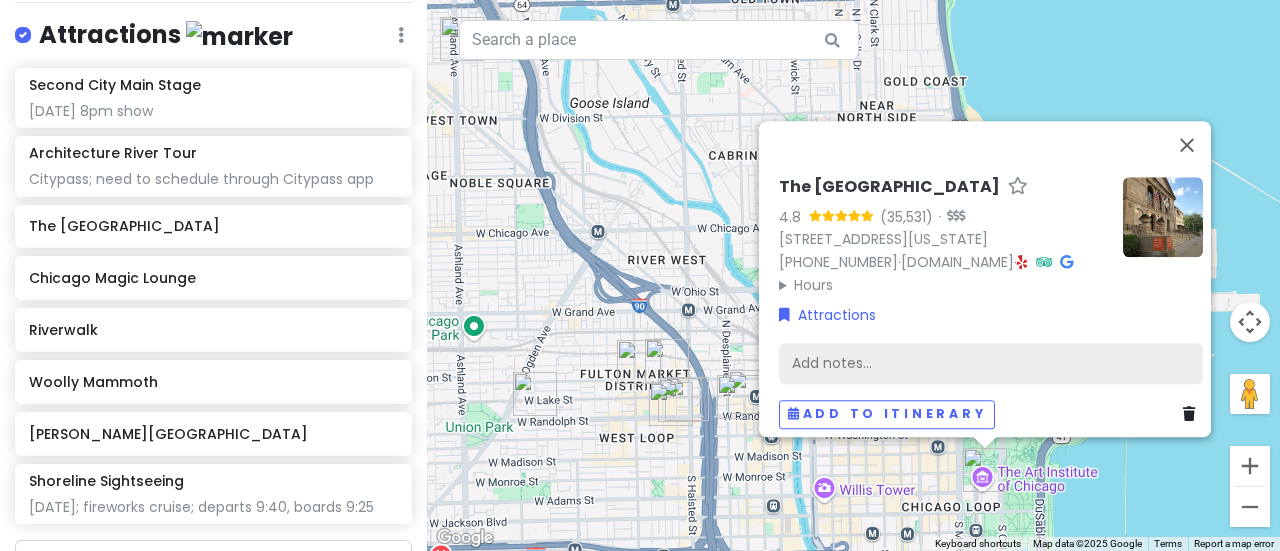 click on "Add notes..." at bounding box center (991, 363) 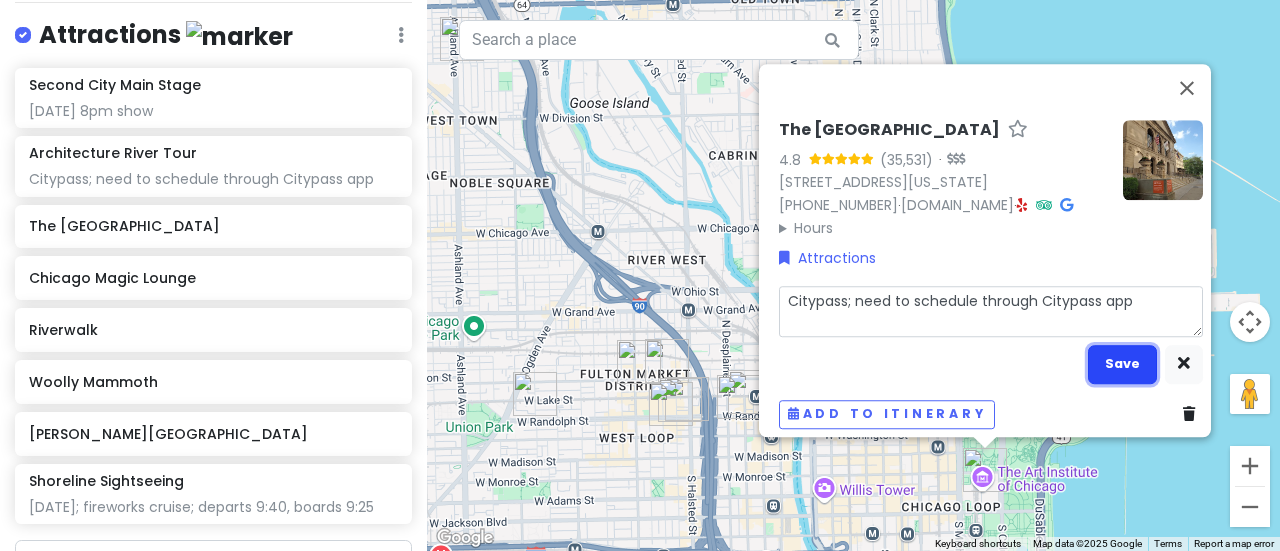 click on "Save" at bounding box center (1122, 364) 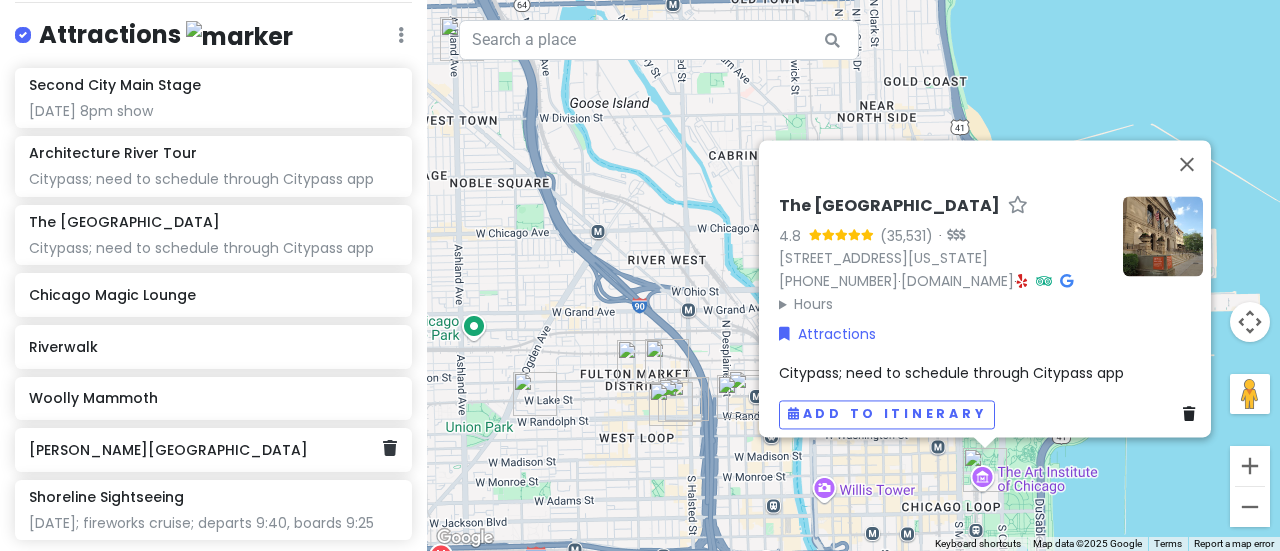 click on "[PERSON_NAME][GEOGRAPHIC_DATA]" at bounding box center [206, 450] 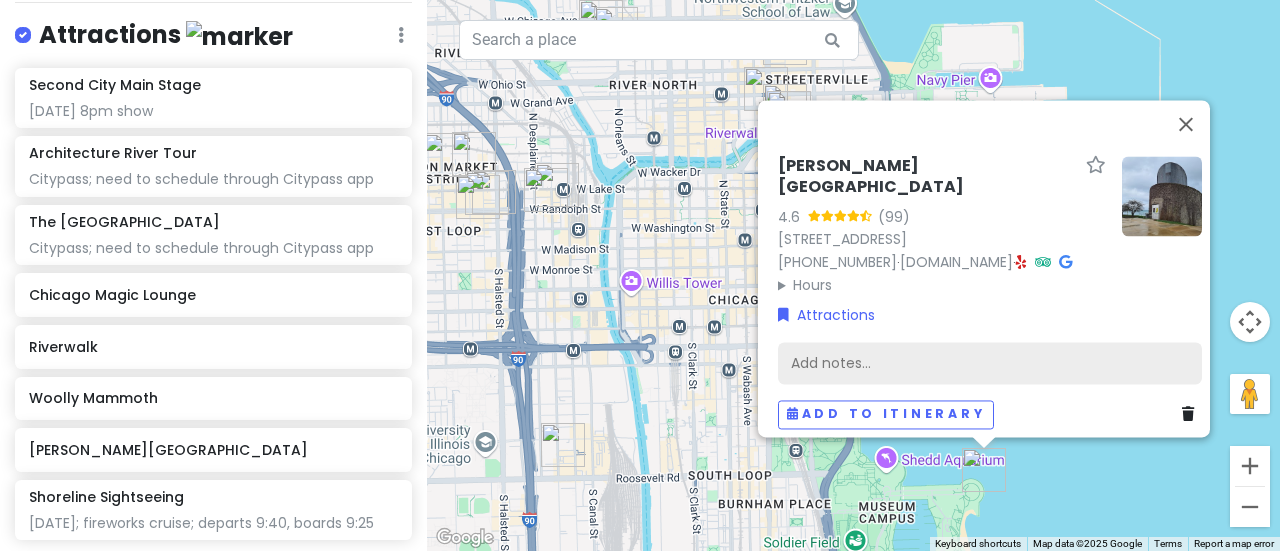 click on "Add notes..." at bounding box center [990, 363] 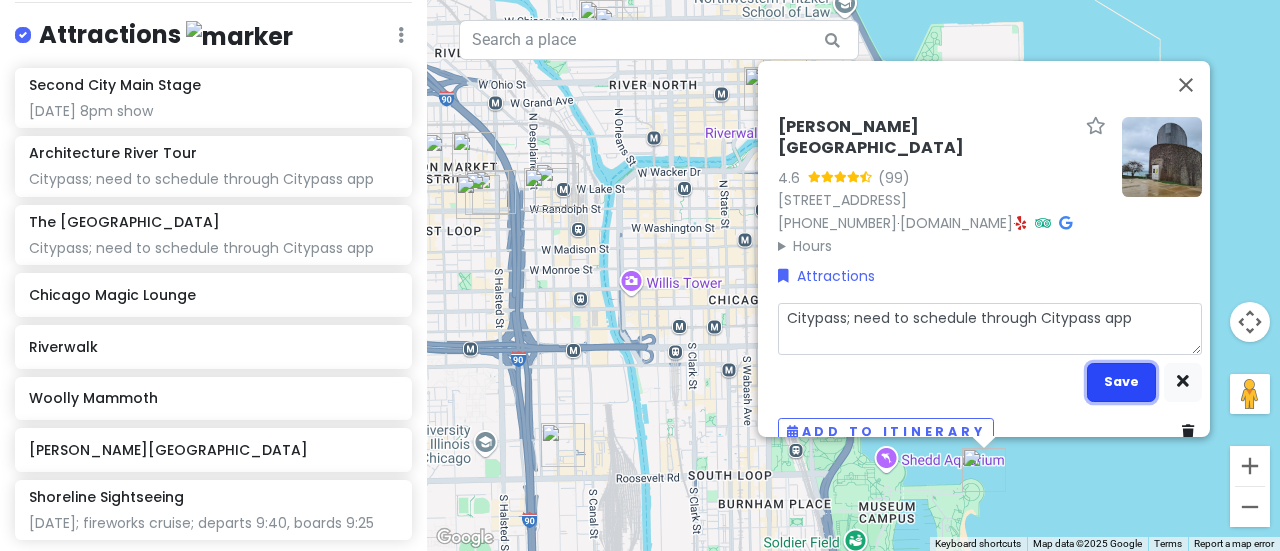 click on "Save" at bounding box center (1121, 381) 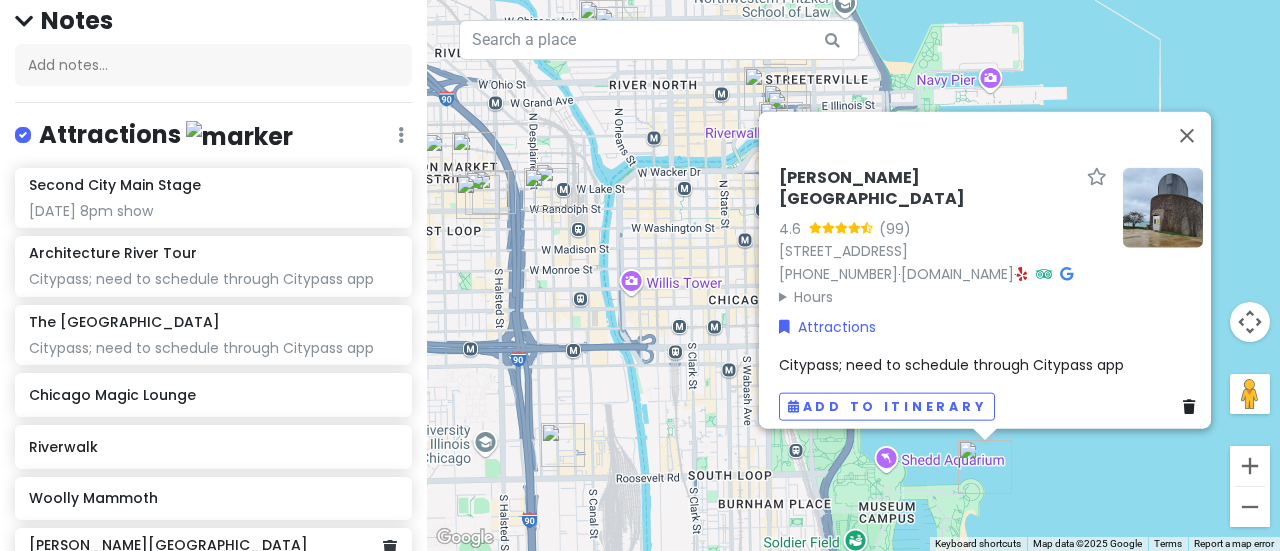 scroll, scrollTop: 300, scrollLeft: 0, axis: vertical 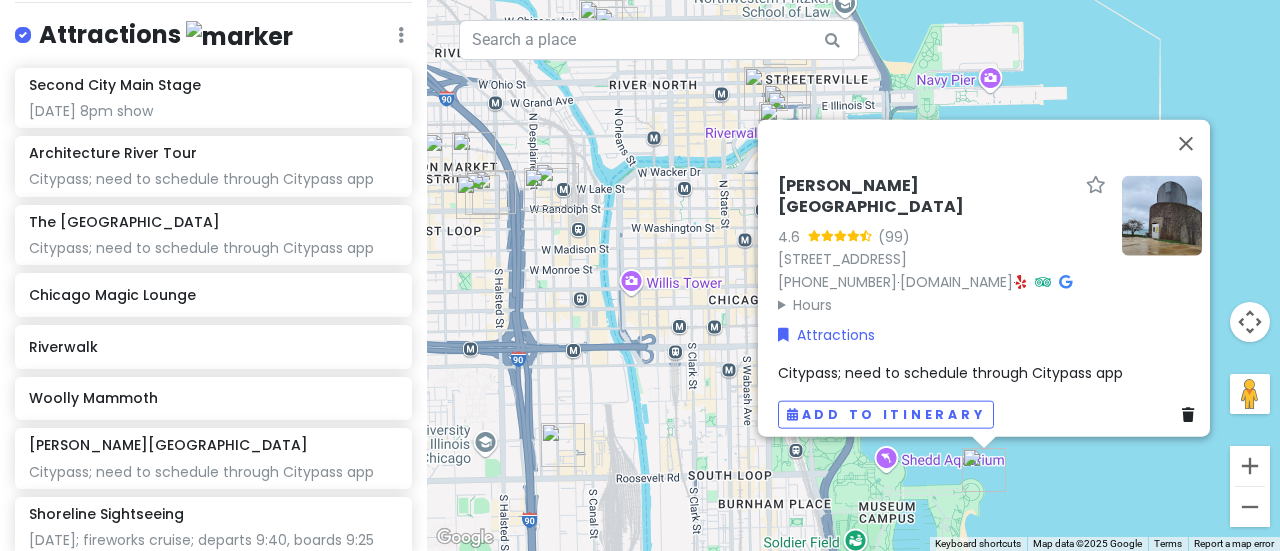 click on "To navigate, press the arrow keys. [PERSON_NAME] Observatory 4.6        (99) [STREET_ADDRESS] [PHONE_NUMBER]   ·   [DOMAIN_NAME]   ·   Hours [DATE]  Closed [DATE]  Closed [DATE]  7:00 – 10:00 PM [DATE]  Closed [DATE]  Closed [DATE]  Closed [DATE]  Closed Attractions Citypass; need to schedule through Citypass app  Add to itinerary" at bounding box center [853, 275] 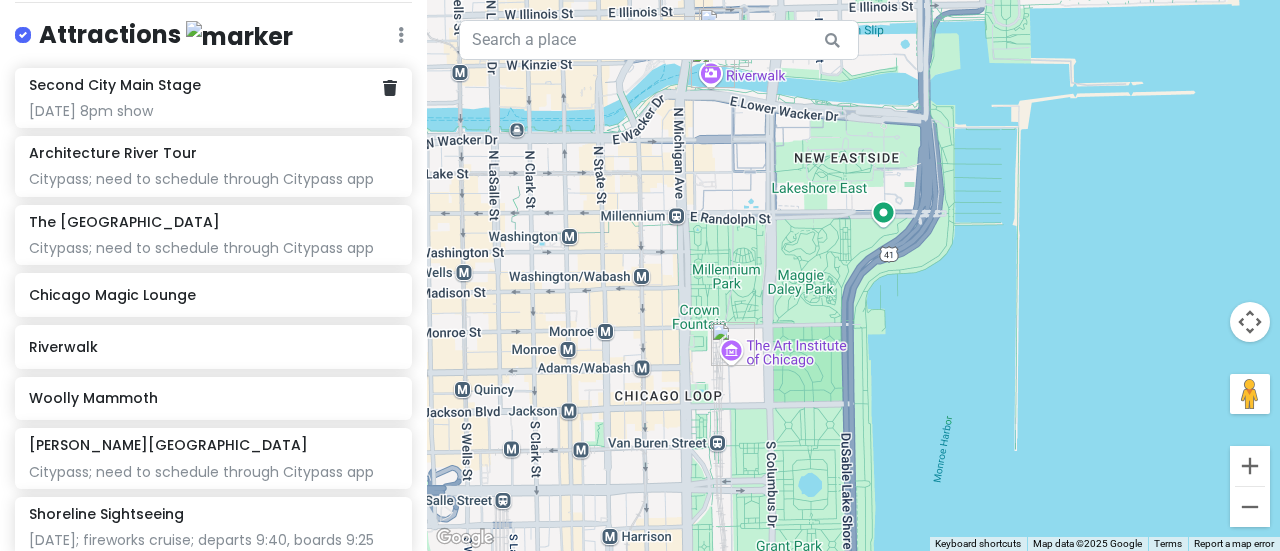 click on "Second City Main Stage [DATE] 8pm show" at bounding box center [213, 98] 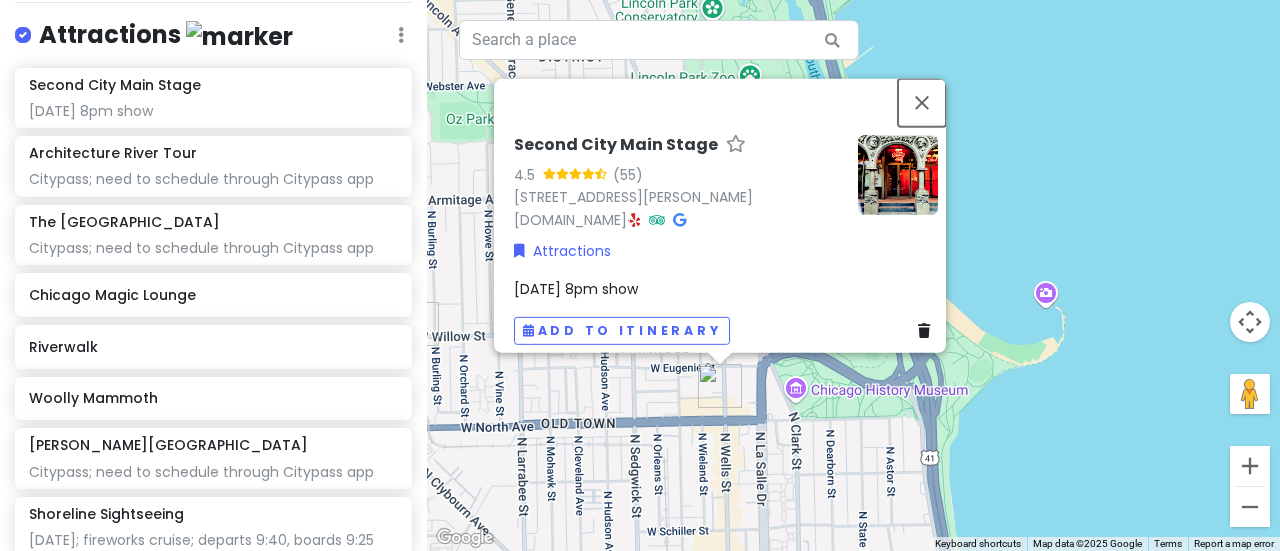 click at bounding box center (922, 102) 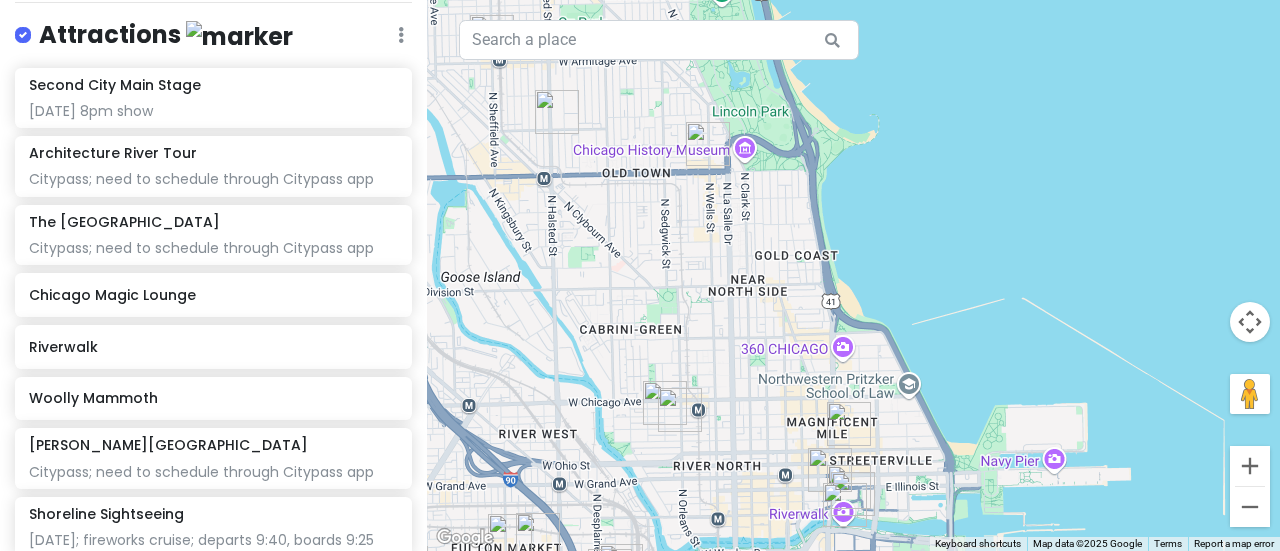 drag, startPoint x: 681, startPoint y: 271, endPoint x: 674, endPoint y: 73, distance: 198.1237 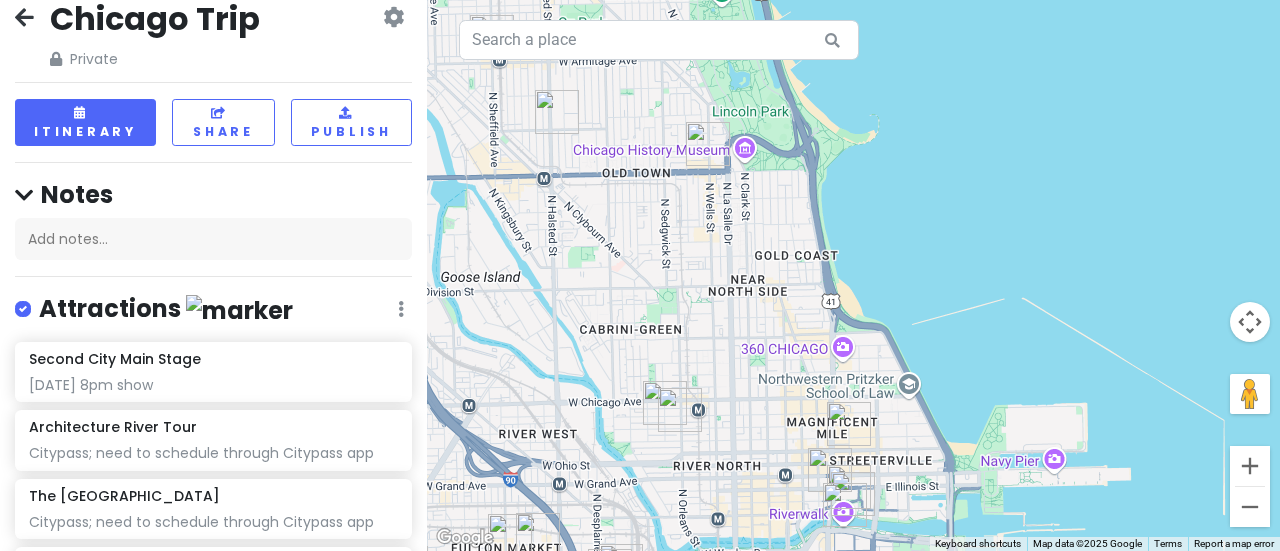 scroll, scrollTop: 0, scrollLeft: 0, axis: both 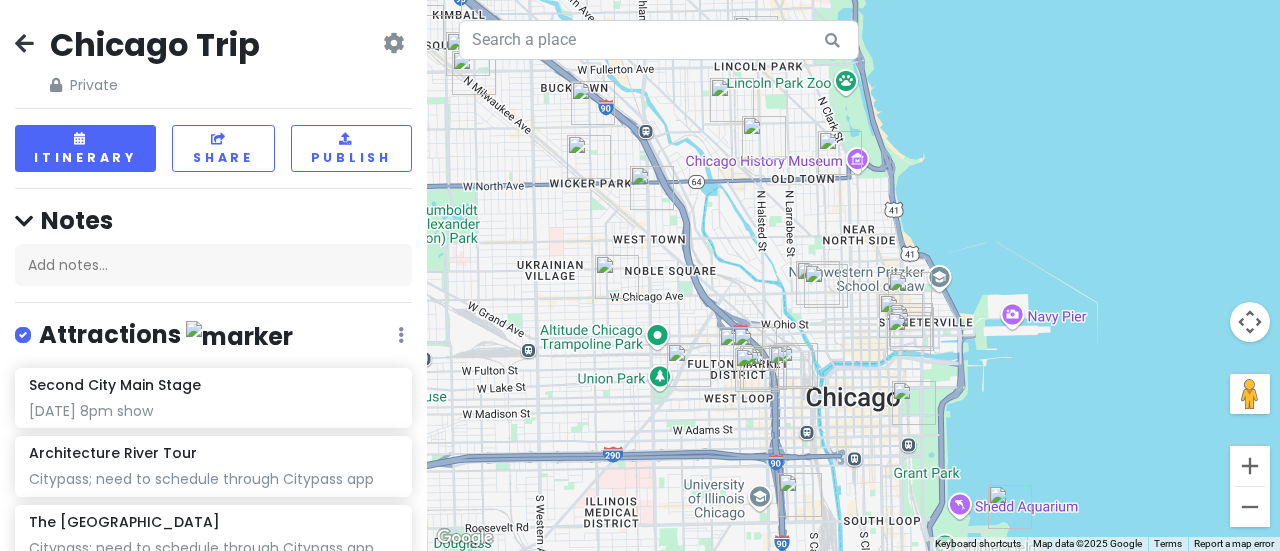 drag, startPoint x: 600, startPoint y: 283, endPoint x: 756, endPoint y: 232, distance: 164.12495 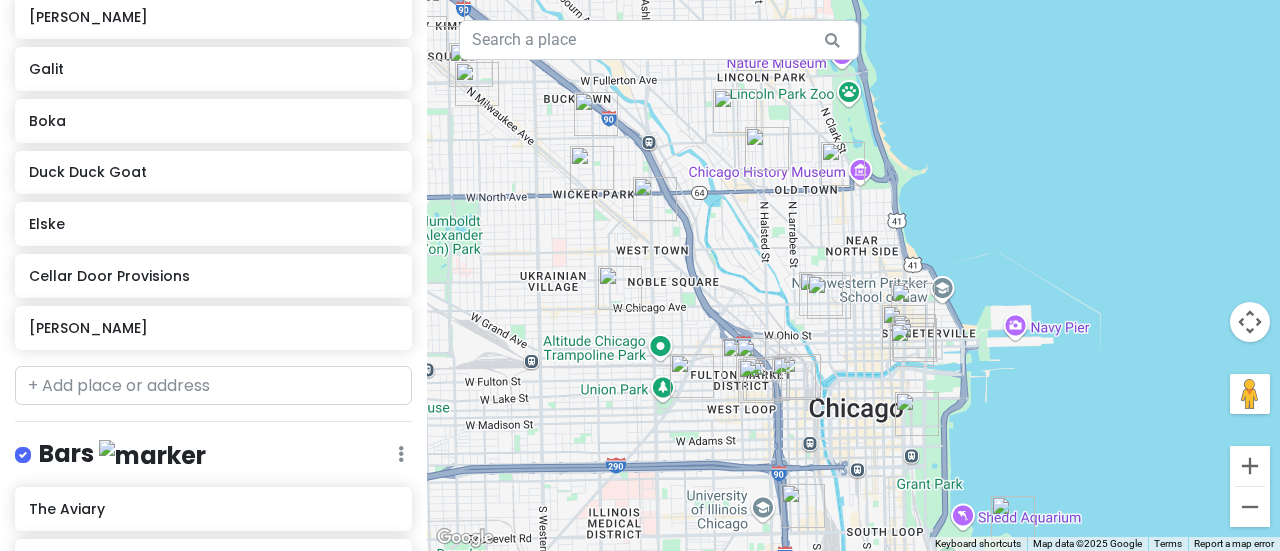 scroll, scrollTop: 2588, scrollLeft: 0, axis: vertical 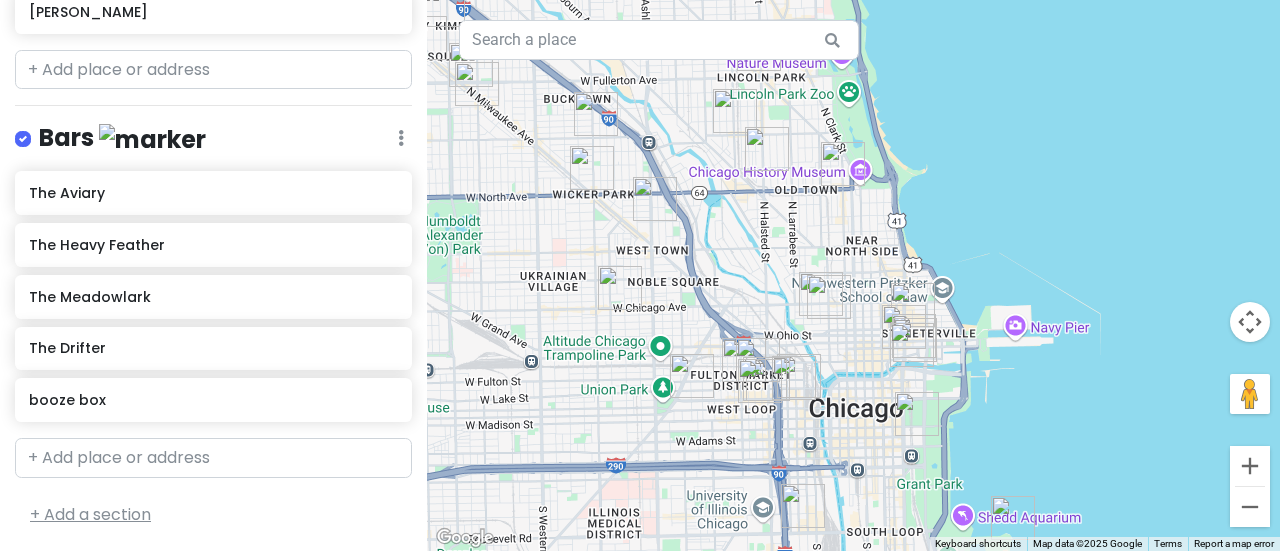 click on "+ Add a section" at bounding box center [90, 514] 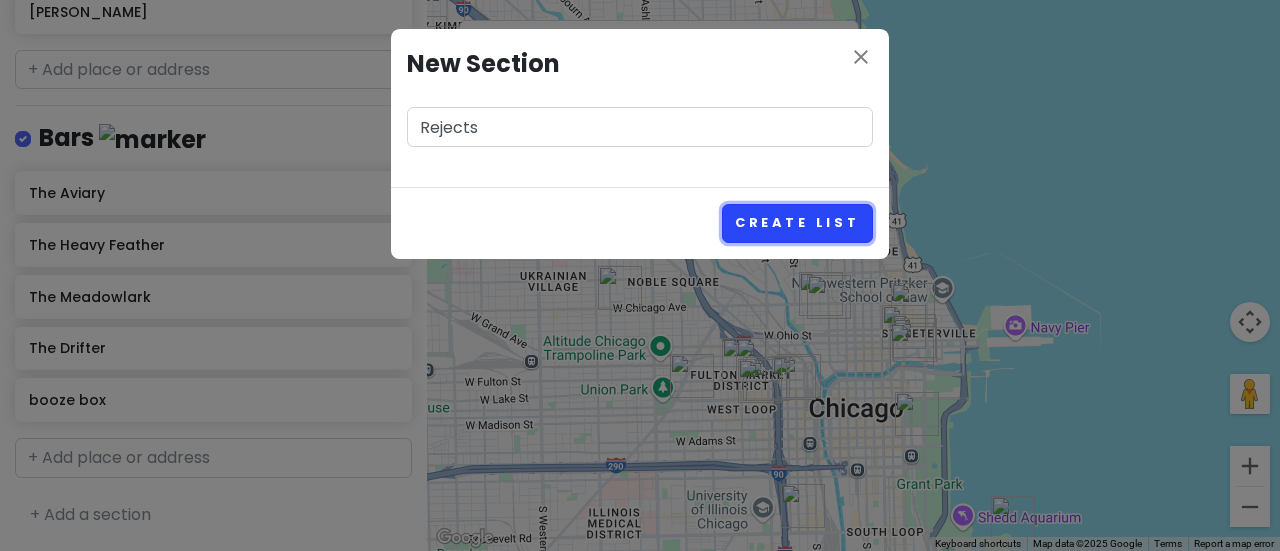 click on "Create List" at bounding box center (797, 223) 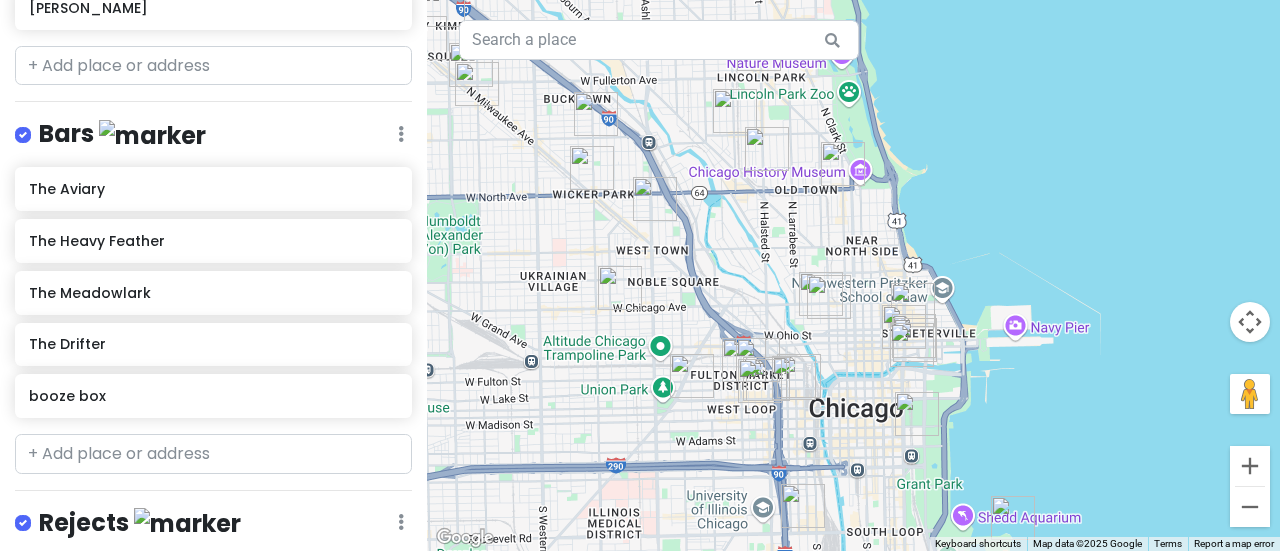 scroll, scrollTop: 2716, scrollLeft: 0, axis: vertical 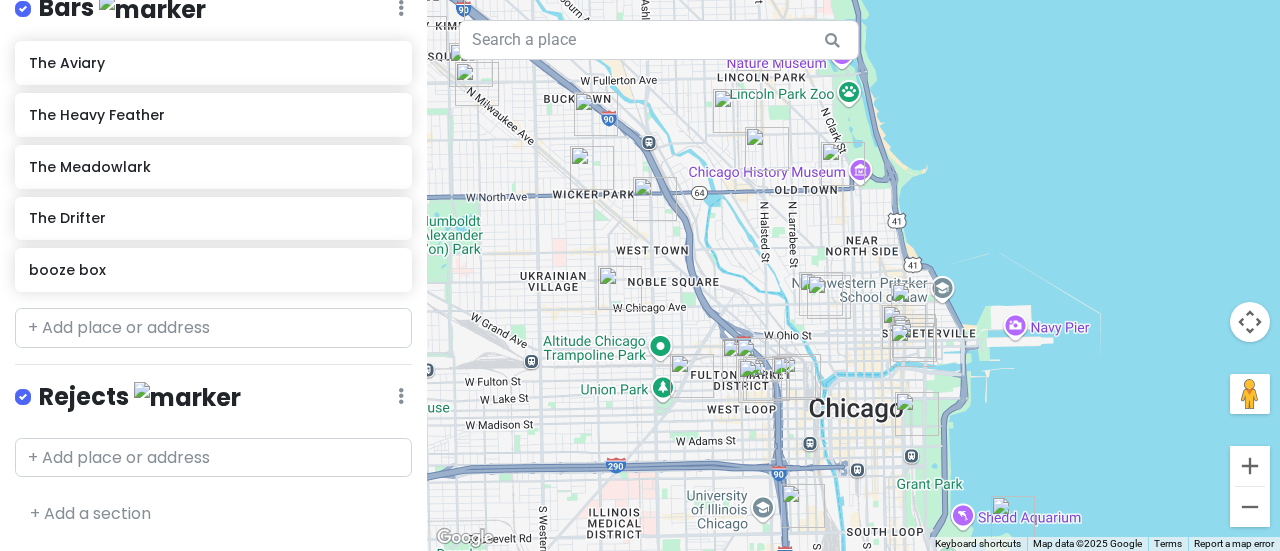 click at bounding box center (187, 397) 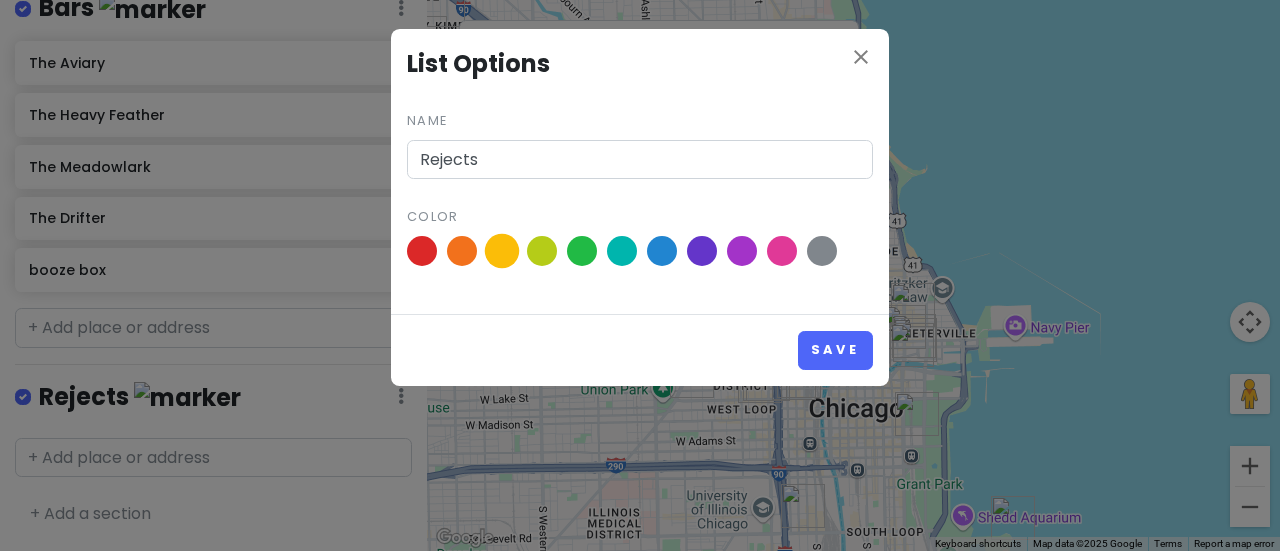 click at bounding box center (502, 251) 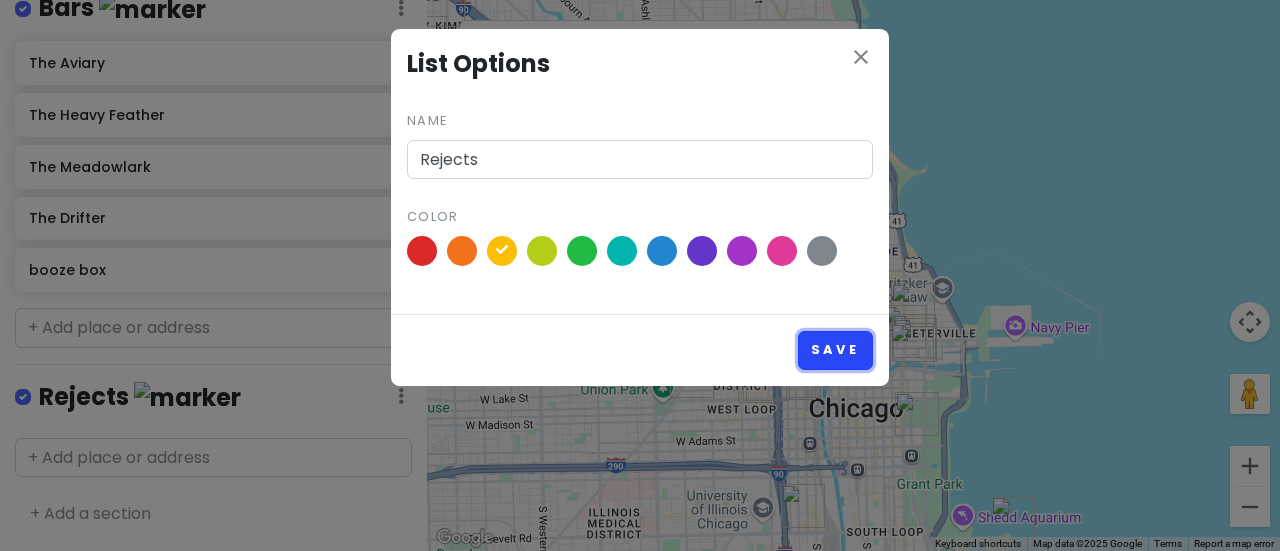click on "Save" at bounding box center [835, 350] 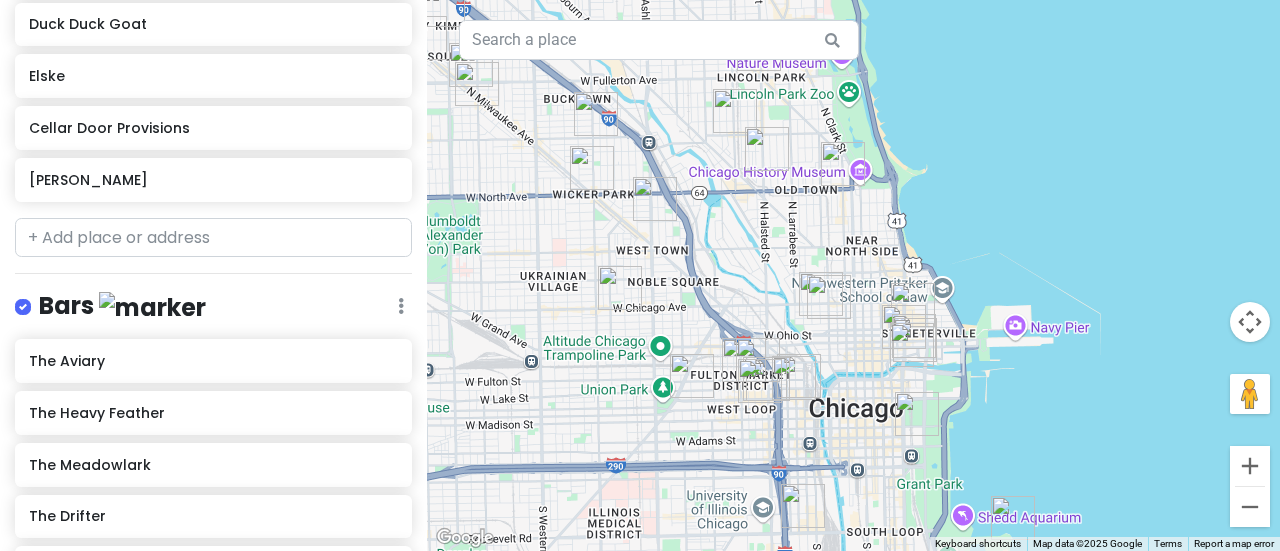 scroll, scrollTop: 2716, scrollLeft: 0, axis: vertical 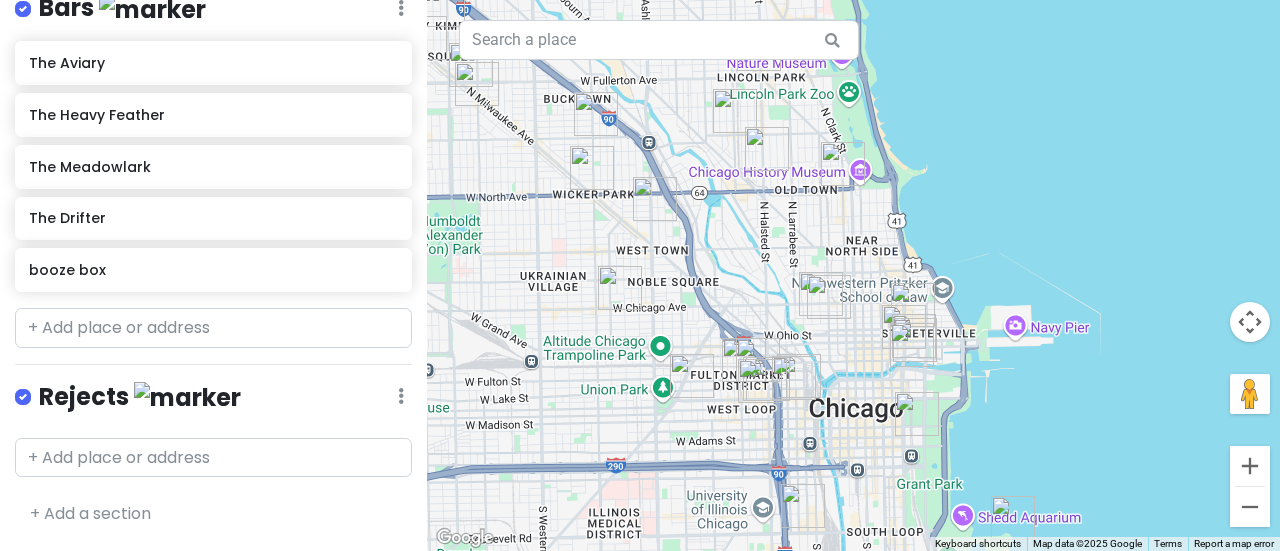 click at bounding box center (39, 384) 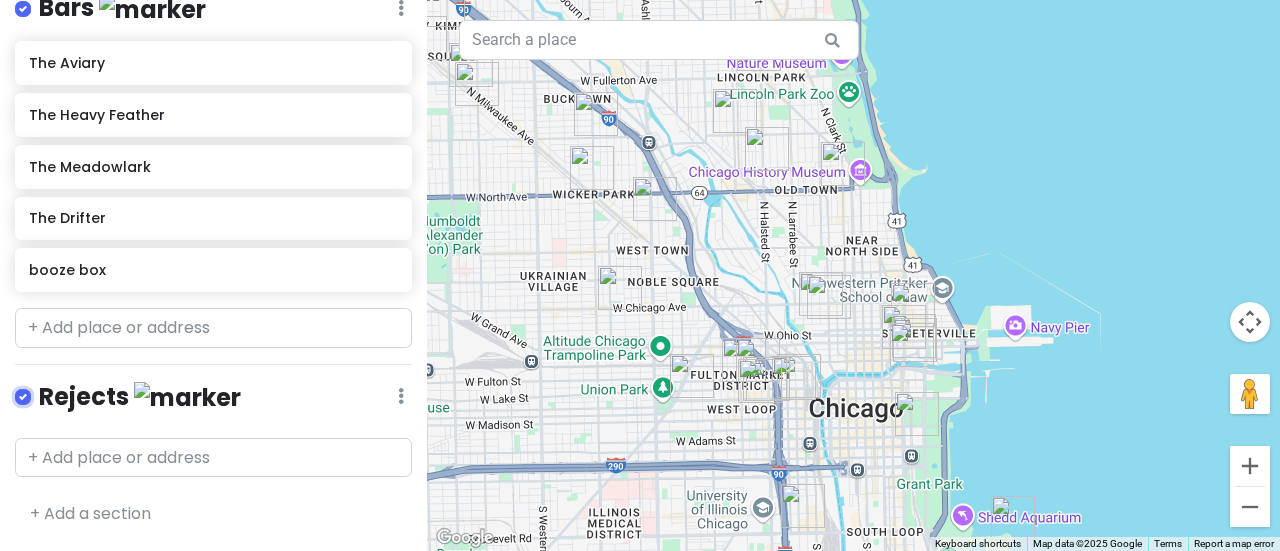 click at bounding box center [45, 390] 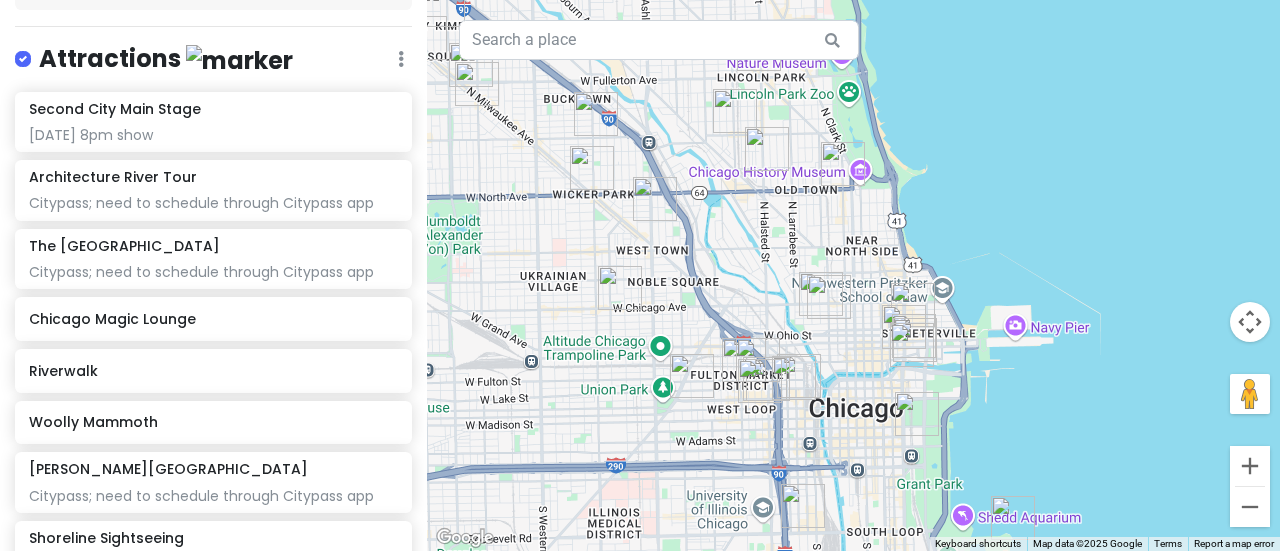 scroll, scrollTop: 0, scrollLeft: 0, axis: both 